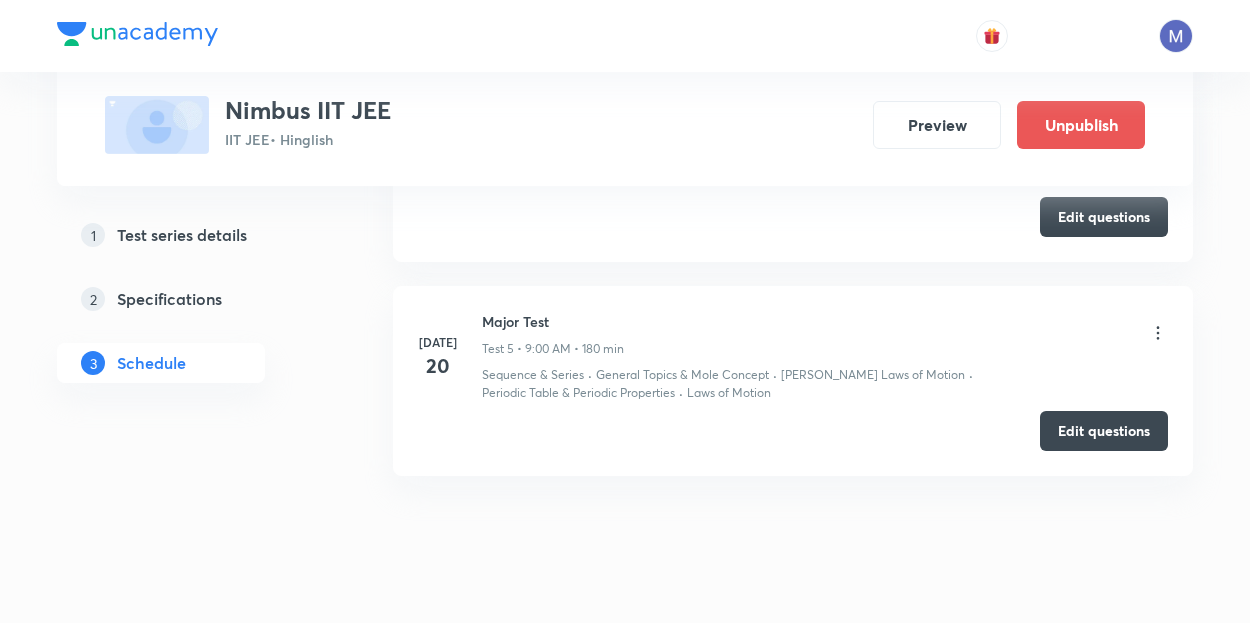 scroll, scrollTop: 1695, scrollLeft: 0, axis: vertical 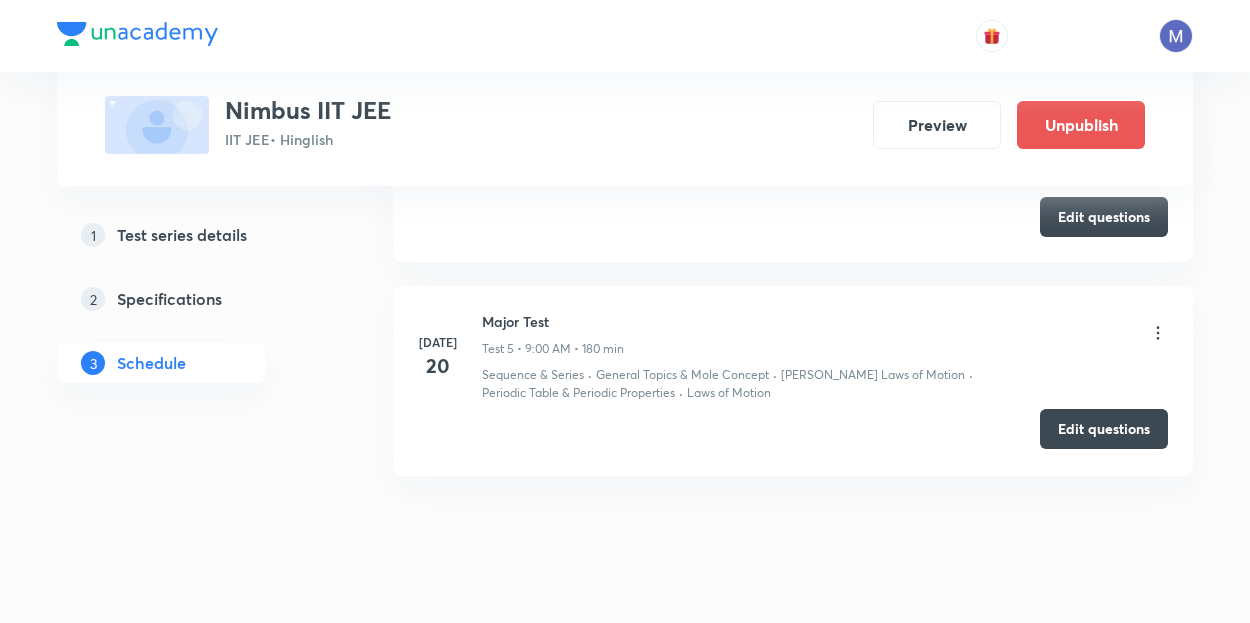 click on "Edit questions" at bounding box center [1104, 429] 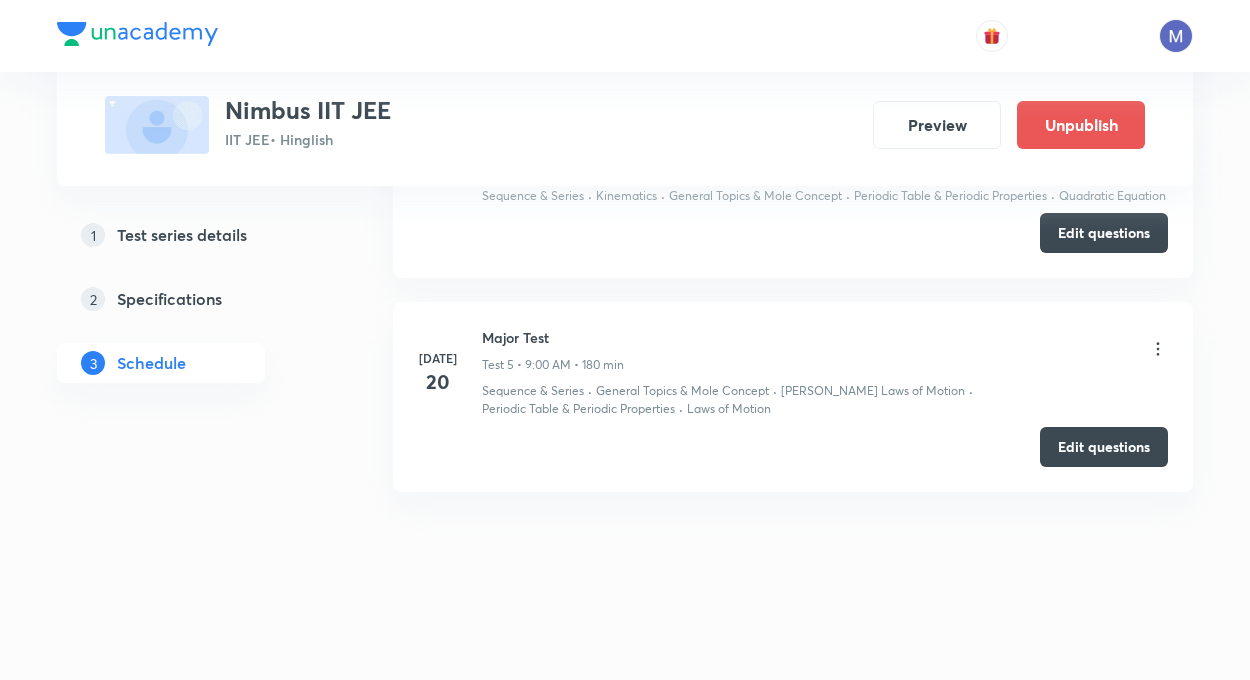 click on "Test Series Nimbus IIT JEE IIT JEE  • Hinglish Preview Unpublish 1 Test series details 2 Specifications 3 Schedule Schedule •  5  tests Session  6 Live class Test Session title 0/99 ​ Schedule for Jul 13, 2025, 9:10 AM ​ Duration (in minutes) ​ Sub-concepts ​ Add Cancel Apr 27 Test 1 Test 1 • 9:00 AM • 180 min Unit and Dimension · Atomic Structure · Fundamental of Mathematics · Quantum Number · Logarithmic · Vector Edit questions May 25 Test 2 Test 2 • 9:00 AM • 180 min Unit and Dimension · Fundamental of Mathematics · Gaseous States · Kinematics · General Topics & Mole Concept · Quantum Number · Mole concept & Concentration terms · Logarithms · Vector Edit questions Jun 15 Test 3 Test 3 • 9:01 AM • 180 min Kinematics · General Topics & Mole Concept · Periodic Table & Periodic Properties · Quadratic Equation Edit questions Jun 29 Test 4 Test 4 • 9:00 AM • 180 min Sequence & Series · Kinematics · General Topics & Mole Concept · Periodic Table & Periodic Properties" at bounding box center [625, -462] 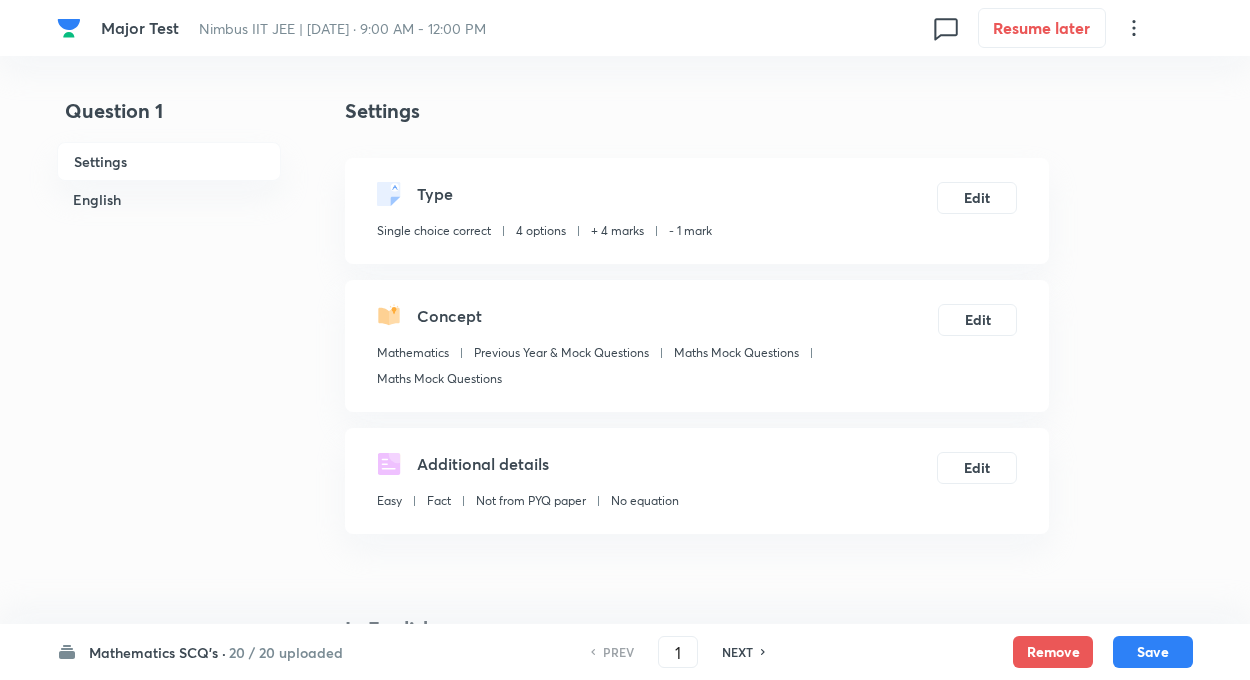 scroll, scrollTop: 0, scrollLeft: 0, axis: both 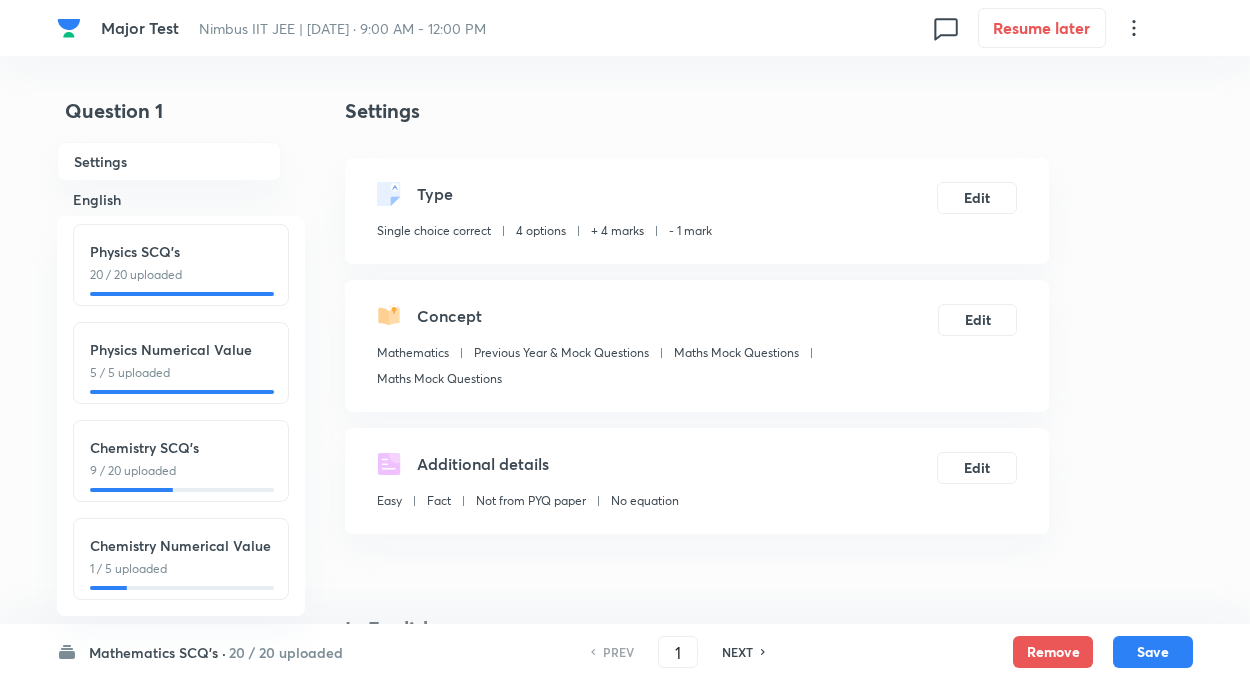 click on "9 / 20 uploaded" at bounding box center [181, 471] 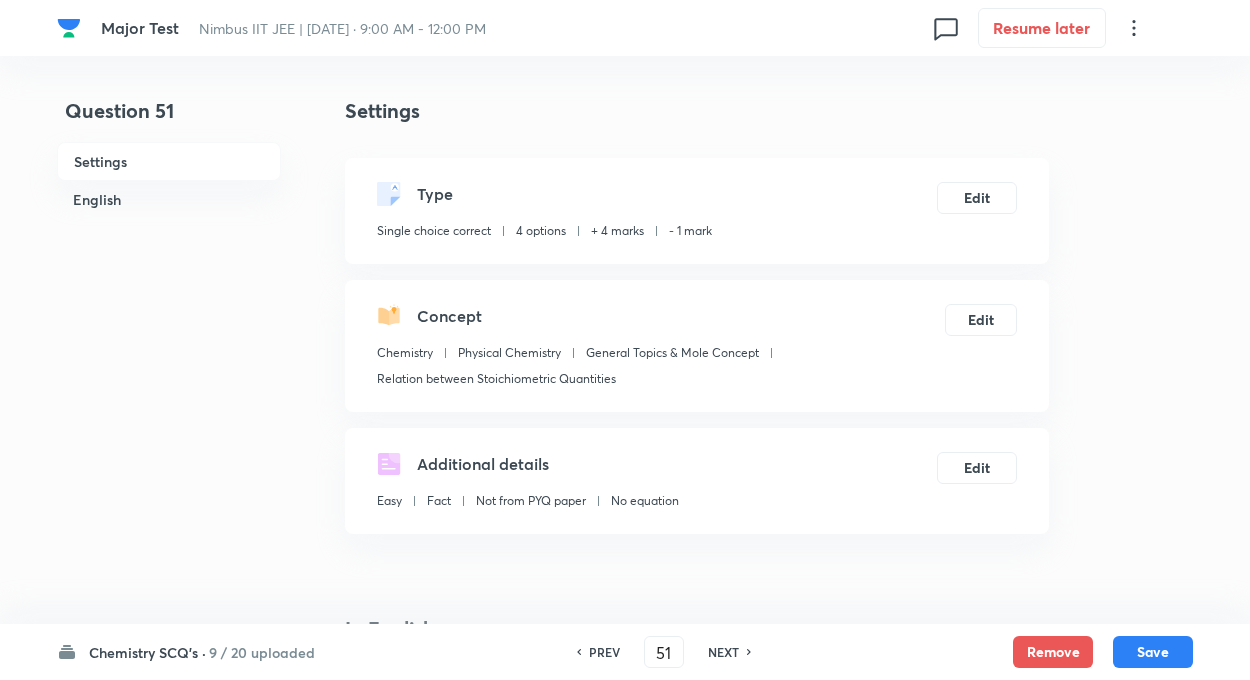 type on "51" 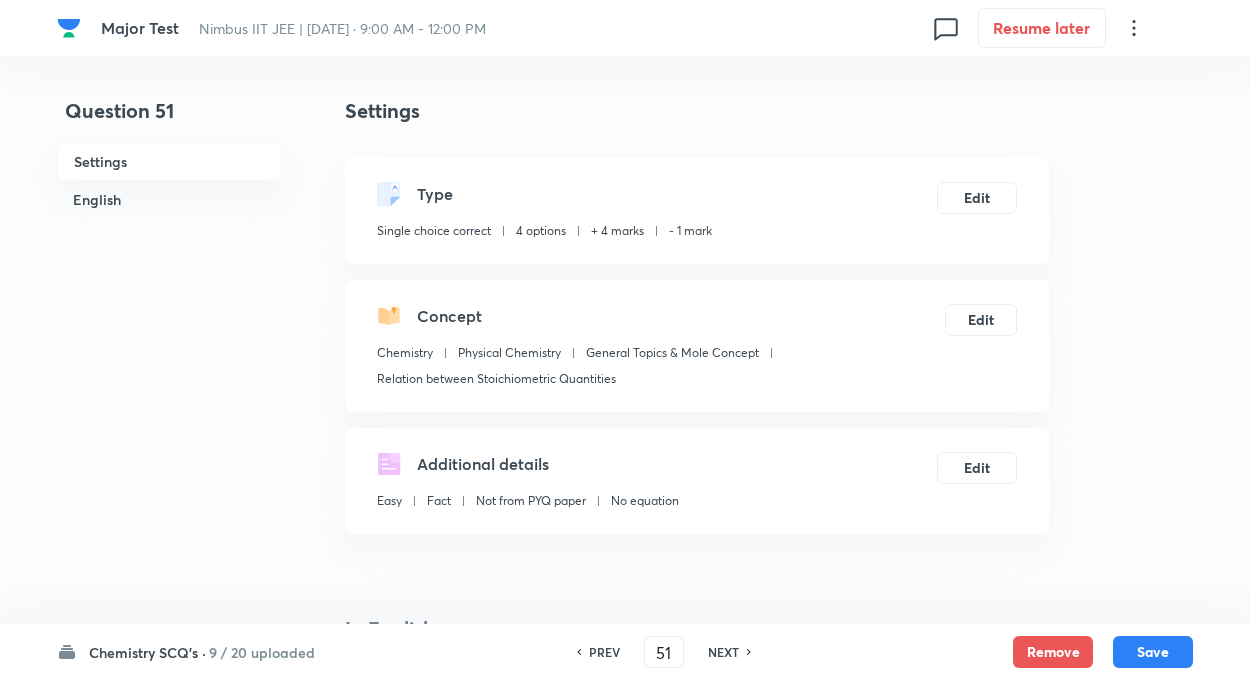click on "NEXT" at bounding box center (723, 652) 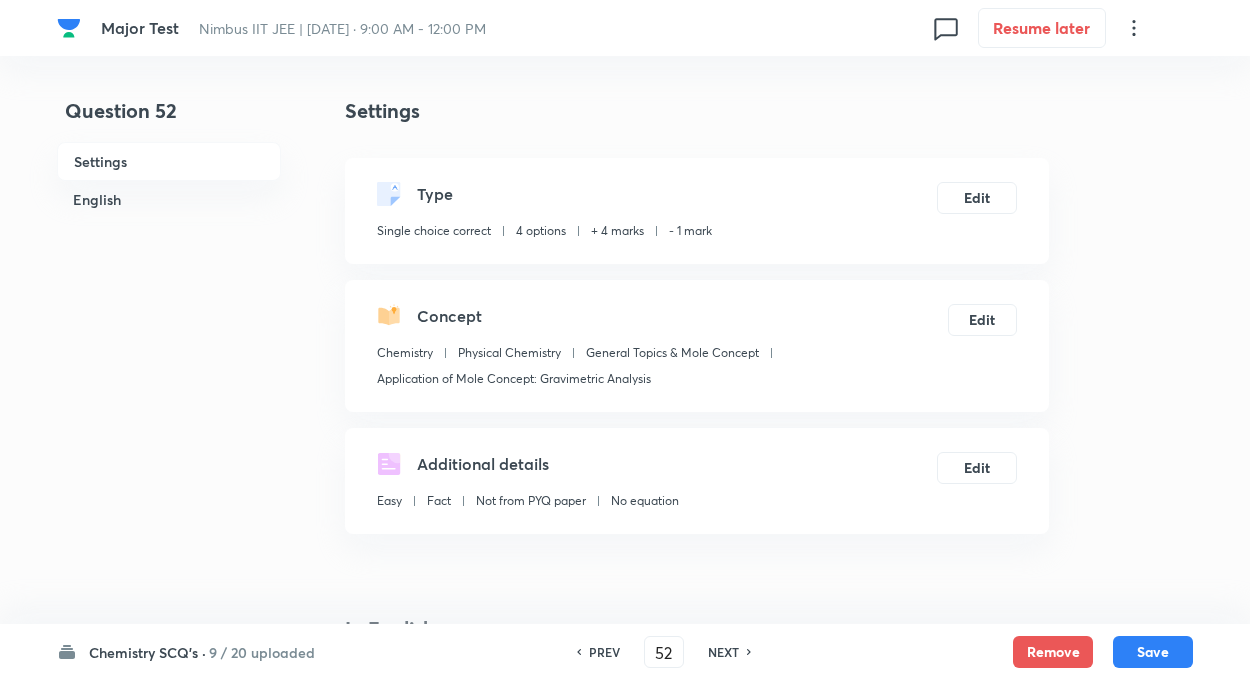 checkbox on "false" 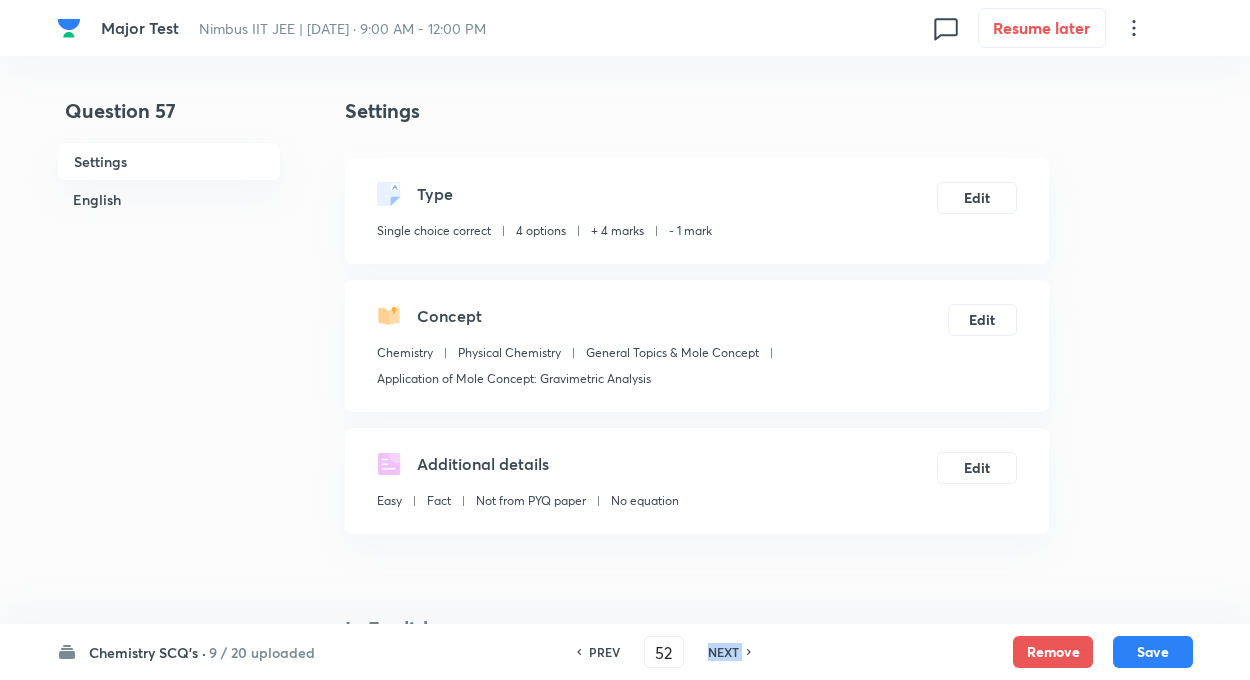 checkbox on "true" 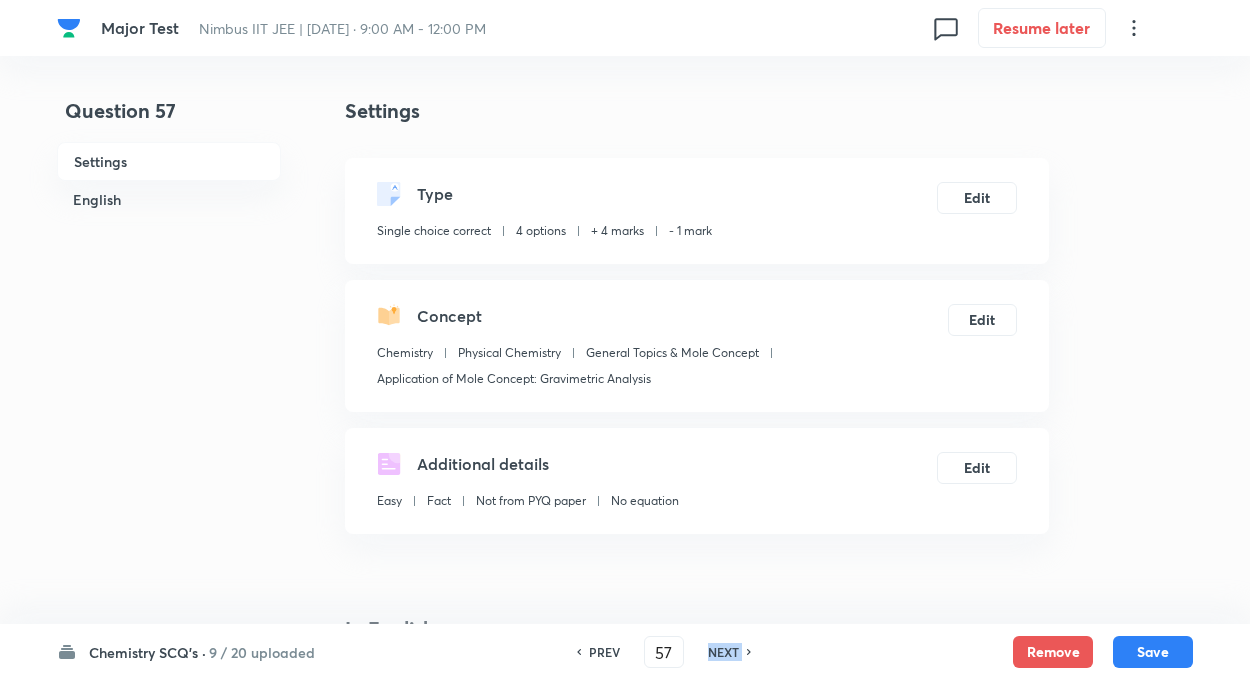 checkbox on "false" 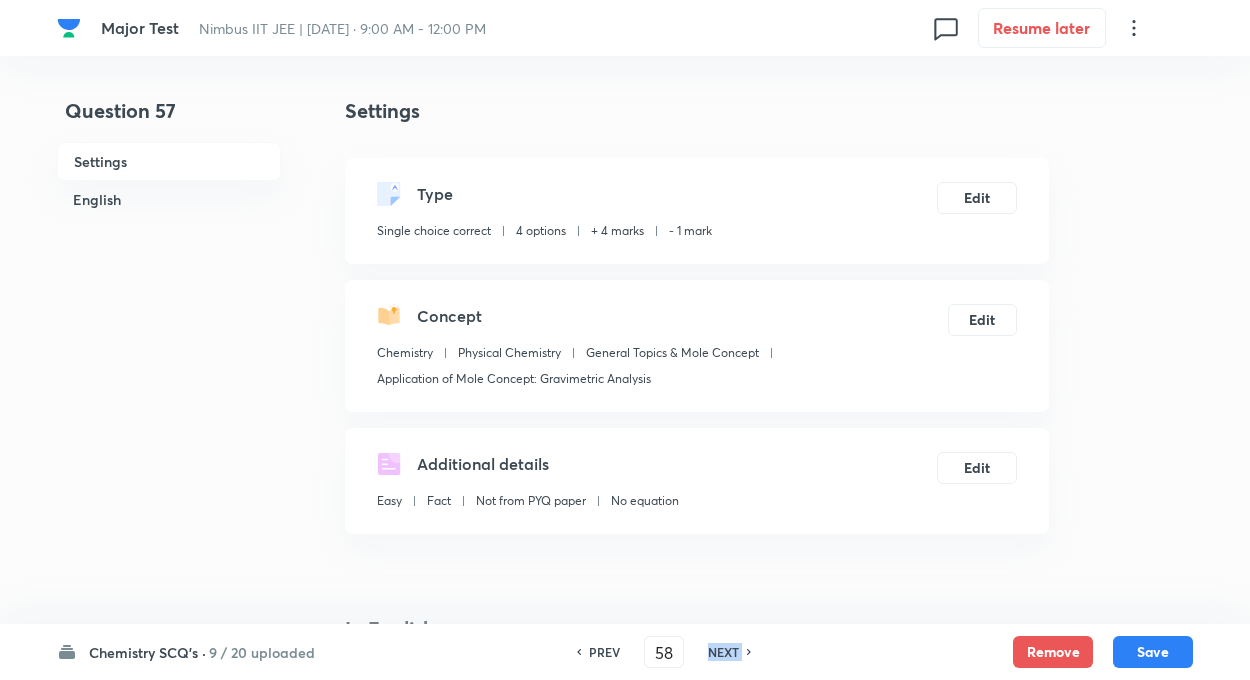 checkbox on "false" 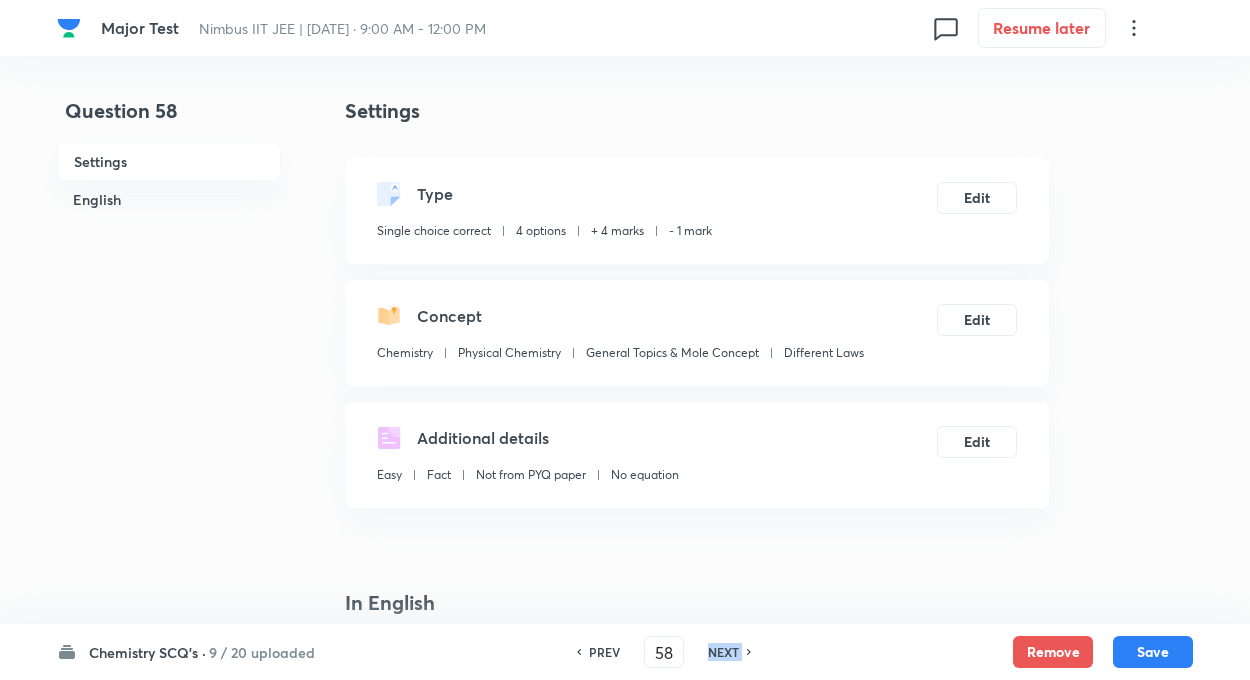 click on "NEXT" at bounding box center (723, 652) 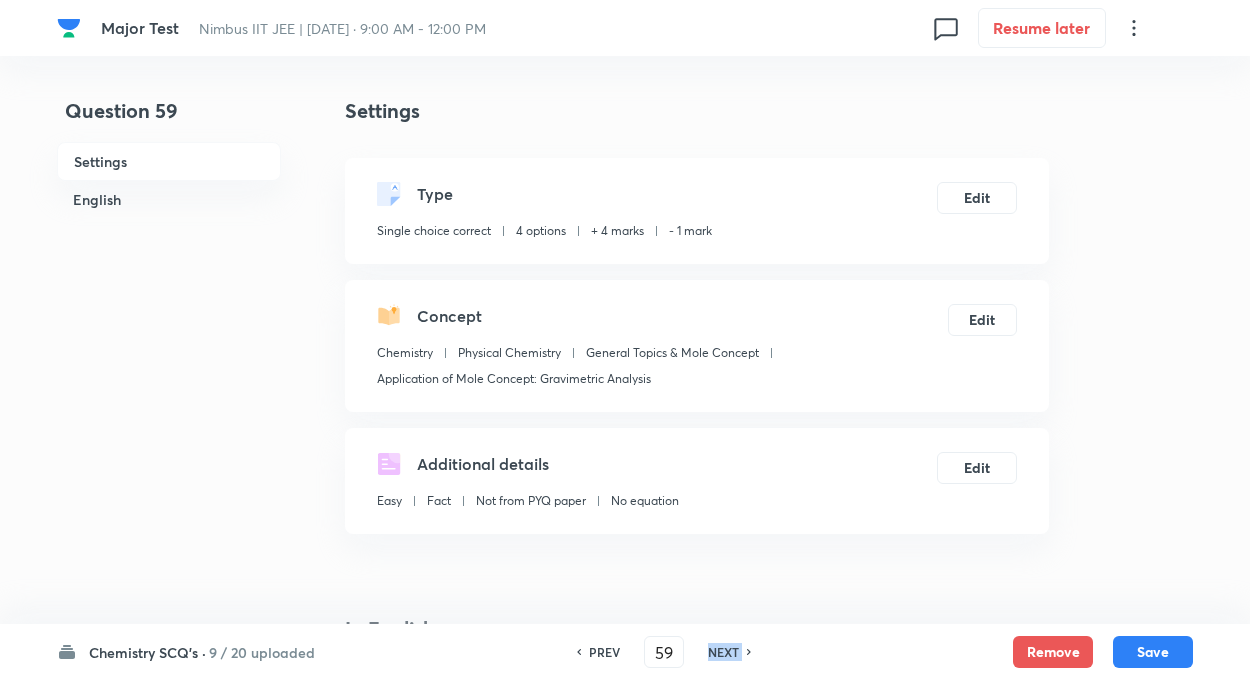checkbox on "false" 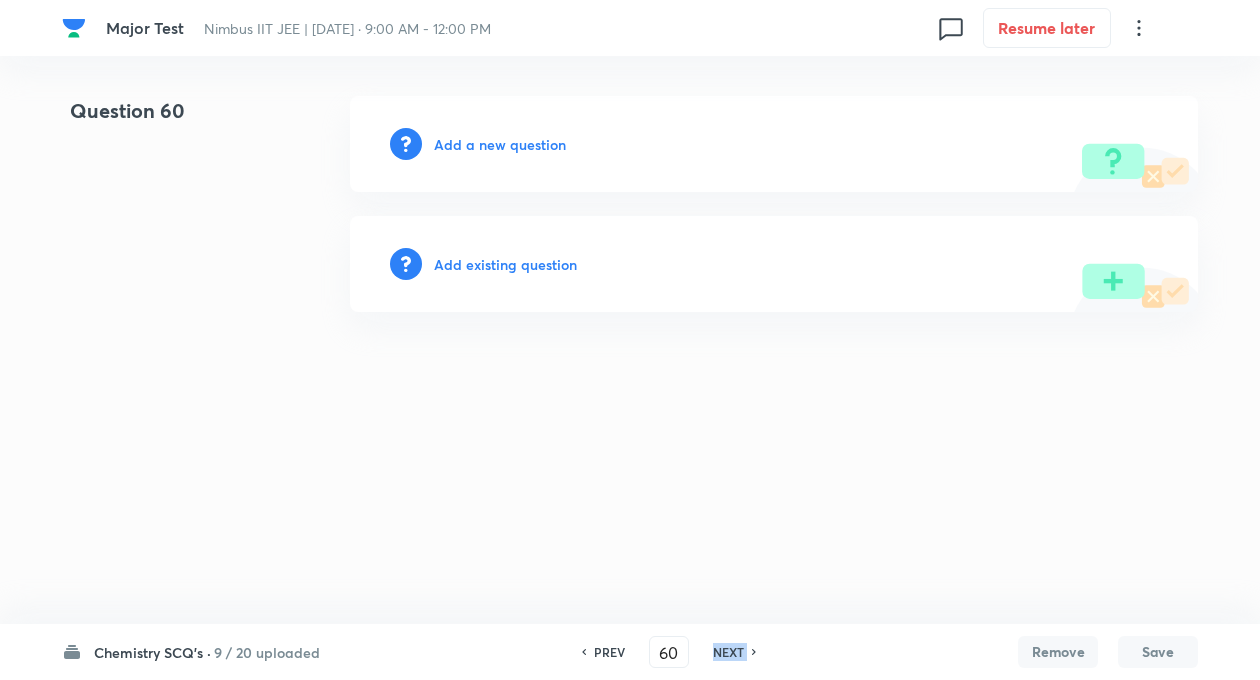 click on "NEXT" at bounding box center (731, 652) 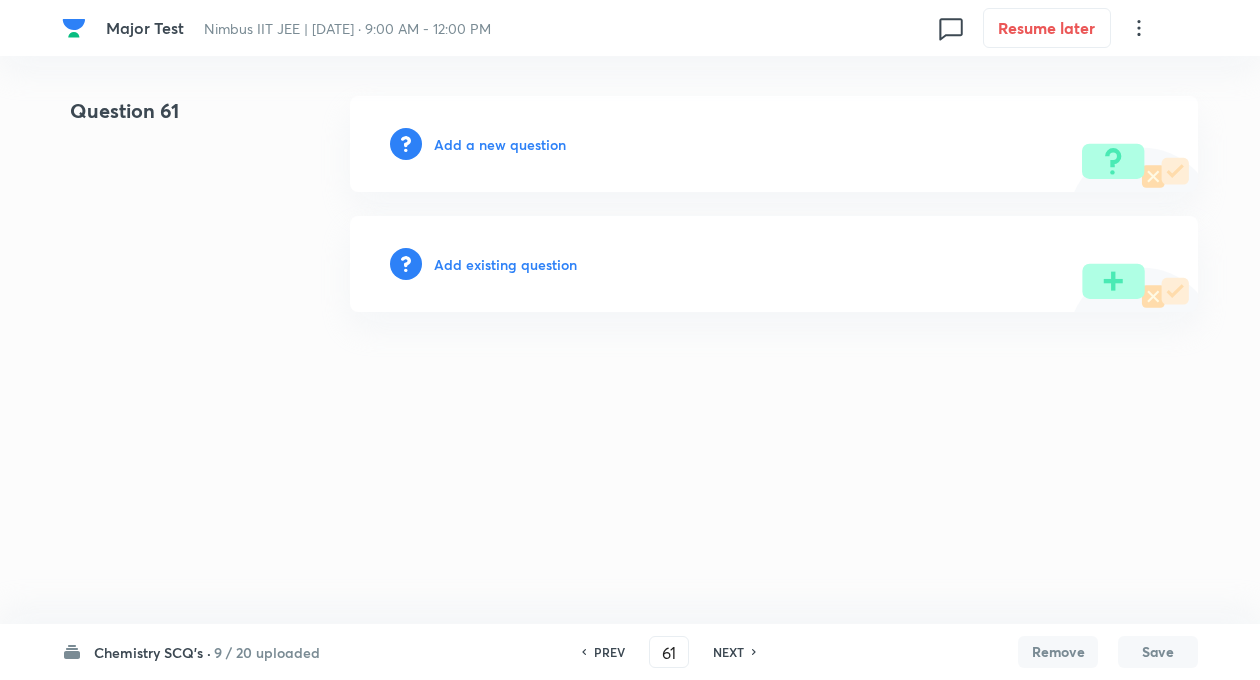 click on "PREV" at bounding box center (609, 652) 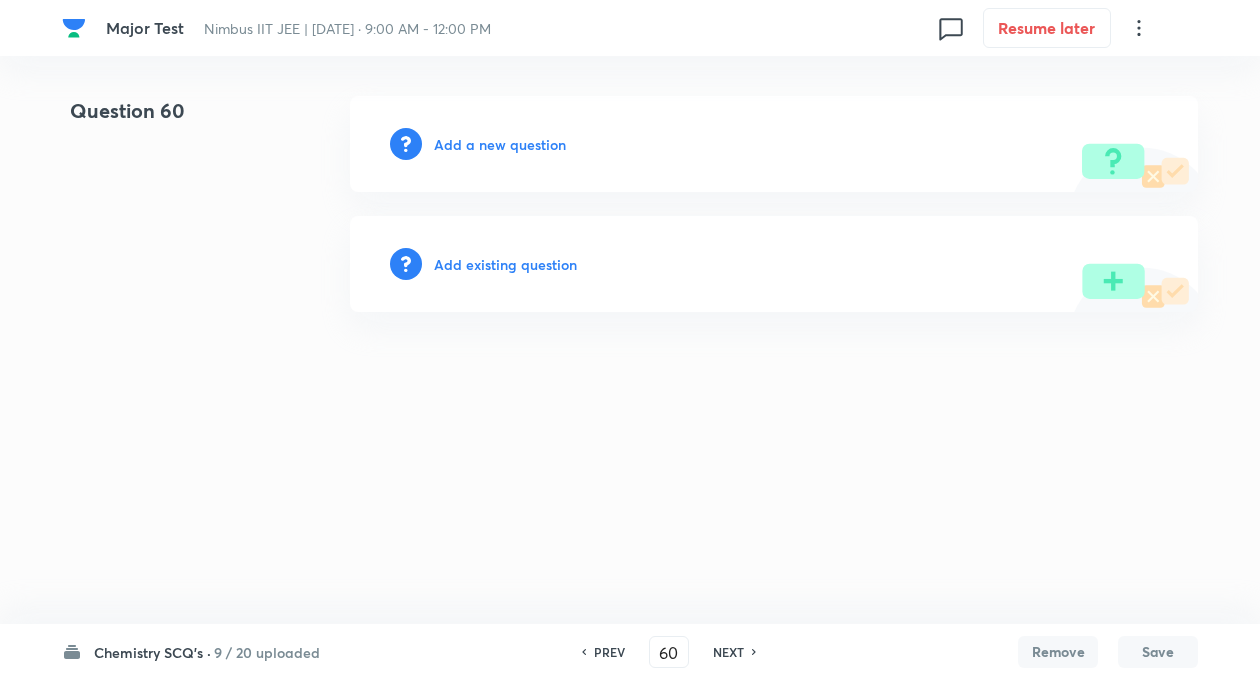 click on "Major Test Nimbus IIT JEE | Jul 20, 2025 · 9:00 AM - 12:00 PM 0 Resume later Question 60 Add a new question Add existing question Chemistry SCQ's ·
9 / 20 uploaded
PREV 60 ​ NEXT Remove Save No internet connection" at bounding box center (630, 204) 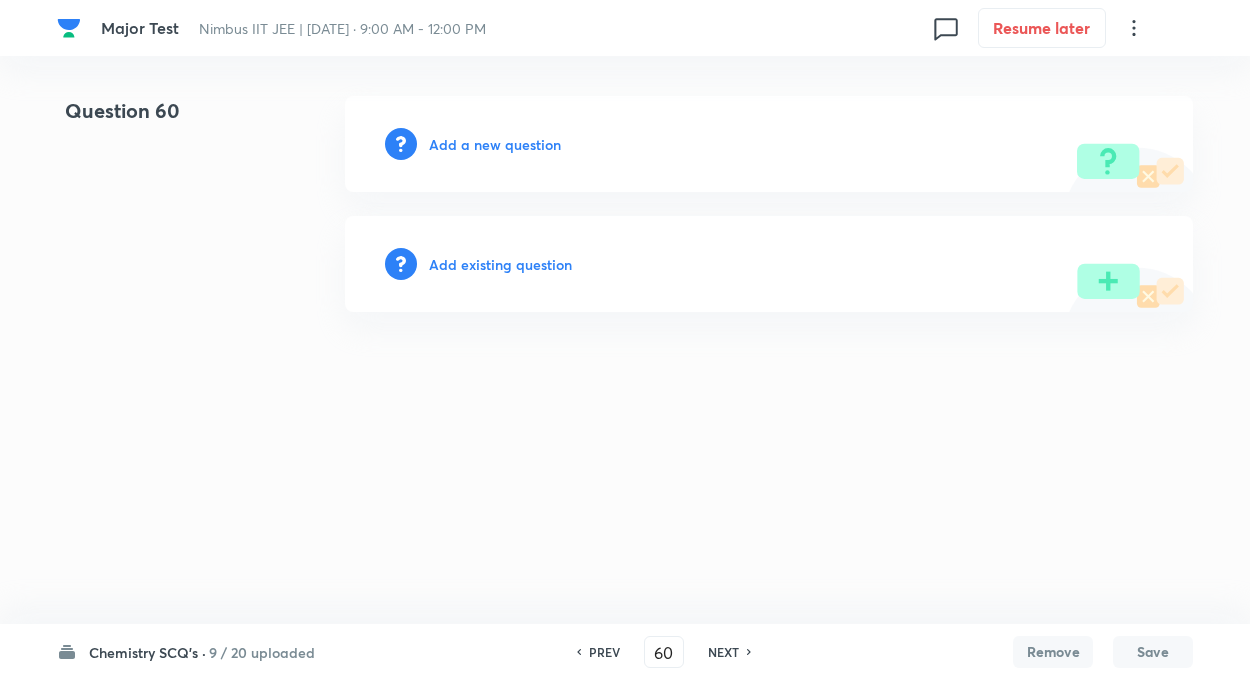 type on "59" 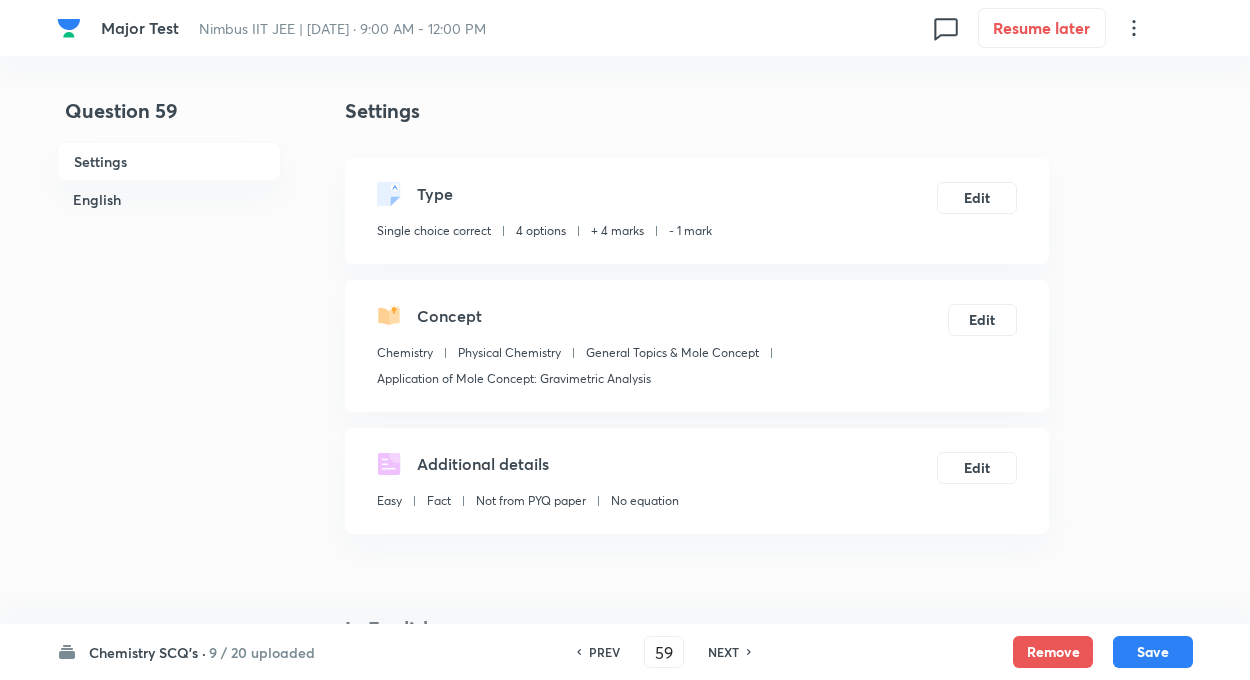 click on "Question 59 Settings English" at bounding box center [169, 1367] 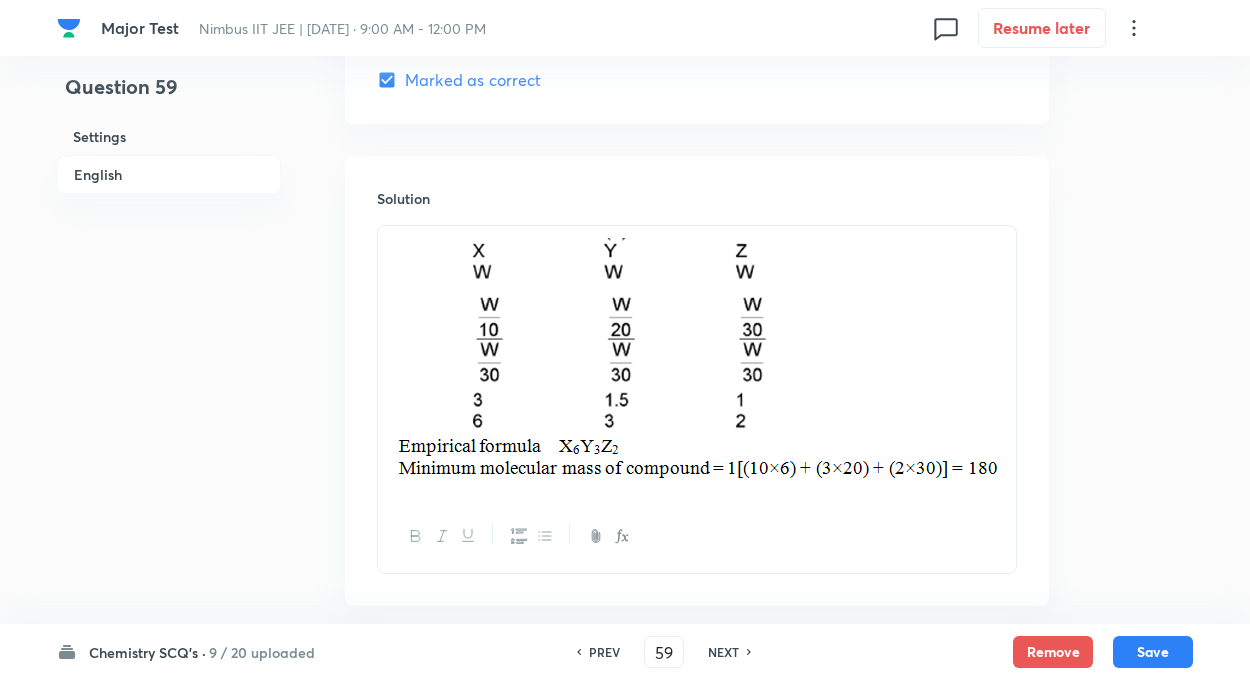 scroll, scrollTop: 2120, scrollLeft: 0, axis: vertical 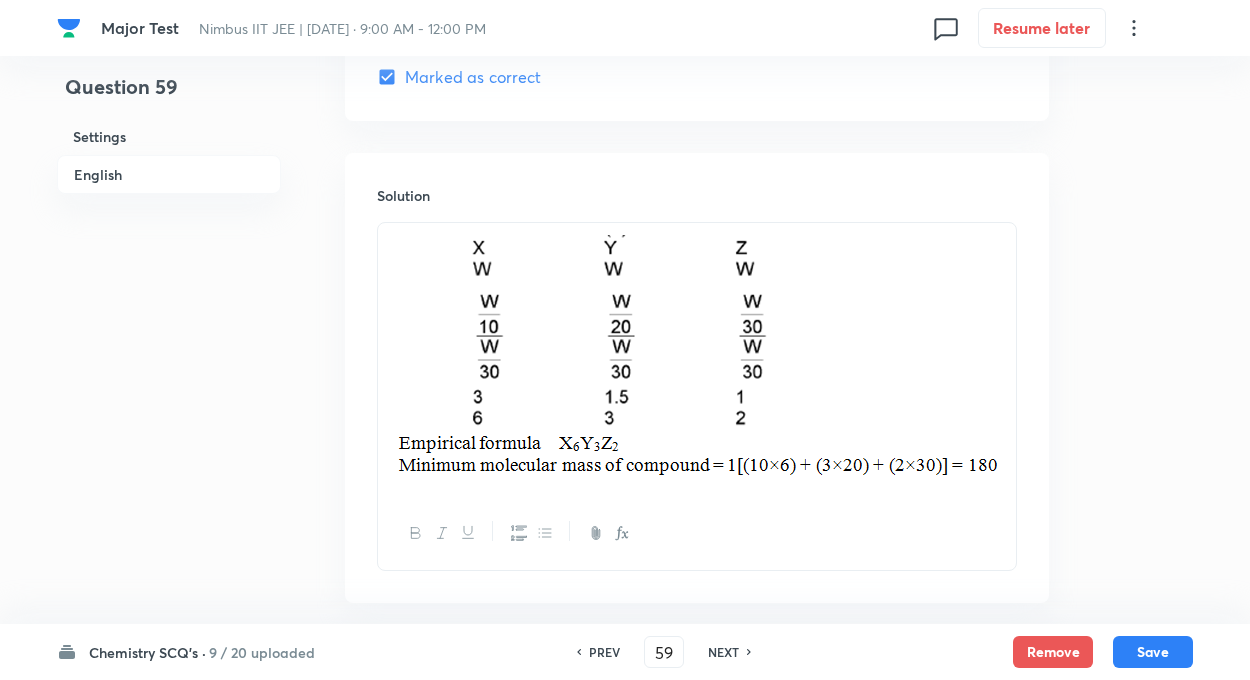 click on "Question 59 Settings English" at bounding box center [169, -671] 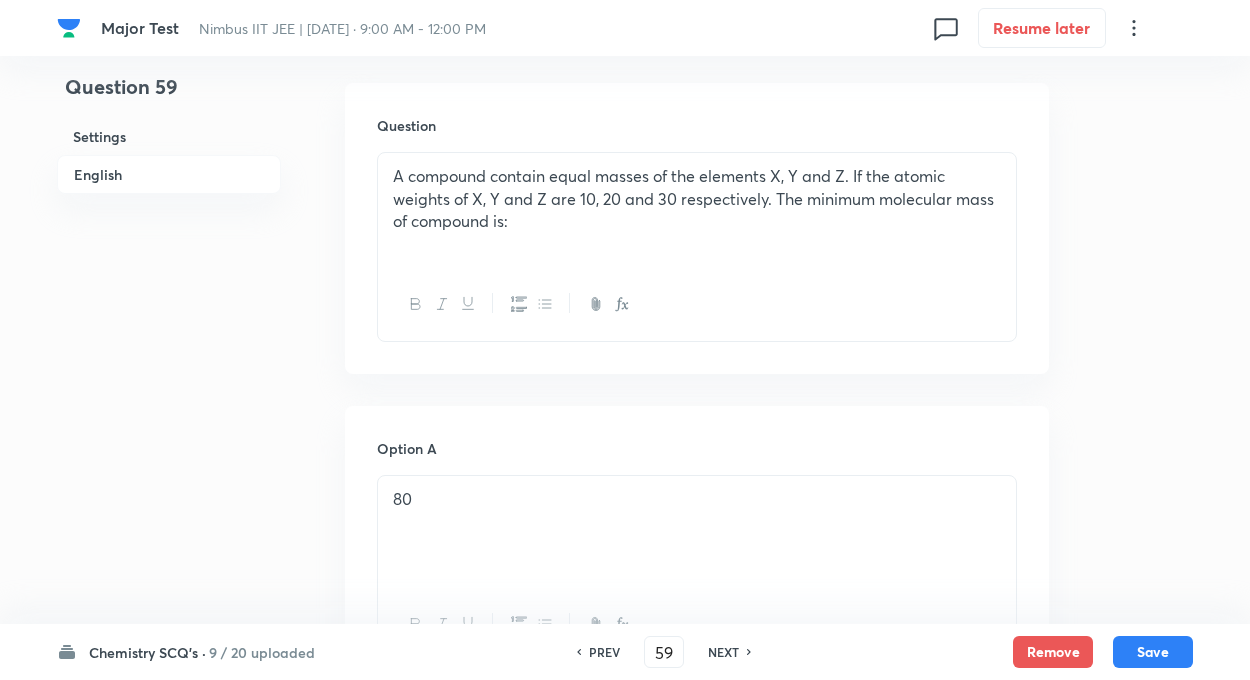 scroll, scrollTop: 640, scrollLeft: 0, axis: vertical 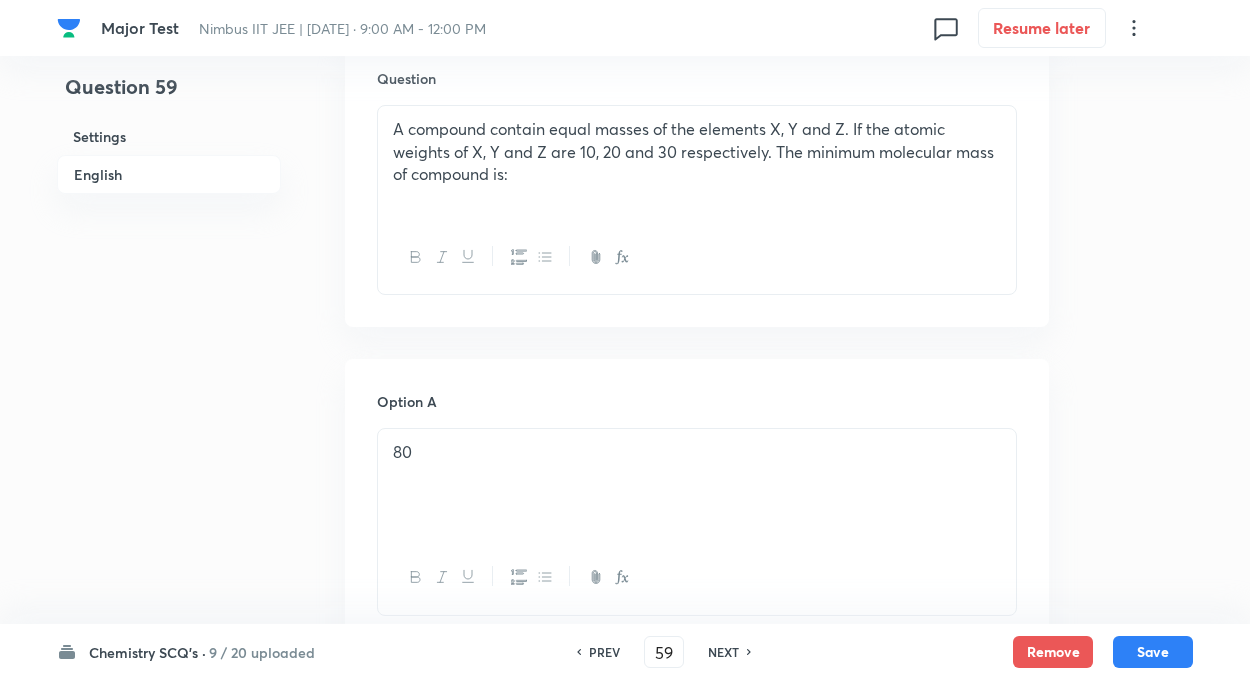 click on "NEXT" at bounding box center (723, 652) 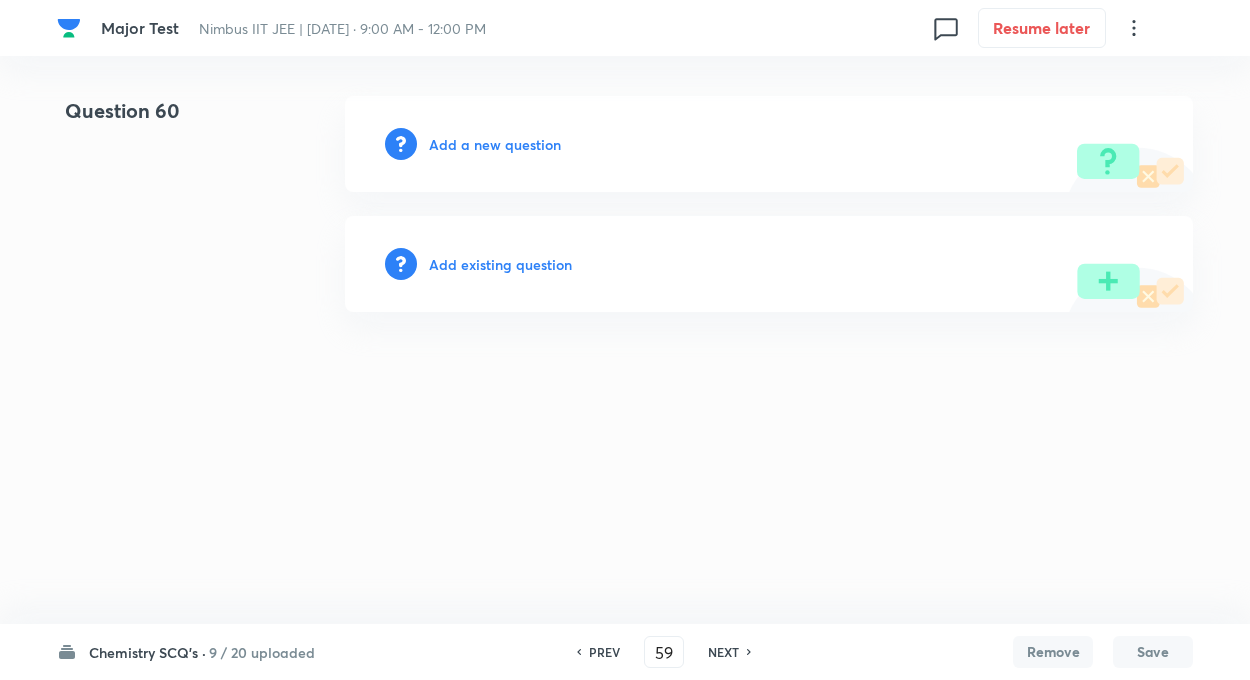 type on "60" 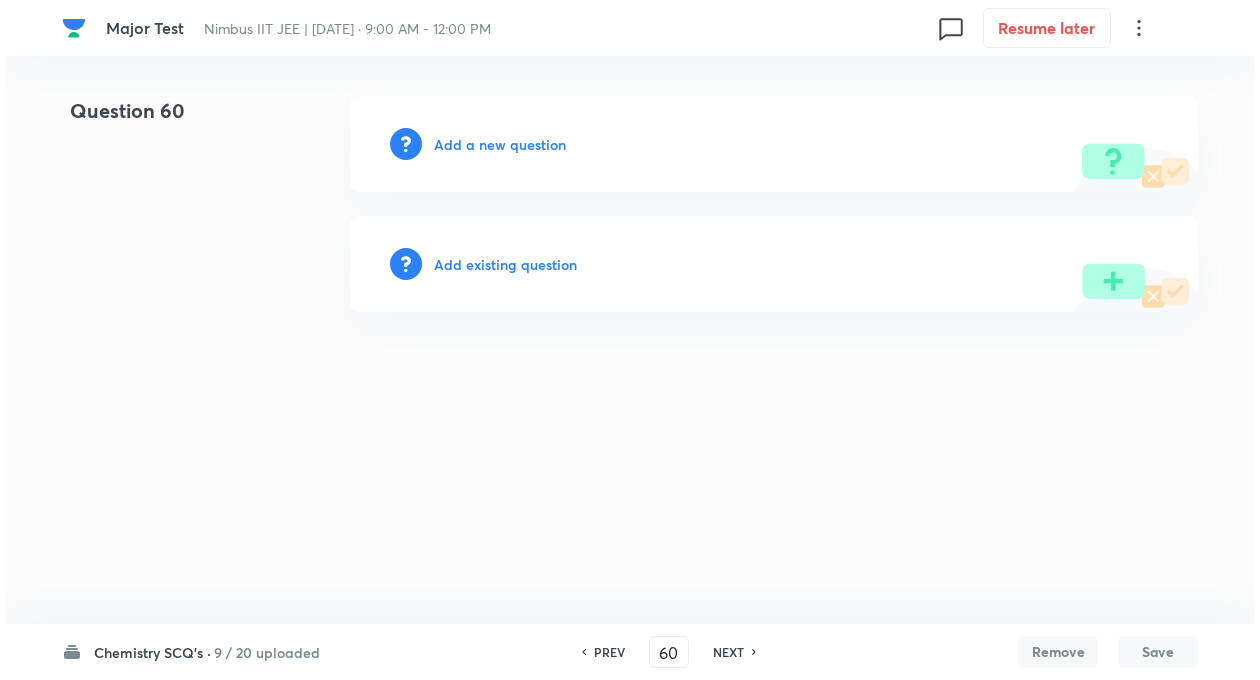 scroll, scrollTop: 0, scrollLeft: 0, axis: both 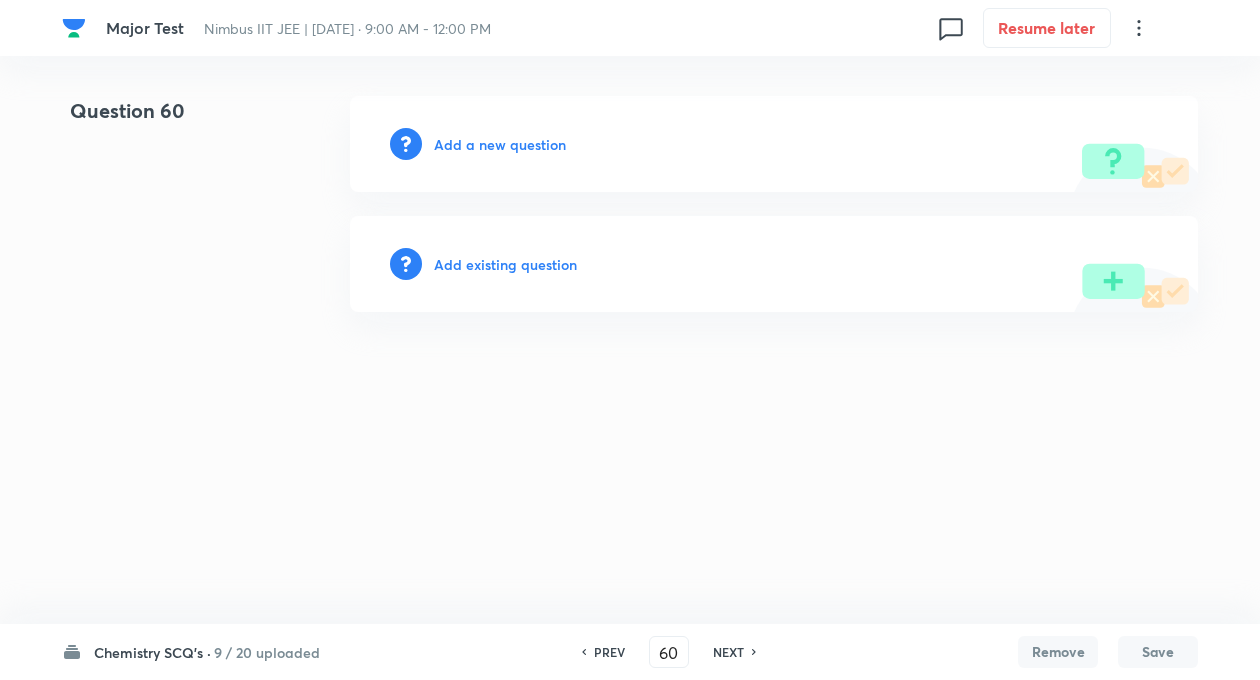 click on "Major Test Nimbus IIT JEE | Jul 20, 2025 · 9:00 AM - 12:00 PM 0 Resume later Question 60 Add a new question Add existing question Chemistry SCQ's ·
9 / 20 uploaded
PREV 60 ​ NEXT Remove Save No internet connection" at bounding box center (630, 204) 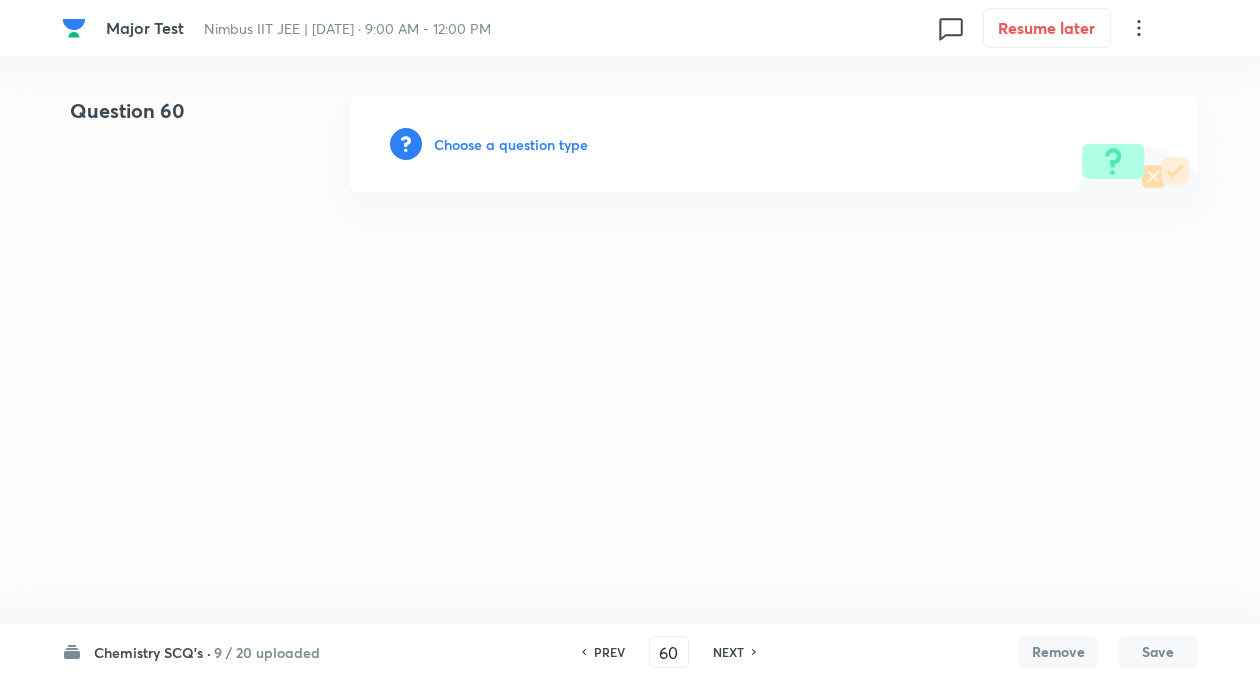 click on "Choose a question type" at bounding box center [511, 144] 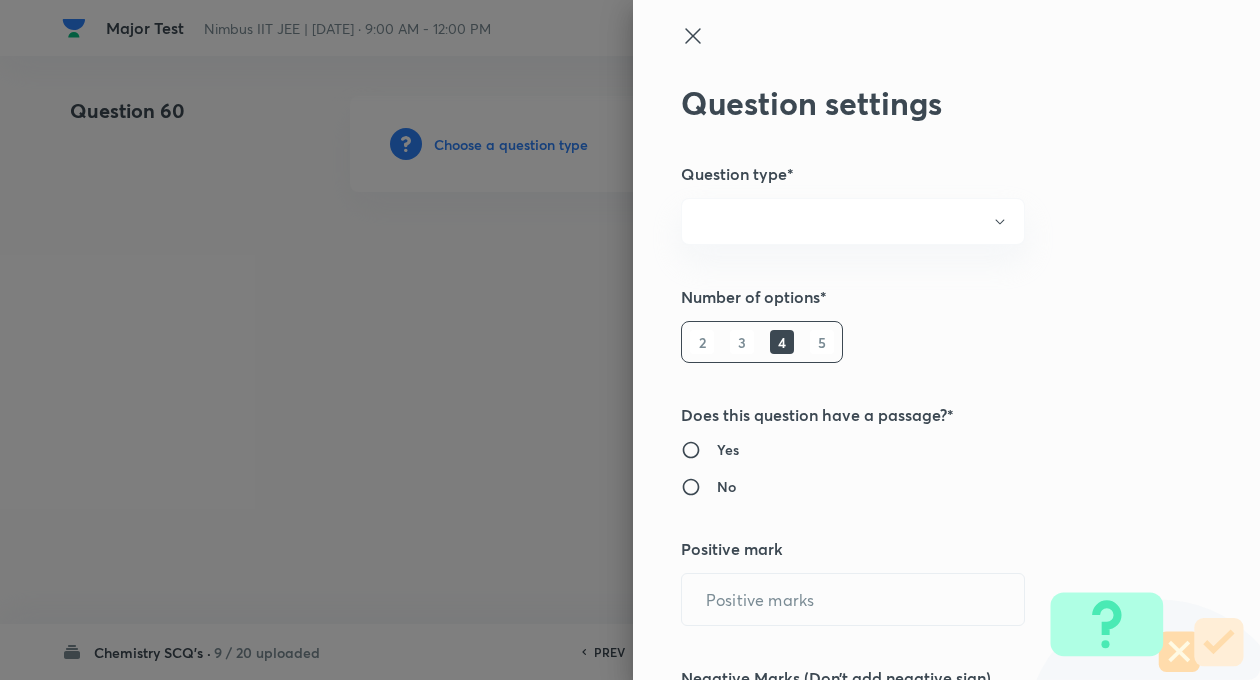 radio on "true" 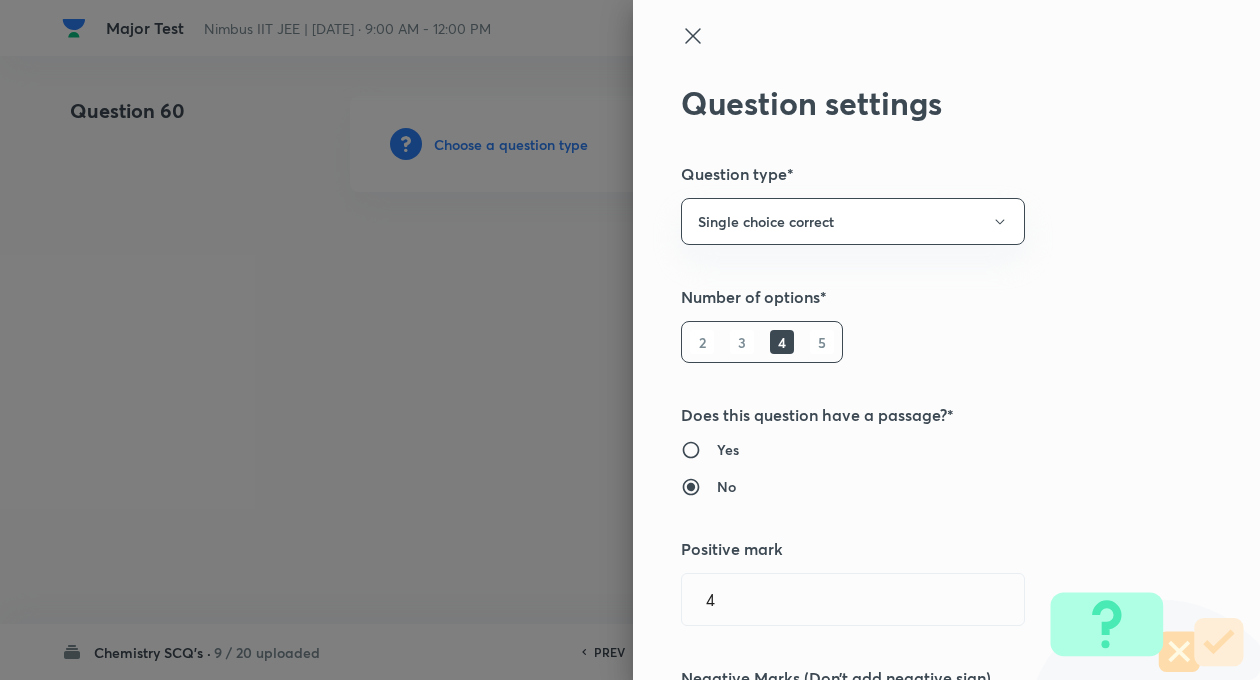 type on "4" 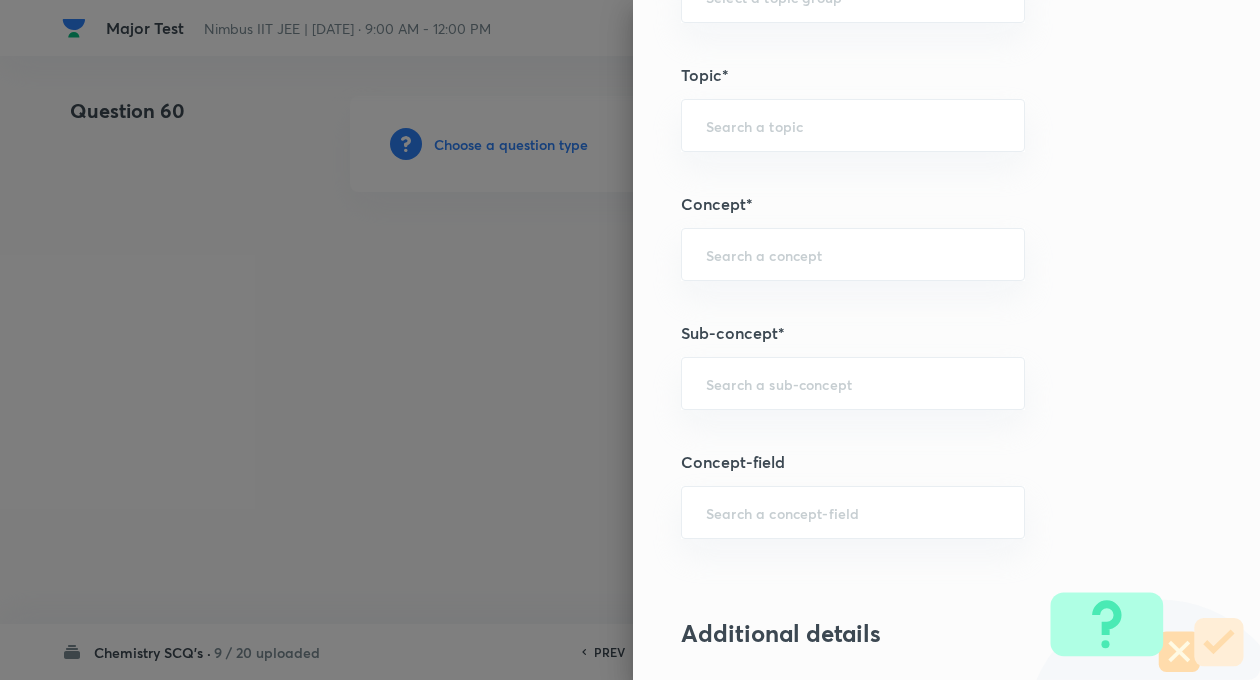 scroll, scrollTop: 1000, scrollLeft: 0, axis: vertical 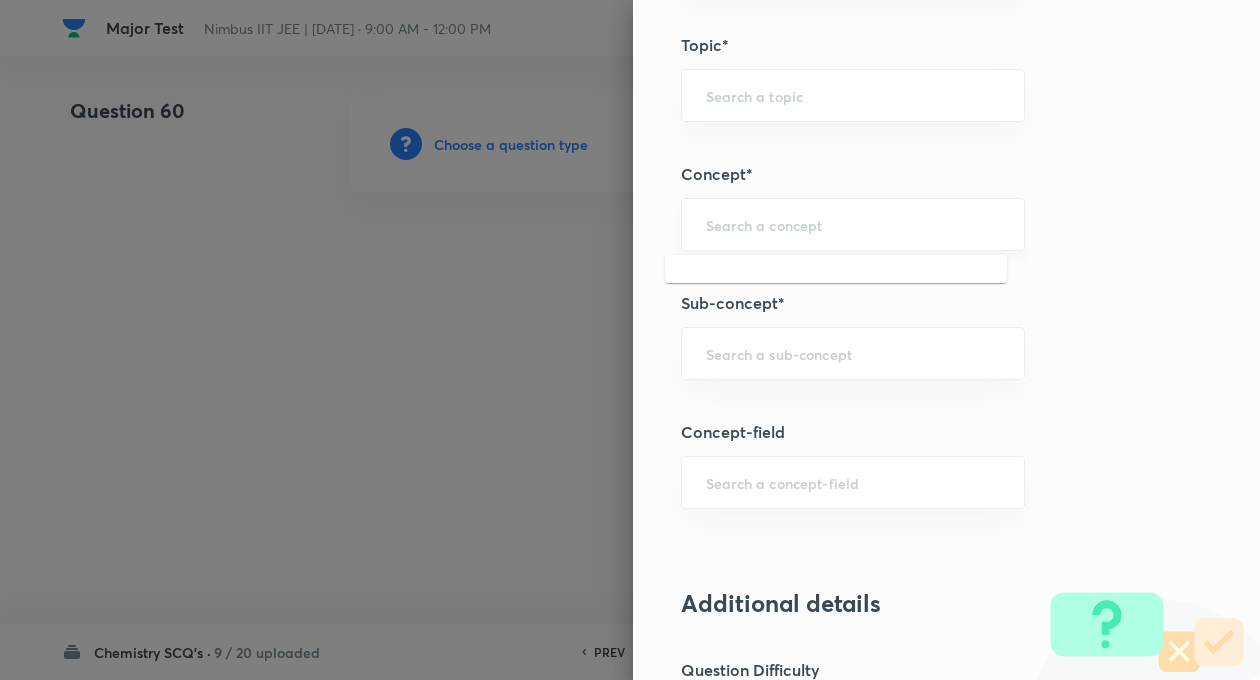 click at bounding box center [853, 224] 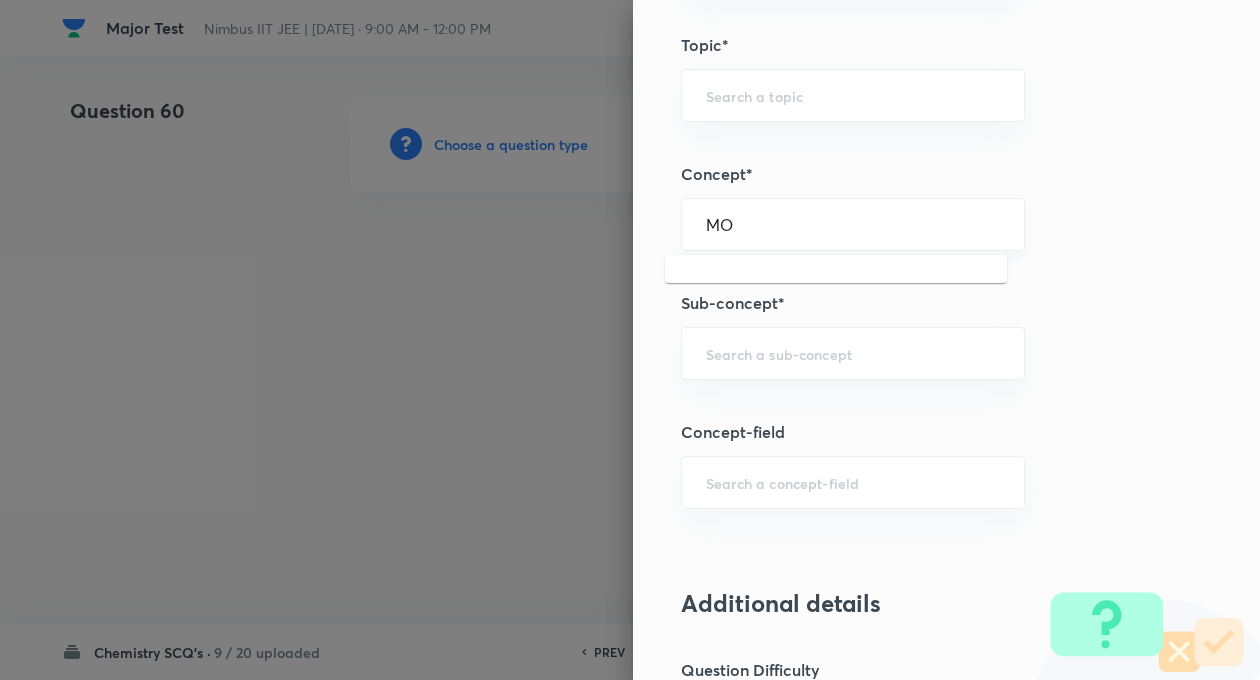 type on "M" 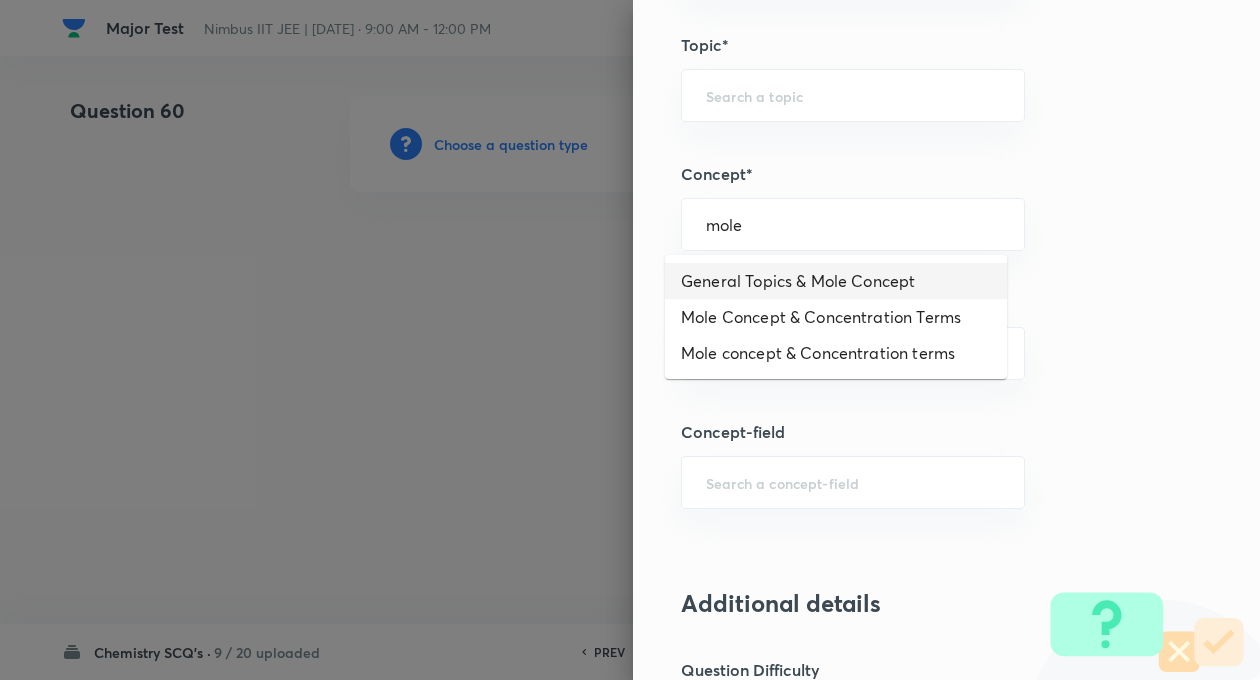 click on "General Topics & Mole Concept" at bounding box center [836, 281] 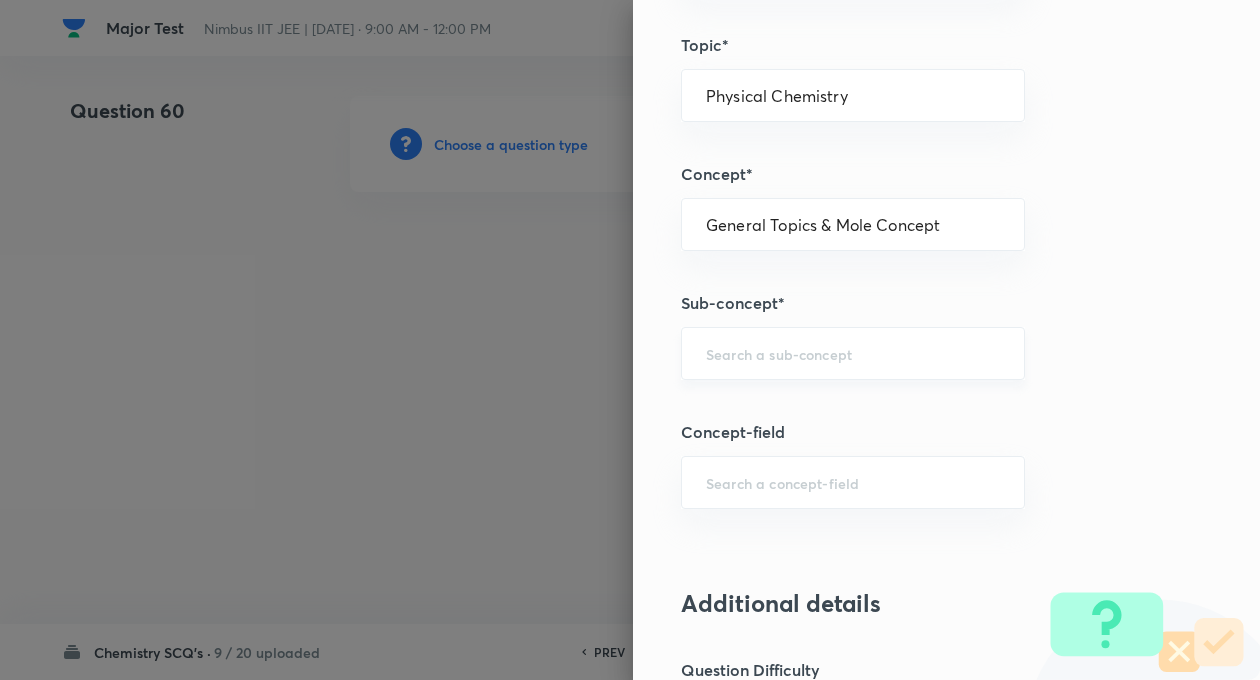 type on "Chemistry" 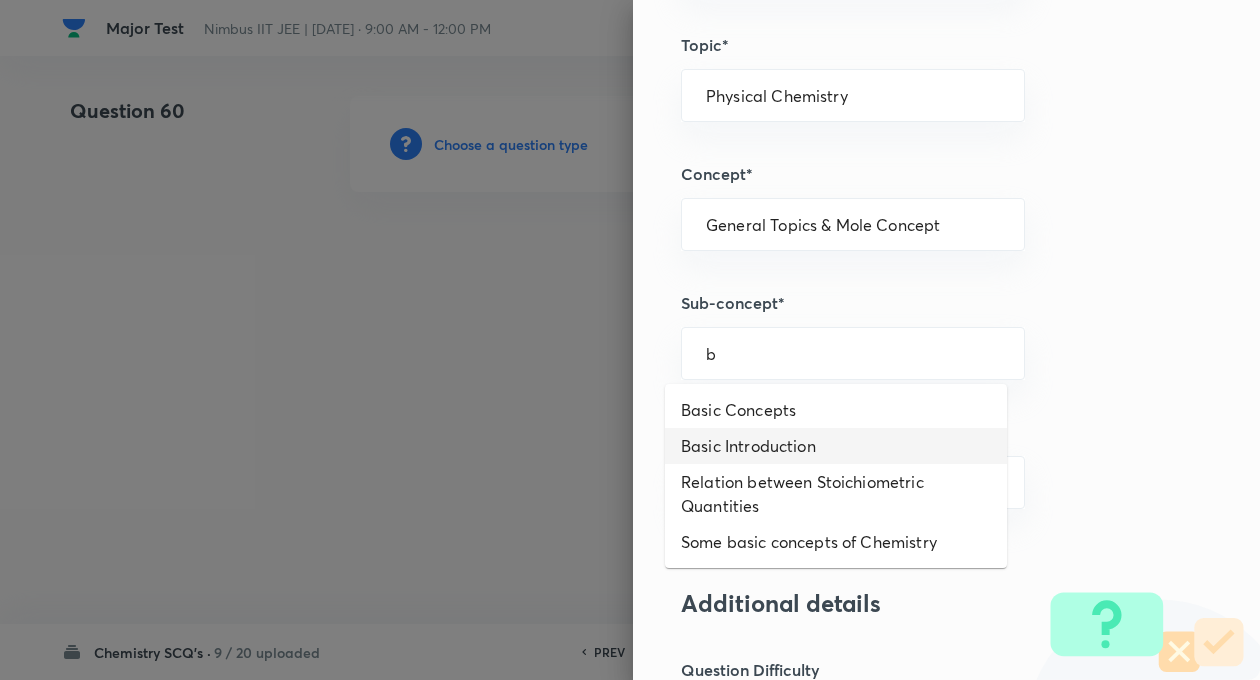 click on "Basic Introduction" at bounding box center [836, 446] 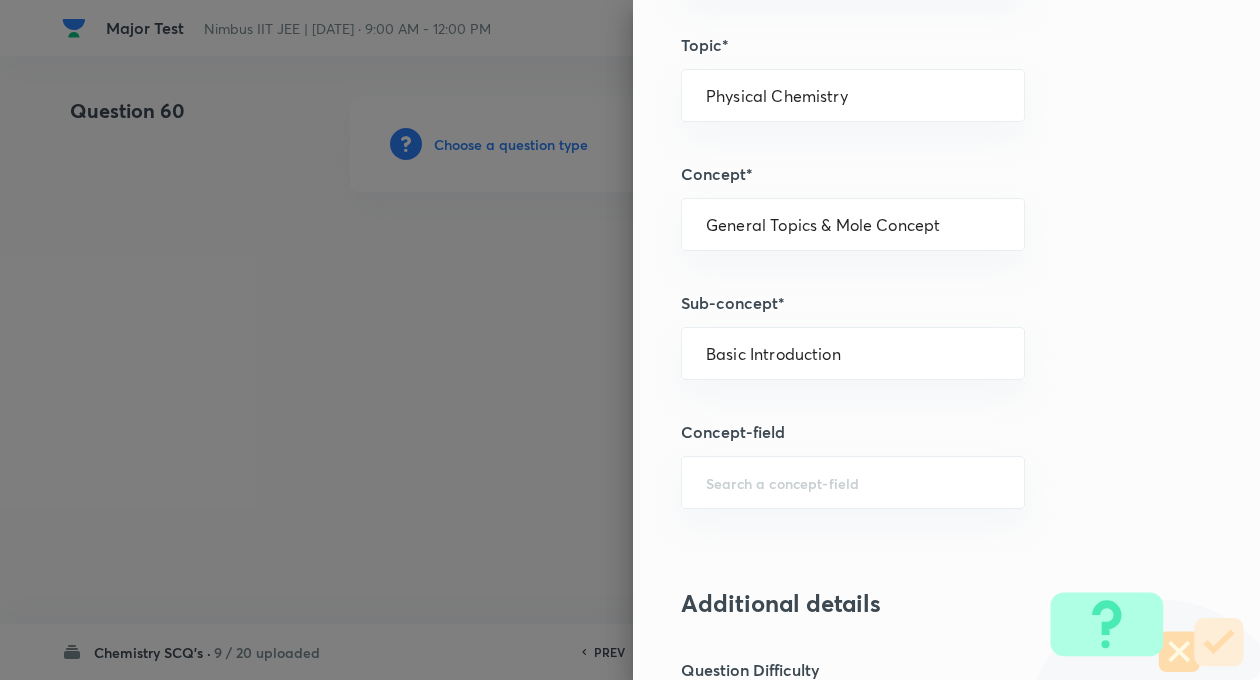 click on "Question settings Question type* Single choice correct Number of options* 2 3 4 5 Does this question have a passage?* Yes No Positive mark 4 ​ Negative Marks (Don’t add negative sign) 1 ​ Syllabus Topic group* Chemistry ​ Topic* Physical Chemistry ​ Concept* General Topics & Mole Concept ​ Sub-concept* Basic Introduction ​ Concept-field ​ Additional details Question Difficulty Very easy Easy Moderate Hard Very hard Question is based on Fact Numerical Concept Previous year question Yes No Does this question have equation? Yes No Verification status Is the question verified? *Select 'yes' only if a question is verified Yes No Save" at bounding box center [946, 340] 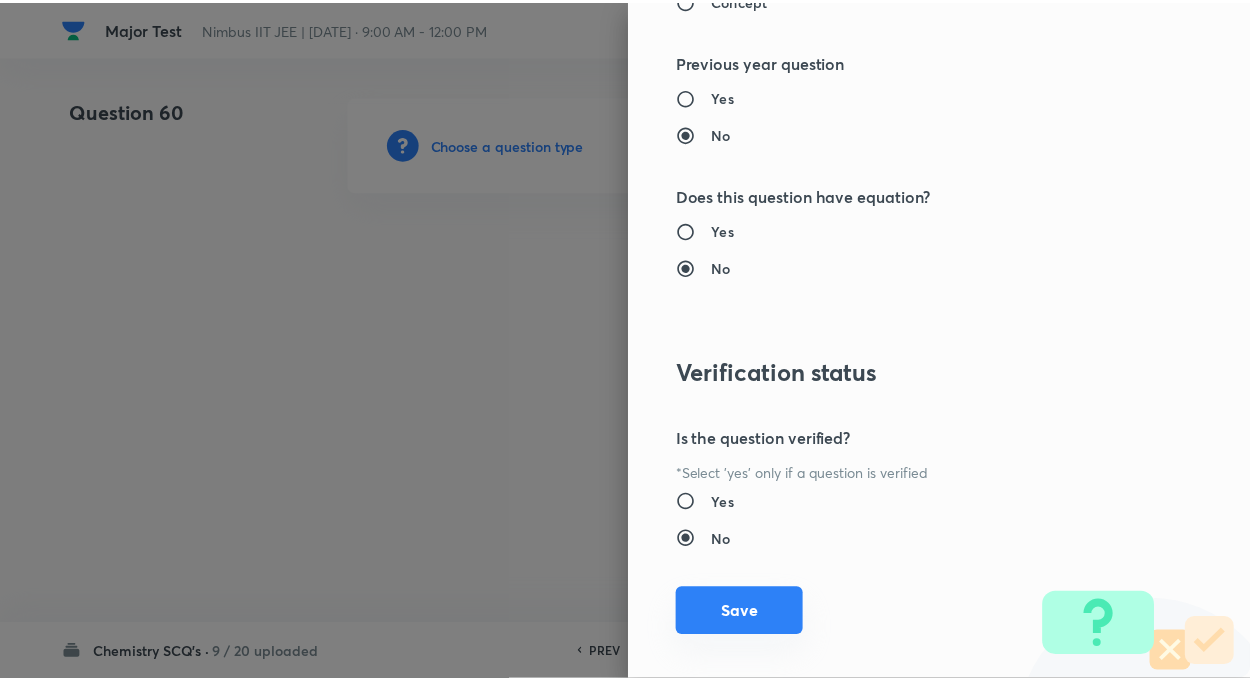 scroll, scrollTop: 2046, scrollLeft: 0, axis: vertical 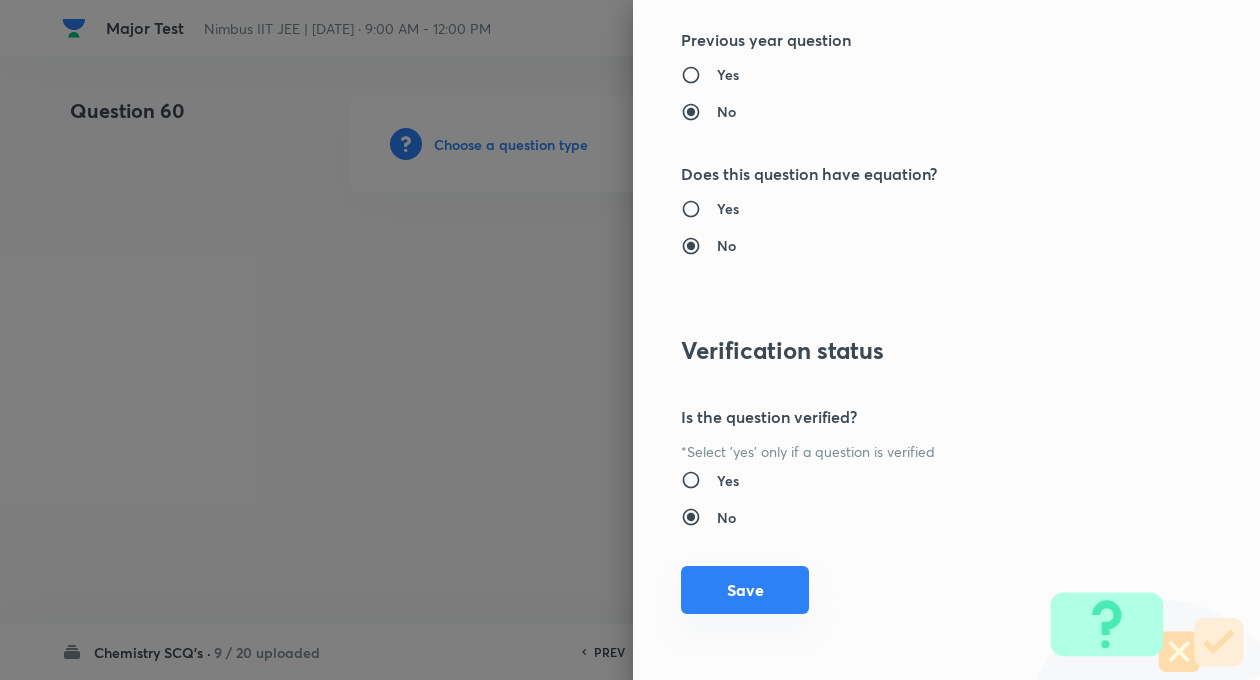 click on "Save" at bounding box center (745, 590) 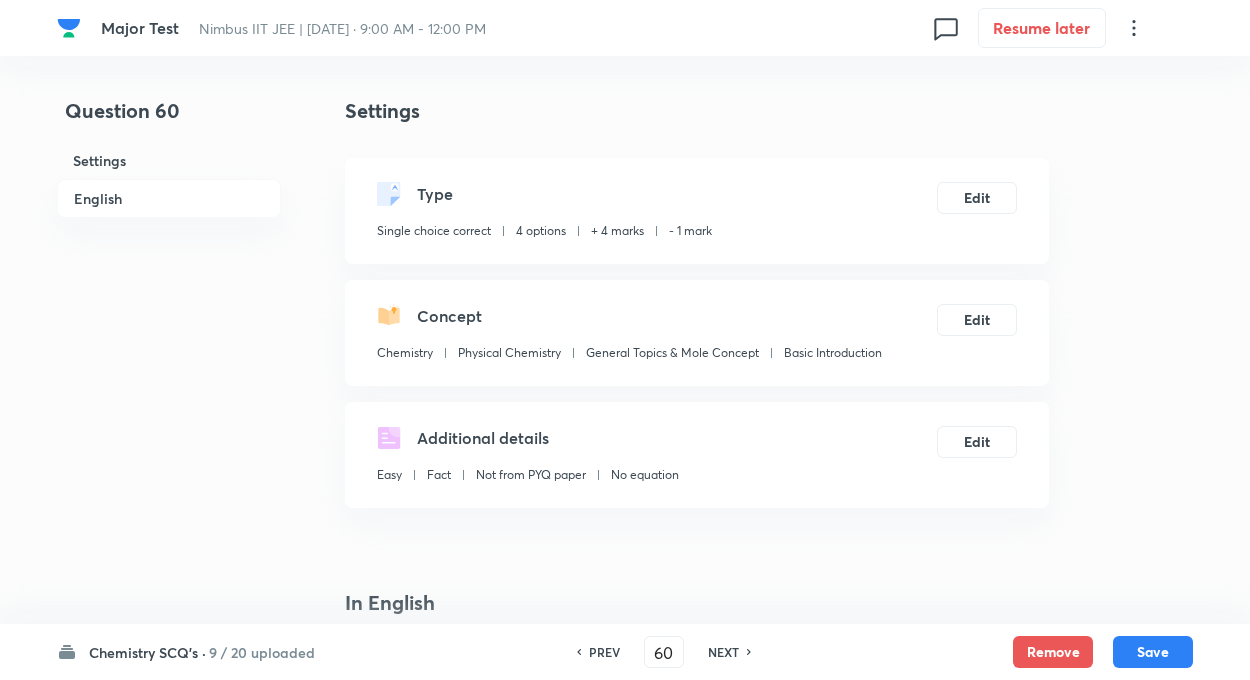click on "Question 60 Settings English" at bounding box center [169, 1354] 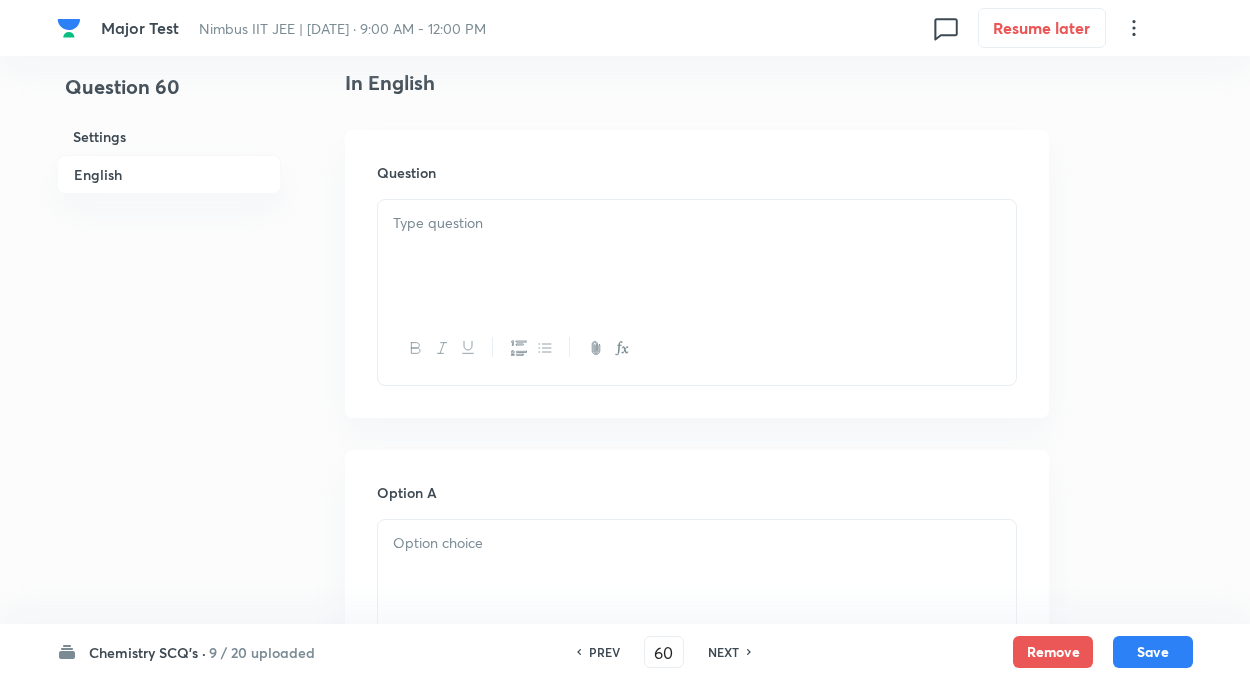 scroll, scrollTop: 600, scrollLeft: 0, axis: vertical 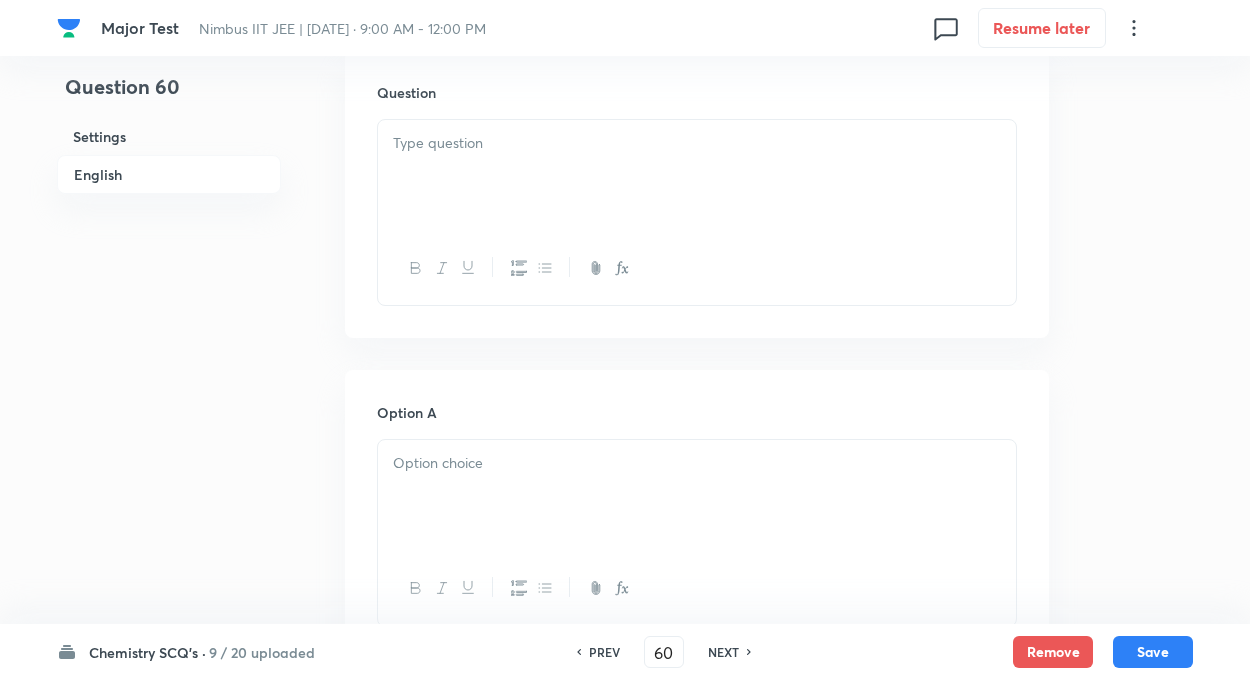 click at bounding box center (697, 176) 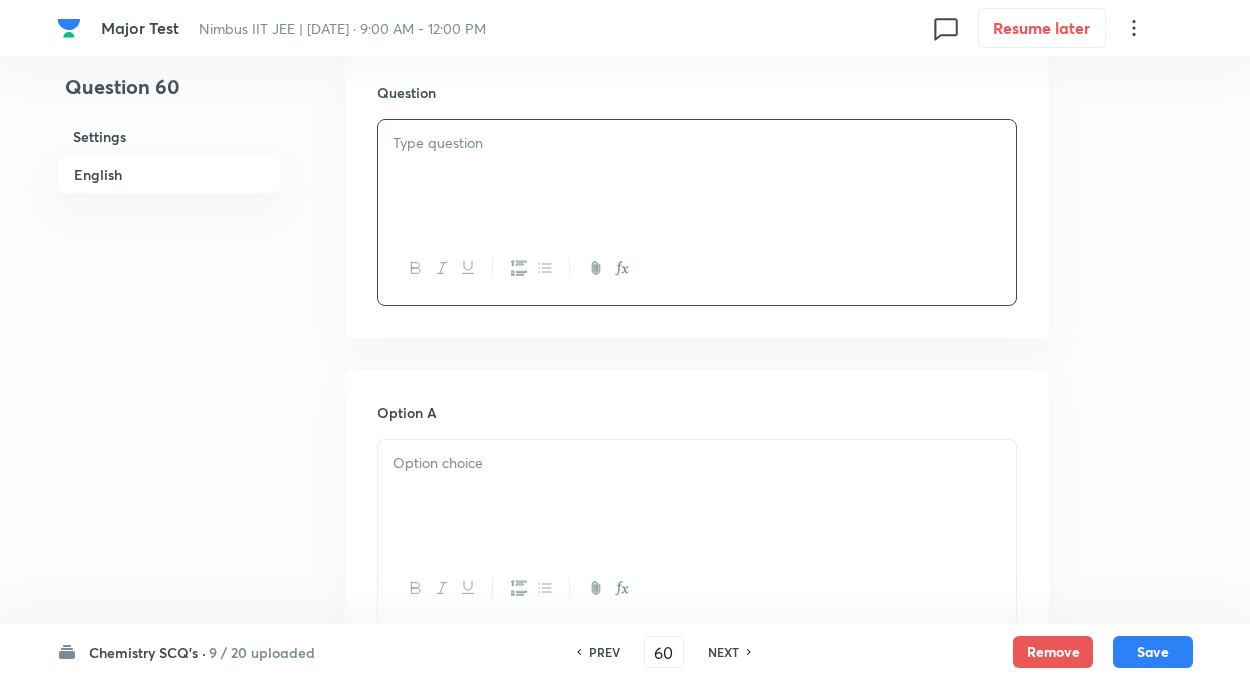 paste 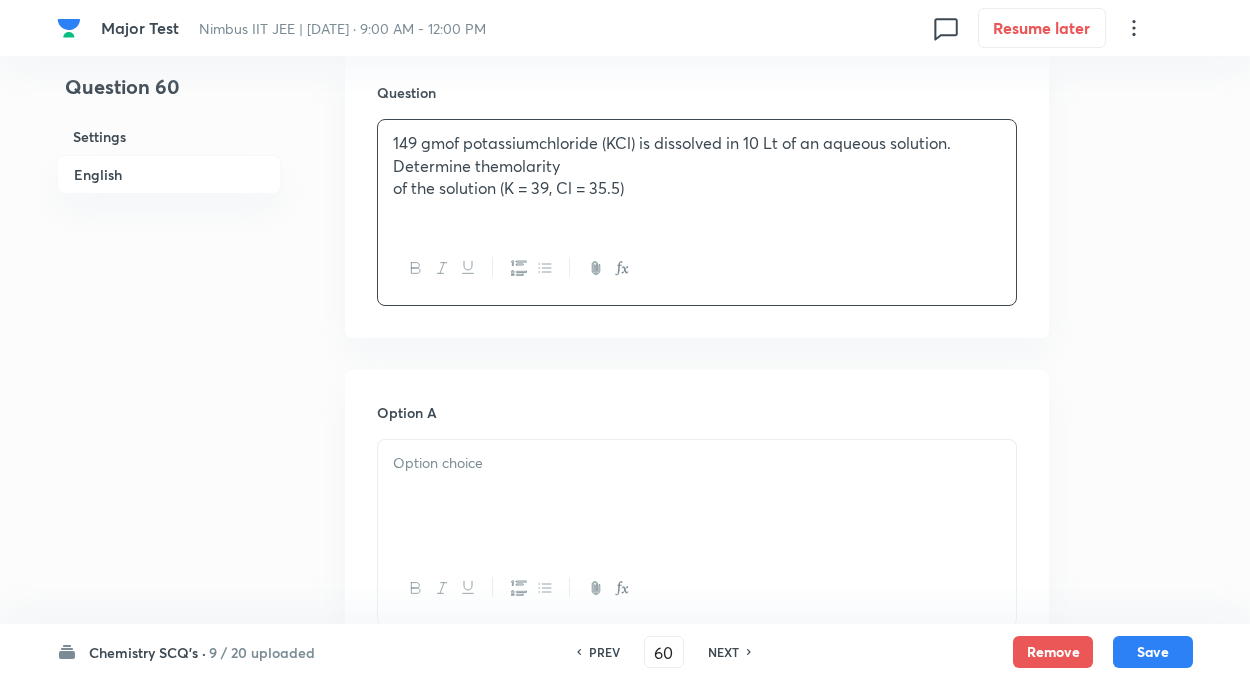 click on "of the solution (K = 39, Cl = 35.5)" at bounding box center (697, 188) 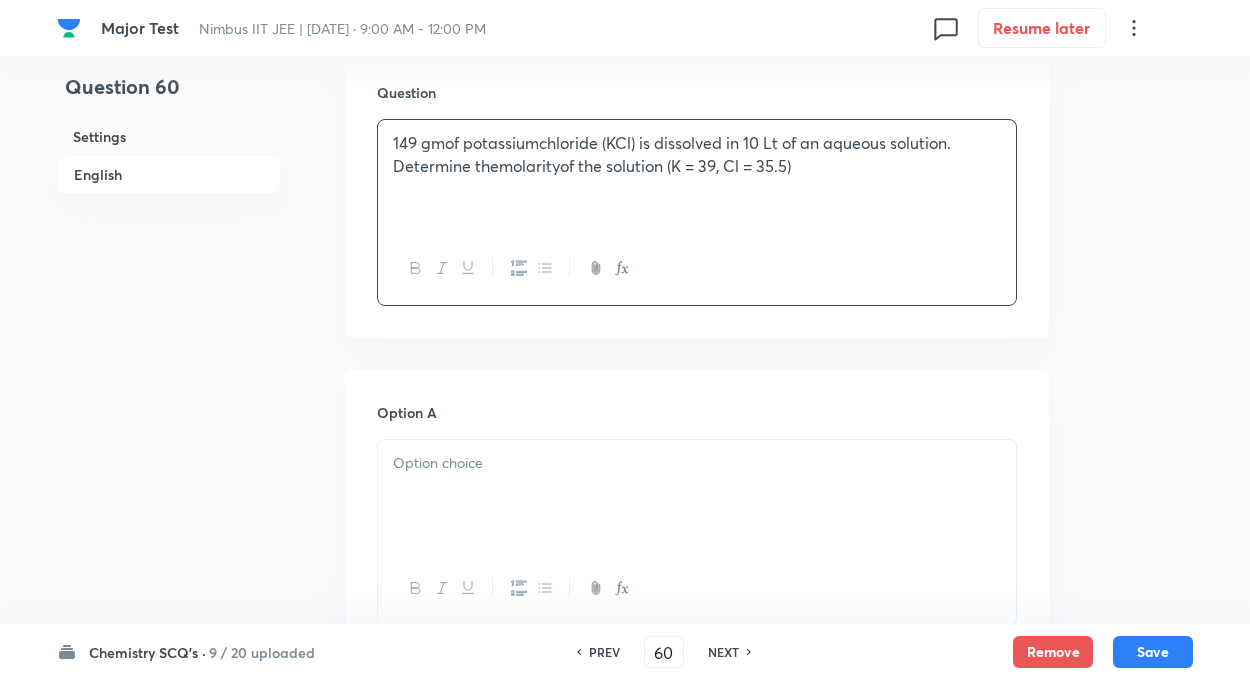 type 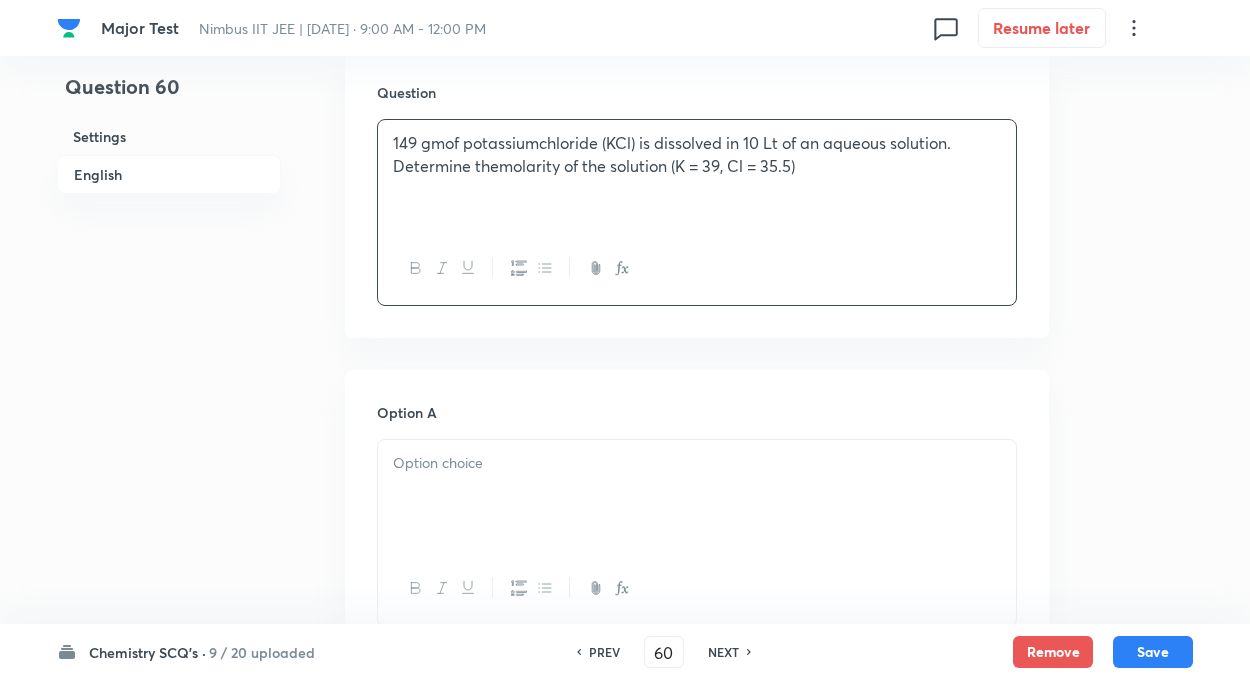 click on "Question 60 Settings English Settings Type Single choice correct 4 options + 4 marks - 1 mark Edit Concept Chemistry Physical Chemistry General Topics & Mole Concept Basic Introduction Edit Additional details Easy Fact Not from PYQ paper No equation Edit In English Question 149 gmof potassiumchloride (KCl) is dissolved in 10 Lt of an aqueous solution. Determine themolarity of the solution (K = 39, Cl = 35.5) Option A Mark as correct answer Option B Mark as correct answer Option C Mark as correct answer Option D Mark as correct answer Solution" at bounding box center [625, 754] 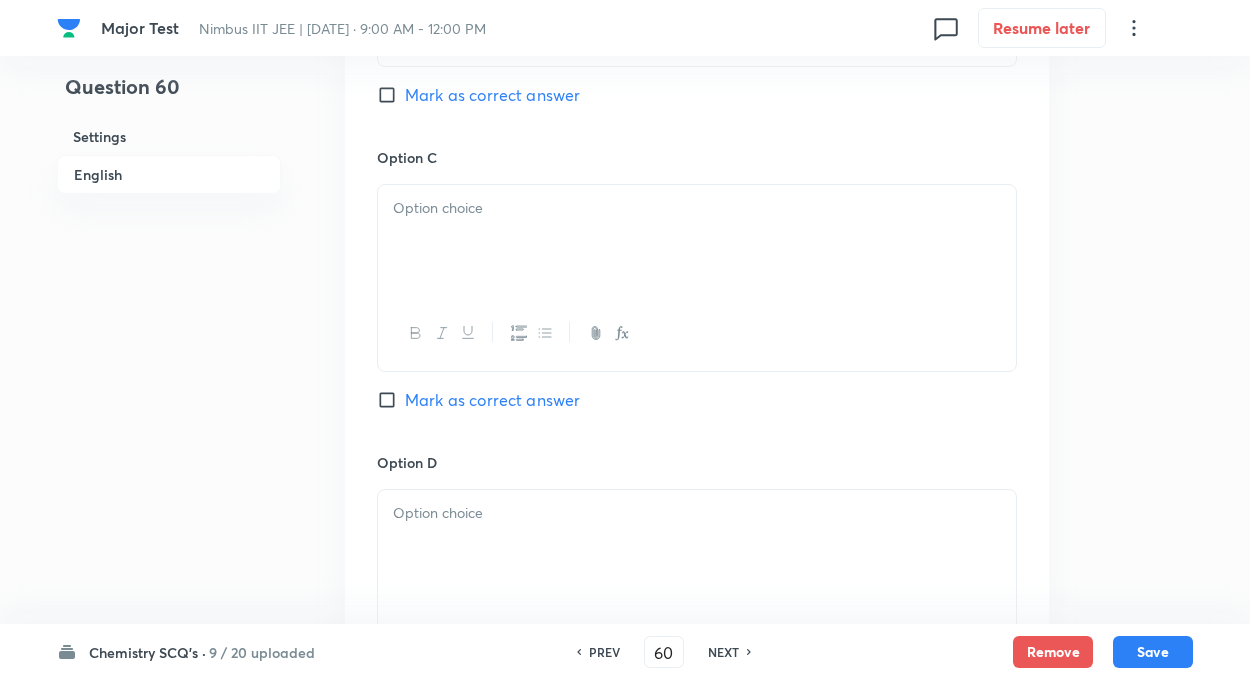 scroll, scrollTop: 1480, scrollLeft: 0, axis: vertical 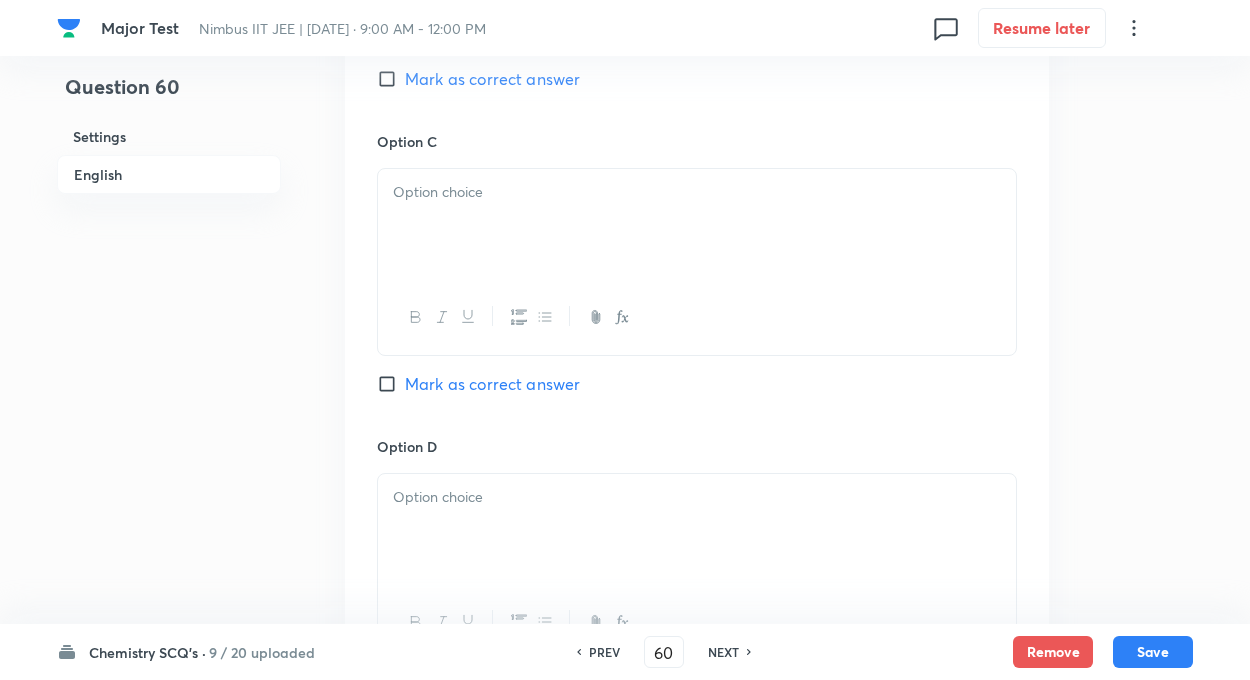 click at bounding box center [697, 225] 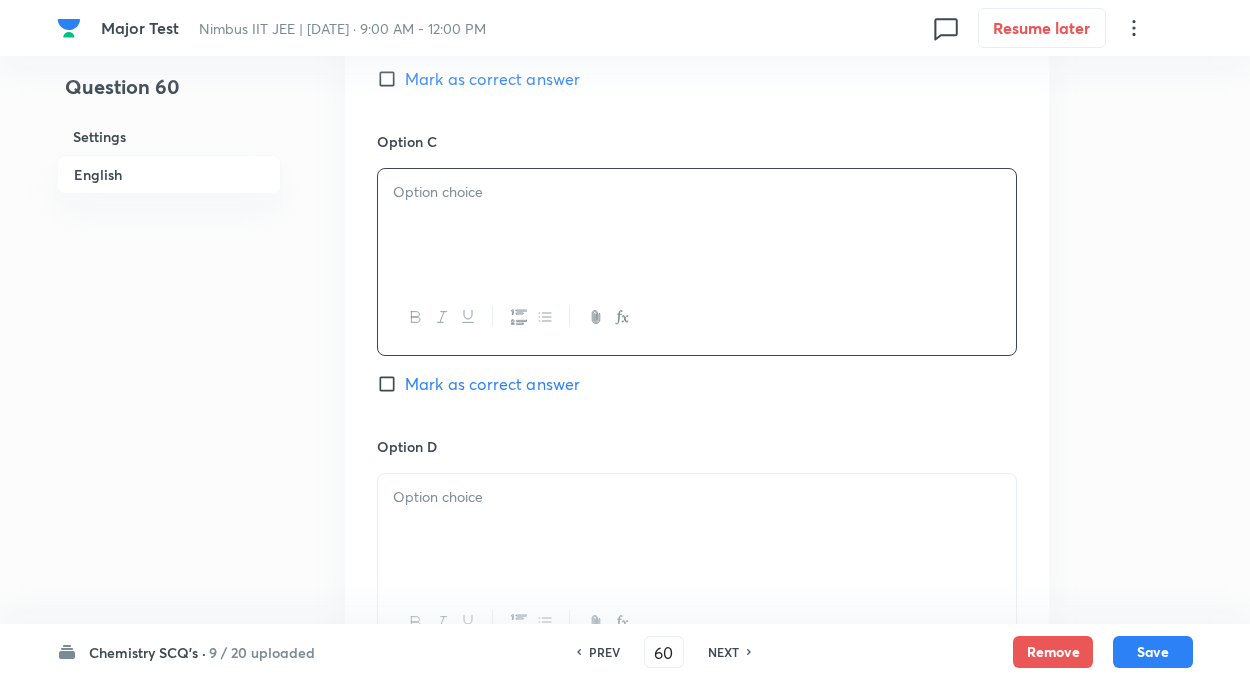 click on "Question 60 Settings English Settings Type Single choice correct 4 options + 4 marks - 1 mark Edit Concept Chemistry Physical Chemistry General Topics & Mole Concept Basic Introduction Edit Additional details Easy Fact Not from PYQ paper No equation Edit In English Question 149 gmof potassiumchloride (KCl) is dissolved in 10 Lt of an aqueous solution. Determine themolarity of the solution (K = 39, Cl = 35.5) Option A Mark as correct answer Option B Mark as correct answer Option C Mark as correct answer Option D Mark as correct answer Solution" at bounding box center [625, -126] 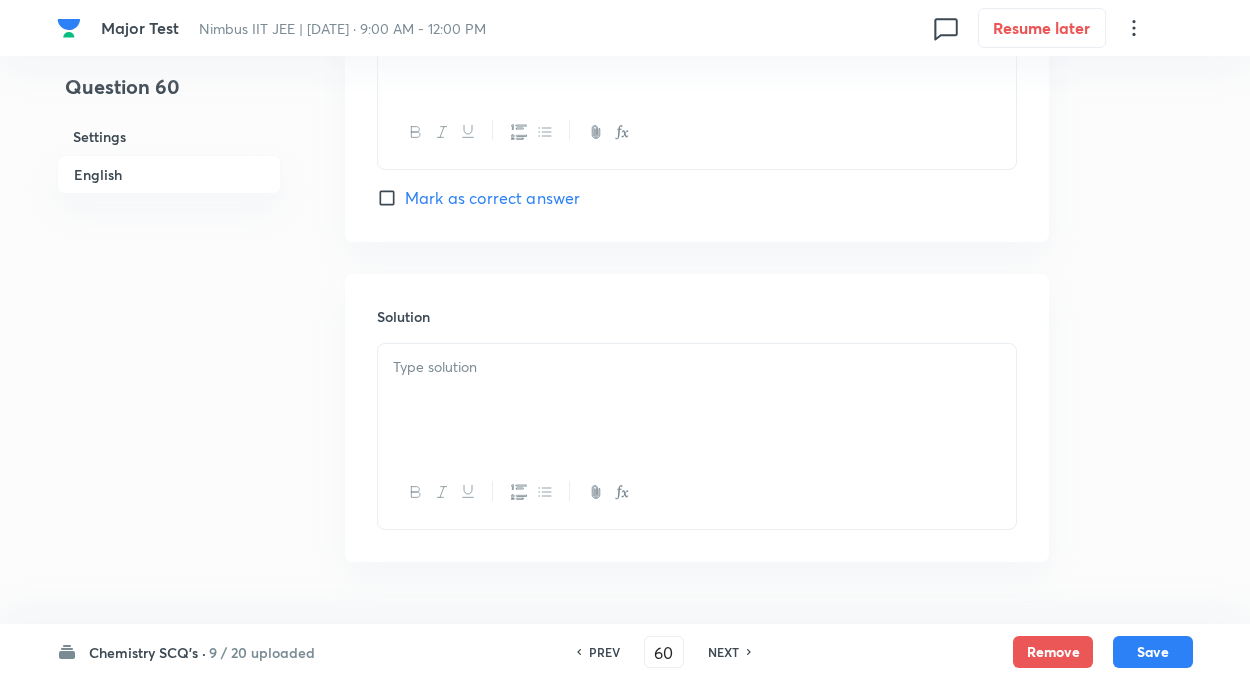 scroll, scrollTop: 2028, scrollLeft: 0, axis: vertical 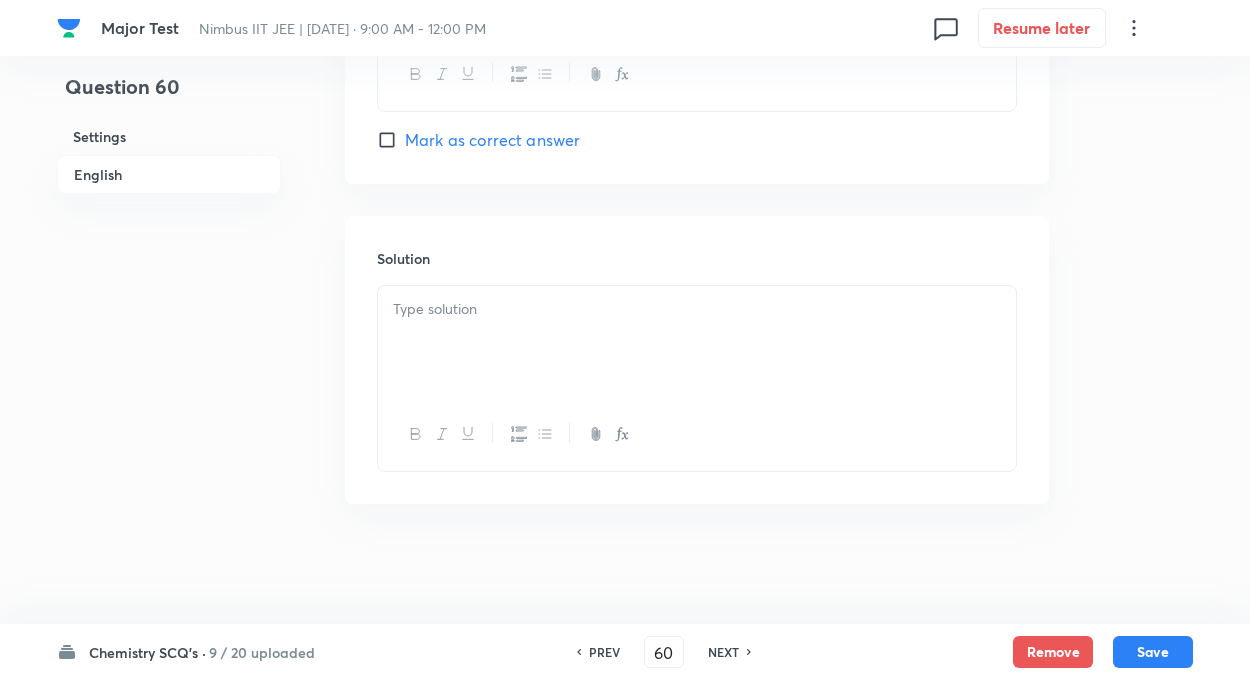 click at bounding box center (697, 342) 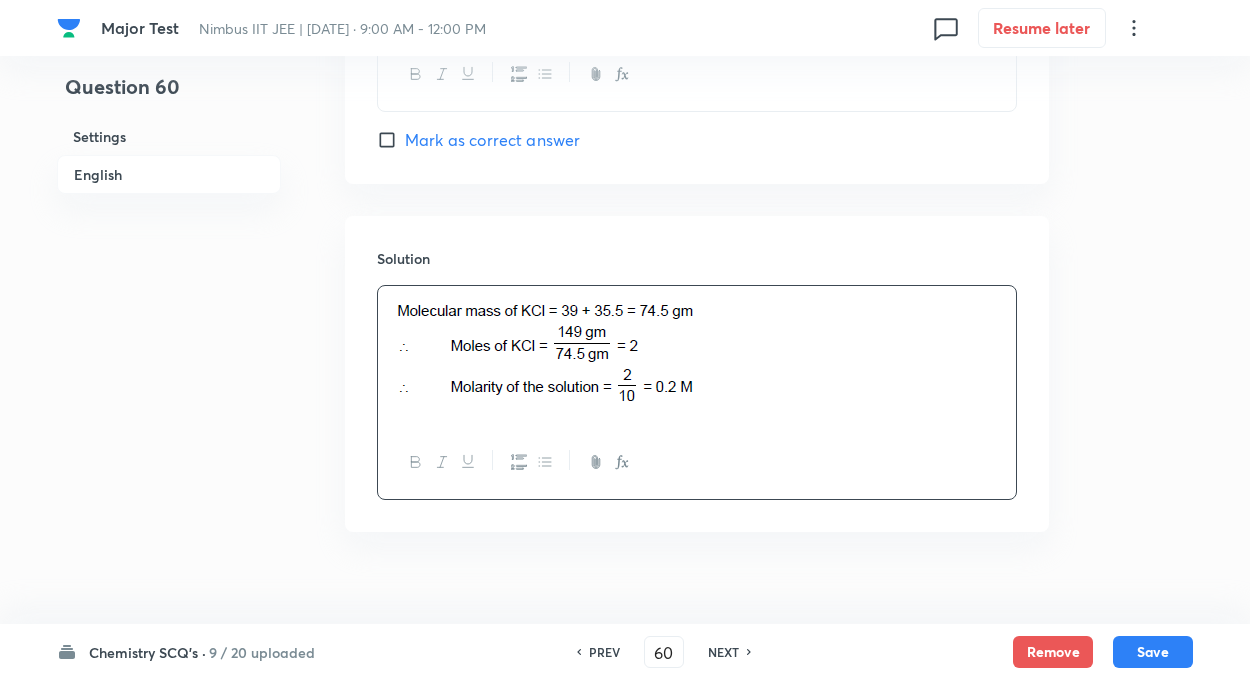 click on "Question 60 Settings English Settings Type Single choice correct 4 options + 4 marks - 1 mark Edit Concept Chemistry Physical Chemistry General Topics & Mole Concept Basic Introduction Edit Additional details Easy Fact Not from PYQ paper No equation Edit In English Question 149 gmof potassiumchloride (KCl) is dissolved in 10 Lt of an aqueous solution. Determine themolarity of the solution (K = 39, Cl = 35.5) Option A Mark as correct answer Option B Mark as correct answer Option C Mark as correct answer Option D Mark as correct answer Solution" at bounding box center (625, -660) 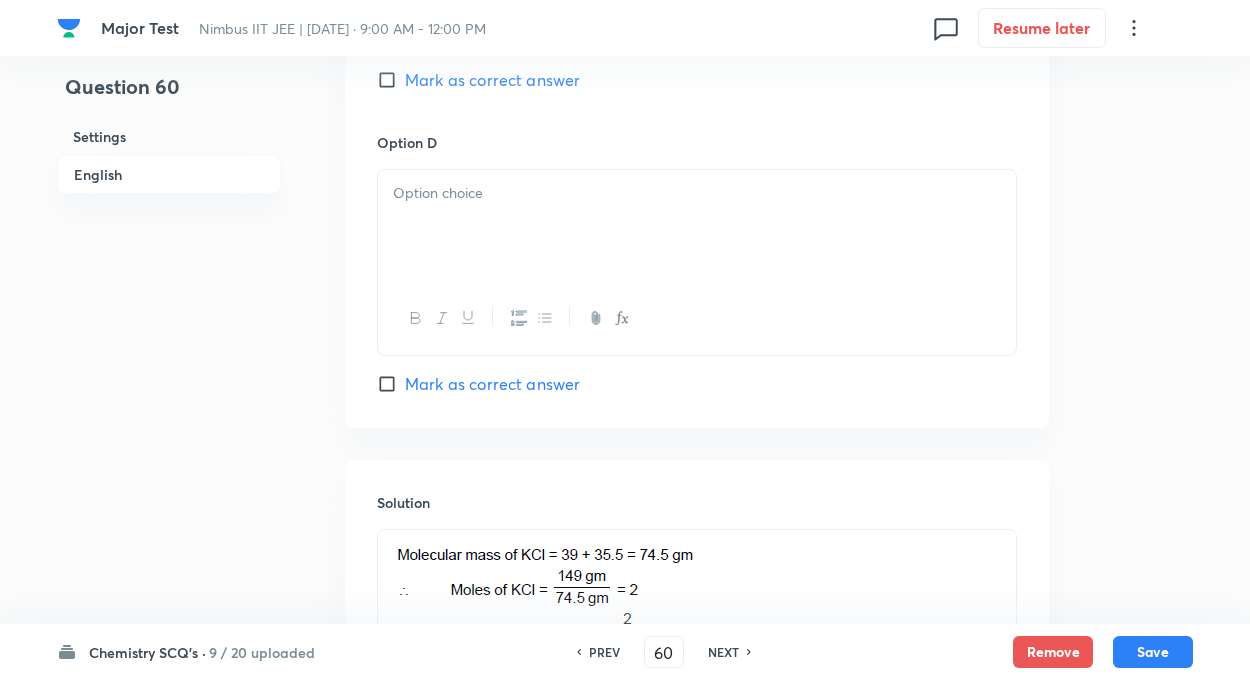 scroll, scrollTop: 1628, scrollLeft: 0, axis: vertical 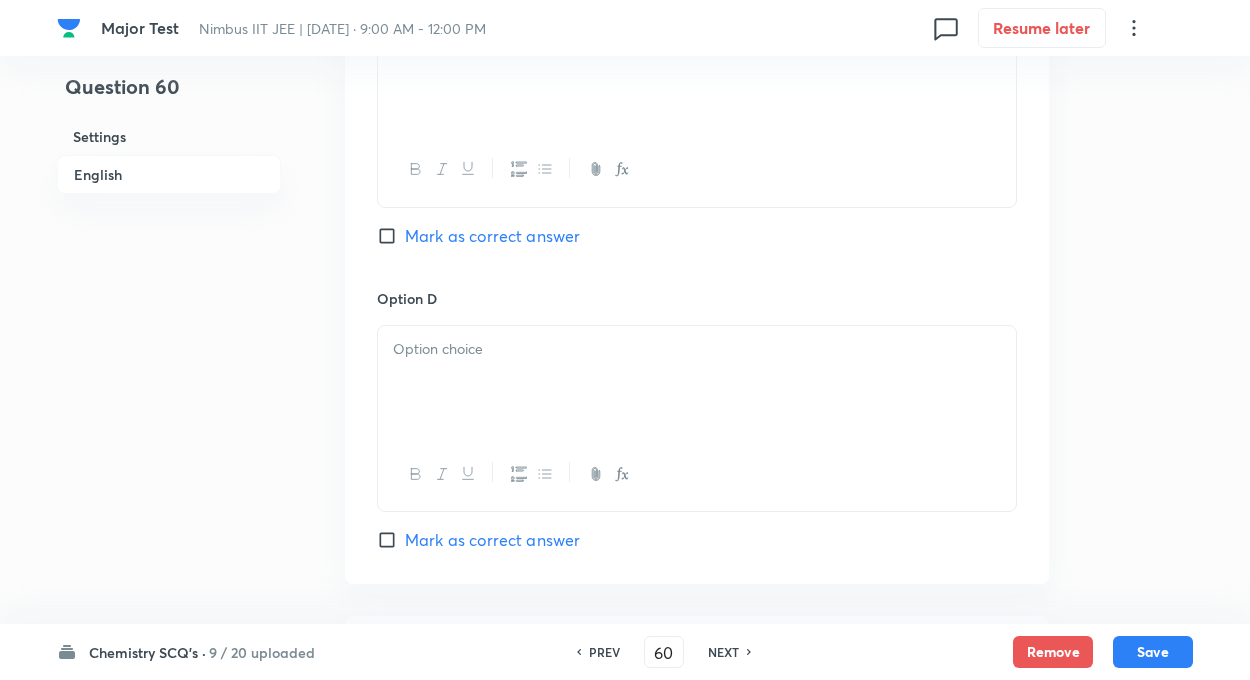 click at bounding box center (697, 382) 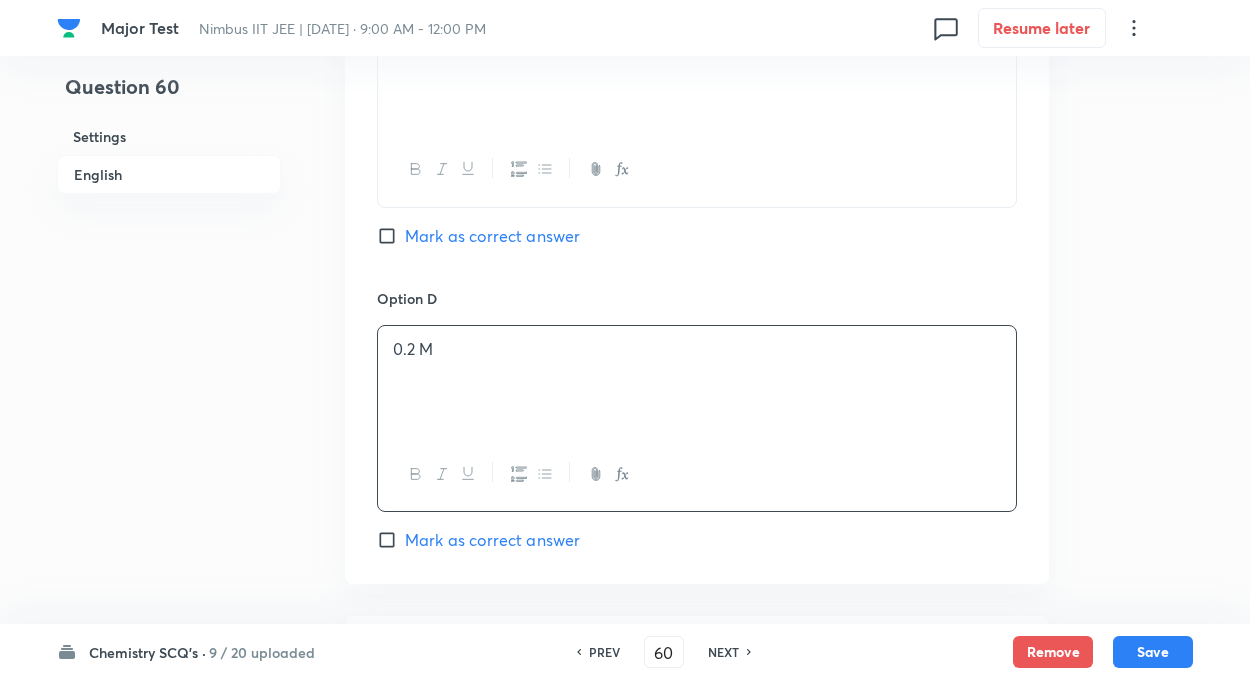 click on "Mark as correct answer" at bounding box center [391, 540] 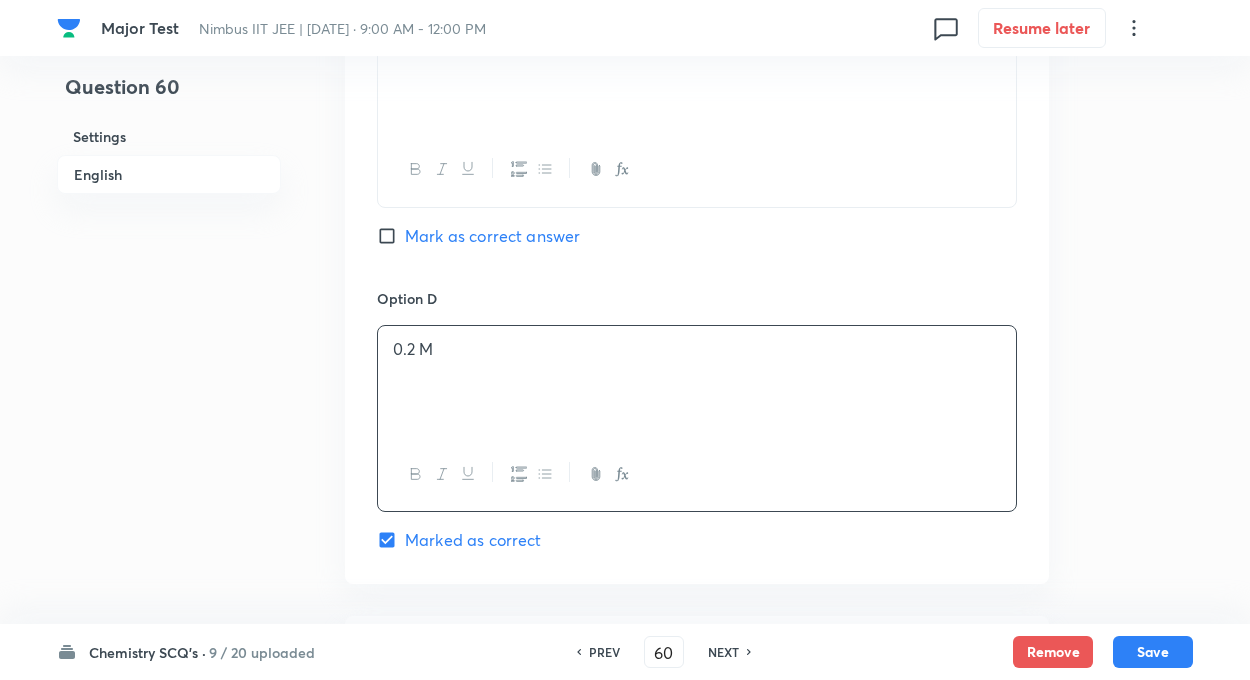 click on "Question 60 Settings English Settings Type Single choice correct 4 options + 4 marks - 1 mark Edit Concept Chemistry Physical Chemistry General Topics & Mole Concept Basic Introduction Edit Additional details Easy Fact Not from PYQ paper No equation Edit In English Question 149 gmof potassiumchloride (KCl) is dissolved in 10 Lt of an aqueous solution. Determine themolarity of the solution (K = 39, Cl = 35.5) Option A Mark as correct answer Option B Mark as correct answer Option C Mark as correct answer Option D 0.2 M Marked as correct Solution" at bounding box center (625, -260) 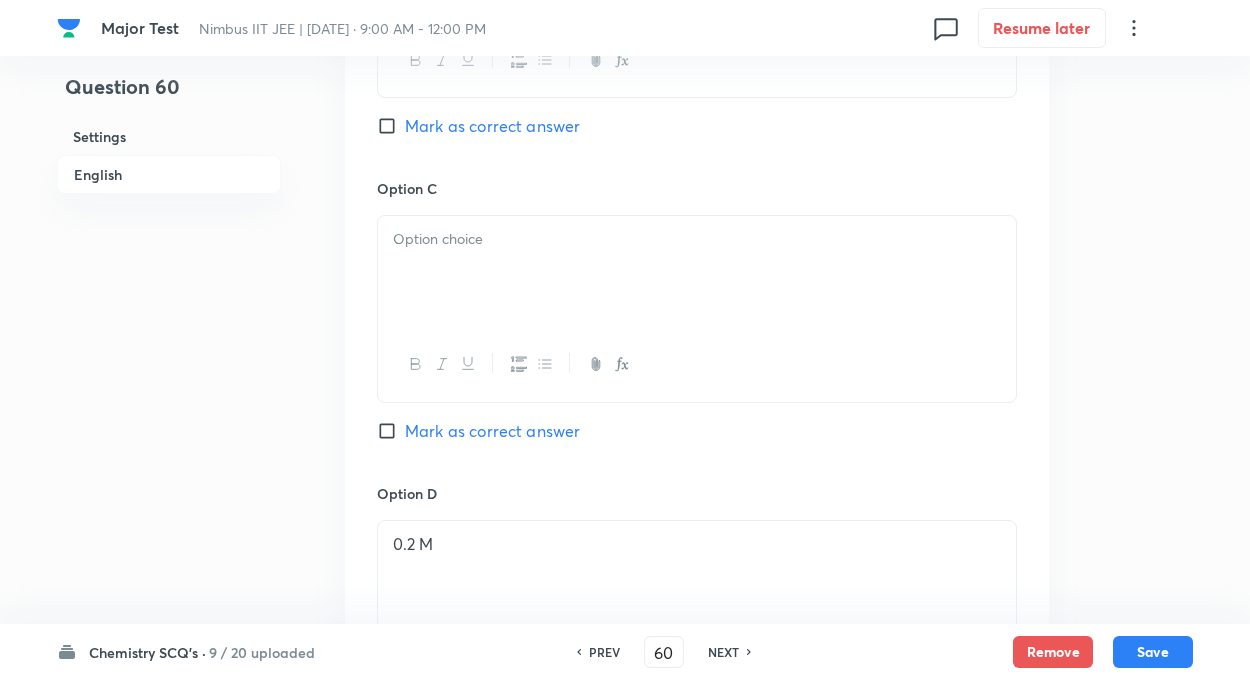 scroll, scrollTop: 1428, scrollLeft: 0, axis: vertical 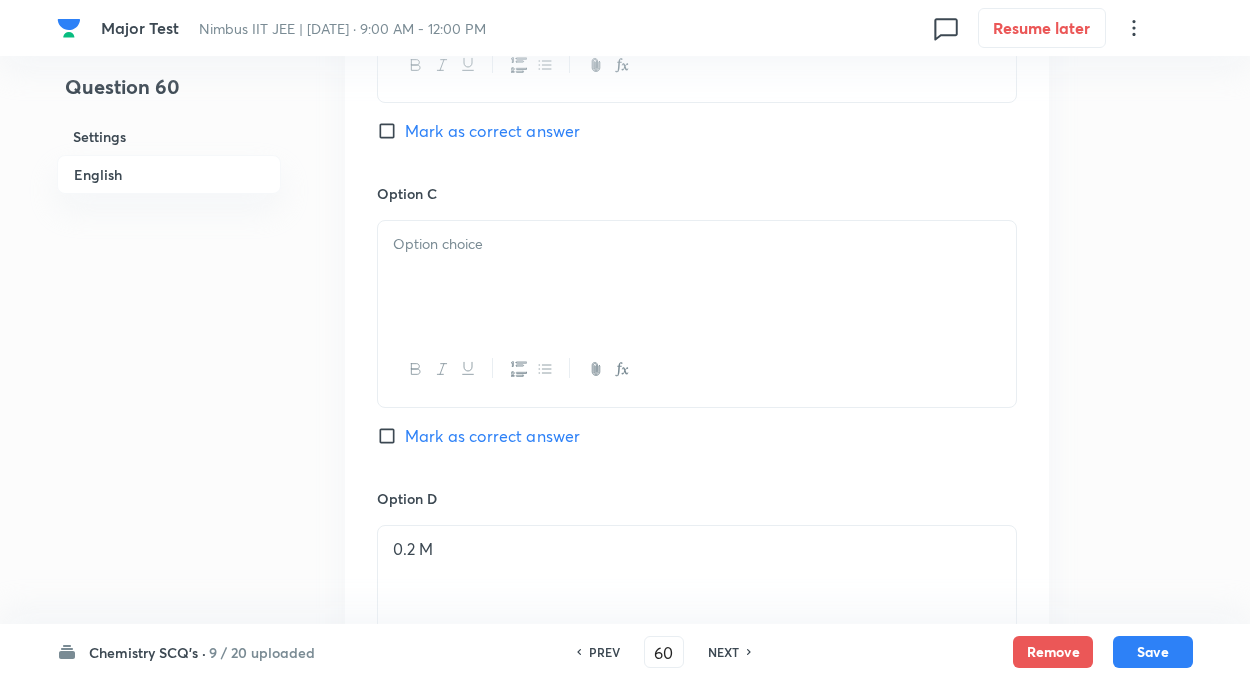 click at bounding box center [697, 244] 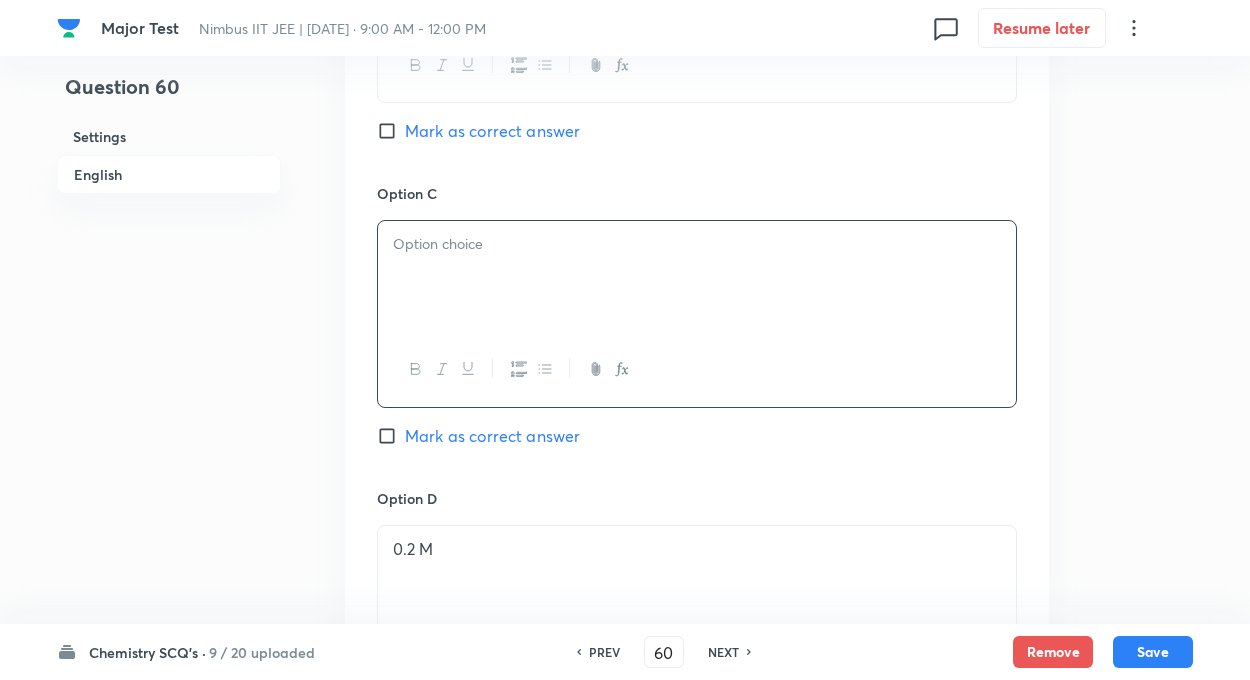 paste 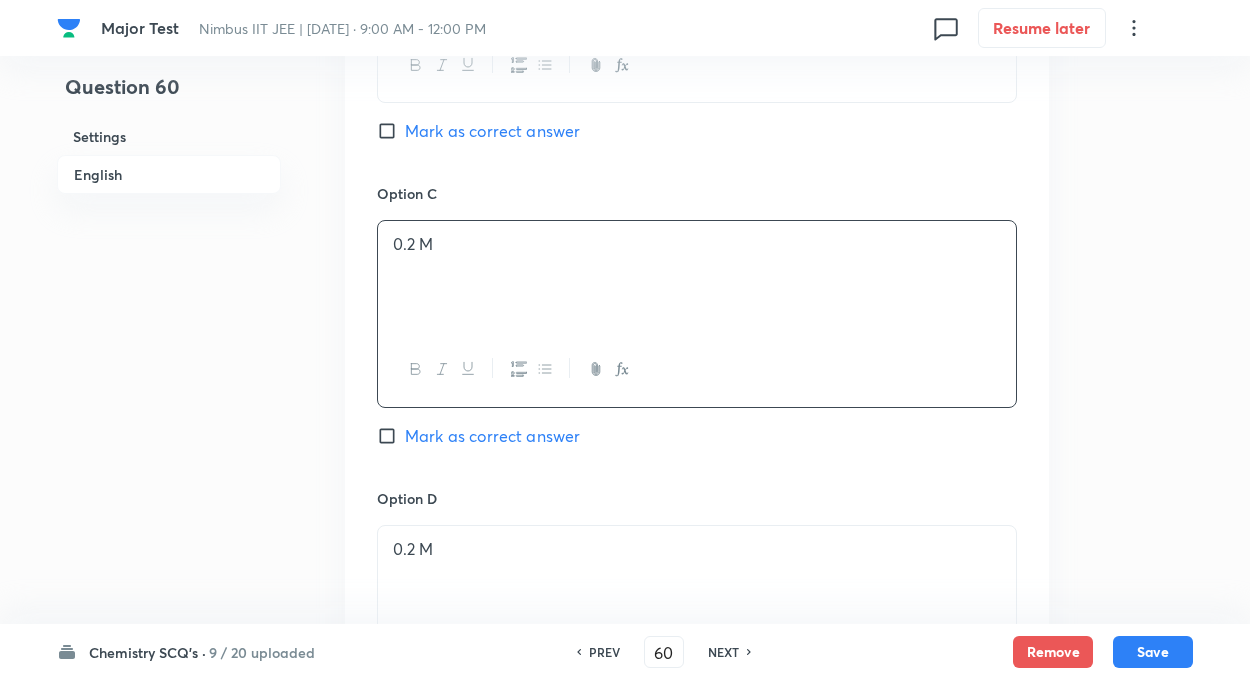 click on "0.2 M" at bounding box center (697, 244) 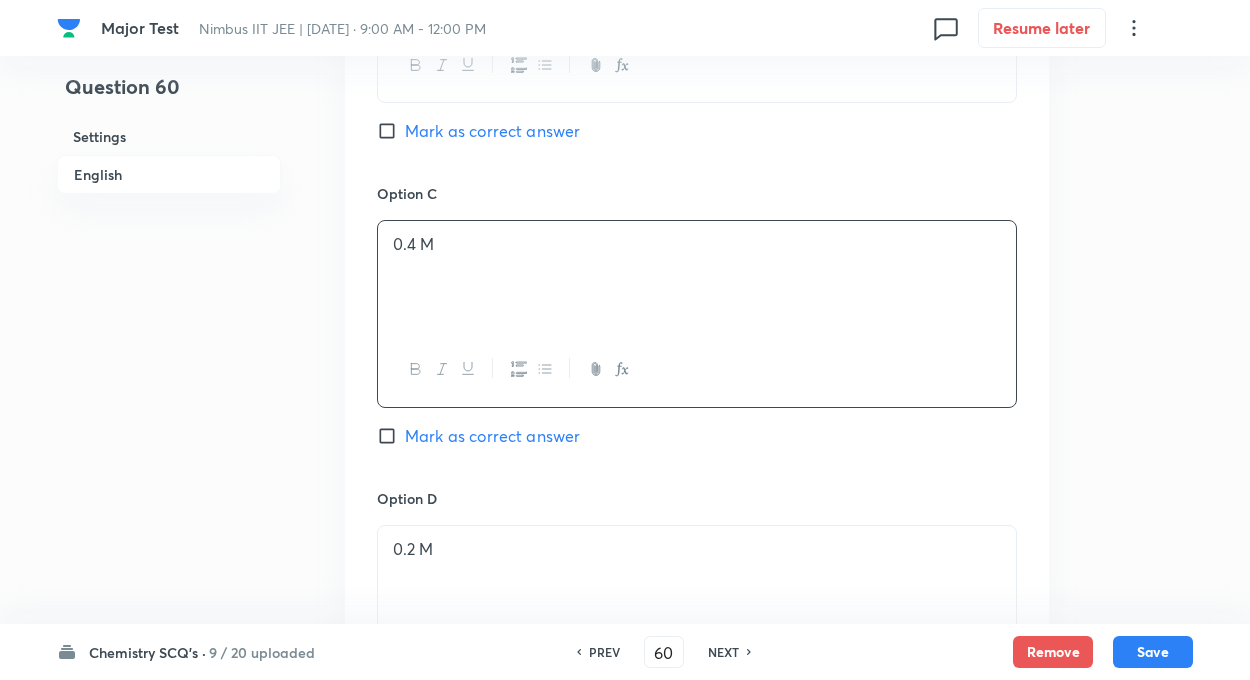 click on "Question 60 Settings English" at bounding box center [169, -60] 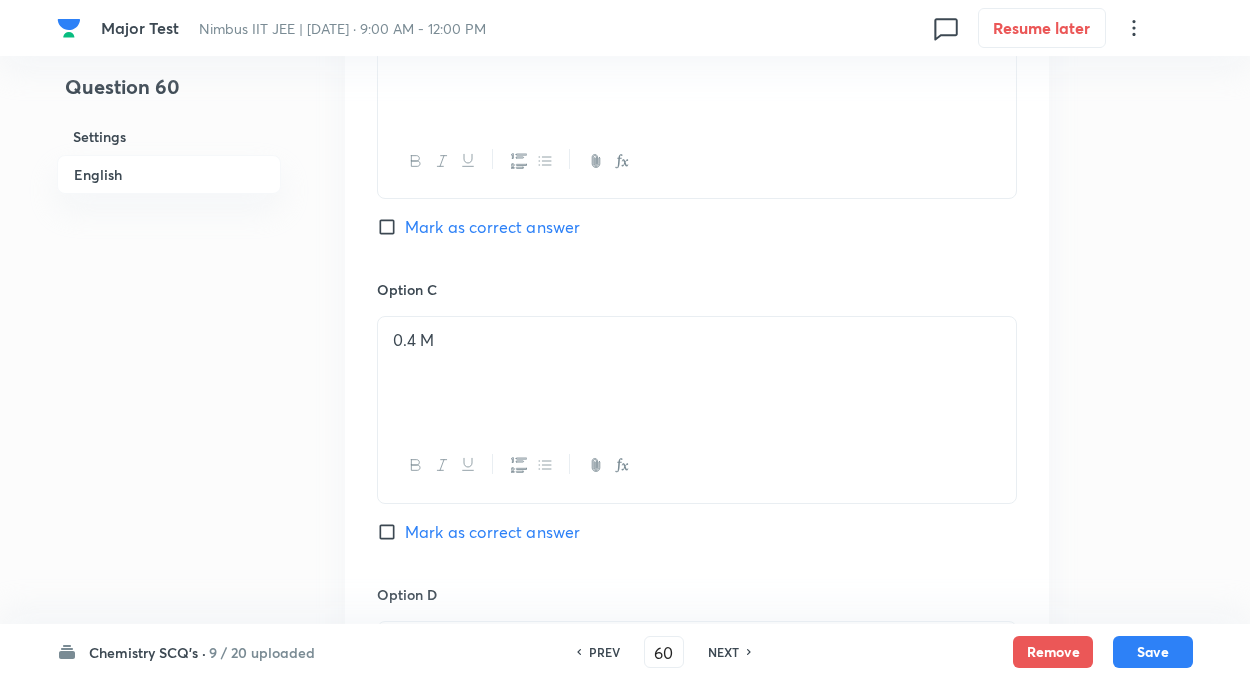 scroll, scrollTop: 1148, scrollLeft: 0, axis: vertical 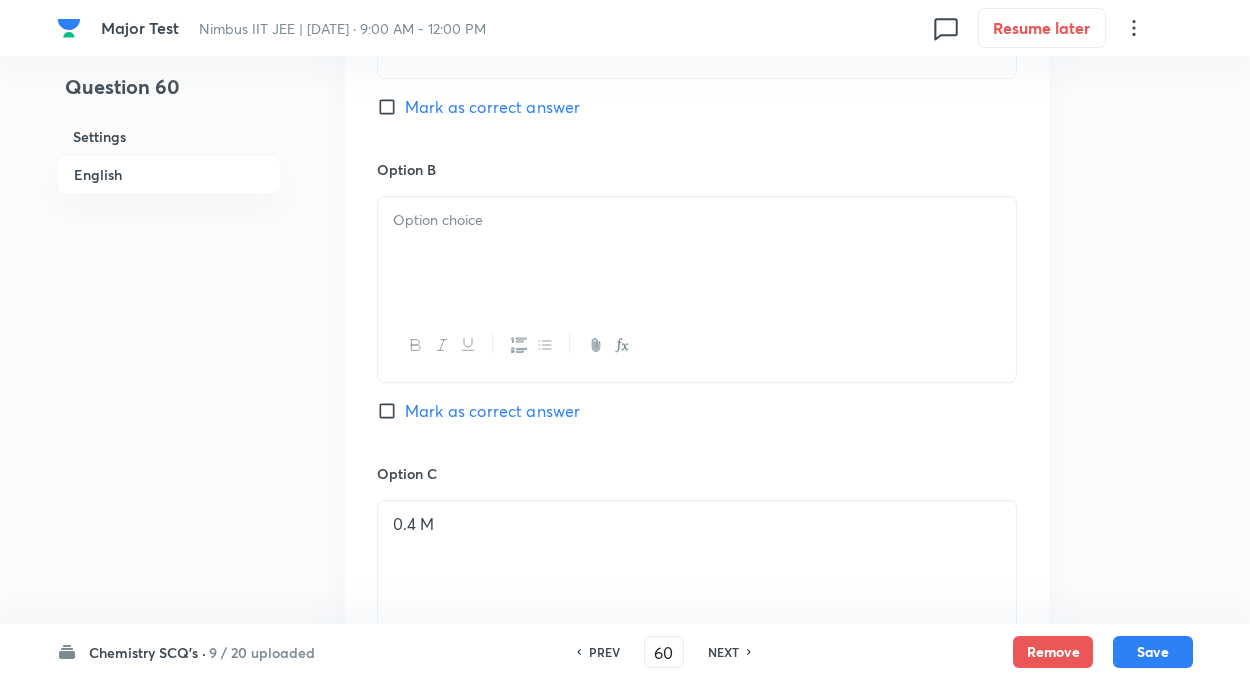 click at bounding box center (697, 253) 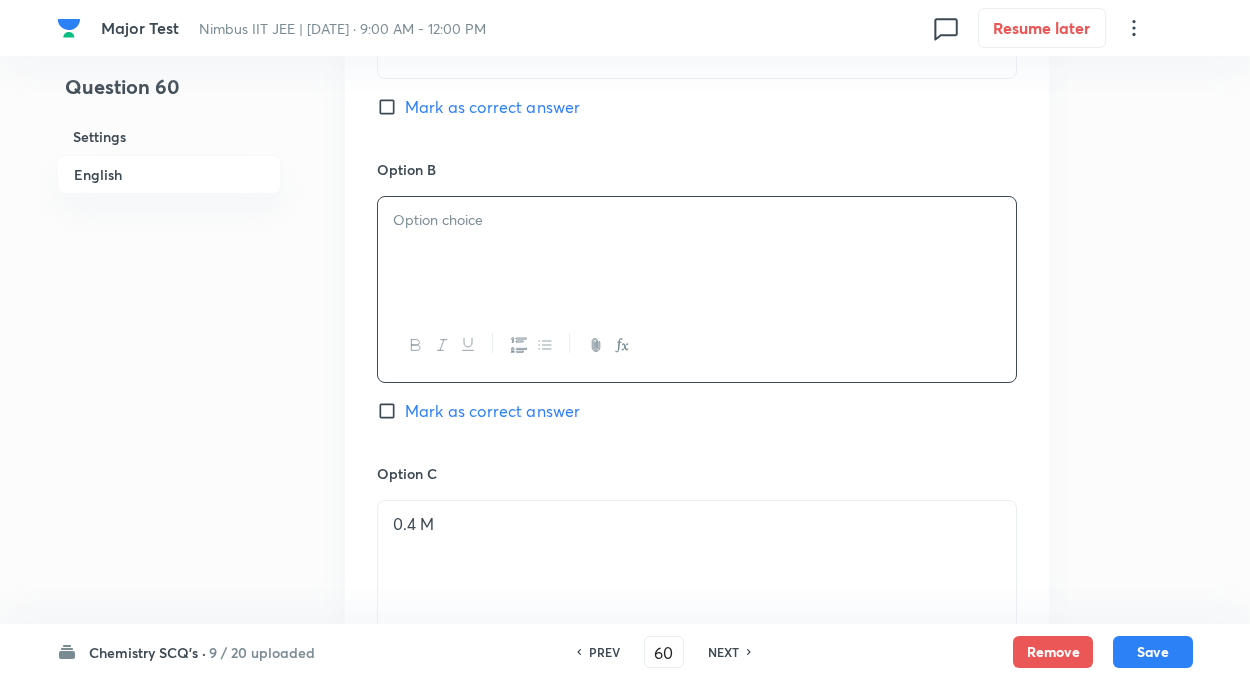 paste 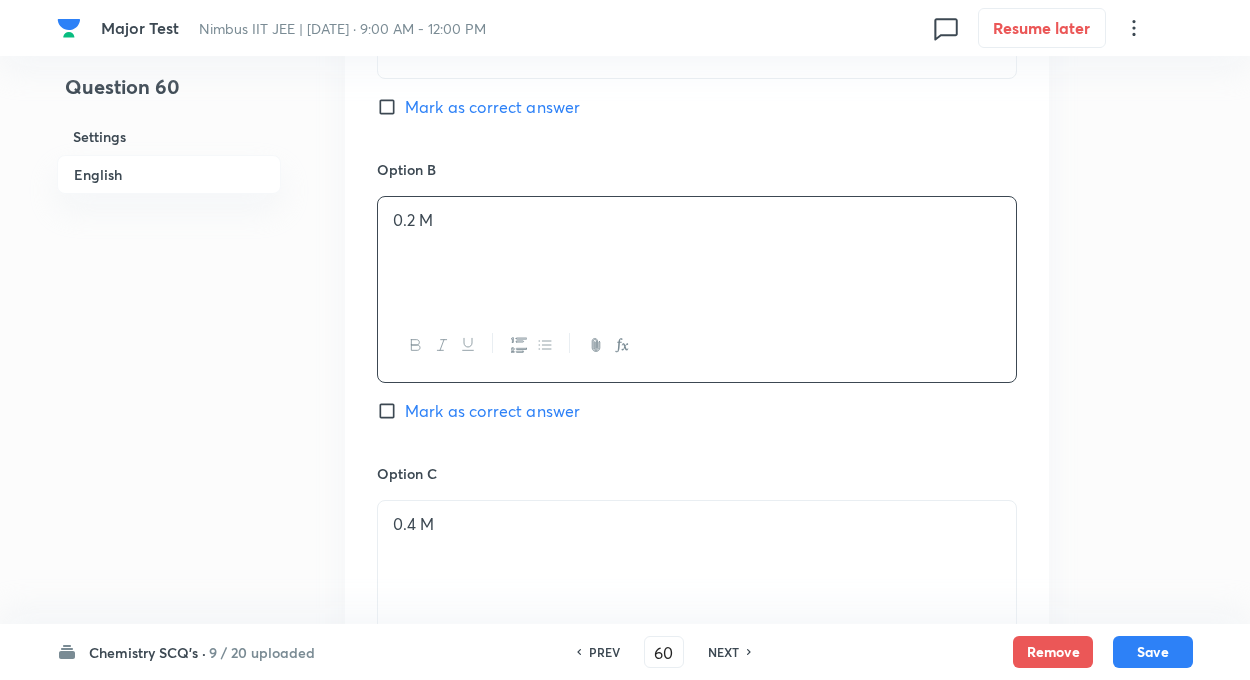click on "0.2 M" at bounding box center (697, 220) 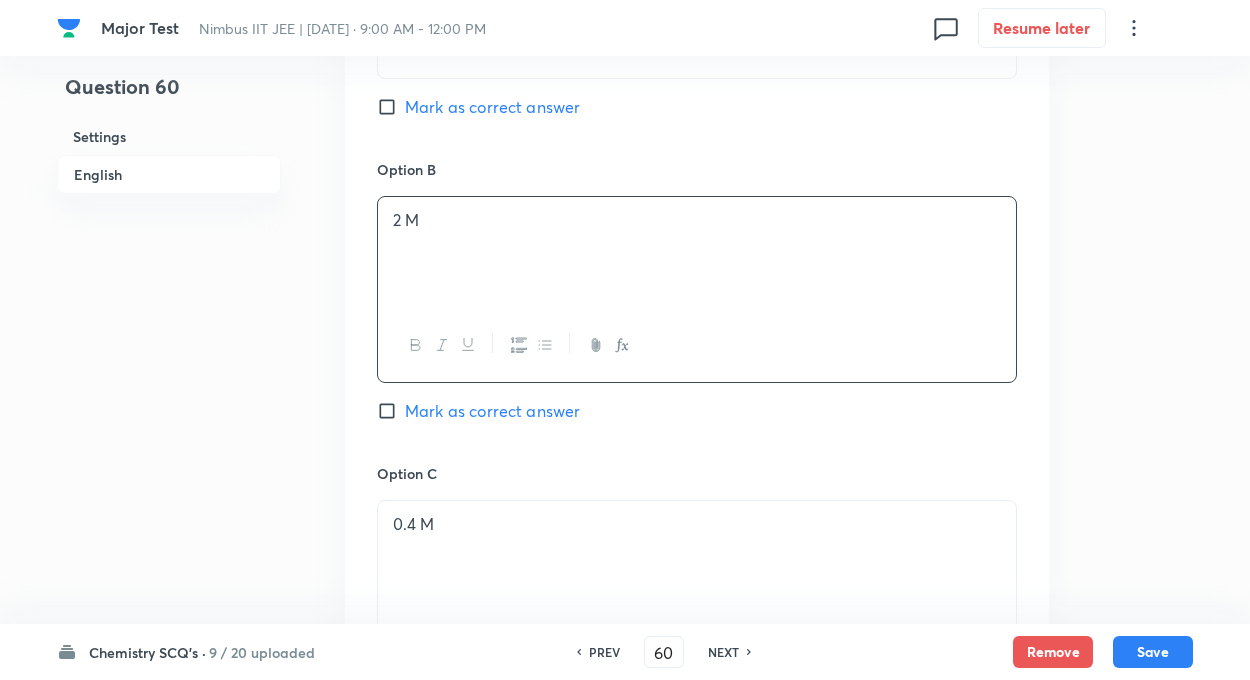 click on "Question 60 Settings English Settings Type Single choice correct 4 options + 4 marks - 1 mark Edit Concept Chemistry Physical Chemistry General Topics & Mole Concept Basic Introduction Edit Additional details Easy Fact Not from PYQ paper No equation Edit In English Question 149 gmof potassiumchloride (KCl) is dissolved in 10 Lt of an aqueous solution. Determine themolarity of the solution (K = 39, Cl = 35.5) Option A Mark as correct answer Option B 2 M Mark as correct answer Option C 0.4 M Mark as correct answer Option D 0.2 M Marked as correct Solution" at bounding box center (625, 220) 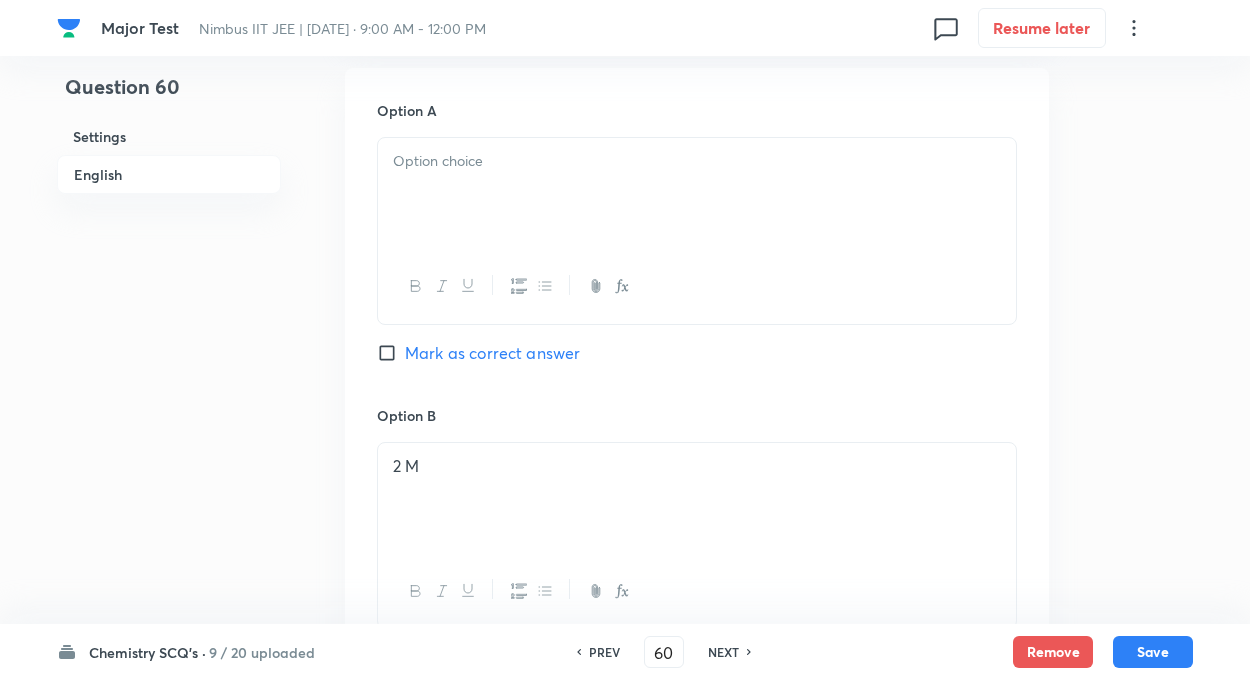scroll, scrollTop: 828, scrollLeft: 0, axis: vertical 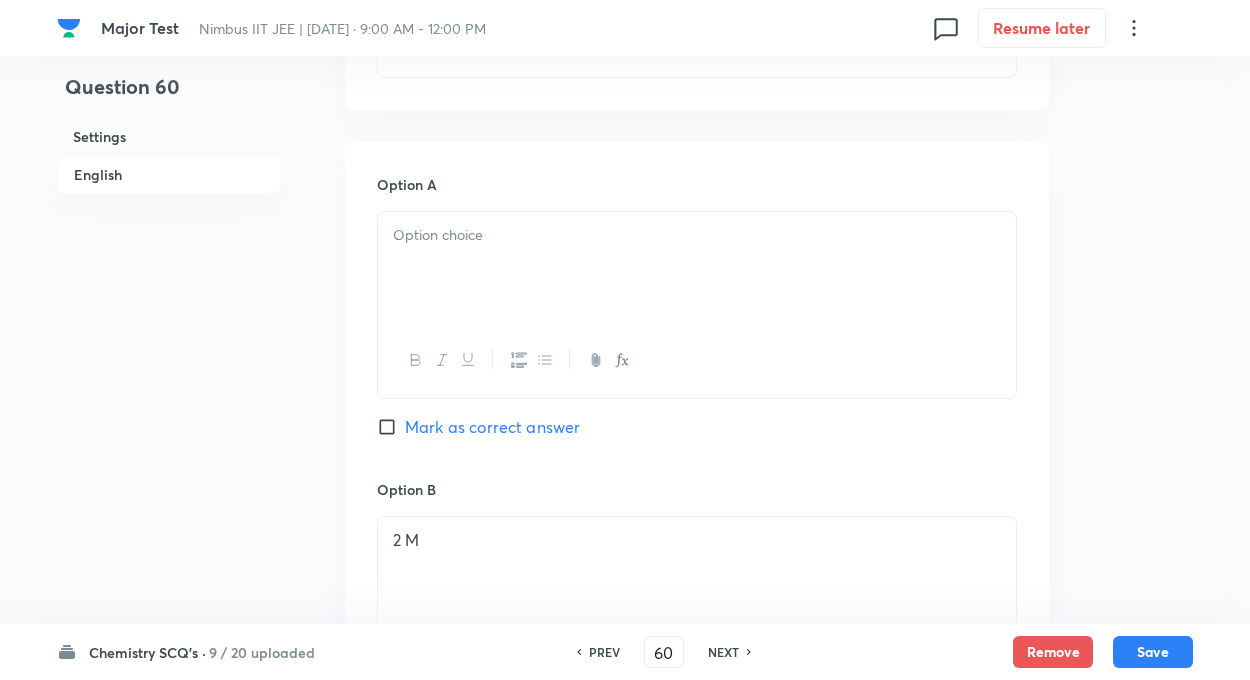 click at bounding box center [697, 268] 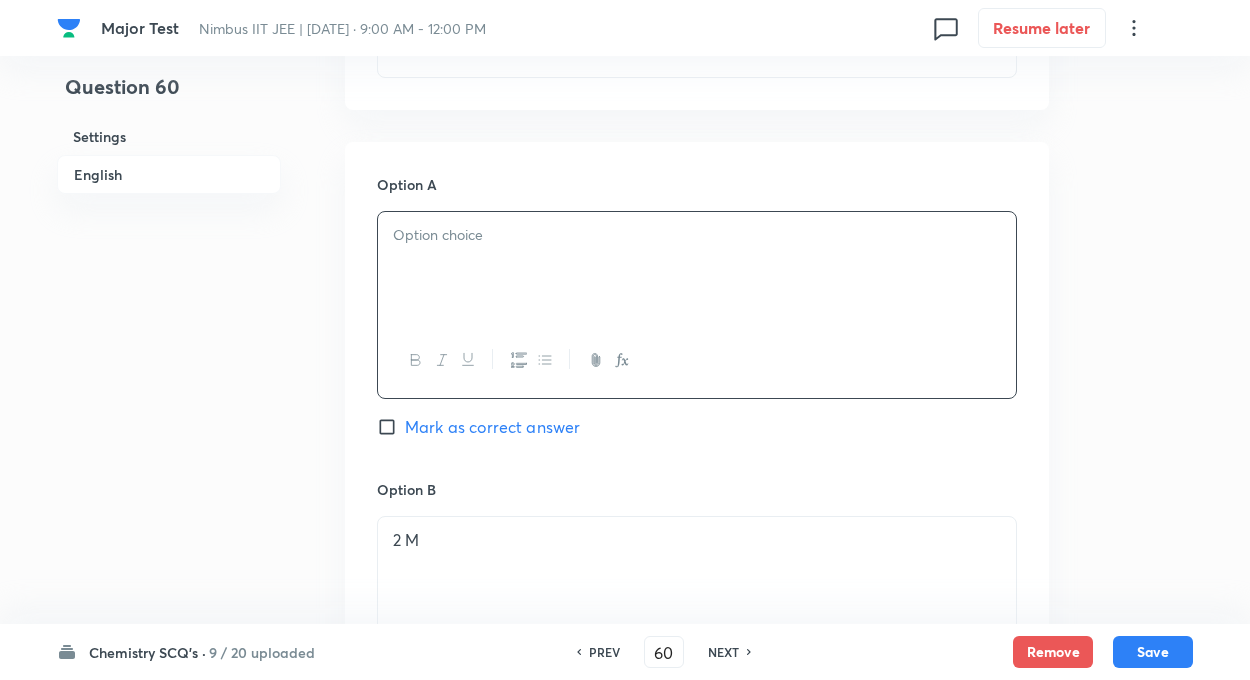 paste 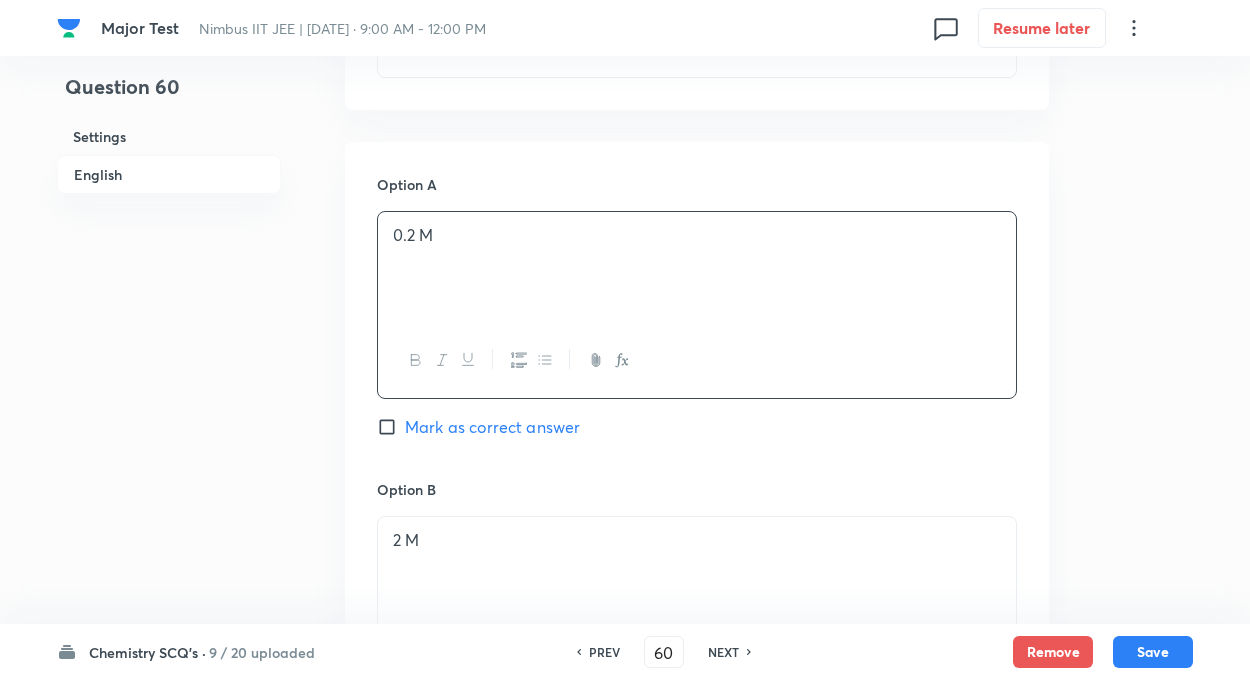 click on "0.2 M" at bounding box center [697, 235] 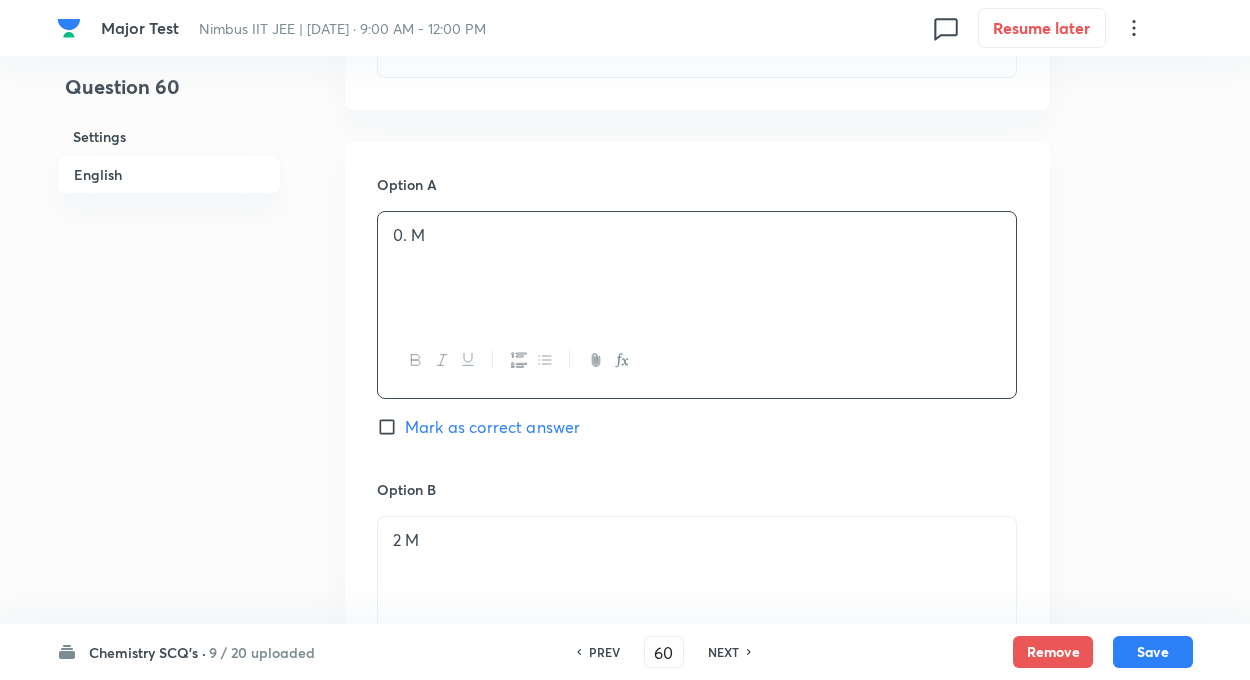 type 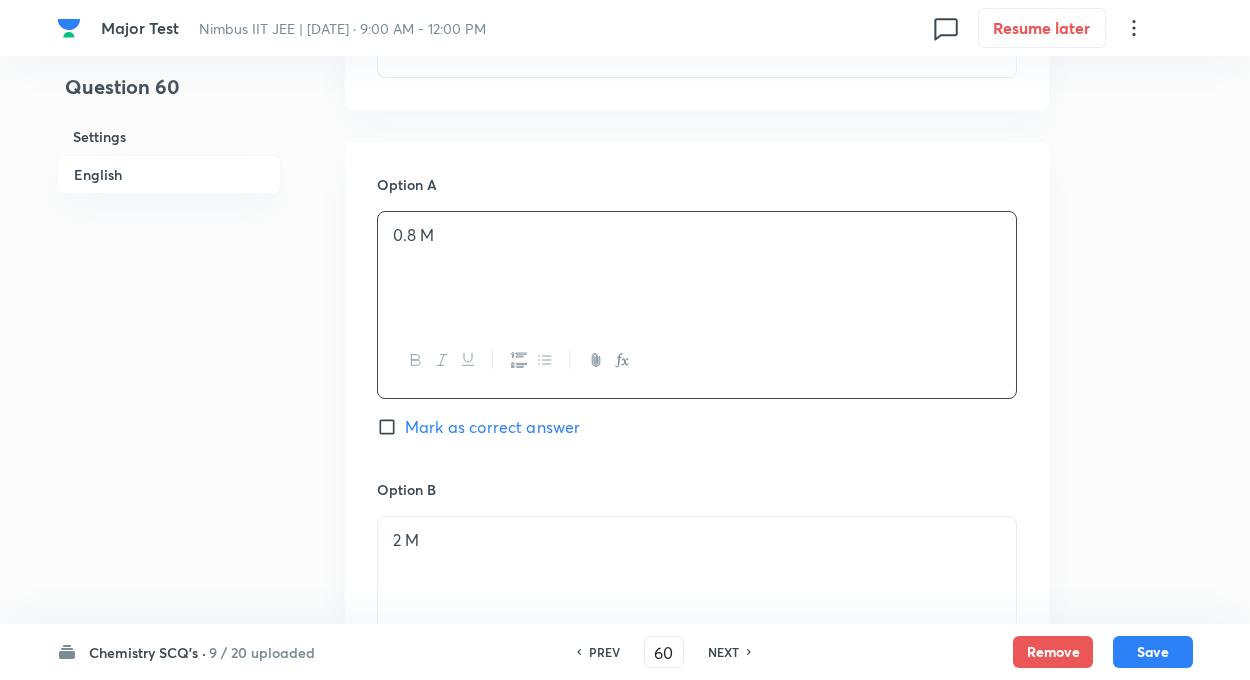 click on "Question 60 Settings English" at bounding box center (169, 540) 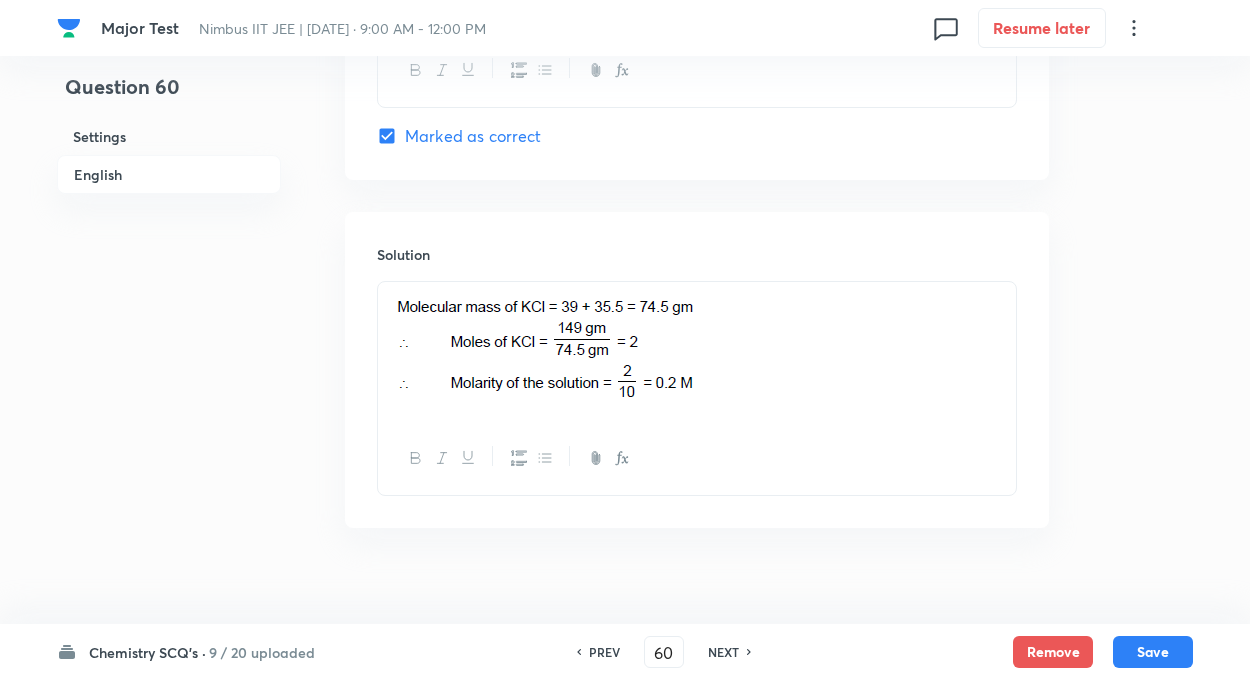 scroll, scrollTop: 2056, scrollLeft: 0, axis: vertical 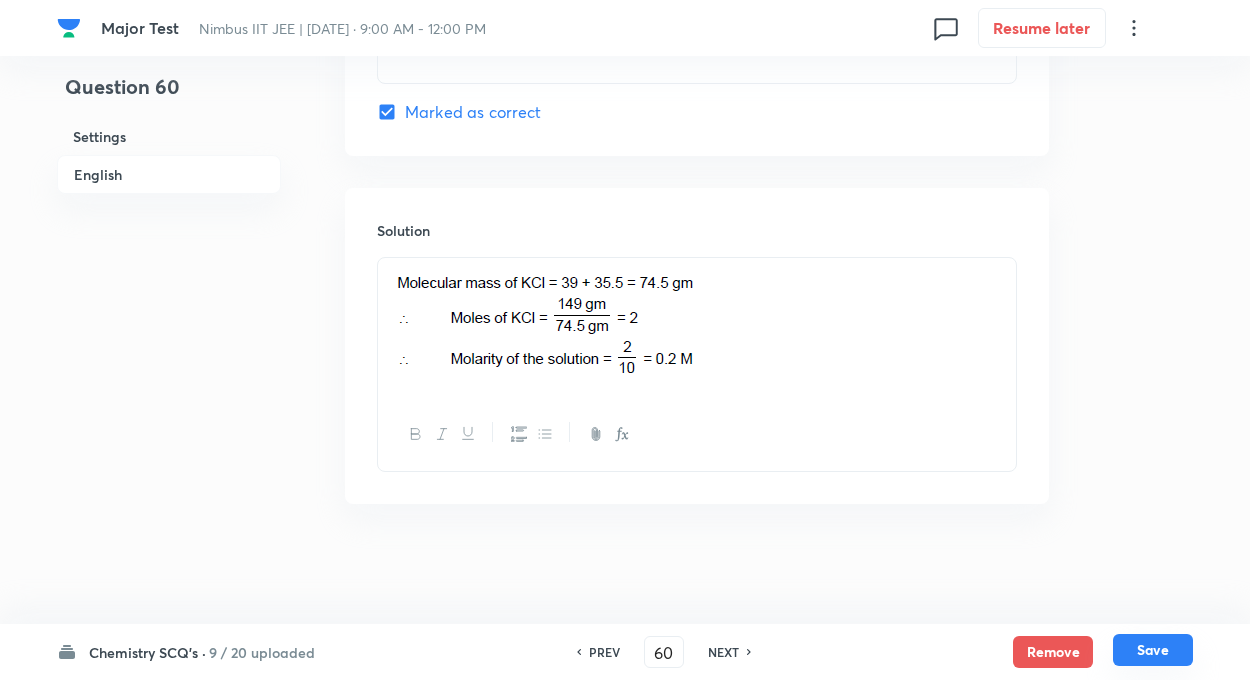 click on "Save" at bounding box center [1153, 650] 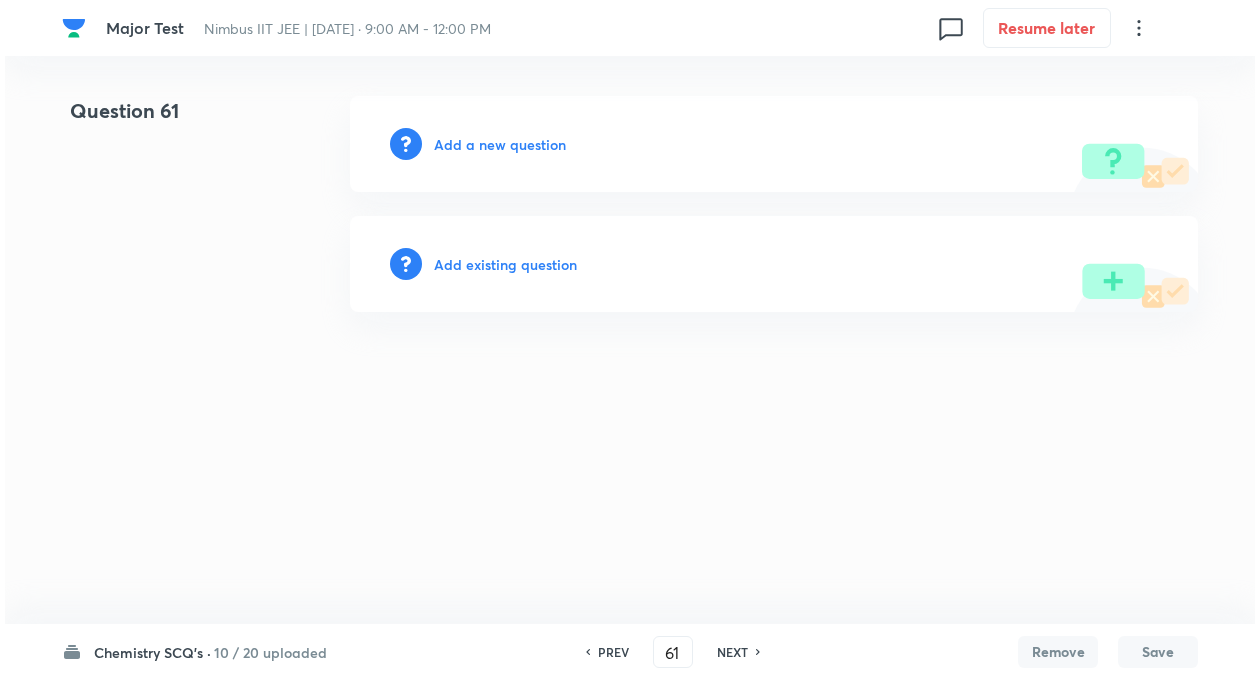 scroll, scrollTop: 0, scrollLeft: 0, axis: both 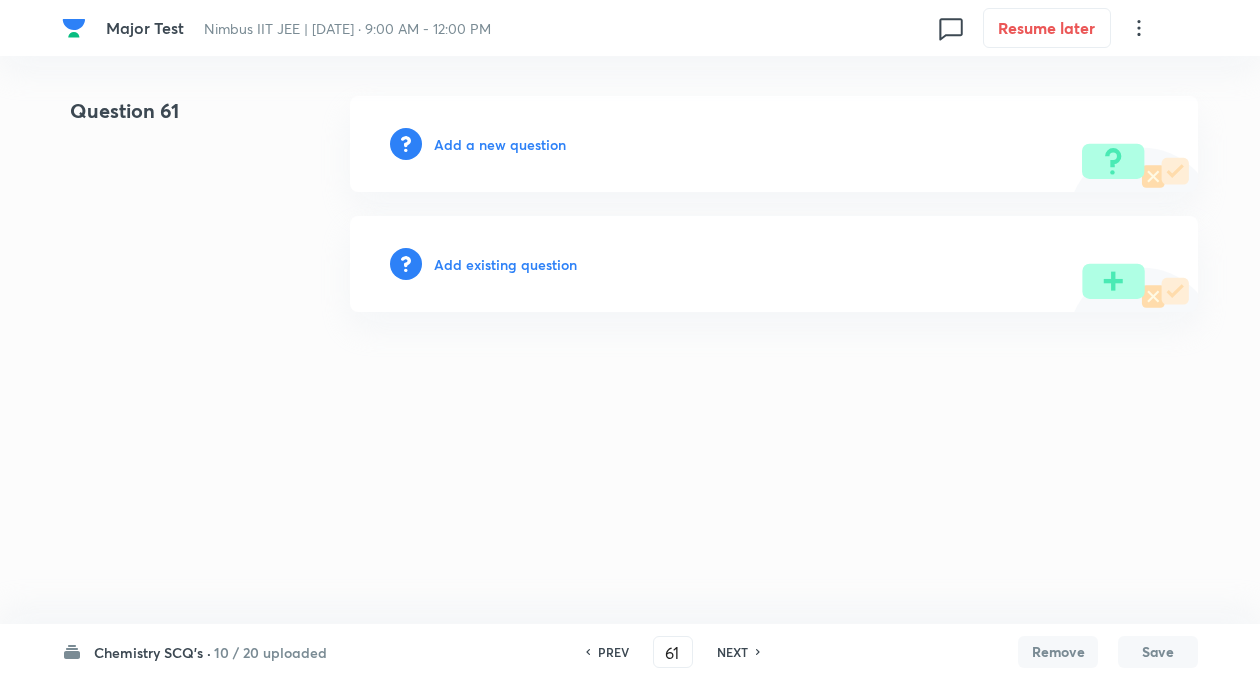 click on "10 / 20 uploaded" at bounding box center [270, 652] 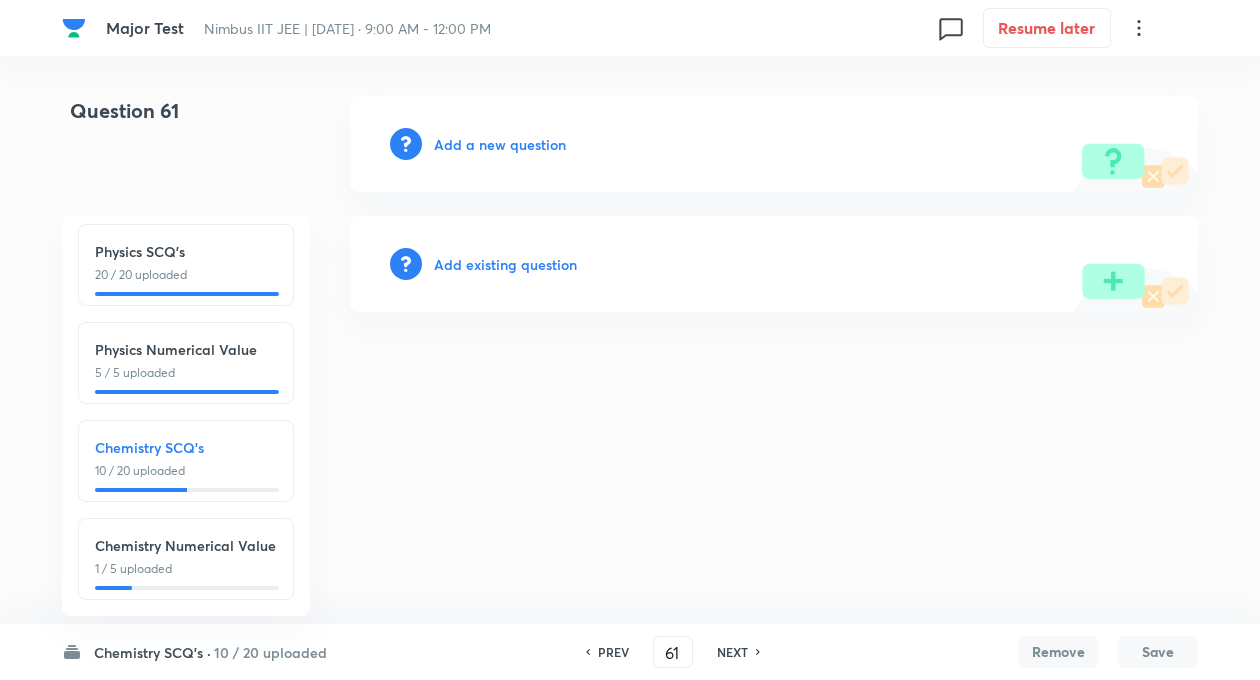 scroll, scrollTop: 221, scrollLeft: 0, axis: vertical 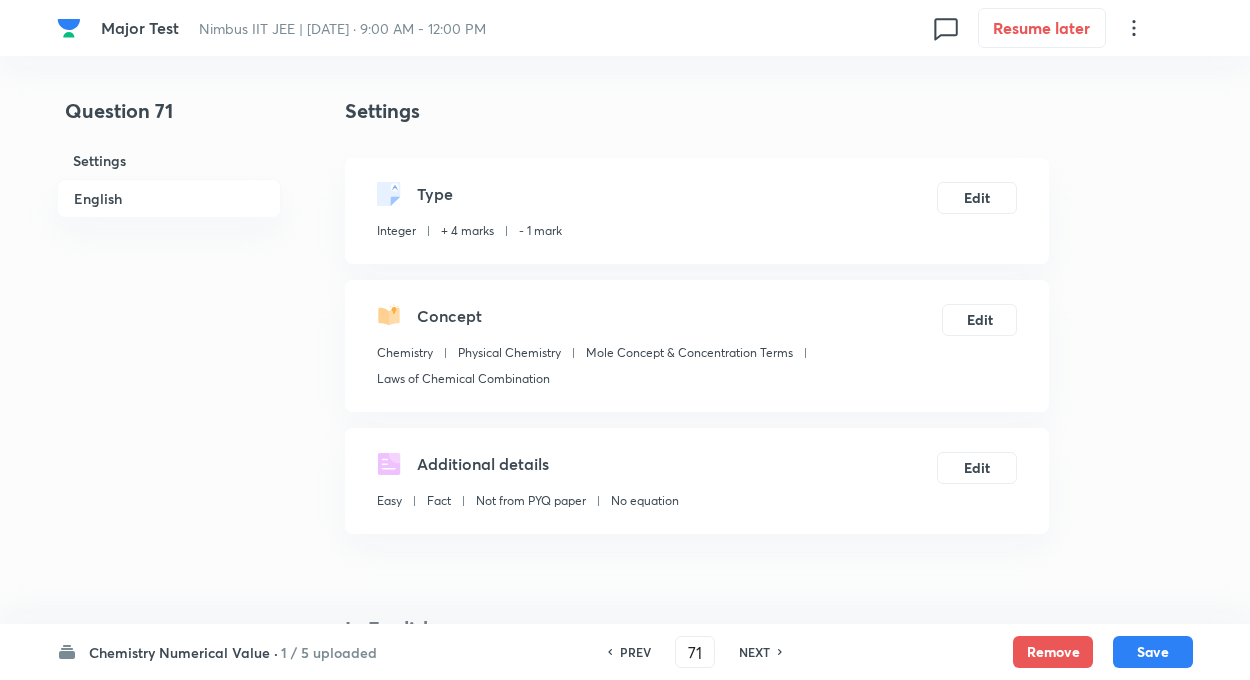 type on "0.2" 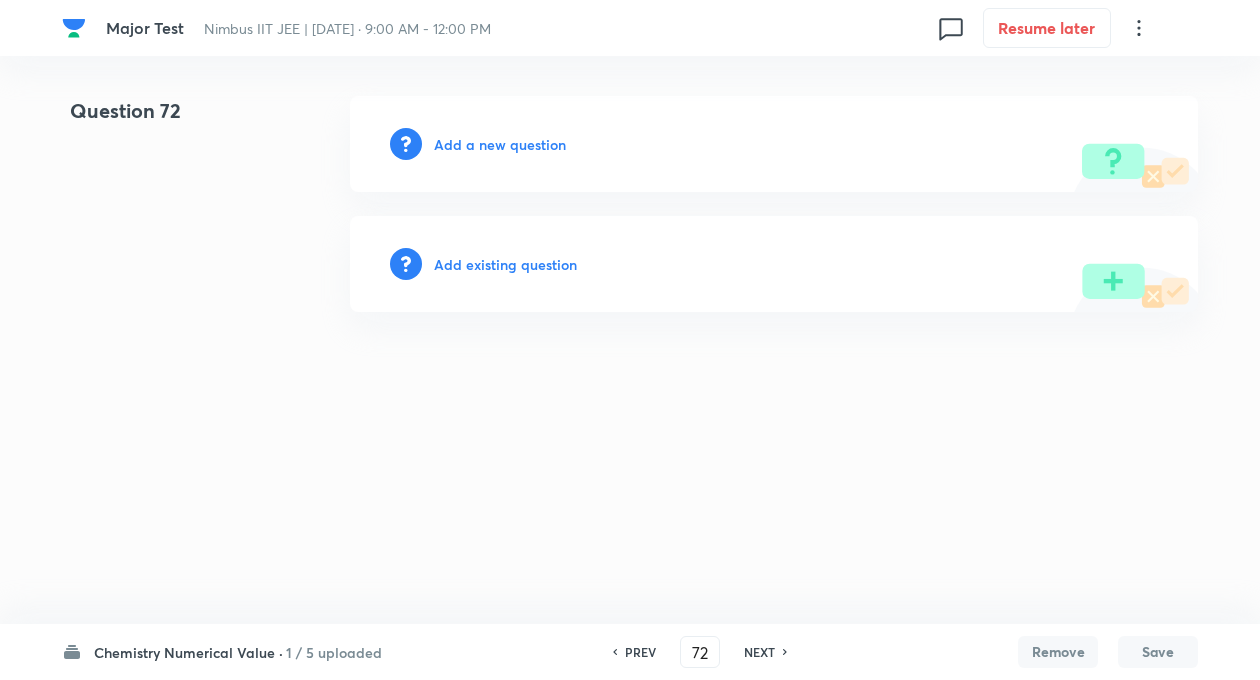 drag, startPoint x: 487, startPoint y: 131, endPoint x: 487, endPoint y: 151, distance: 20 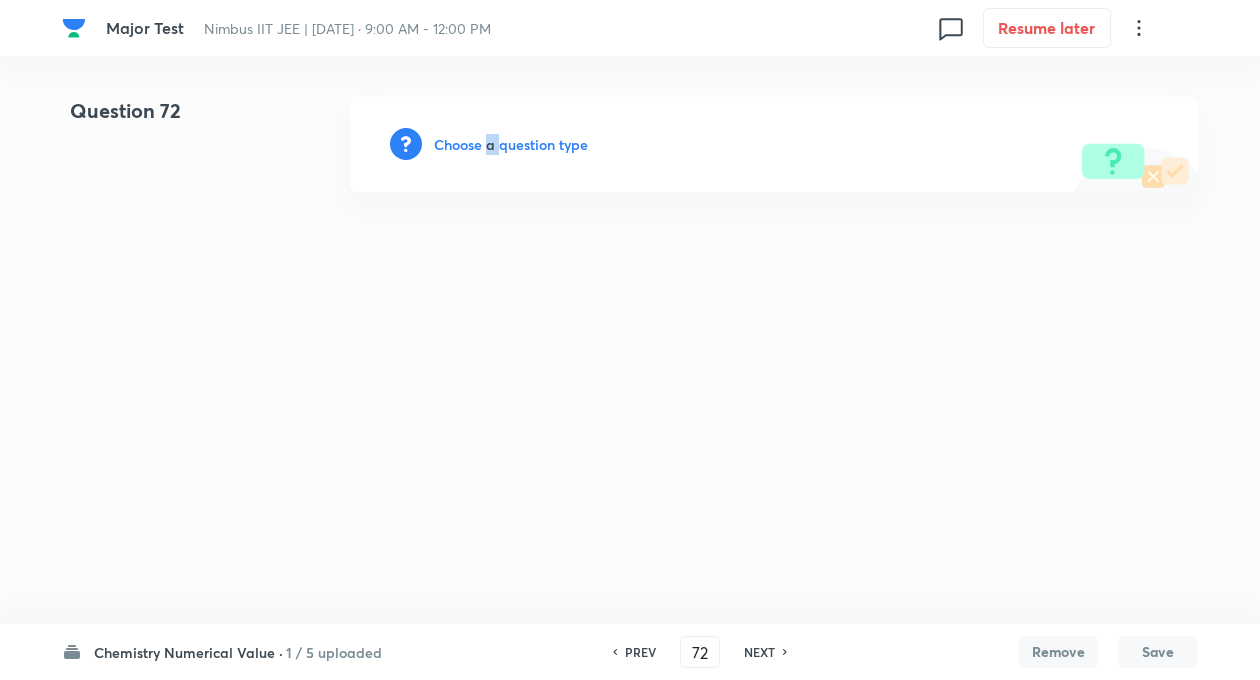 click on "Choose a question type" at bounding box center [511, 144] 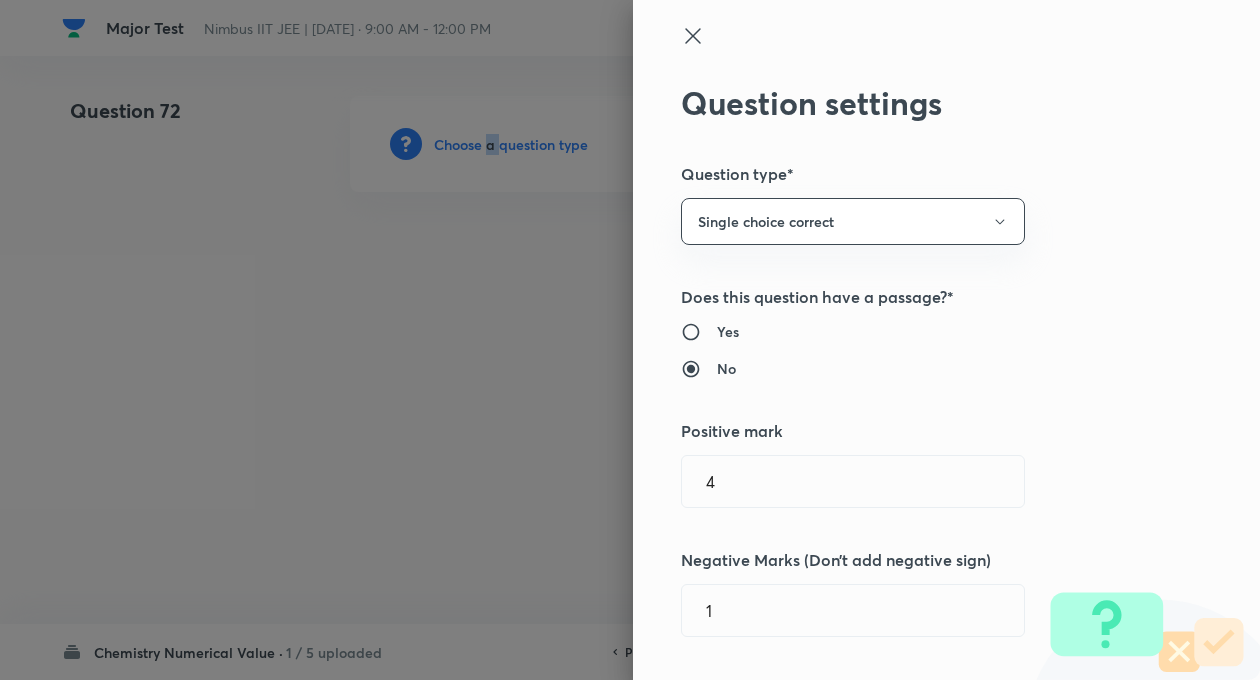 type 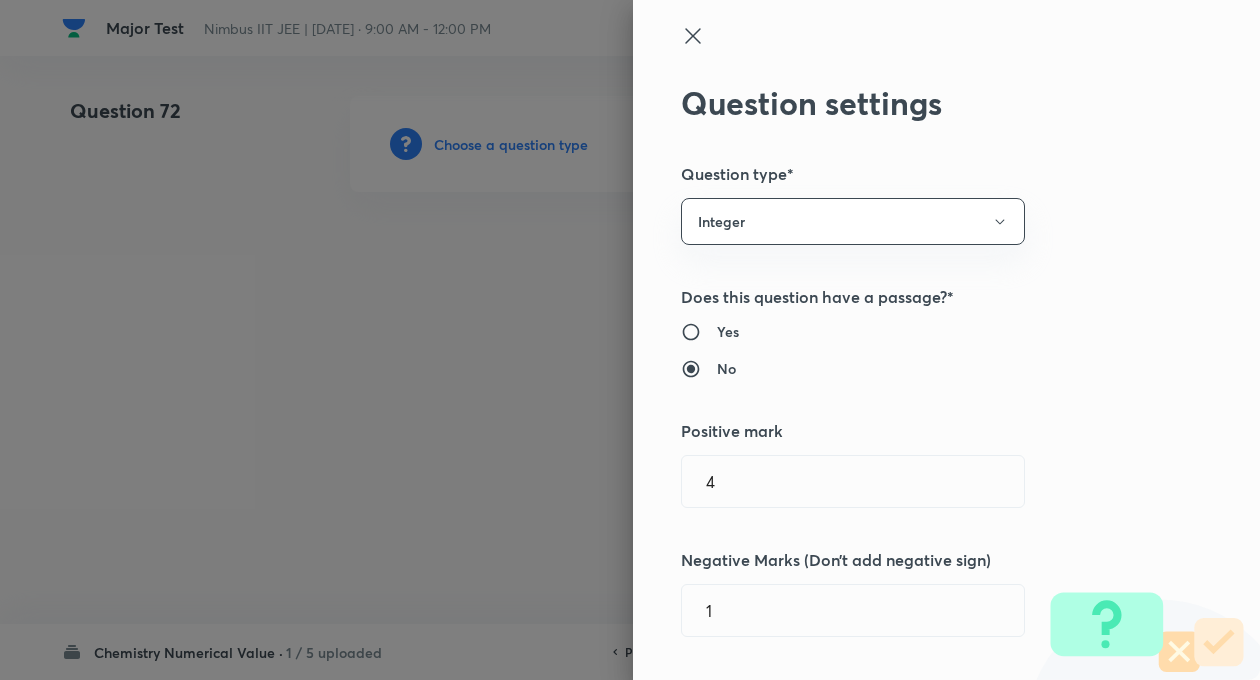 click on "Does this question have a passage?*" at bounding box center (913, 297) 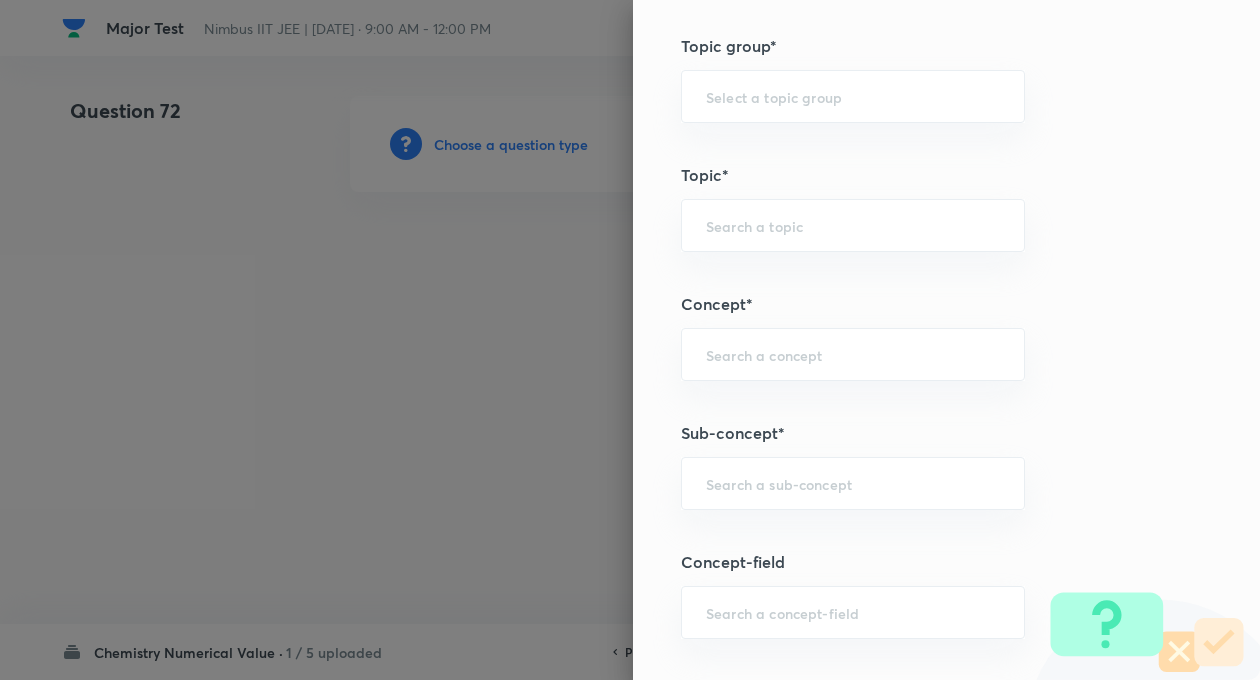 scroll, scrollTop: 760, scrollLeft: 0, axis: vertical 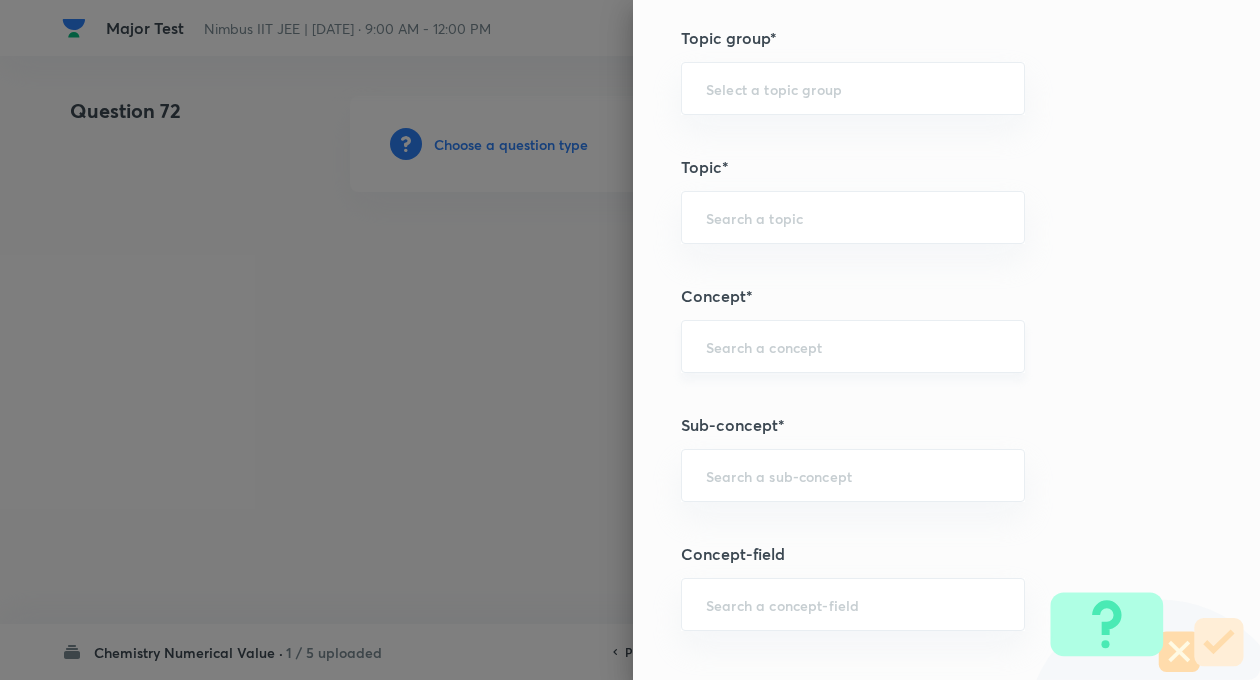 click on "​" at bounding box center (853, 346) 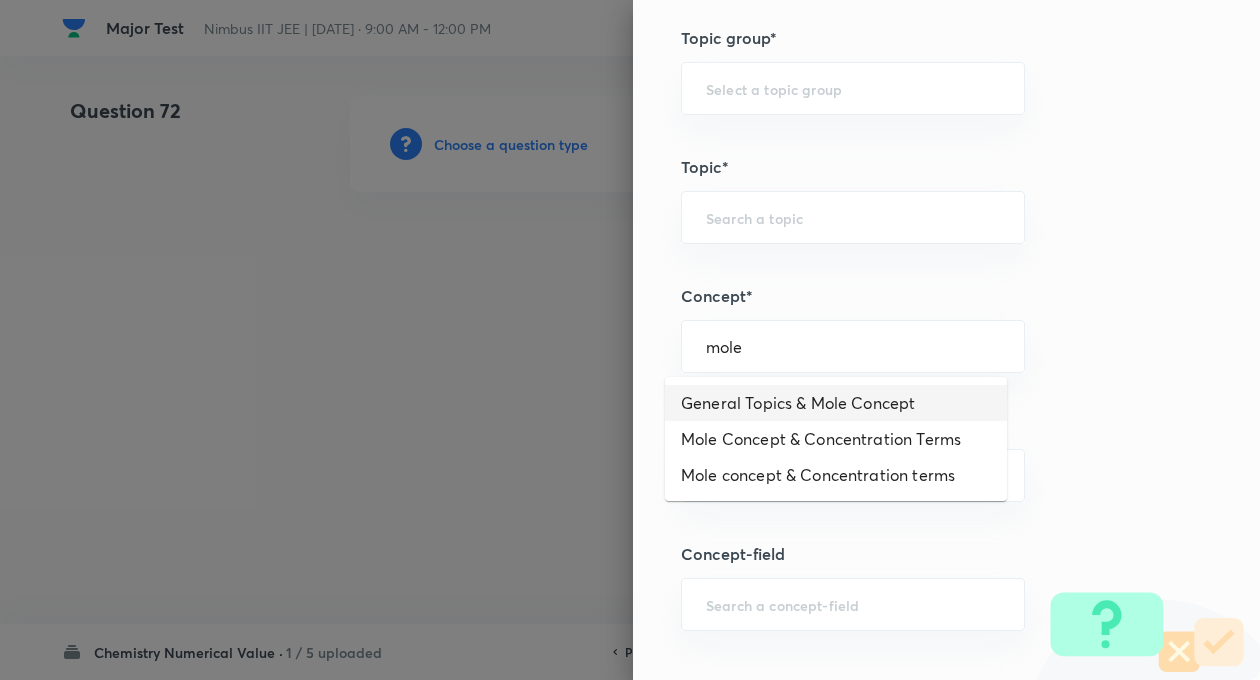 click on "General Topics & Mole Concept" at bounding box center [836, 403] 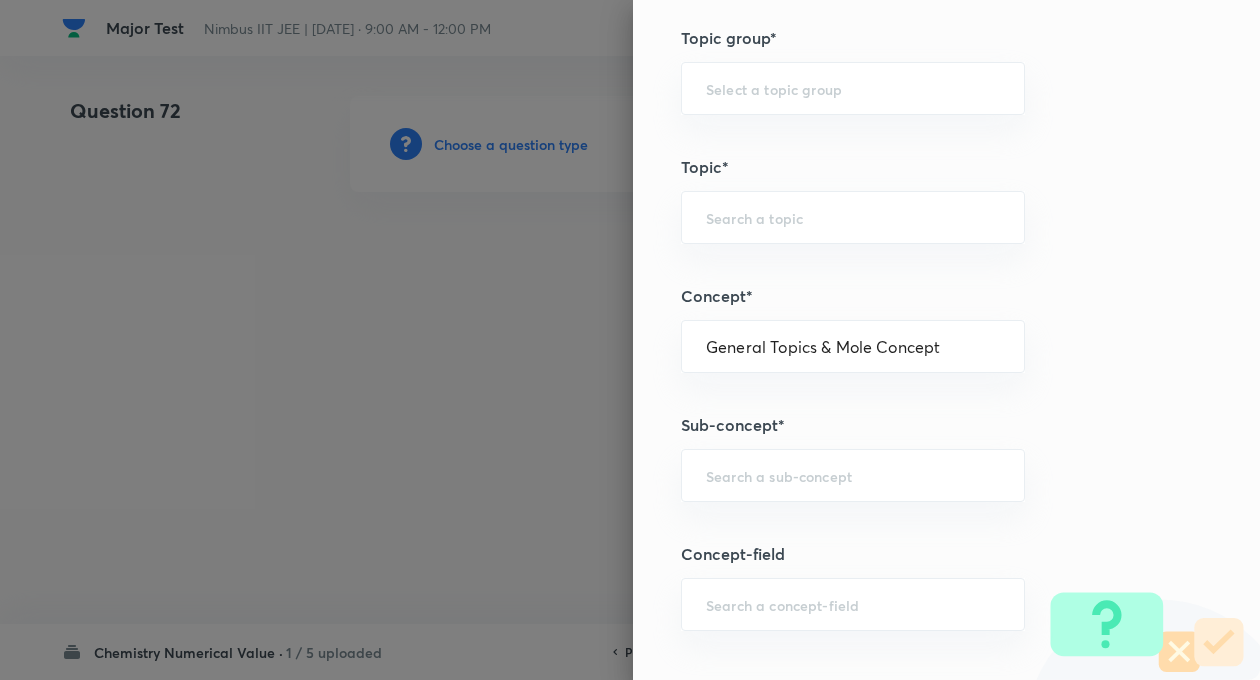type on "Chemistry" 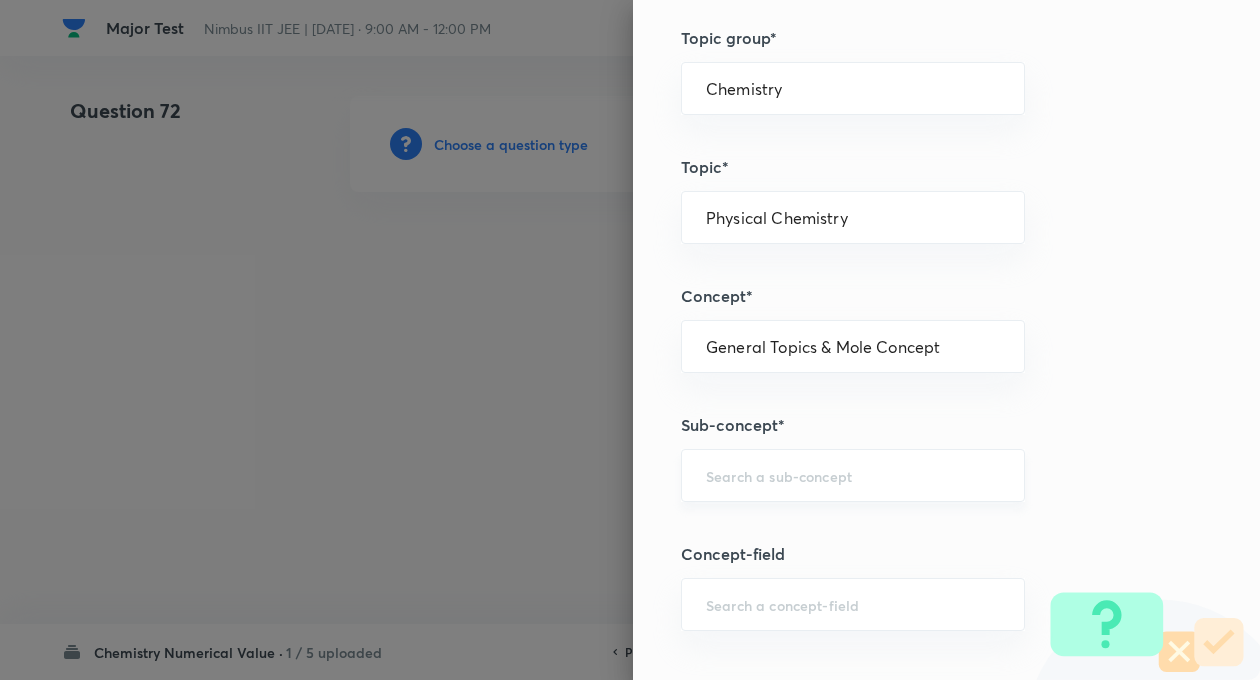click at bounding box center (853, 475) 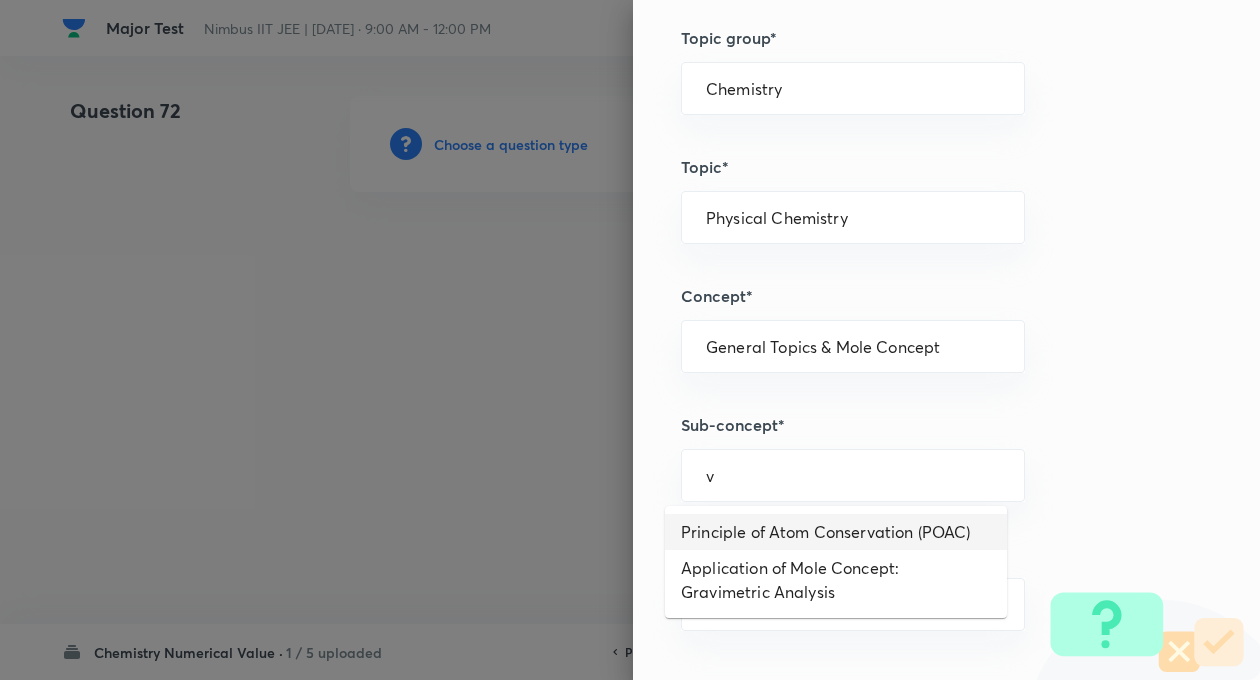 click on "Principle of Atom Conservation (POAC)" at bounding box center (836, 532) 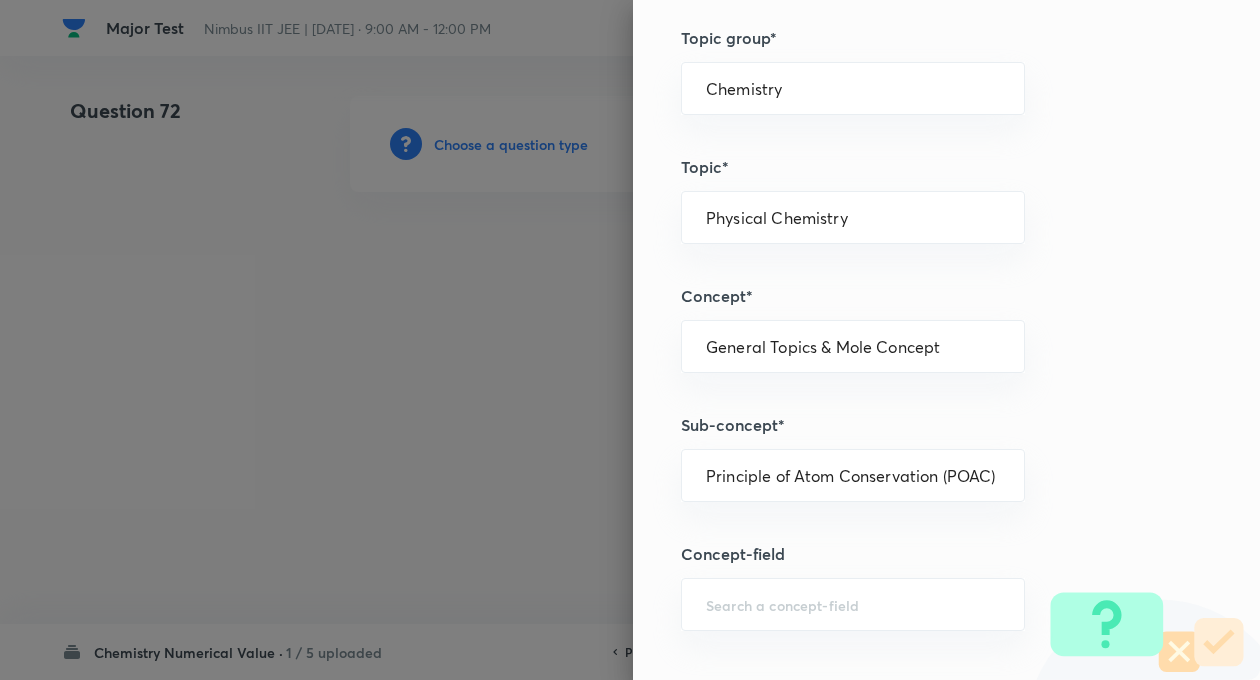 click on "Question settings Question type* Integer Does this question have a passage?* Yes No Positive mark 4 ​ Negative Marks (Don’t add negative sign) 1 ​ Syllabus Topic group* Chemistry ​ Topic* Physical Chemistry ​ Concept* General Topics & Mole Concept ​ Sub-concept* Principle of Atom Conservation (POAC) ​ Concept-field ​ Additional details Question Difficulty Very easy Easy Moderate Hard Very hard Question is based on Fact Numerical Concept Previous year question Yes No Does this question have equation? Yes No Verification status Is the question verified? *Select 'yes' only if a question is verified Yes No Save" at bounding box center (946, 340) 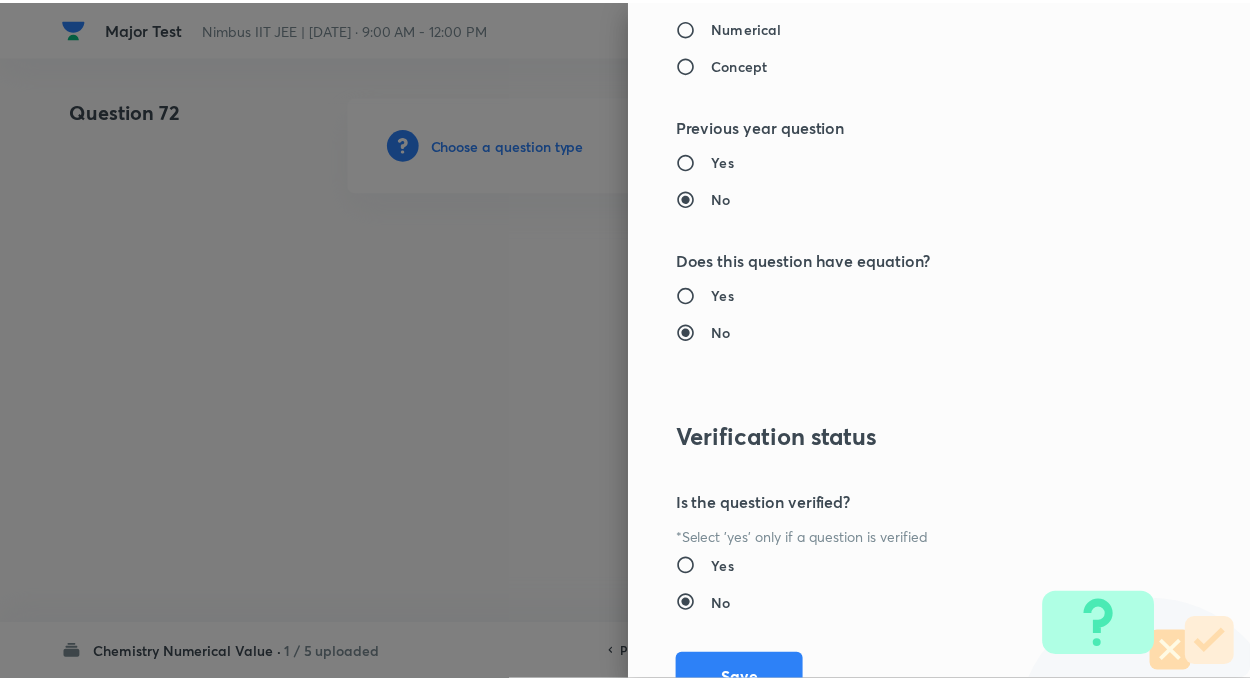 scroll, scrollTop: 1928, scrollLeft: 0, axis: vertical 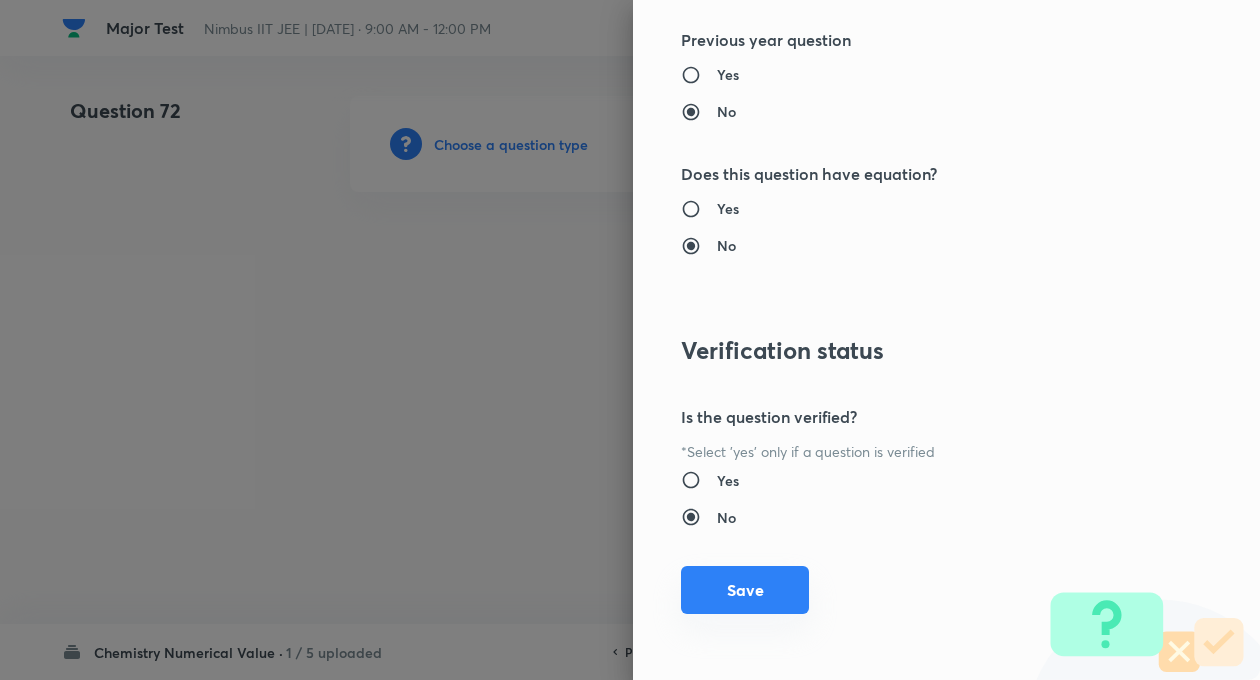 click on "Save" at bounding box center [745, 590] 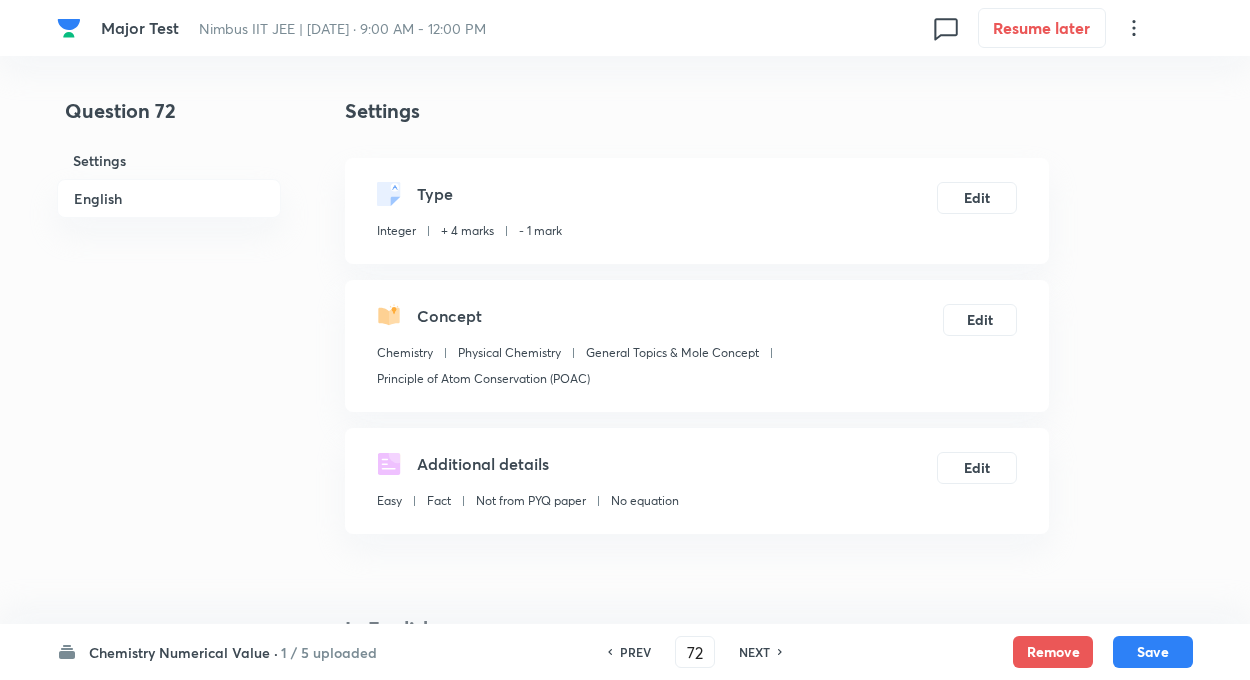 click on "Question 72 Settings English" at bounding box center [169, 843] 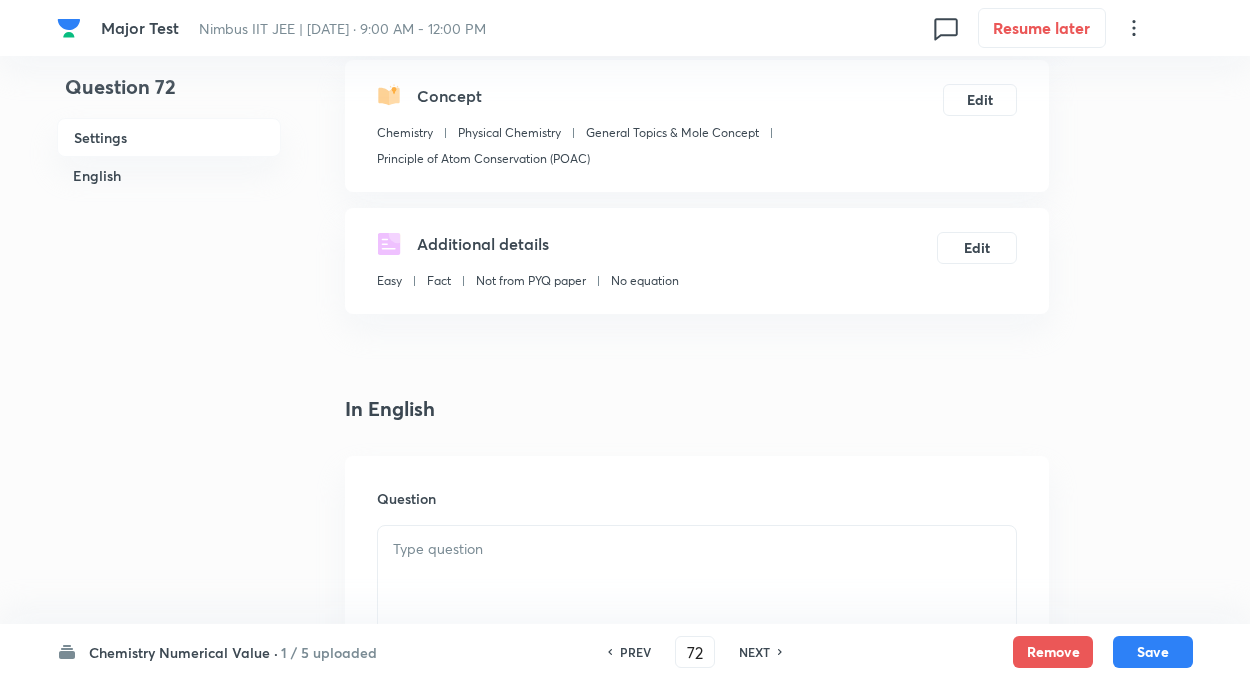 scroll, scrollTop: 240, scrollLeft: 0, axis: vertical 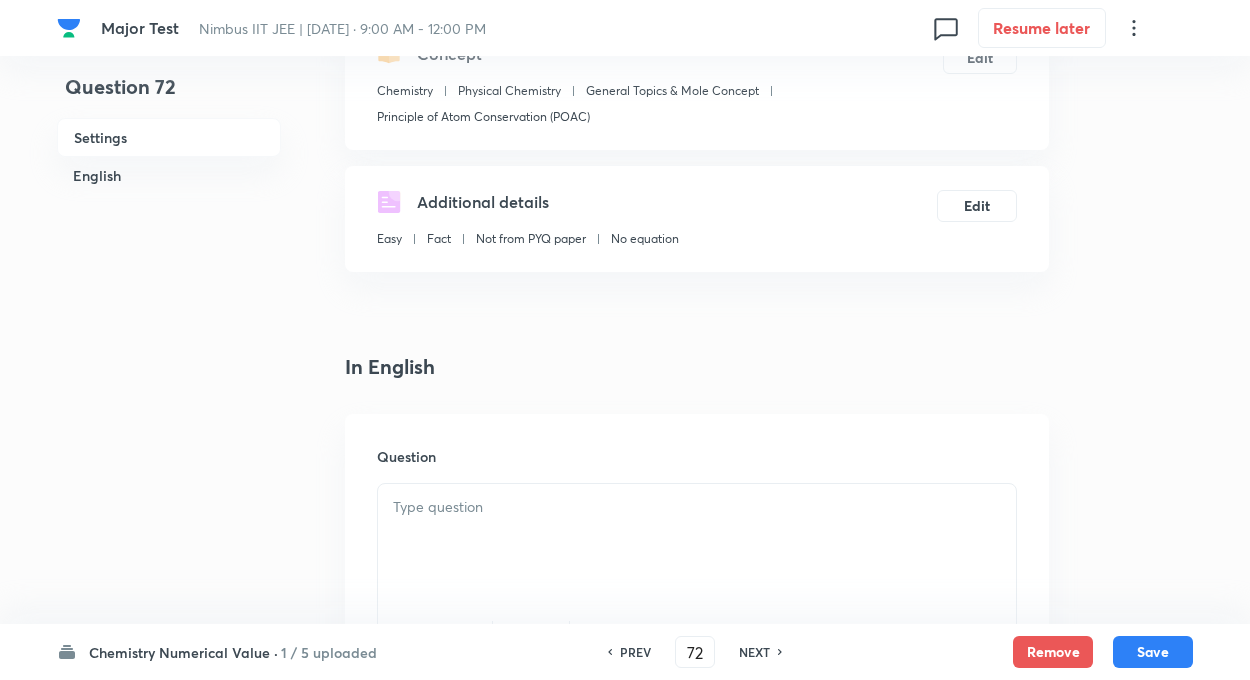 click on "Question 72 Settings English Settings Type Integer + 4 marks - 1 mark Edit Concept Chemistry Physical Chemistry General Topics & Mole Concept Principle of Atom Conservation (POAC) Edit Additional details Easy Fact Not from PYQ paper No equation Edit In English Question Answer ​ Specify a range Solution" at bounding box center (625, 581) 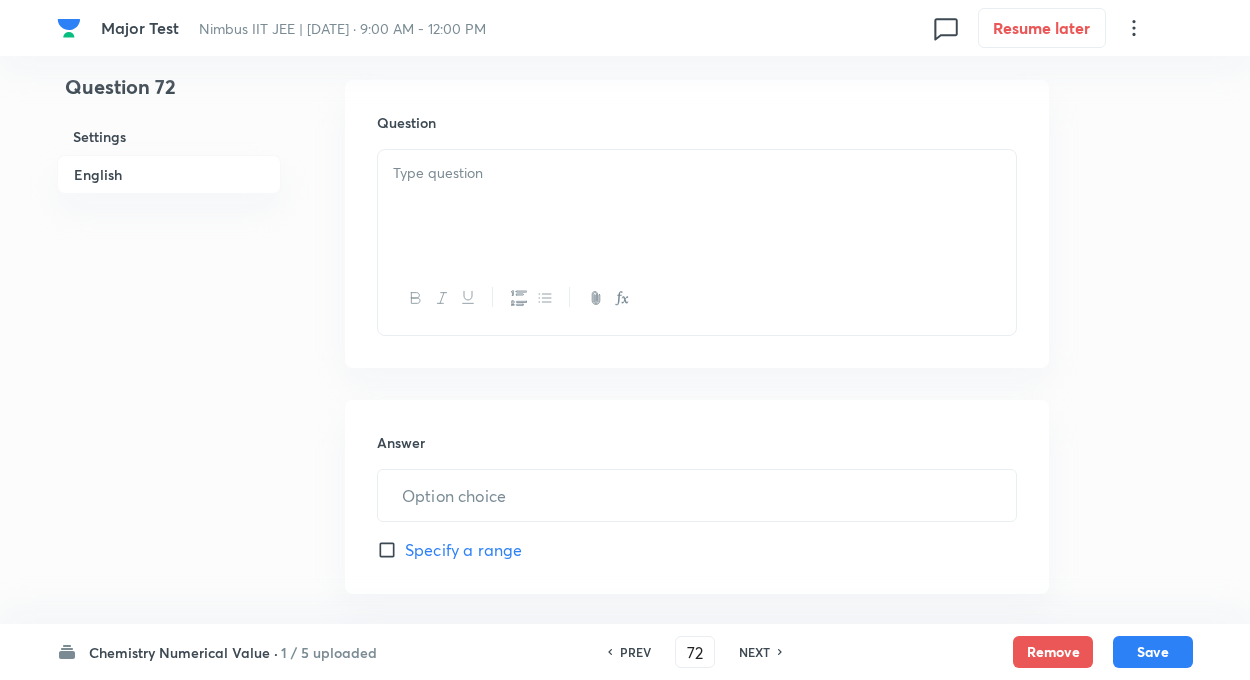 scroll, scrollTop: 600, scrollLeft: 0, axis: vertical 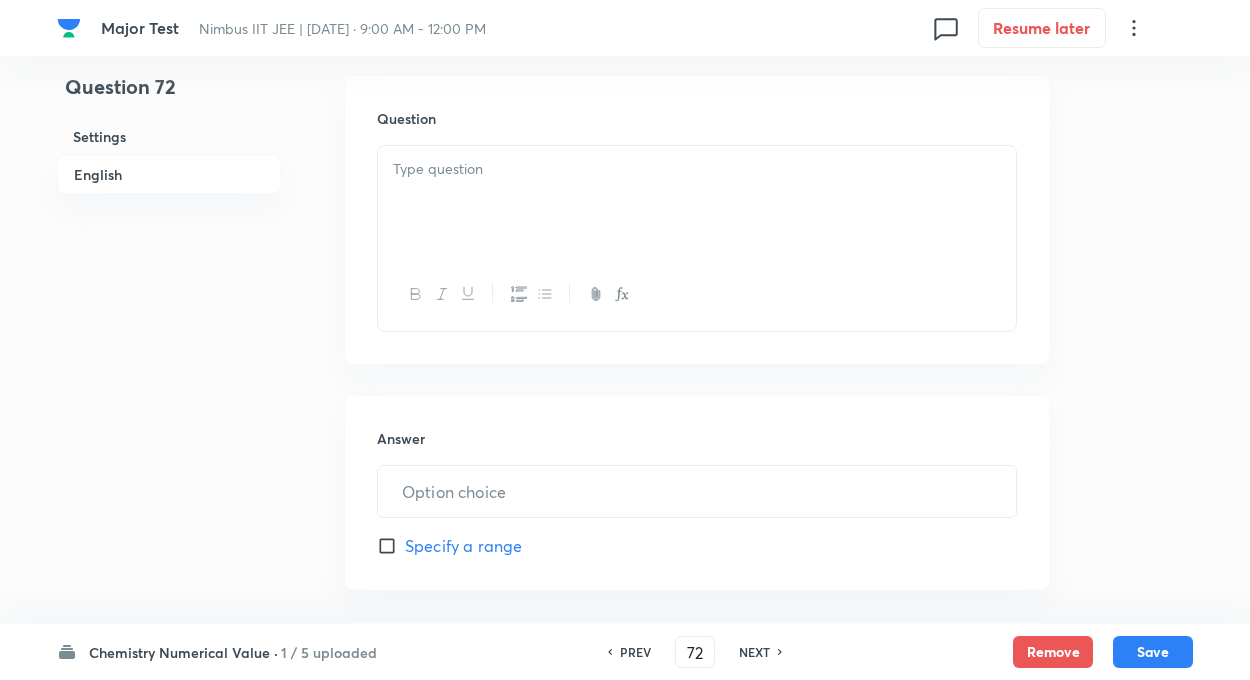 click at bounding box center (697, 202) 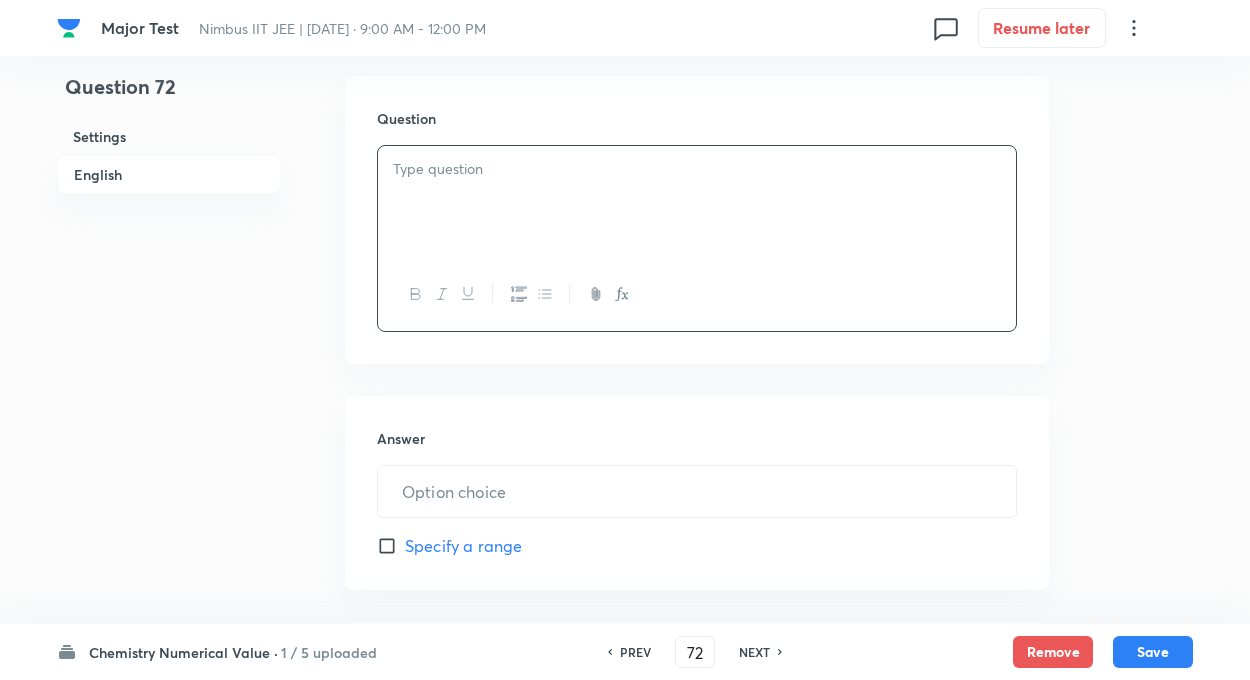 paste 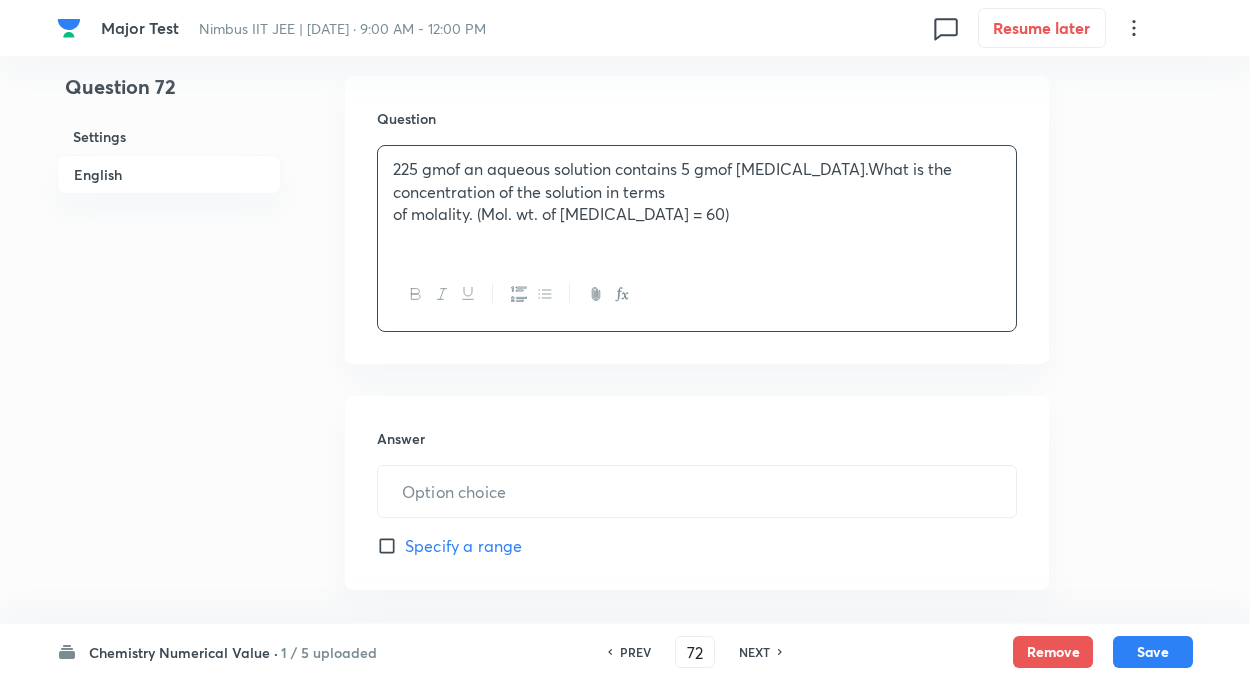 click on "225 gmof an aqueous solution contains 5 gmof urea.What is the concentration of the solution in terms of molality. (Mol. wt. of urea = 60)" at bounding box center [697, 202] 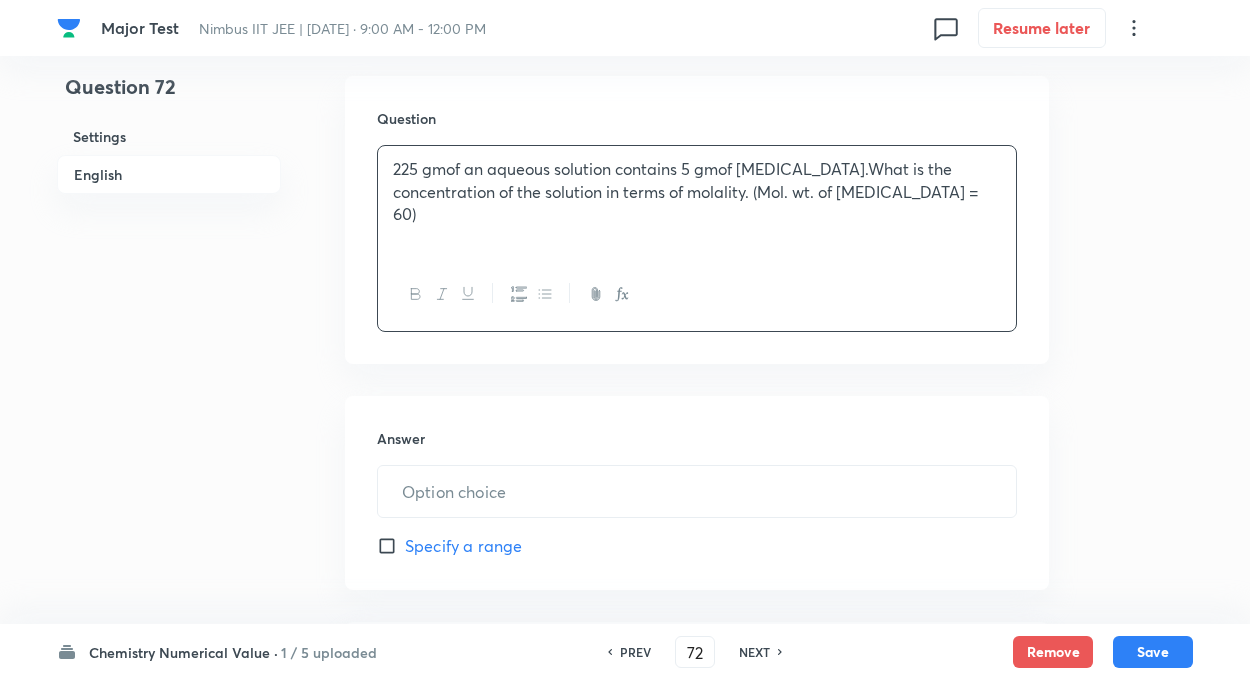 type 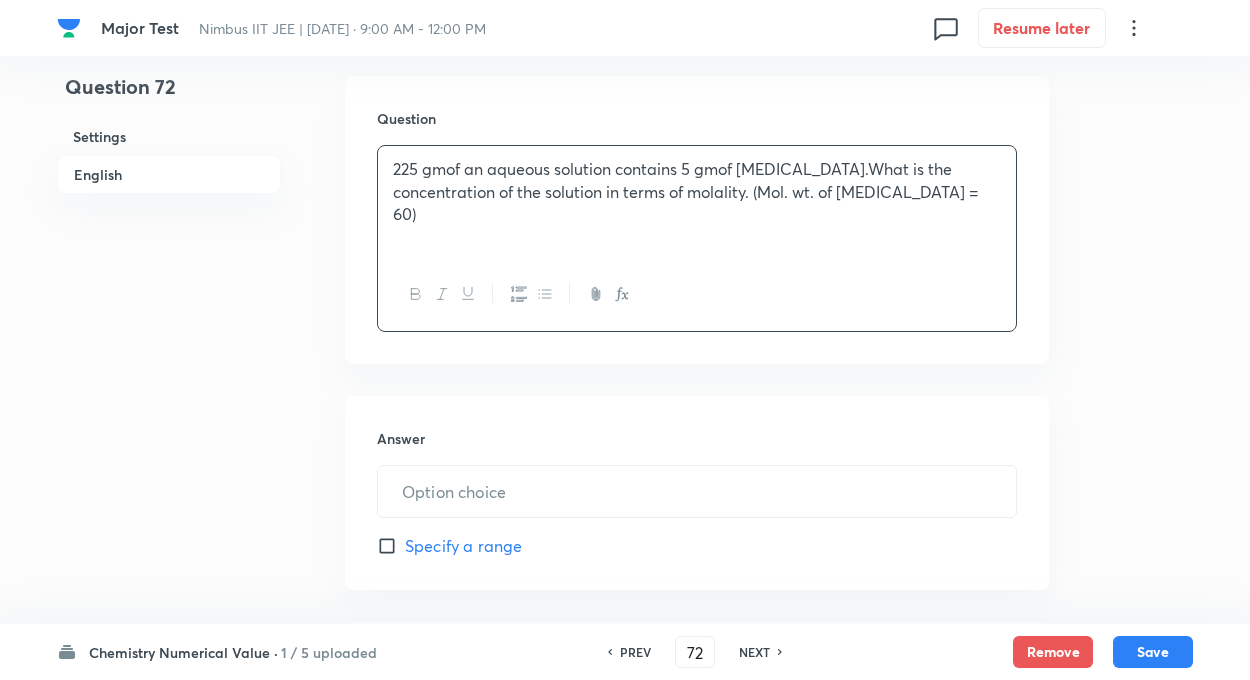 click on "Question 72 Settings English Settings Type Integer + 4 marks - 1 mark Edit Concept Chemistry Physical Chemistry General Topics & Mole Concept Principle of Atom Conservation (POAC) Edit Additional details Easy Fact Not from PYQ paper No equation Edit In English Question 225 gmof an aqueous solution contains 5 gmof urea.What is the concentration of the solution in terms of molality. (Mol. wt. of urea = 60) Answer ​ Specify a range Solution" at bounding box center [625, 243] 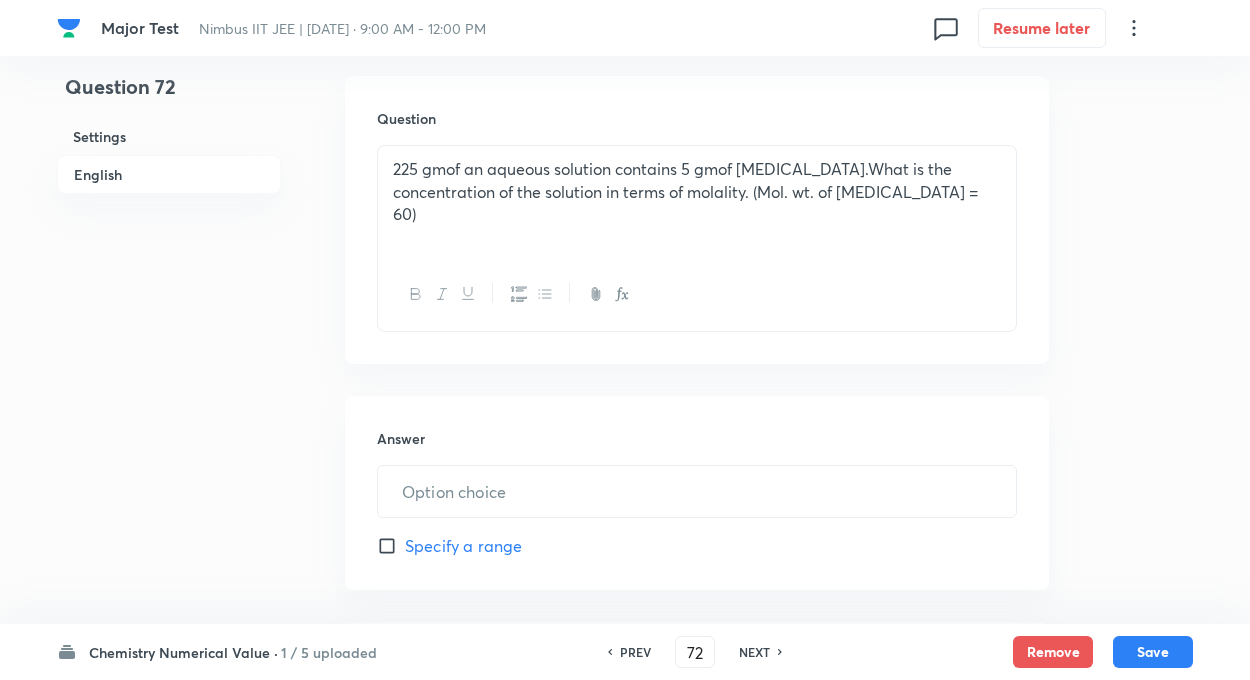 click on "Question 72 Settings English Settings Type Integer + 4 marks - 1 mark Edit Concept Chemistry Physical Chemistry General Topics & Mole Concept Principle of Atom Conservation (POAC) Edit Additional details Easy Fact Not from PYQ paper No equation Edit In English Question 225 gmof an aqueous solution contains 5 gmof urea.What is the concentration of the solution in terms of molality. (Mol. wt. of urea = 60) Answer ​ Specify a range Solution" at bounding box center [625, 243] 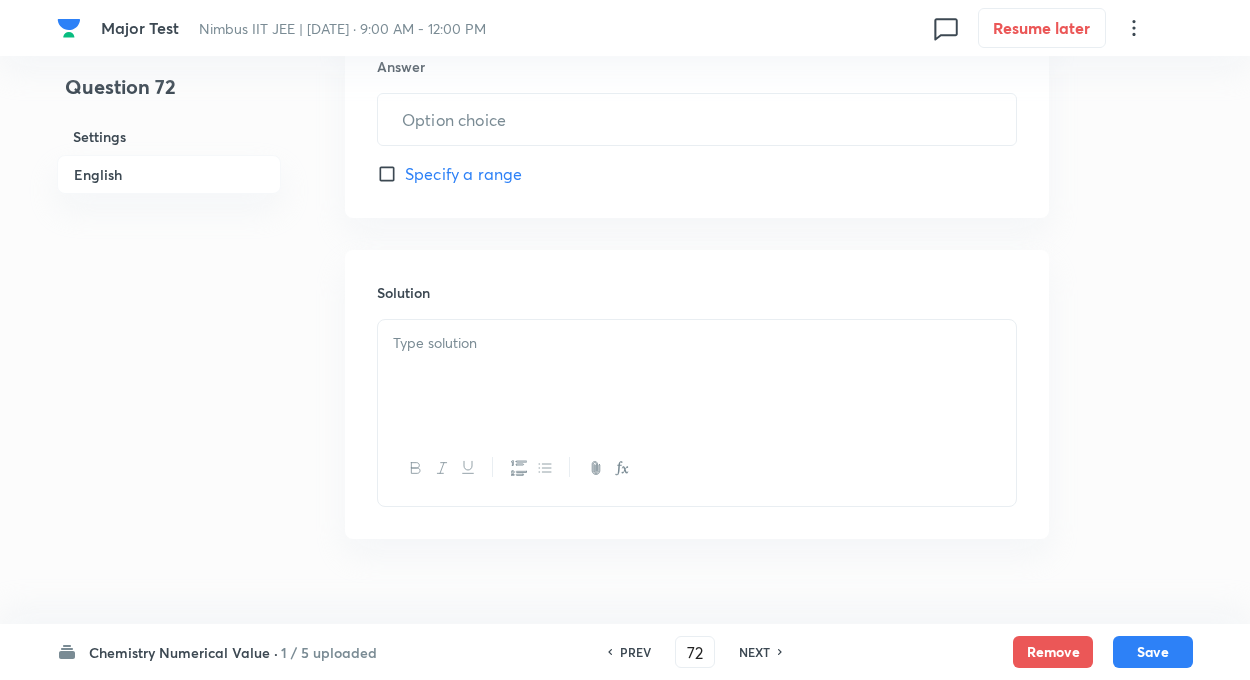 scroll, scrollTop: 1007, scrollLeft: 0, axis: vertical 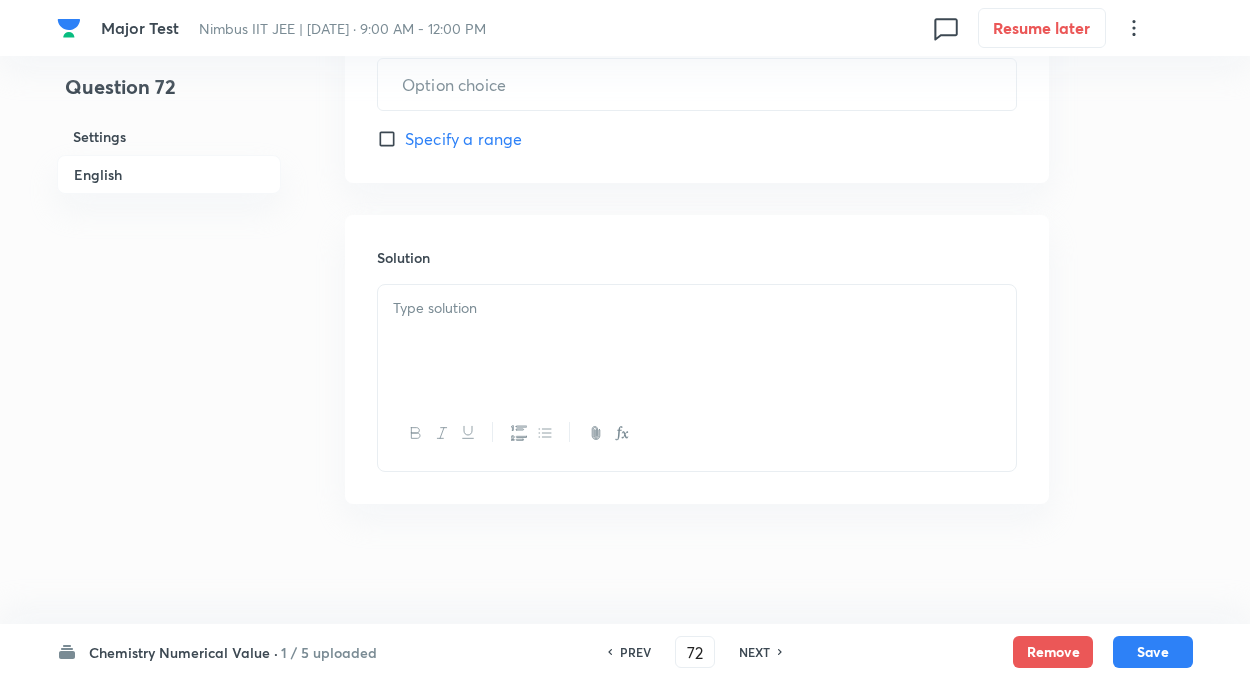 click at bounding box center (697, 341) 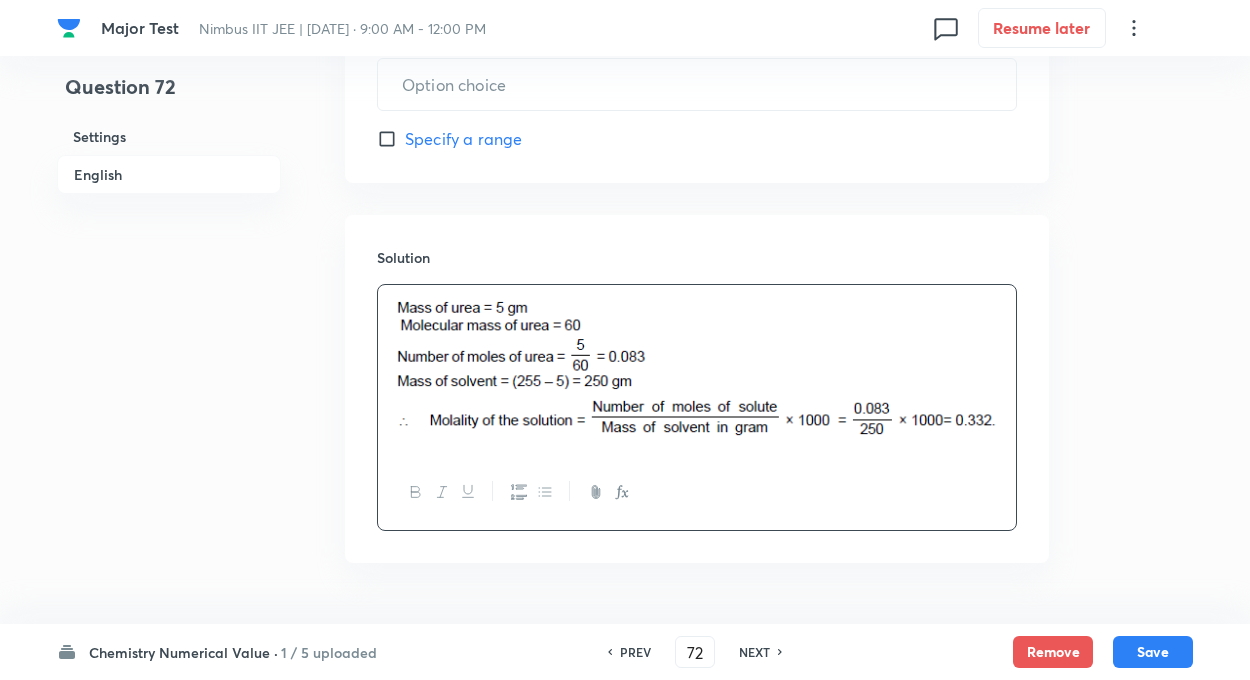 click on "Question 72 Settings English" at bounding box center [169, -134] 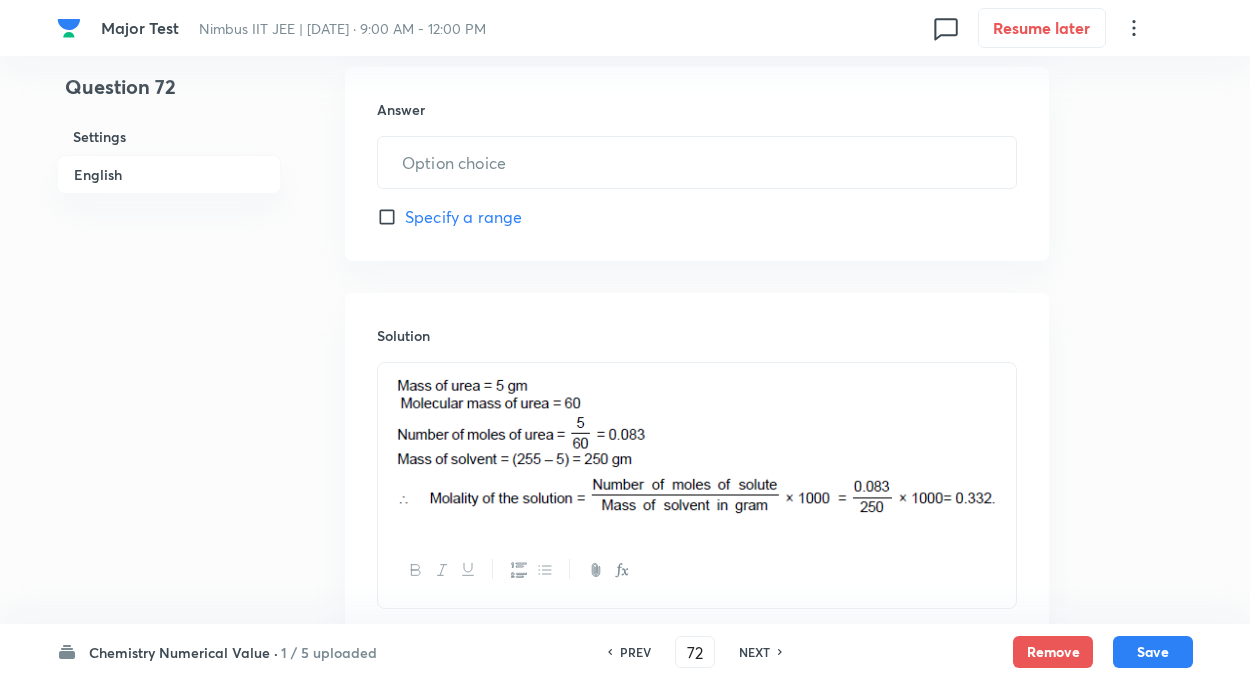 scroll, scrollTop: 927, scrollLeft: 0, axis: vertical 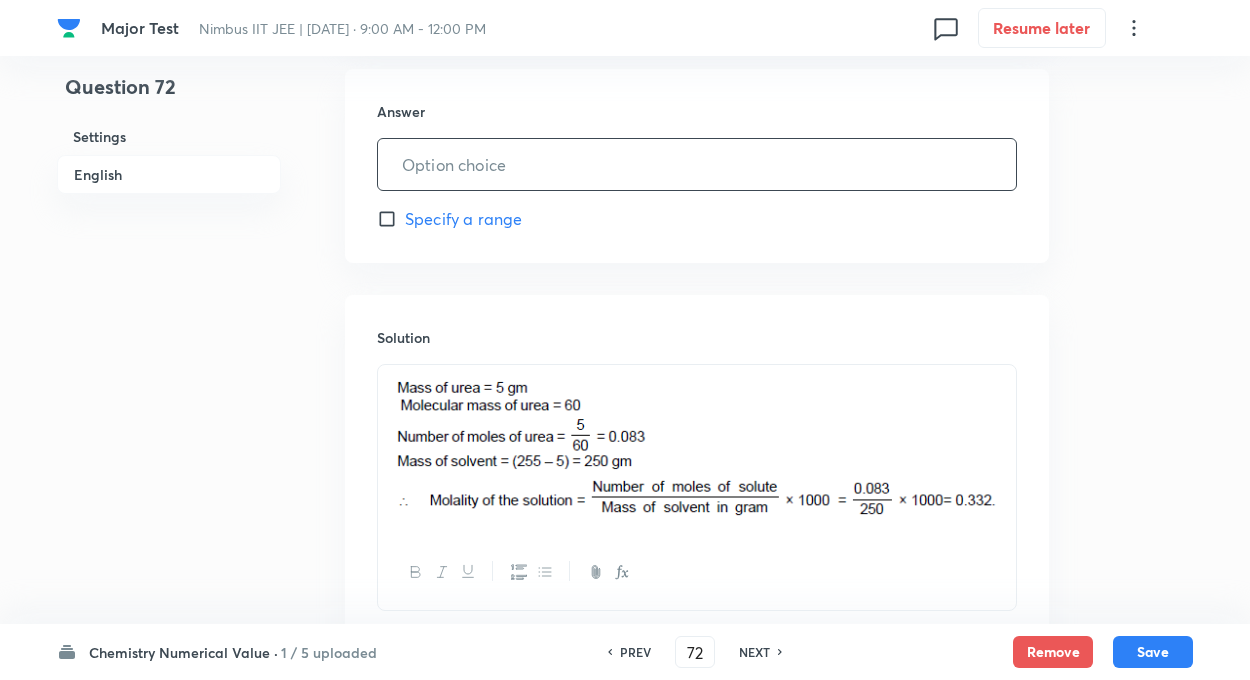 click at bounding box center (697, 164) 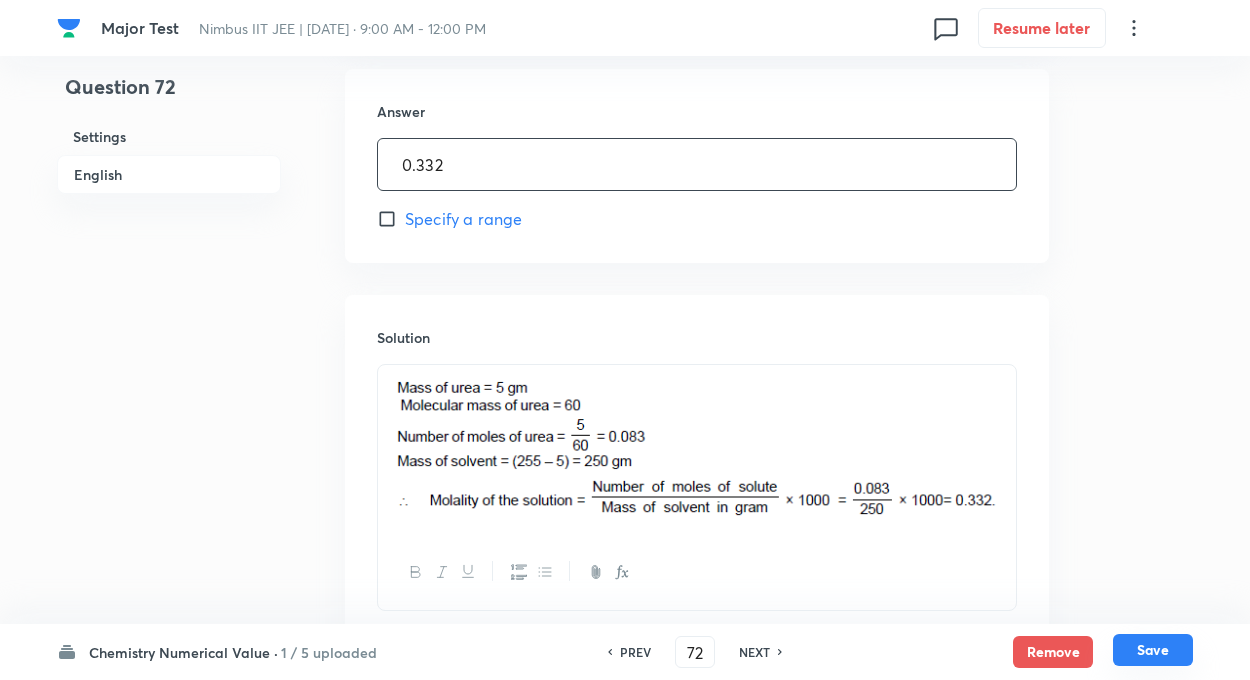 type on "0.332" 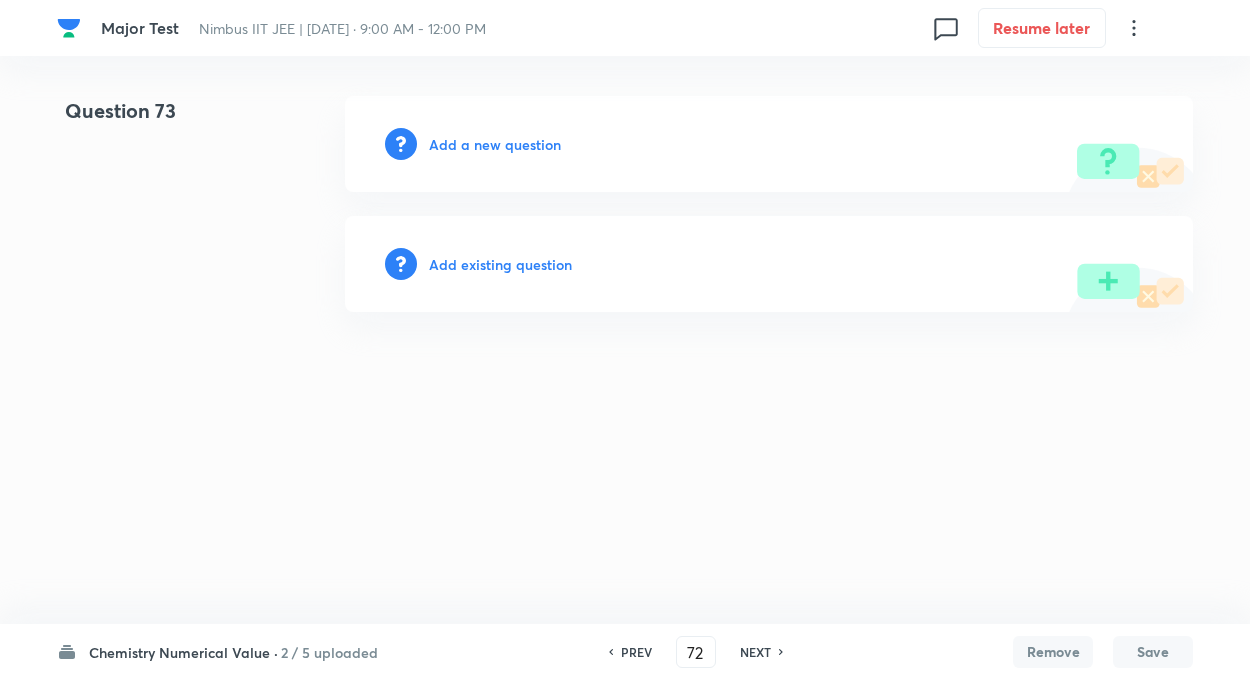 type on "73" 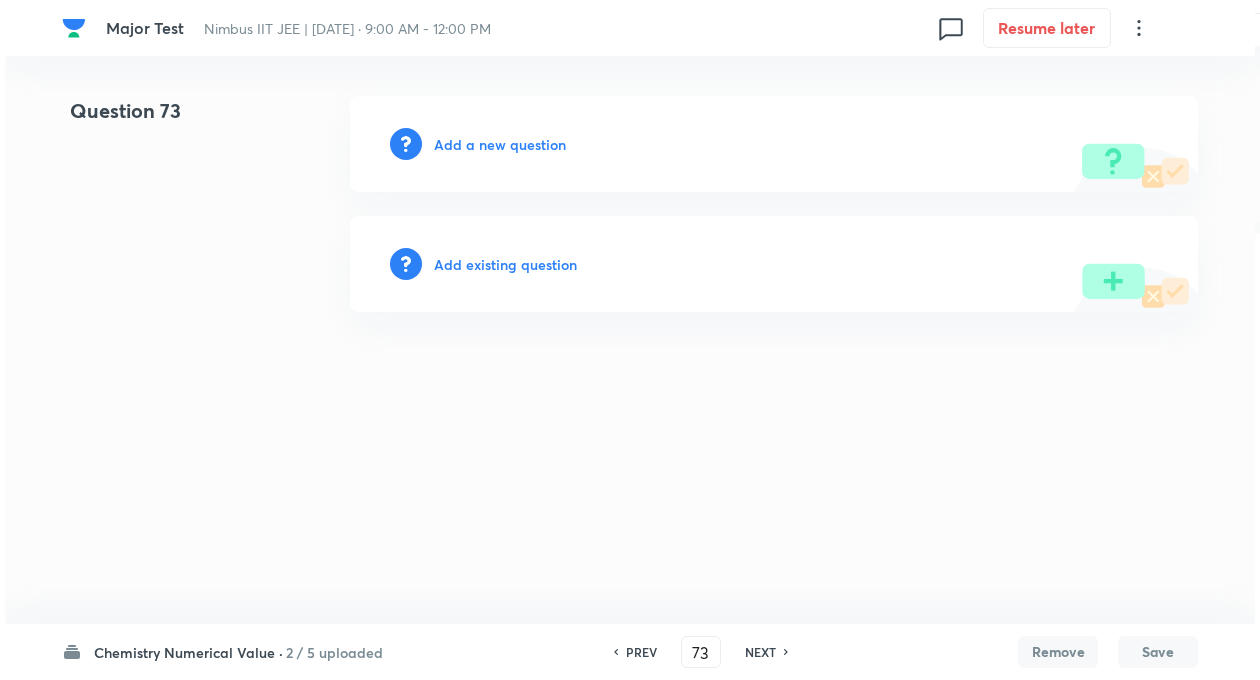 scroll, scrollTop: 0, scrollLeft: 0, axis: both 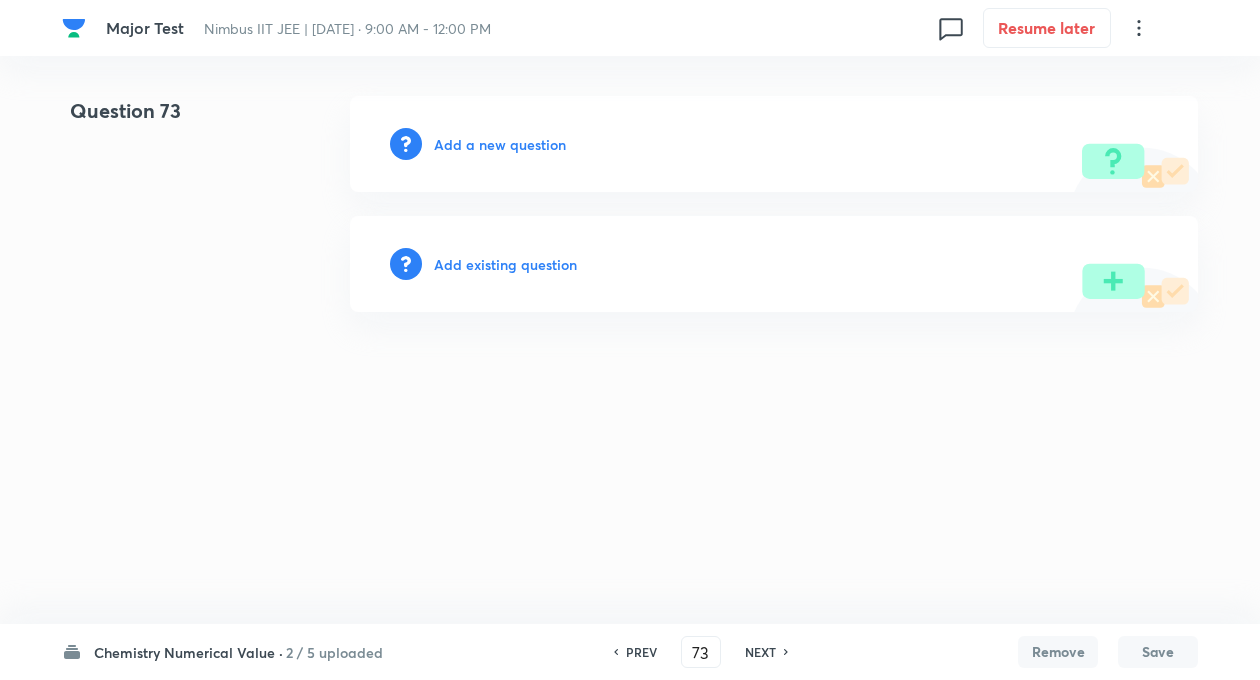 click on "Add a new question" at bounding box center (500, 144) 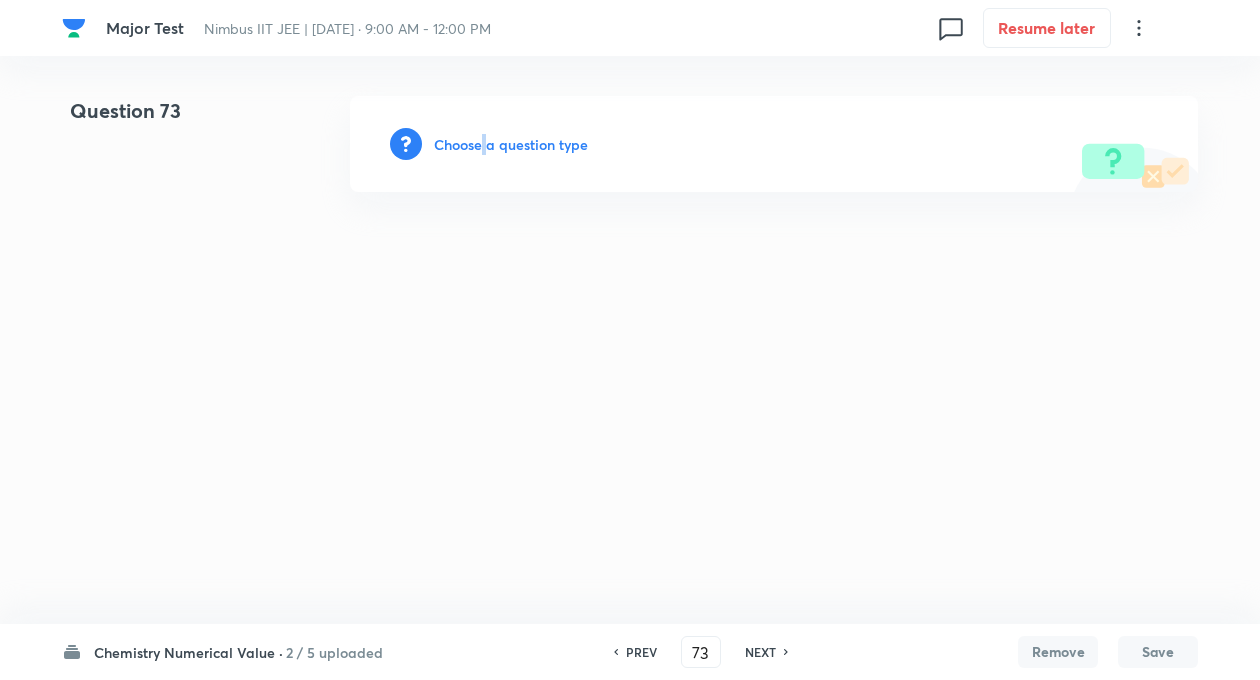 click on "Choose a question type" at bounding box center (511, 144) 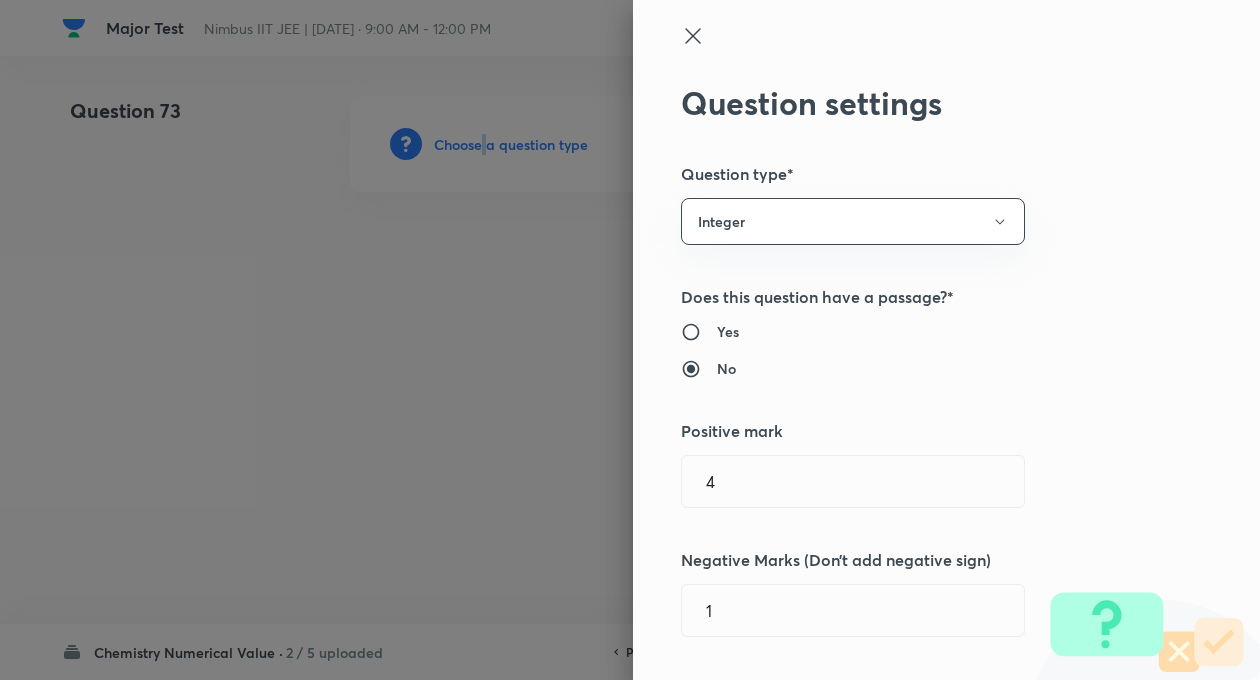 type on "Chemistry" 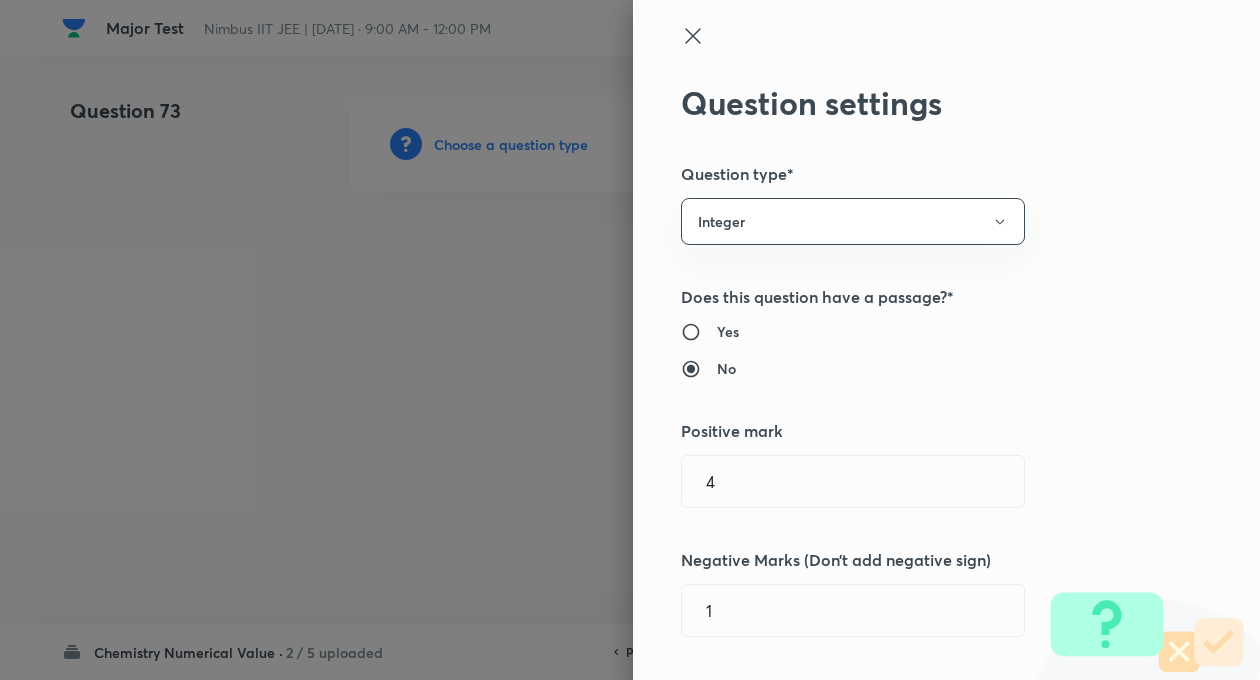 click on "Question settings Question type* Integer Does this question have a passage?* Yes No Positive mark 4 ​ Negative Marks (Don’t add negative sign) 1 ​ Syllabus Topic group* ​ Topic* ​ Concept* ​ Sub-concept* ​ Concept-field ​ Additional details Question Difficulty Very easy Easy Moderate Hard Very hard Question is based on Fact Numerical Concept Previous year question Yes No Does this question have equation? Yes No Verification status Is the question verified? *Select 'yes' only if a question is verified Yes No Save" at bounding box center (946, 340) 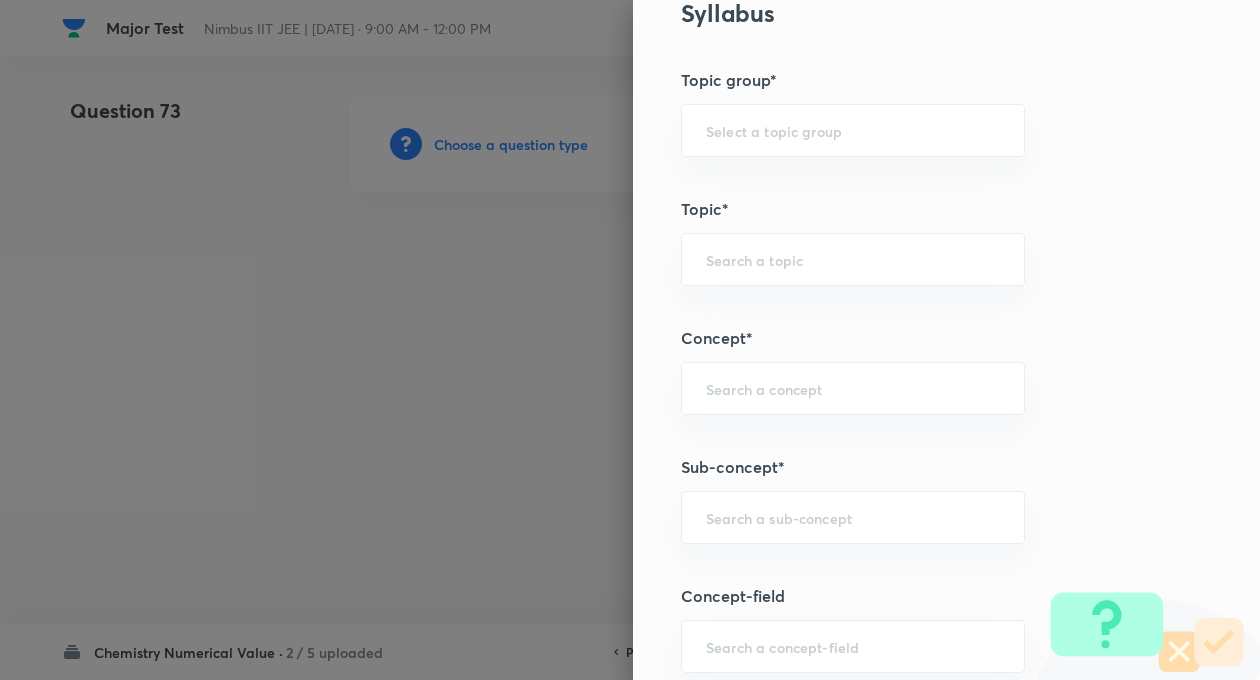 scroll, scrollTop: 720, scrollLeft: 0, axis: vertical 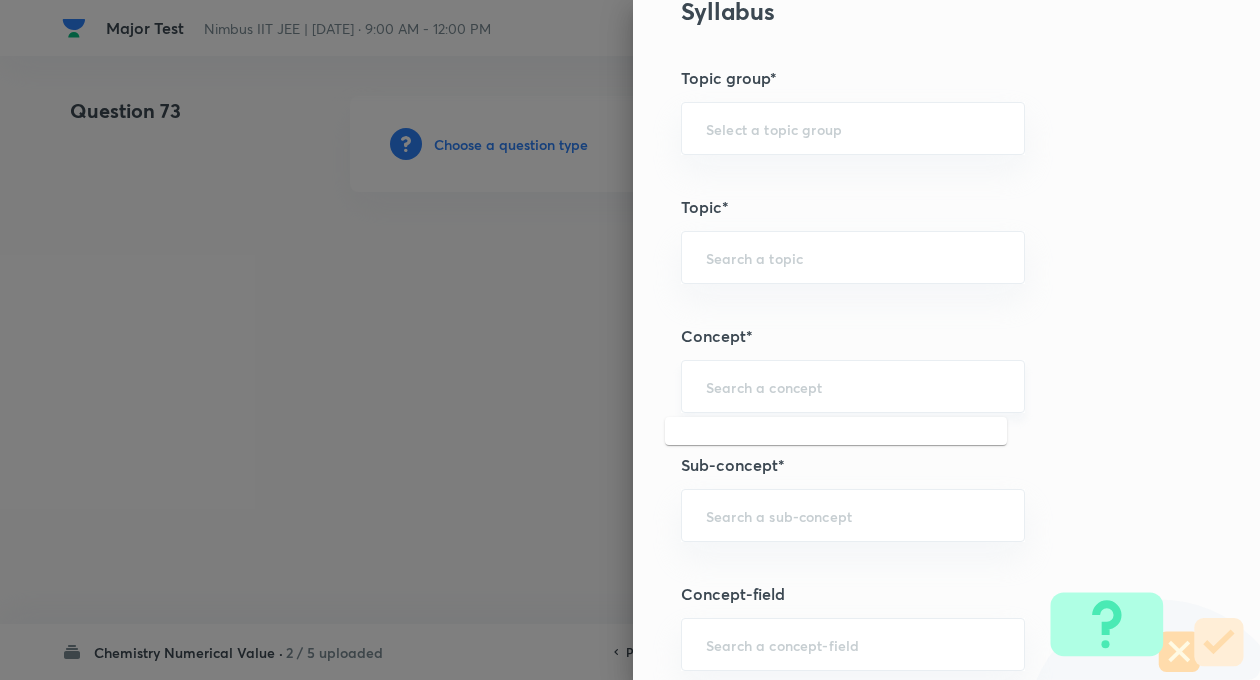 click at bounding box center [853, 386] 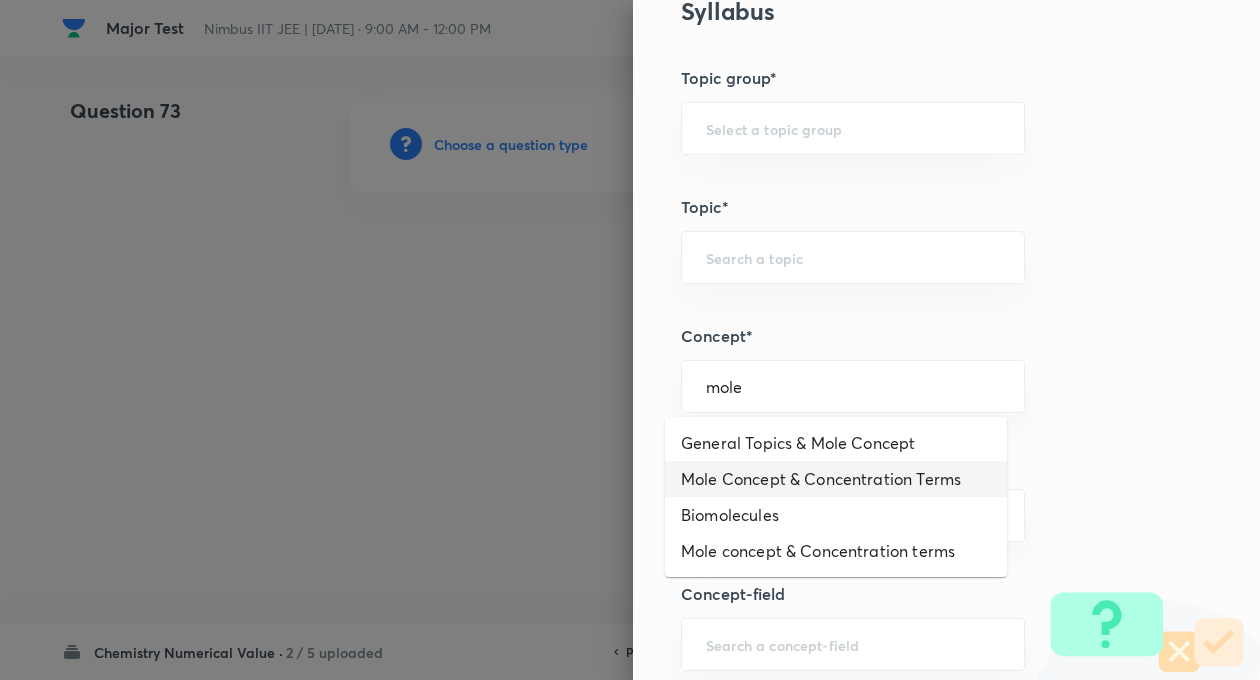 click on "Mole Concept & Concentration Terms" at bounding box center (836, 479) 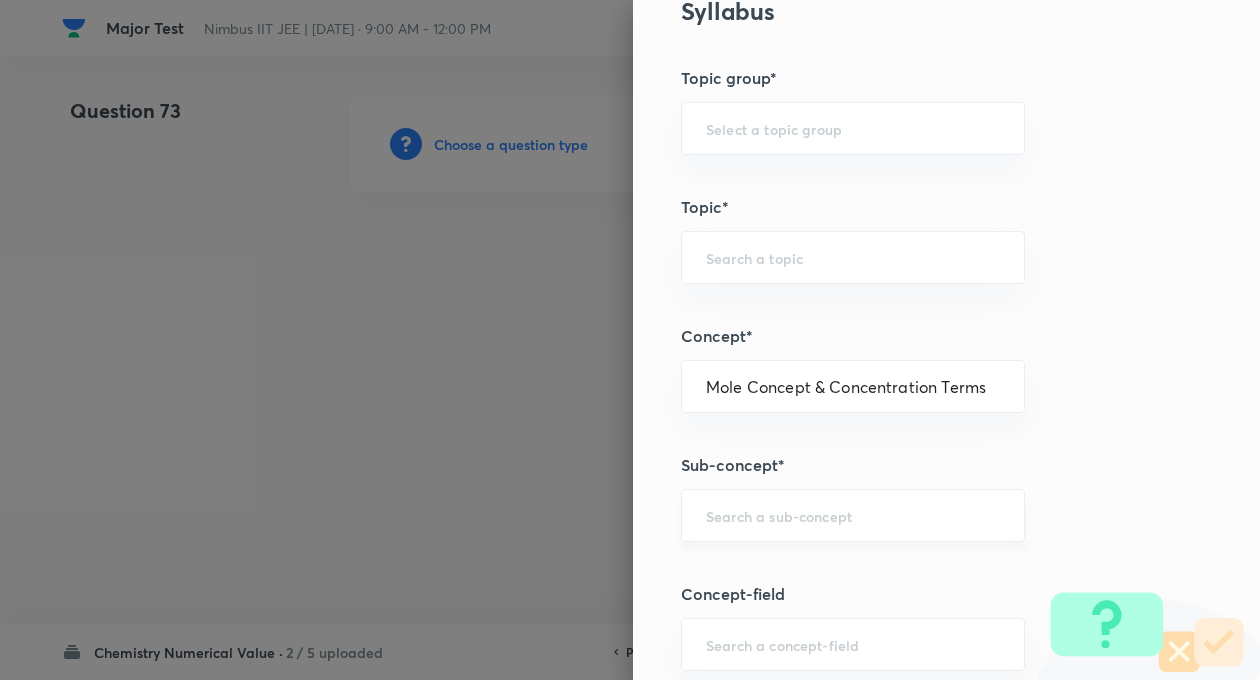 type on "Chemistry" 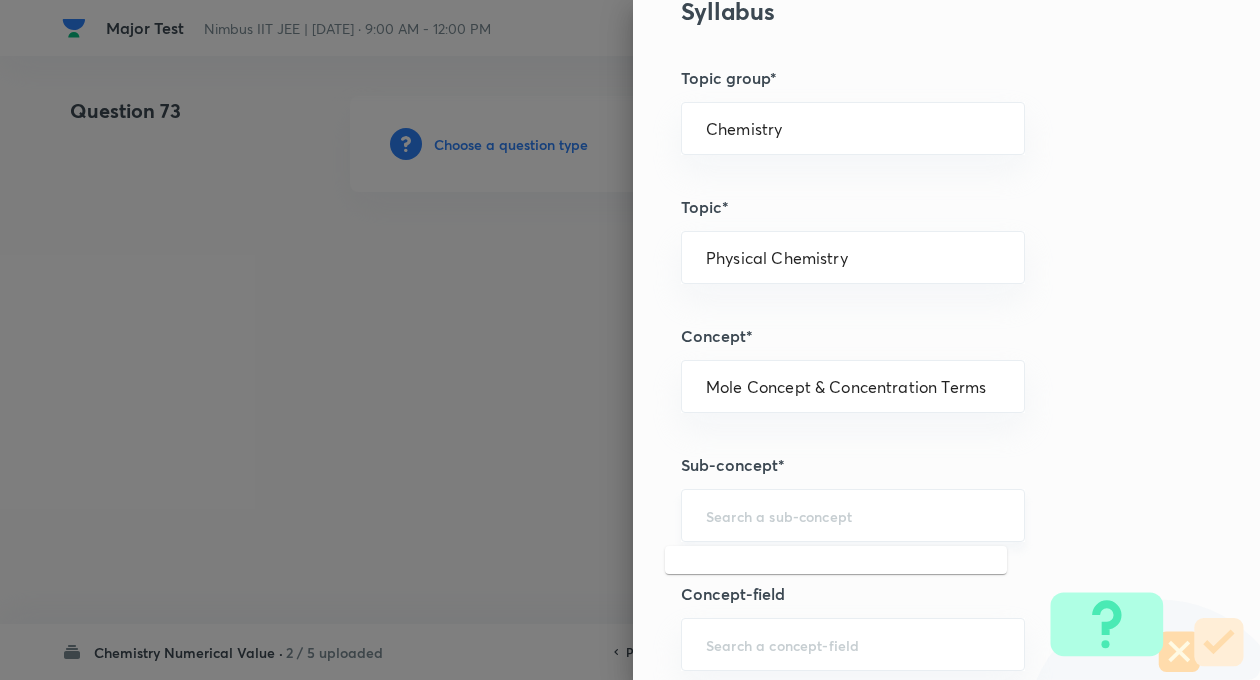 click at bounding box center [853, 515] 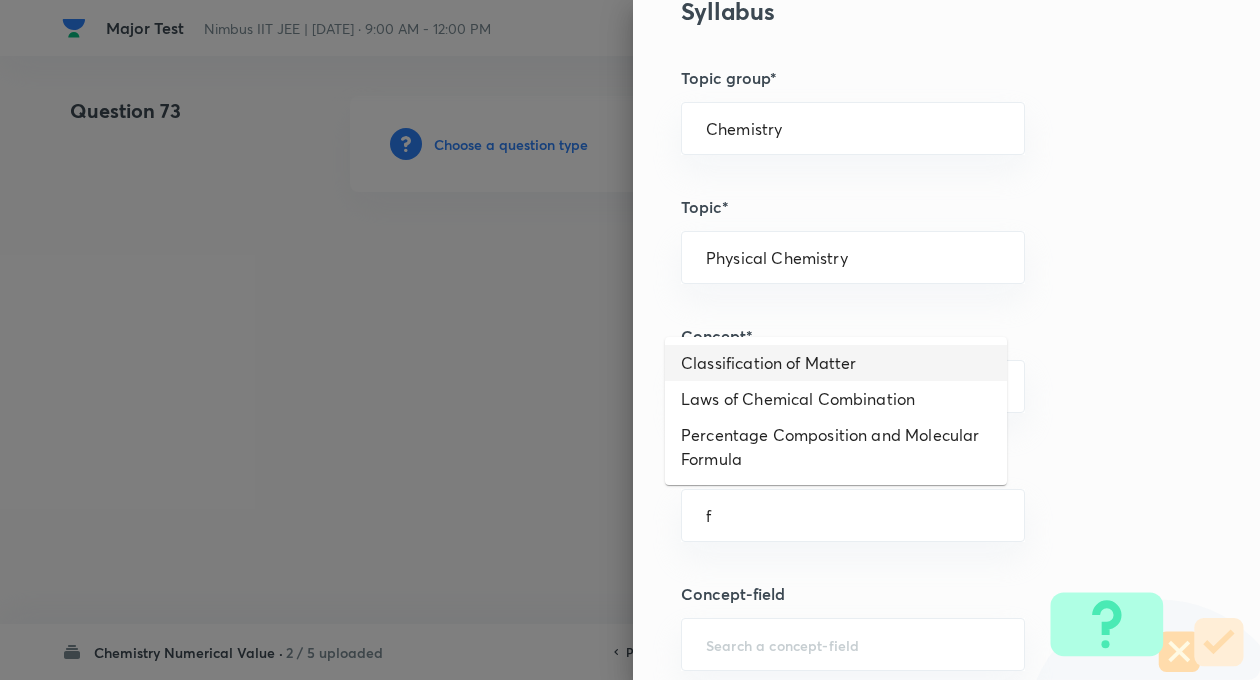 click on "Classification of Matter" at bounding box center [836, 363] 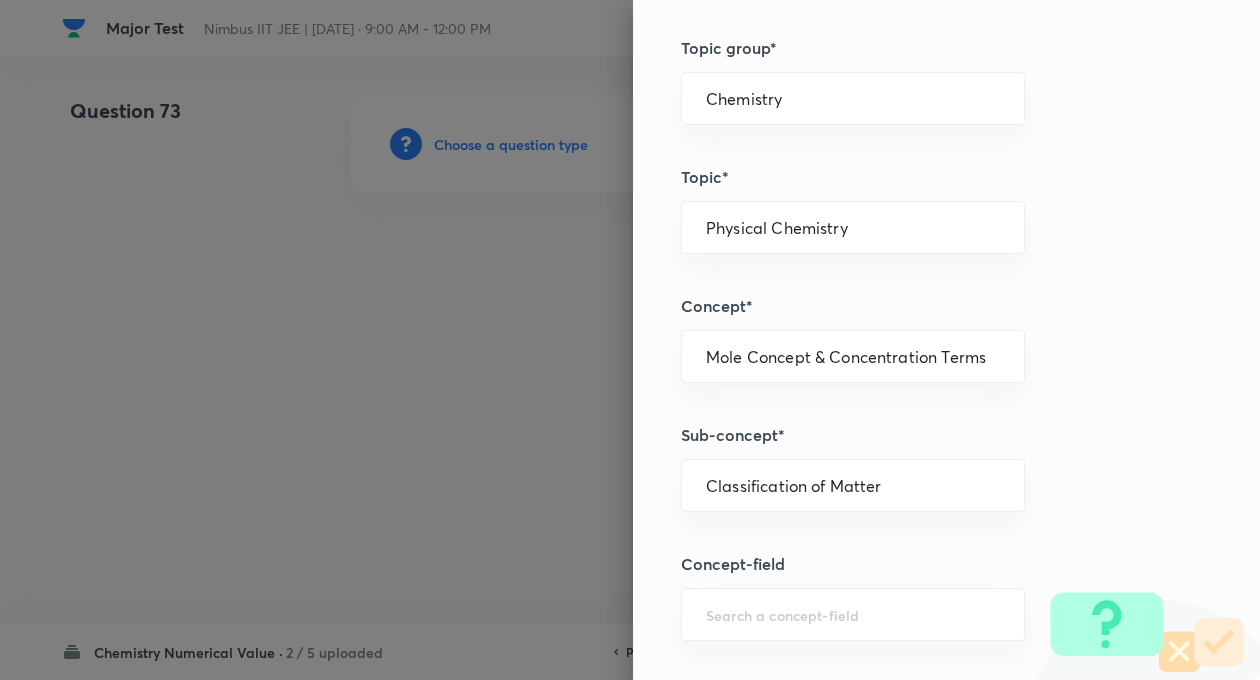 click on "Question settings Question type* Integer Does this question have a passage?* Yes No Positive mark 4 ​ Negative Marks (Don’t add negative sign) 1 ​ Syllabus Topic group* Chemistry ​ Topic* Physical Chemistry ​ Concept* Mole Concept & Concentration Terms ​ Sub-concept* Classification of Matter ​ Concept-field ​ Additional details Question Difficulty Very easy Easy Moderate Hard Very hard Question is based on Fact Numerical Concept Previous year question Yes No Does this question have equation? Yes No Verification status Is the question verified? *Select 'yes' only if a question is verified Yes No Save" at bounding box center (946, 340) 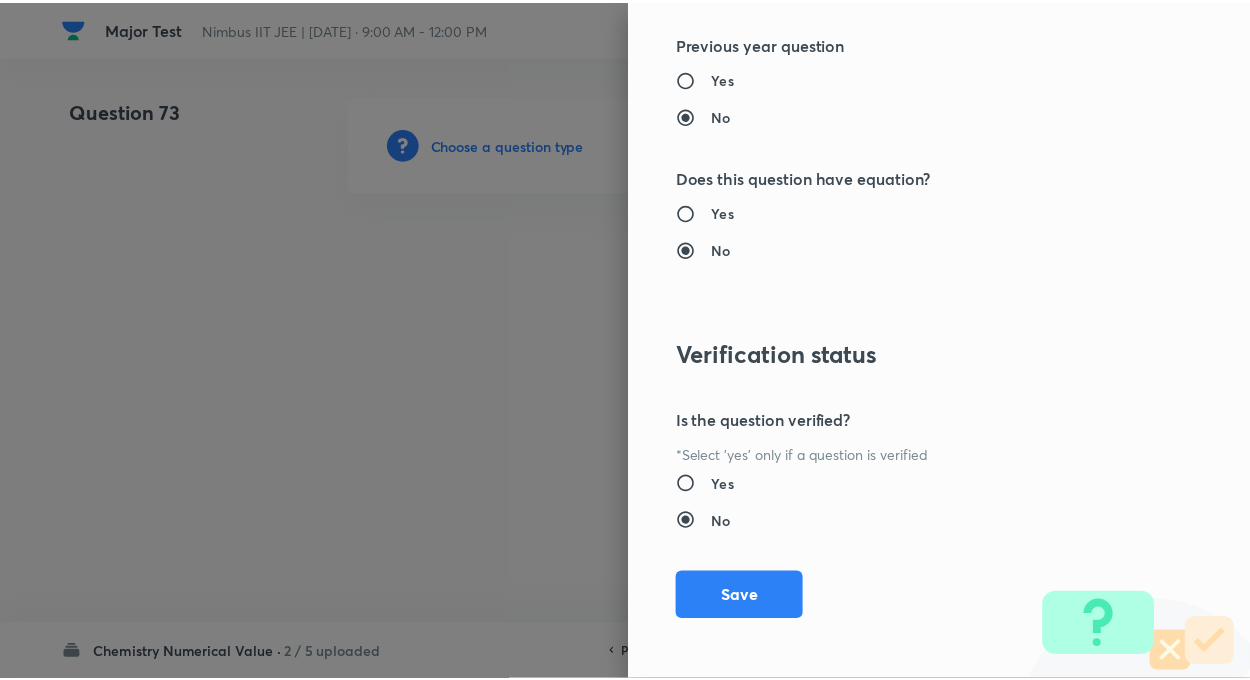scroll, scrollTop: 1928, scrollLeft: 0, axis: vertical 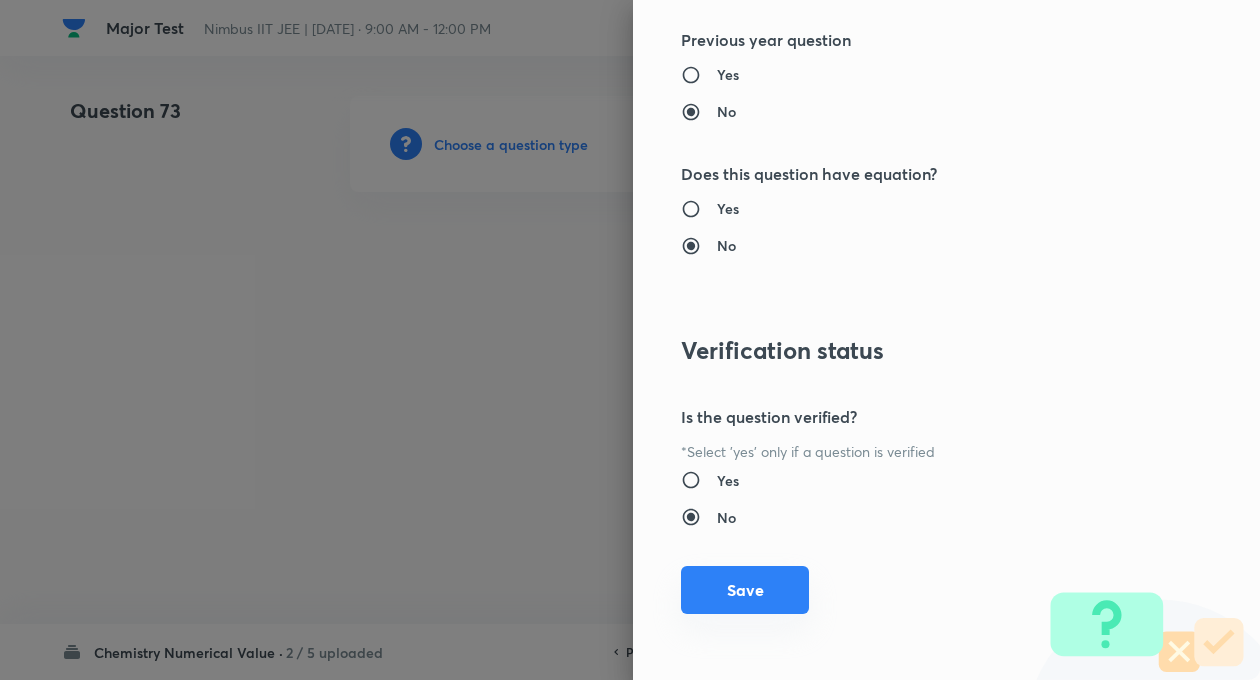 click on "Save" at bounding box center (745, 590) 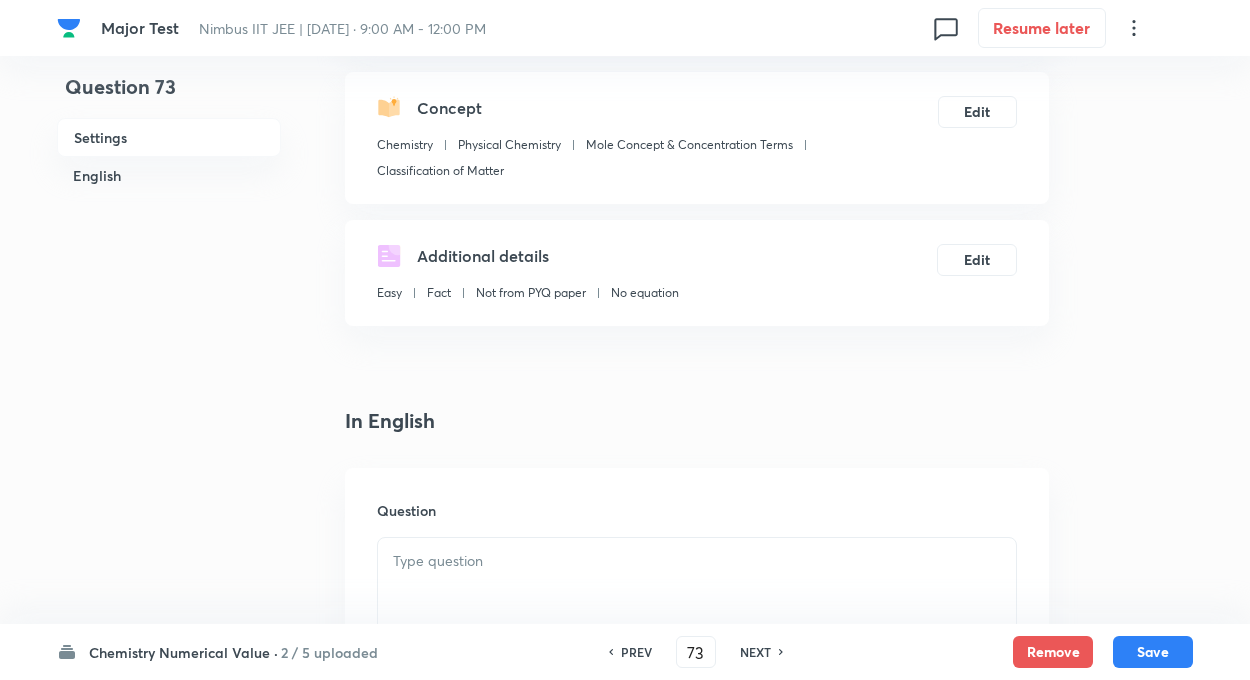scroll, scrollTop: 360, scrollLeft: 0, axis: vertical 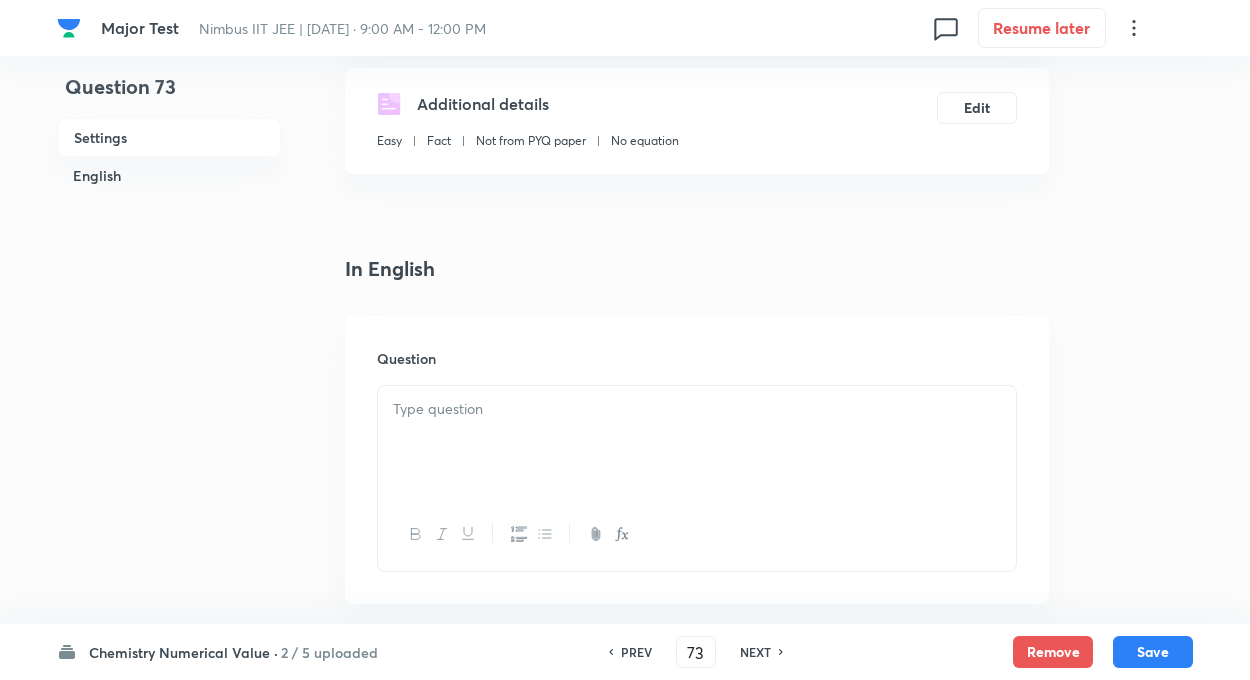 click at bounding box center (697, 409) 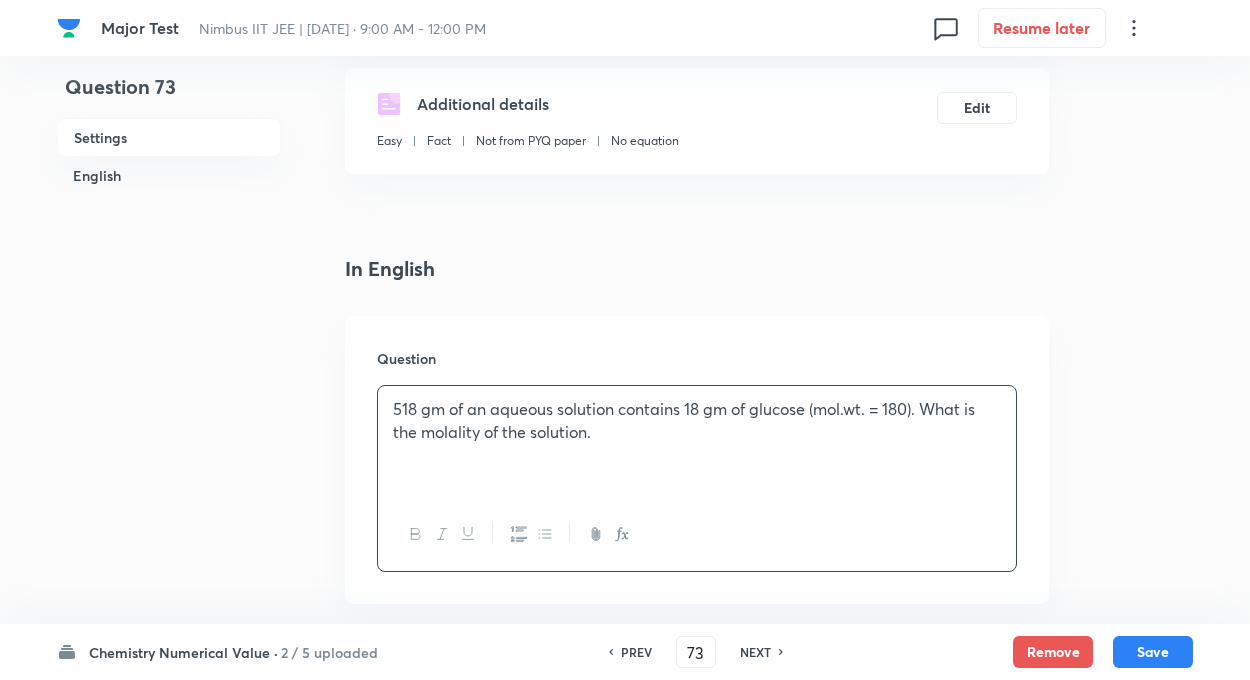 click on "Question 73 Settings English" at bounding box center [169, 483] 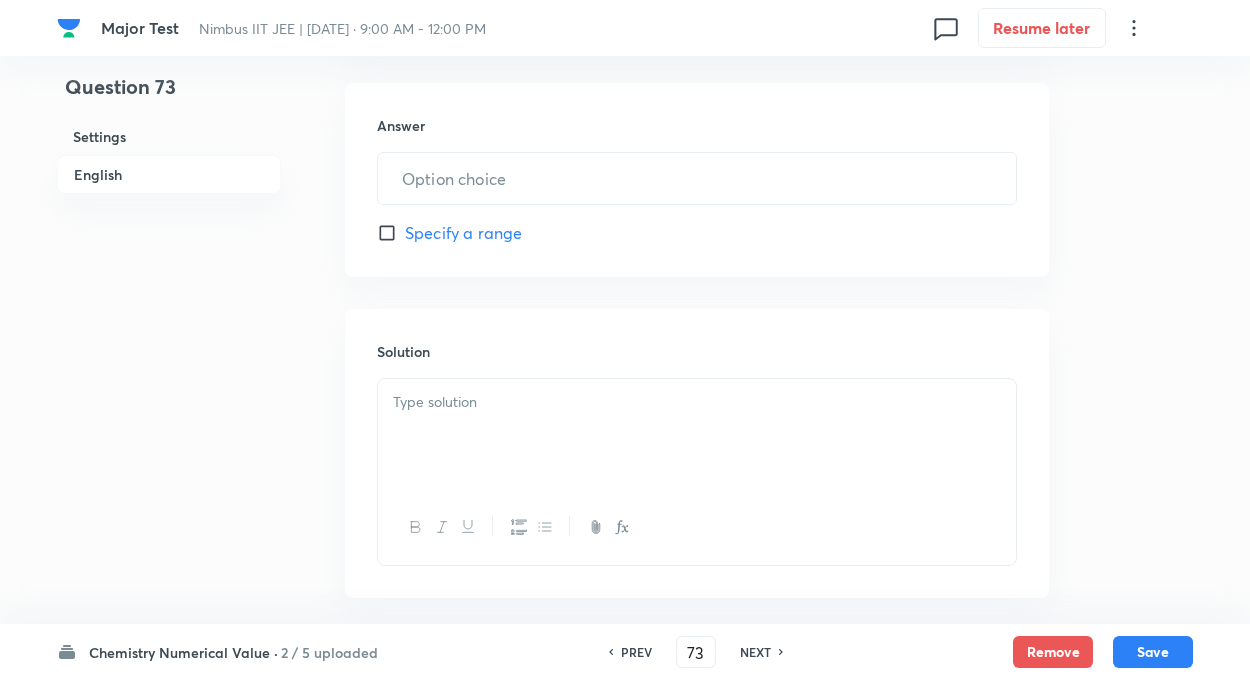 scroll, scrollTop: 920, scrollLeft: 0, axis: vertical 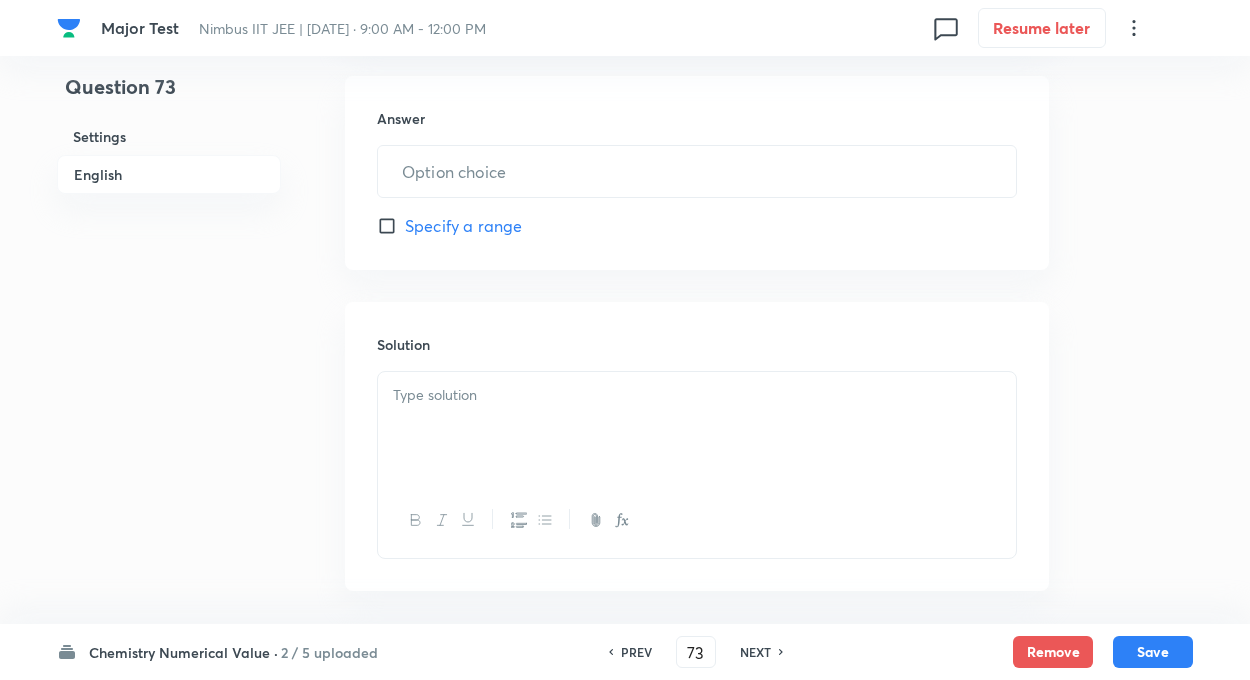 click at bounding box center (697, 428) 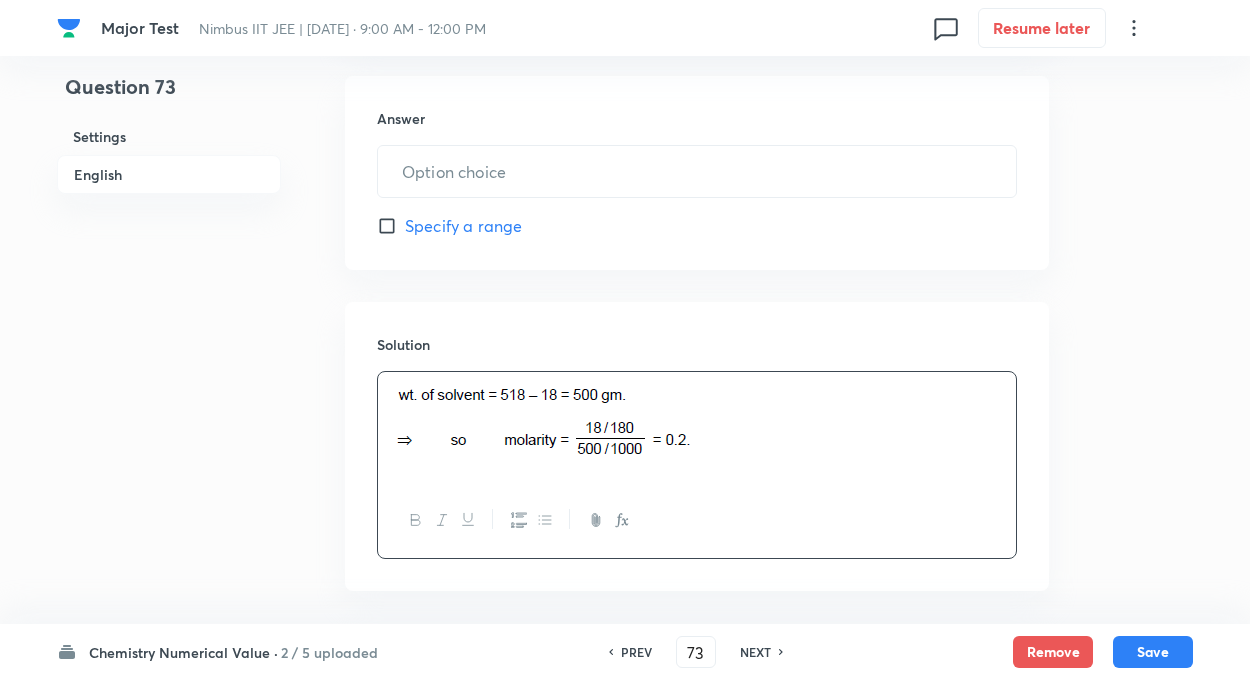 click on "Question 73 Settings English Settings Type Integer + 4 marks - 1 mark Edit Concept Chemistry Physical Chemistry Mole Concept & Concentration Terms Classification of Matter Edit Additional details Easy Fact Not from PYQ paper No equation Edit In English Question 518 gm of an aqueous solution contains 18 gm of glucose (mol.wt. = 180). What is the molality of the solution. Answer ​ Specify a range Solution" at bounding box center (625, -77) 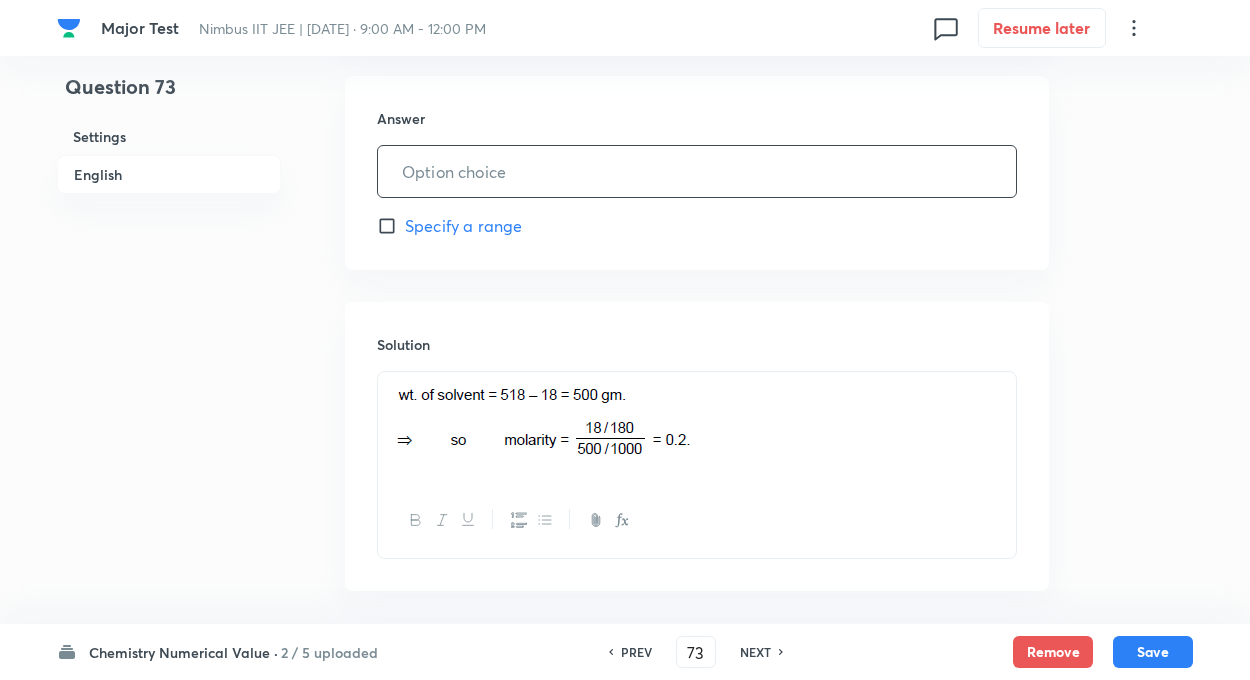click at bounding box center (697, 171) 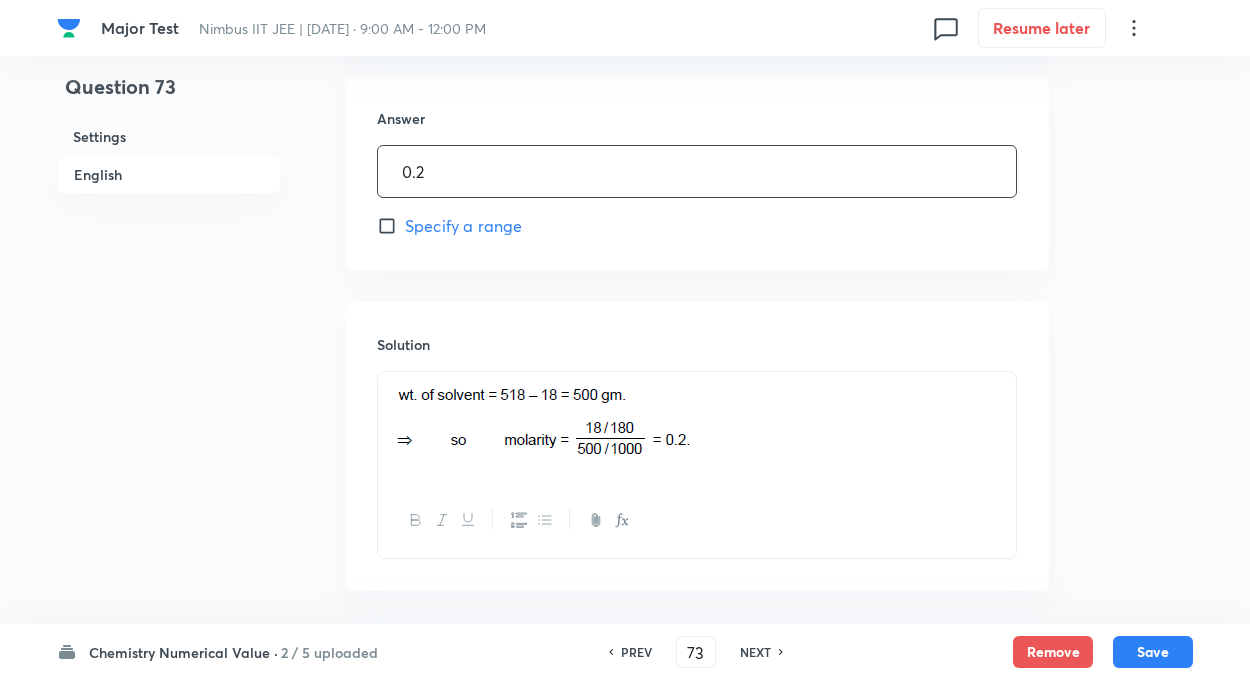type on "0.2" 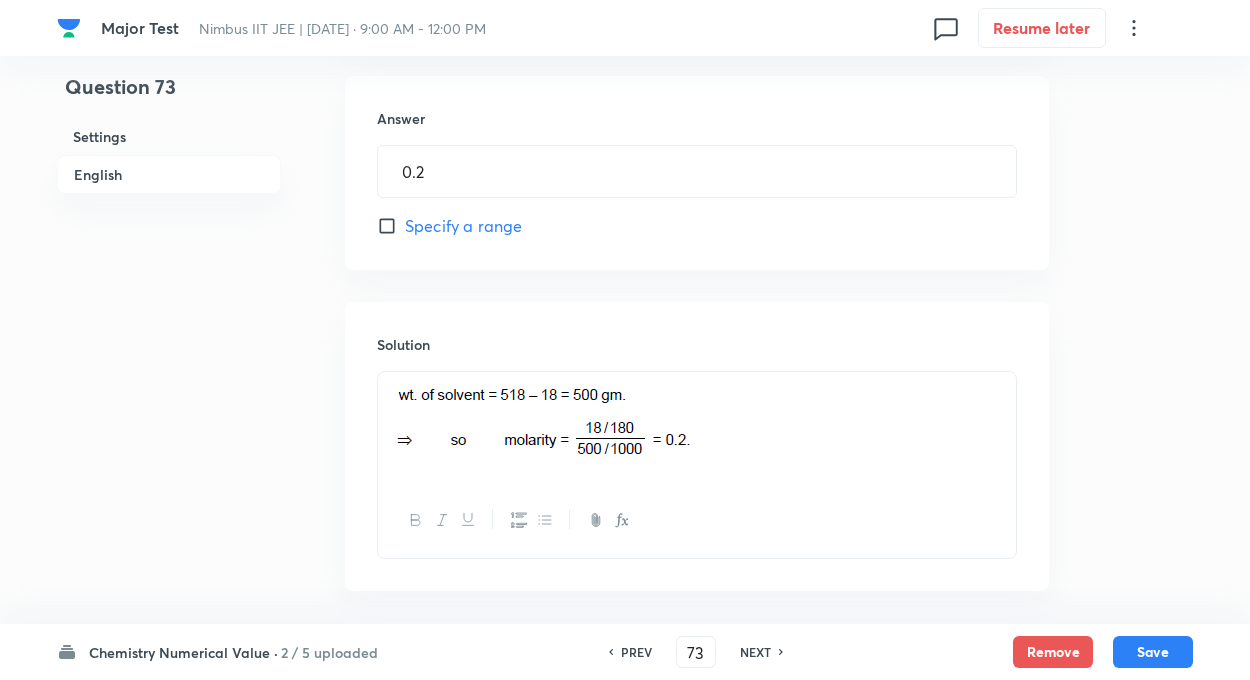 click on "Question 73 Settings English" at bounding box center [169, -77] 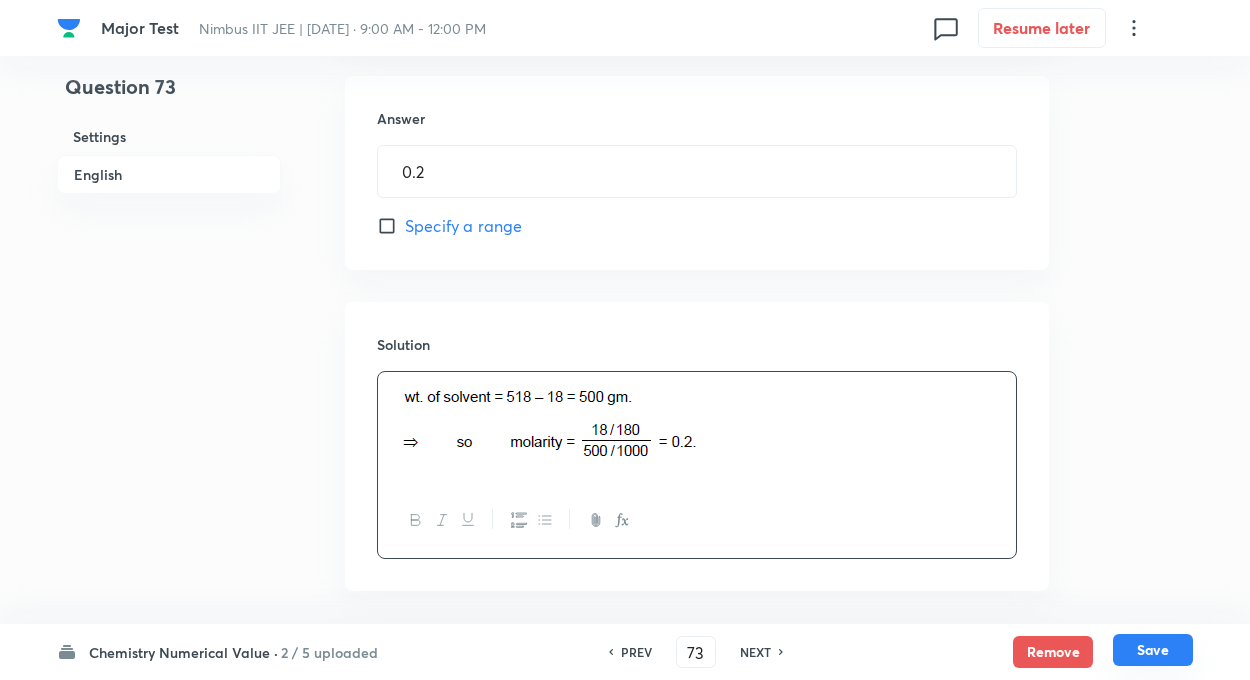 click on "Save" at bounding box center [1153, 650] 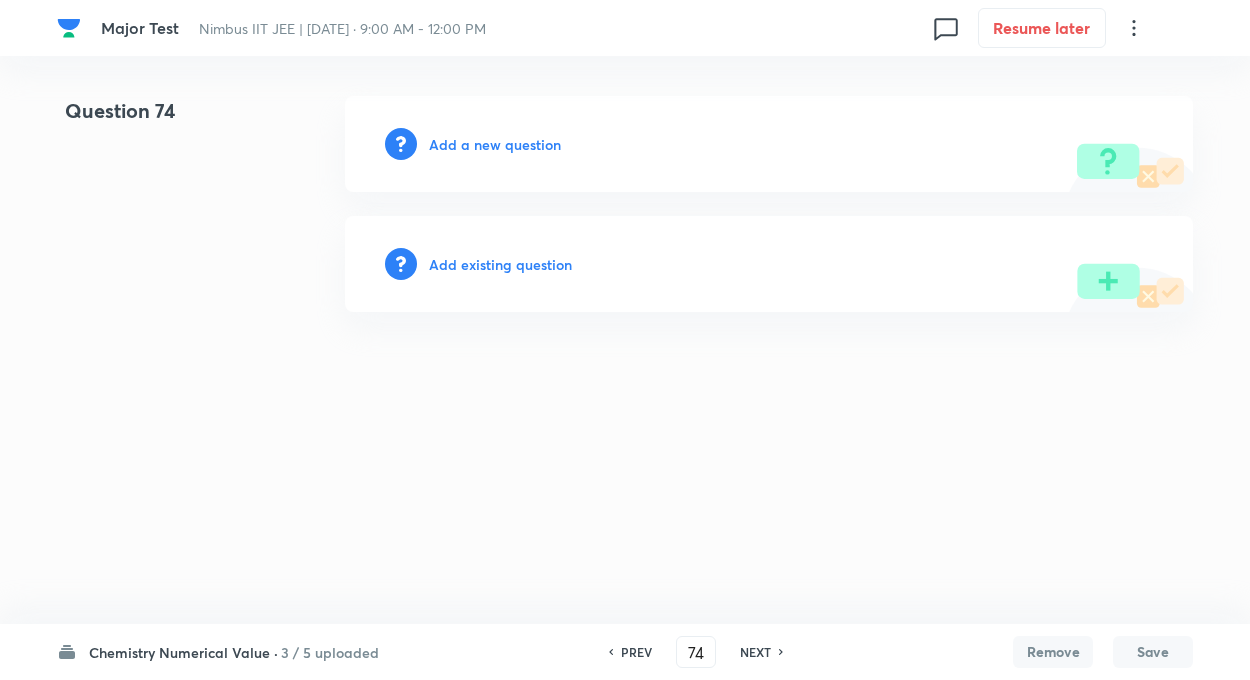 scroll, scrollTop: 0, scrollLeft: 0, axis: both 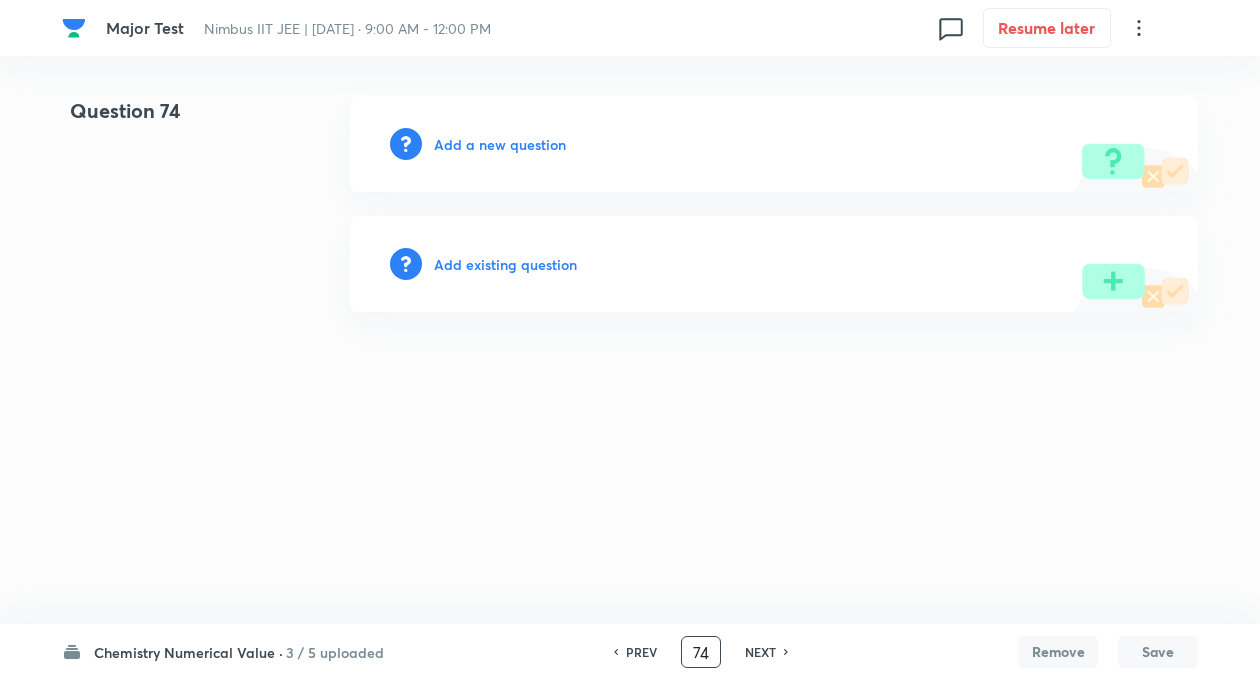 type on "7" 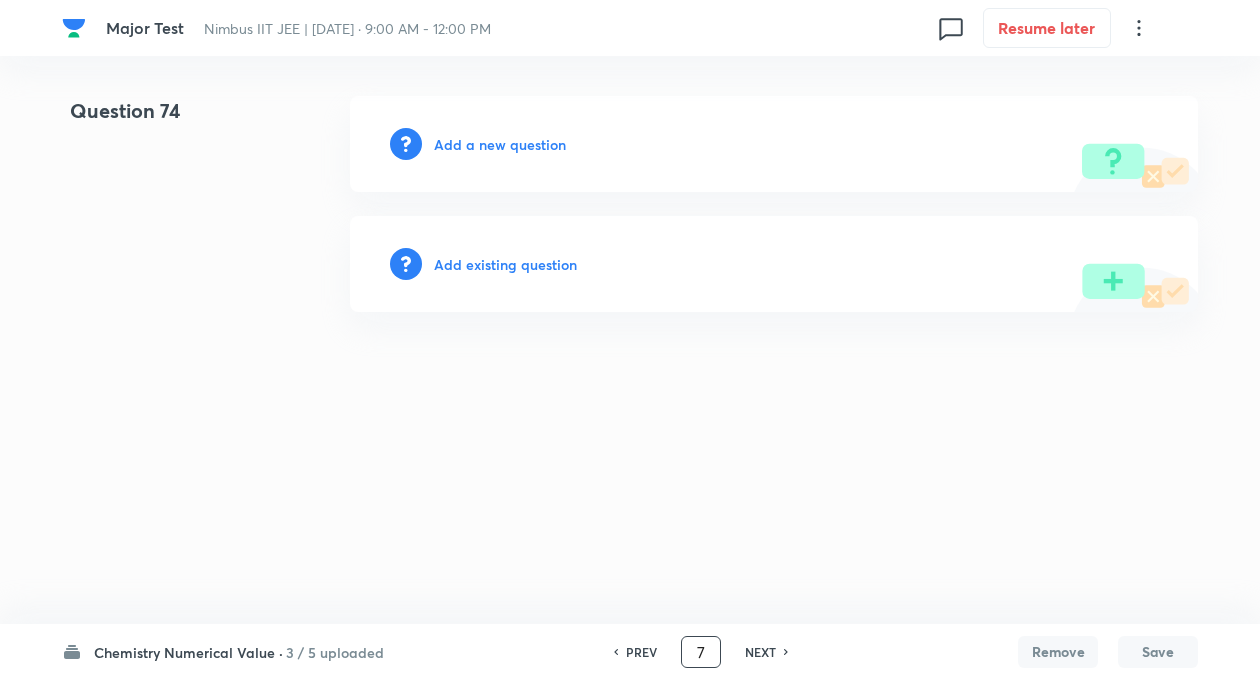 click on "7" at bounding box center (701, 652) 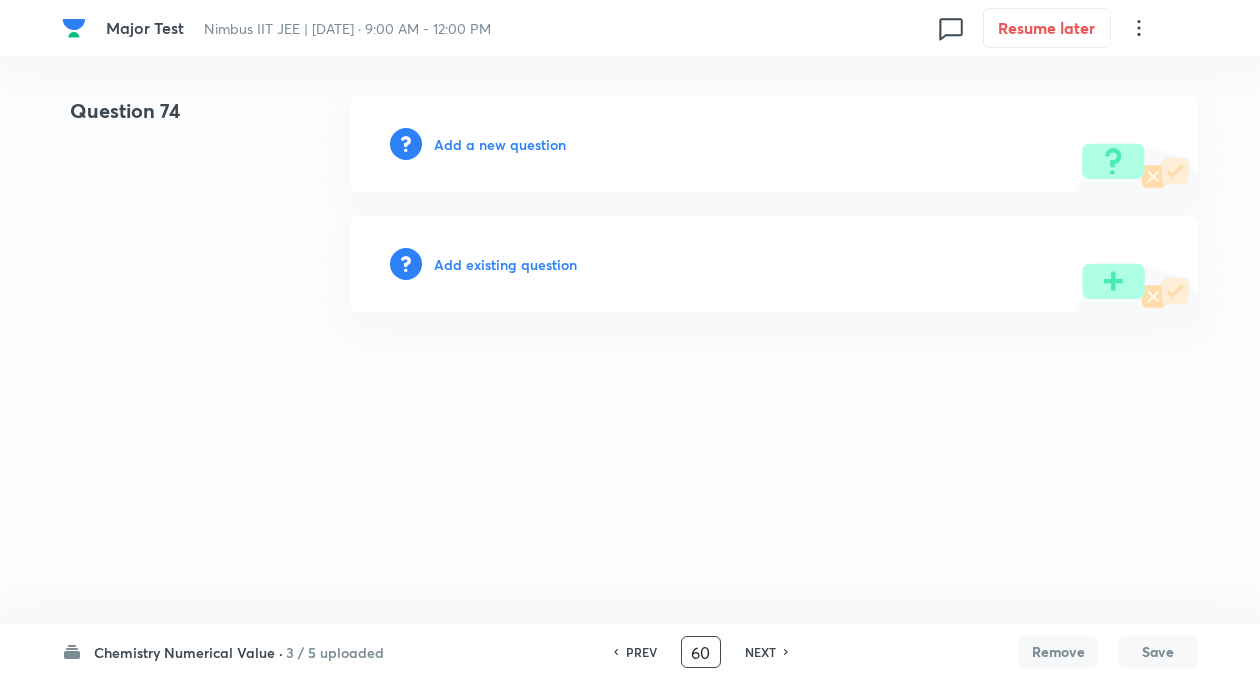 type on "60" 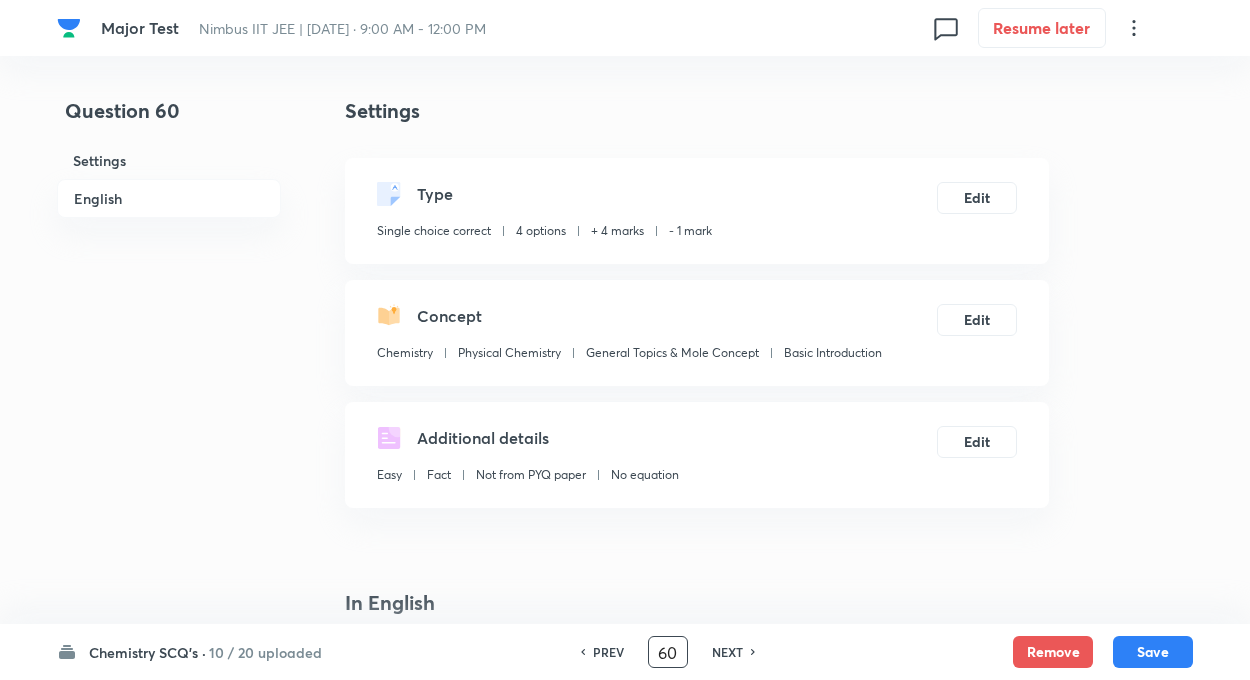 checkbox on "true" 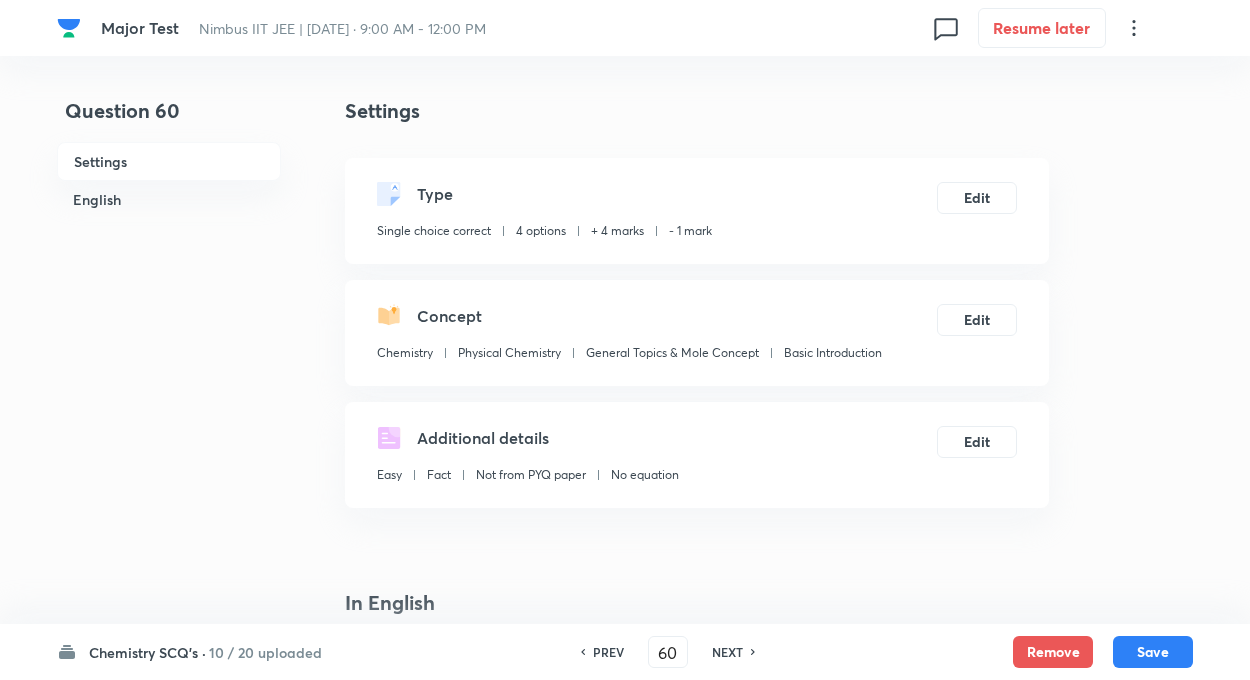 click on "Settings Type Single choice correct 4 options + 4 marks - 1 mark Edit Concept Chemistry Physical Chemistry General Topics & Mole Concept Basic Introduction Edit Additional details Easy Fact Not from PYQ paper No equation Edit In English Question 149 gmof potassiumchloride (KCl) is dissolved in 10 Lt of an aqueous solution. Determine themolarity of the solution (K = 39, Cl = 35.5) Option A 0.8 M Mark as correct answer Option B 2 M Mark as correct answer Option C 0.4 M Mark as correct answer Option D 0.2 M Marked as correct Solution" at bounding box center (697, 1328) 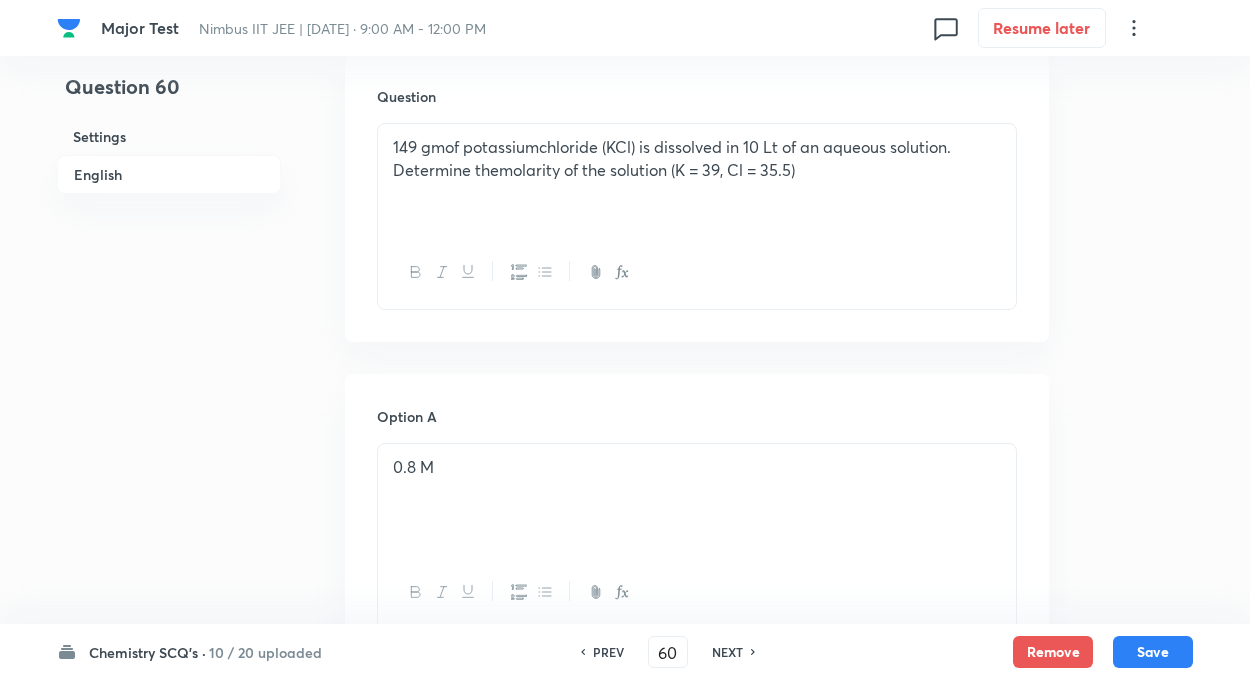 scroll, scrollTop: 600, scrollLeft: 0, axis: vertical 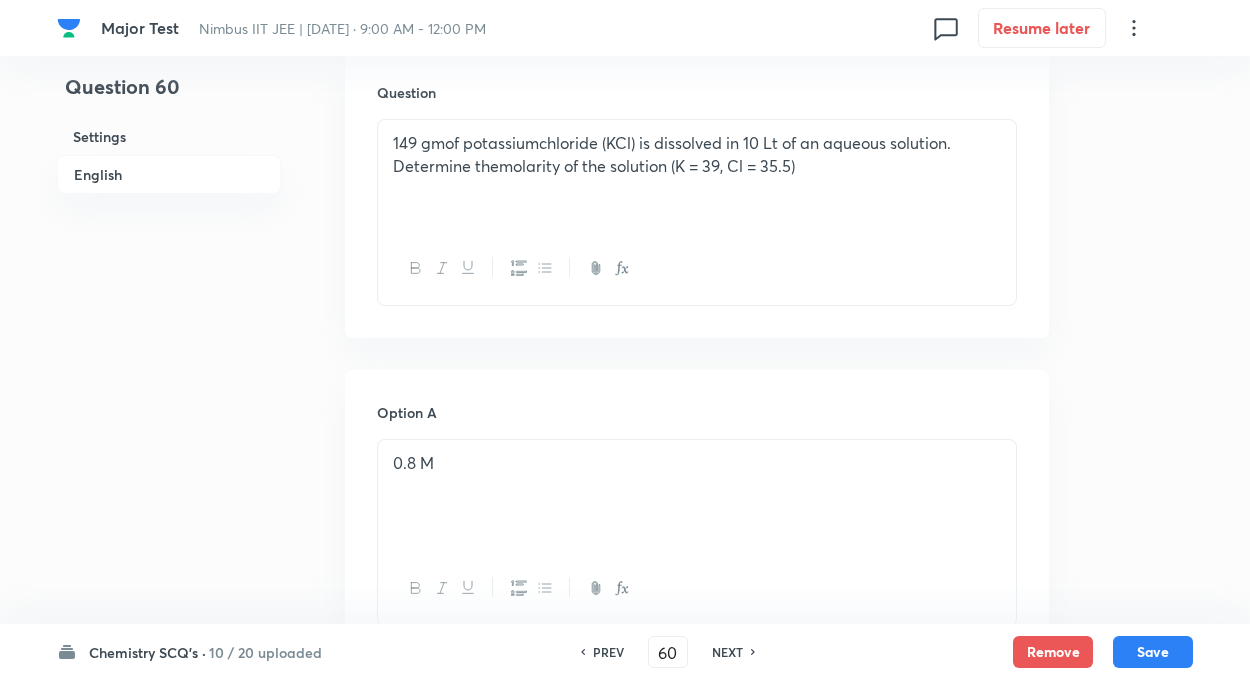 click on "PREV" at bounding box center (608, 652) 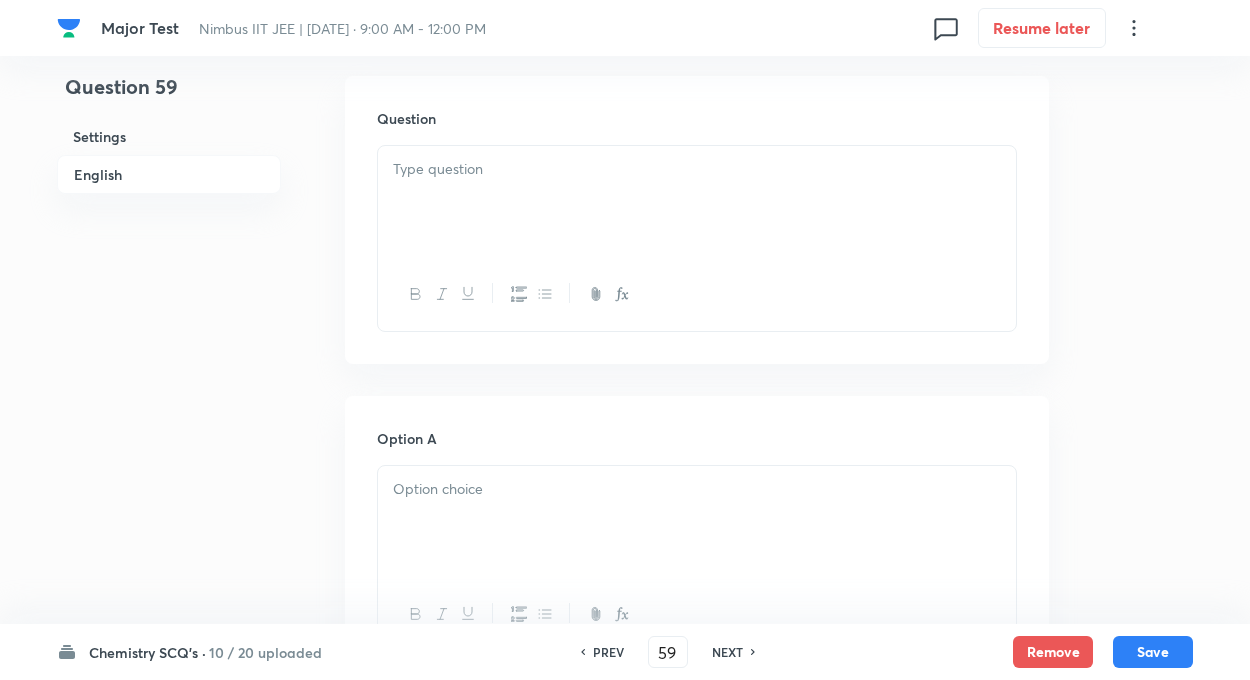 checkbox on "true" 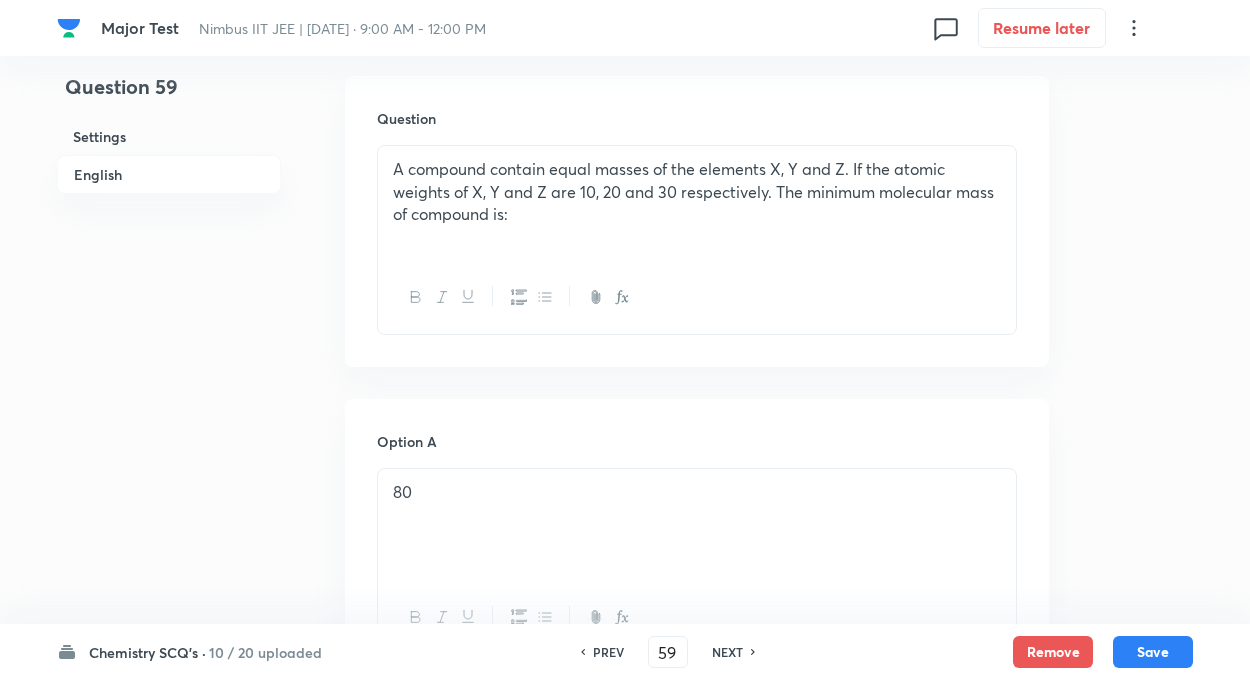 click on "NEXT" at bounding box center (727, 652) 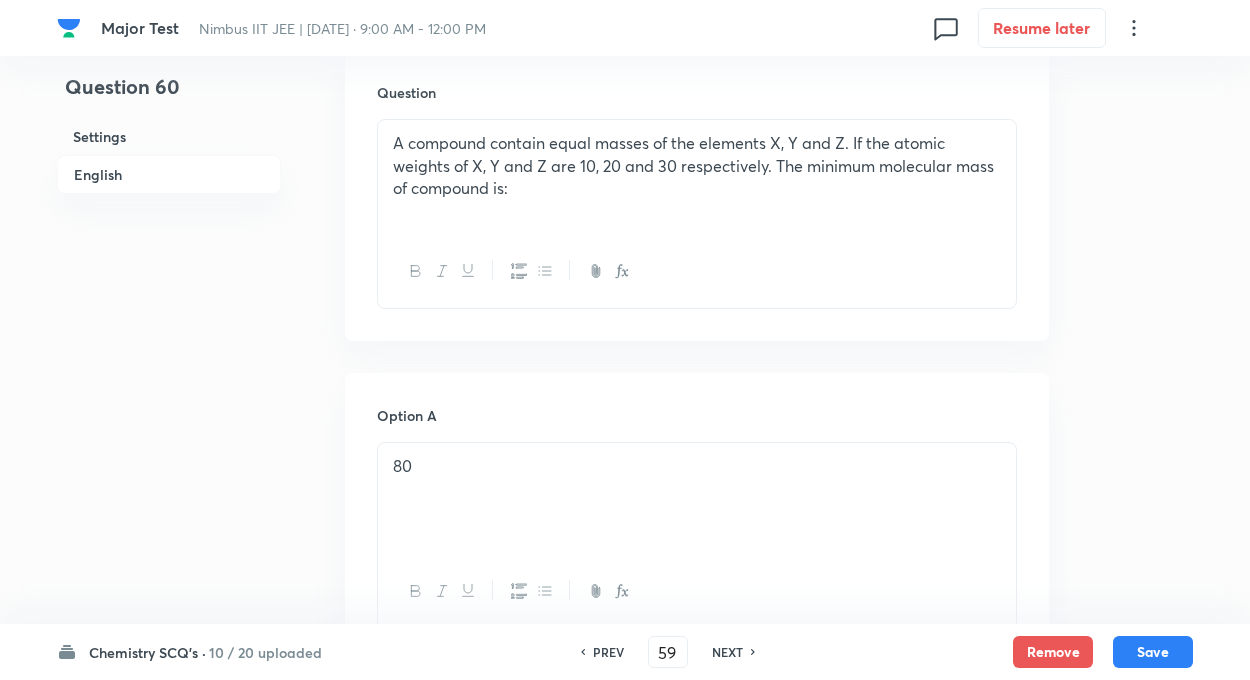 type on "60" 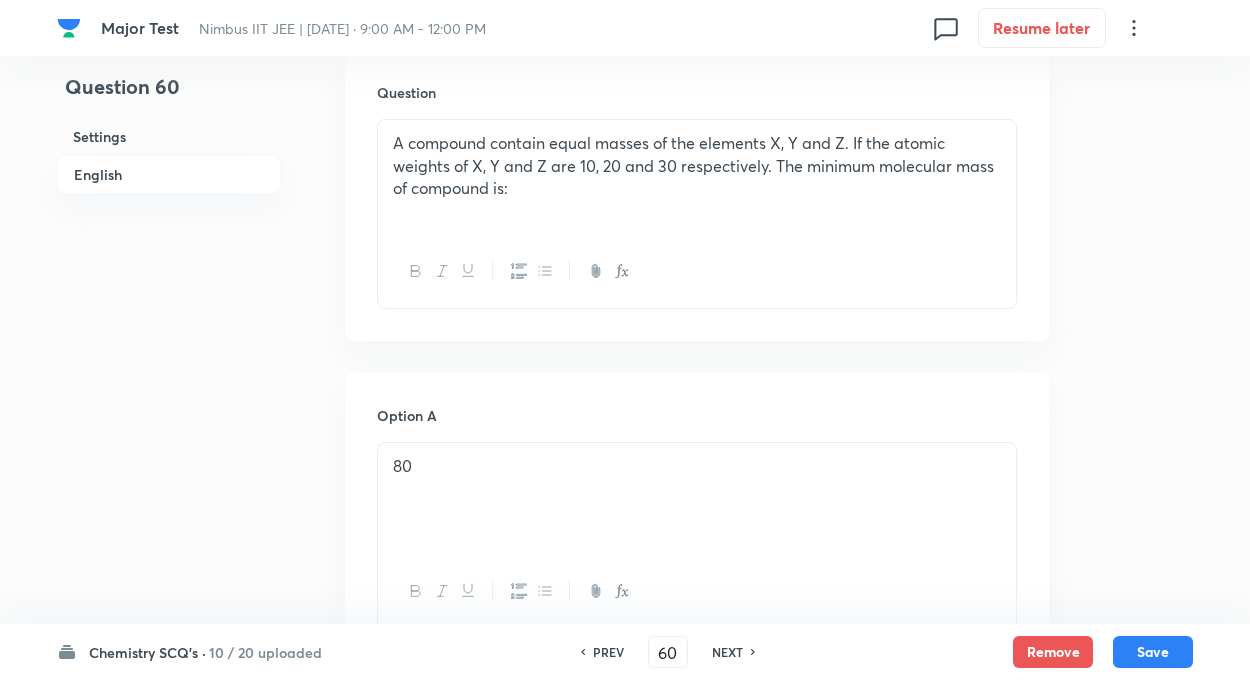 checkbox on "true" 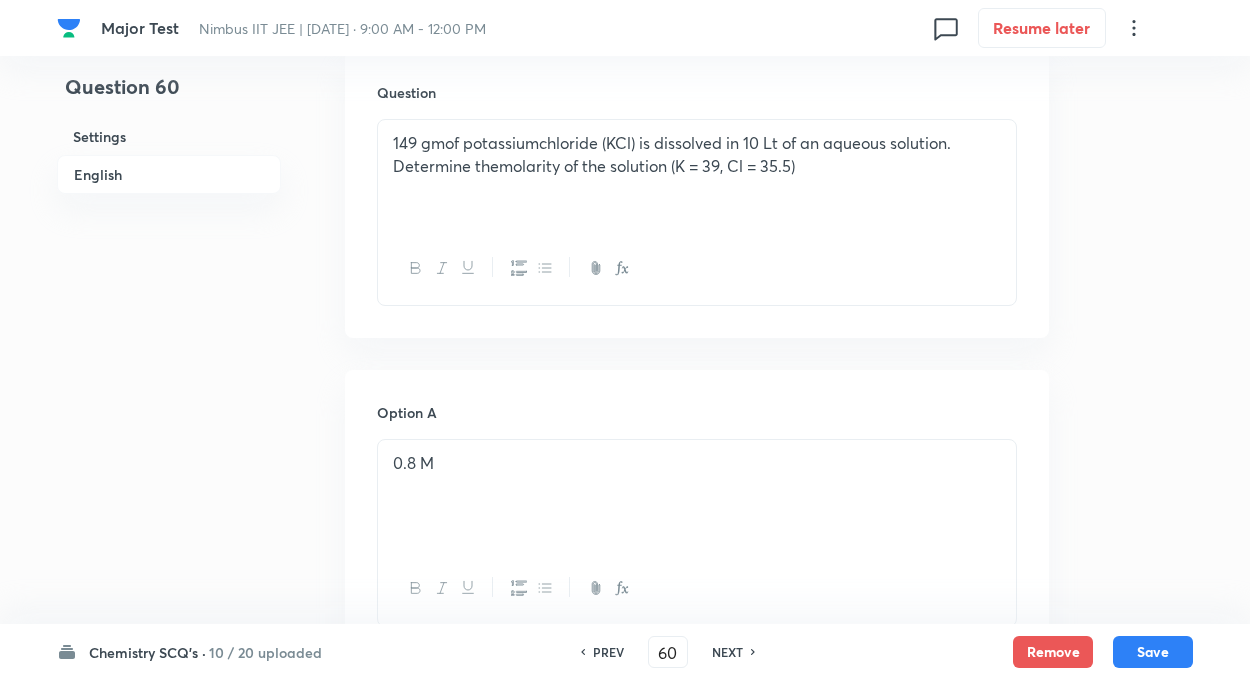 click on "Question 60 Settings English" at bounding box center [169, 768] 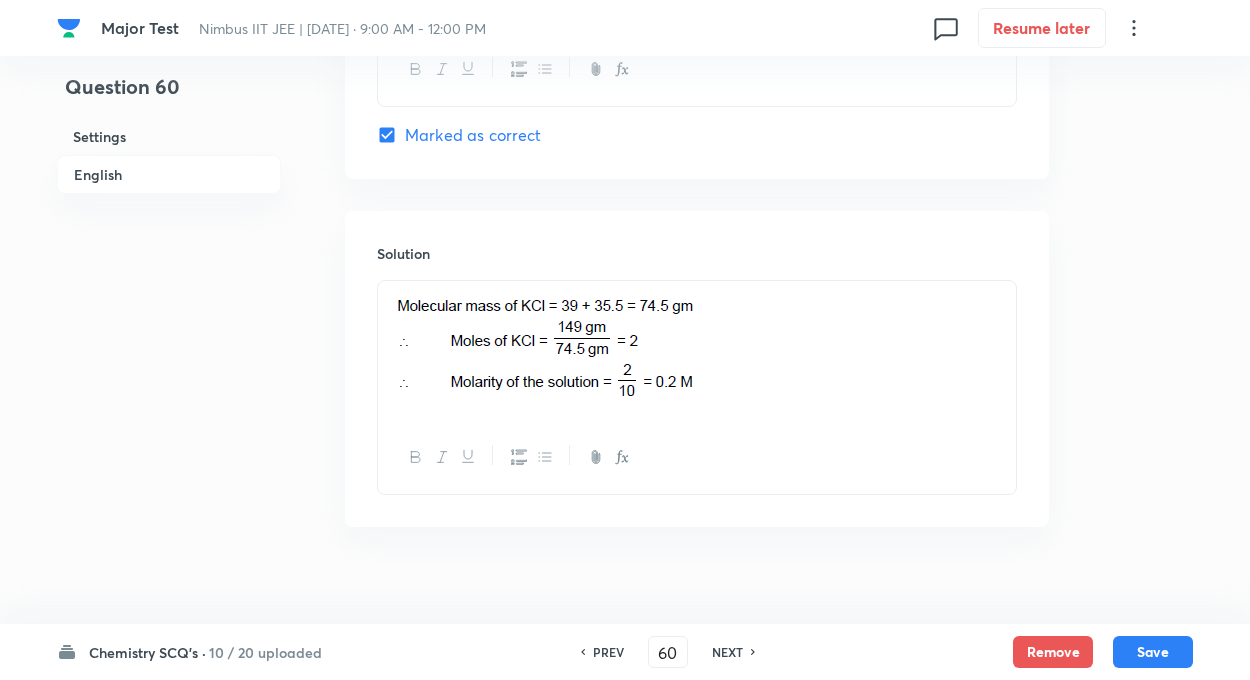 scroll, scrollTop: 2040, scrollLeft: 0, axis: vertical 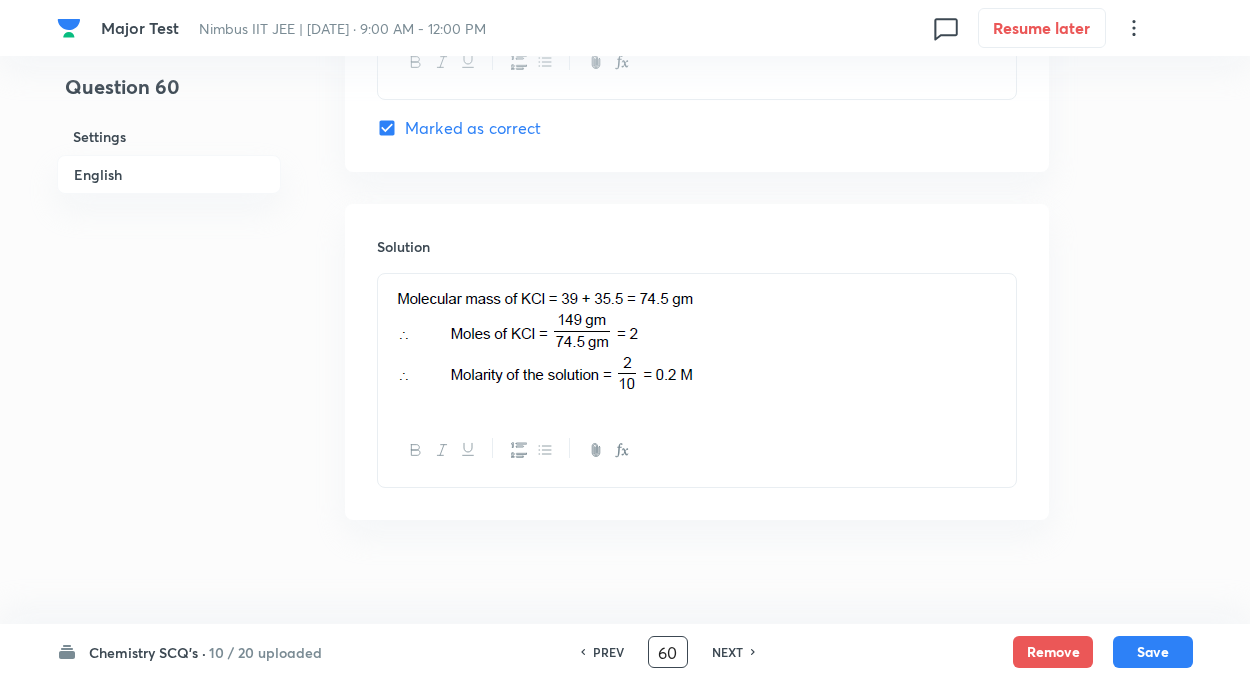 click on "60" at bounding box center [668, 652] 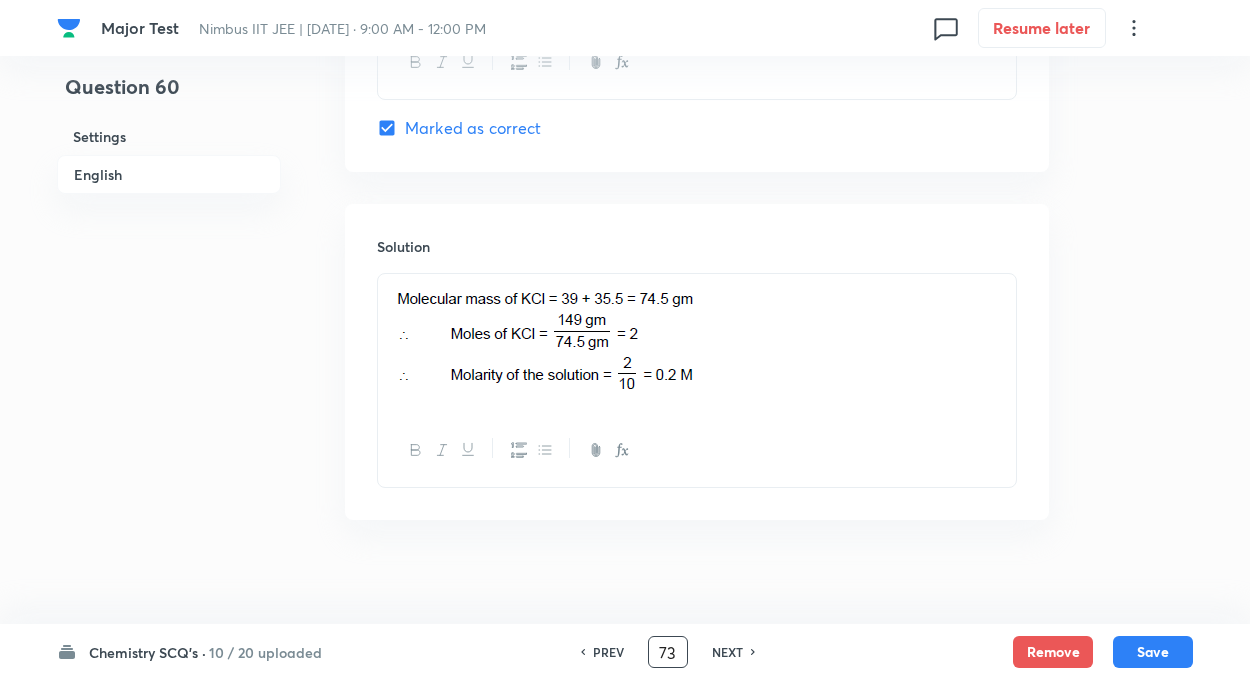 type on "73" 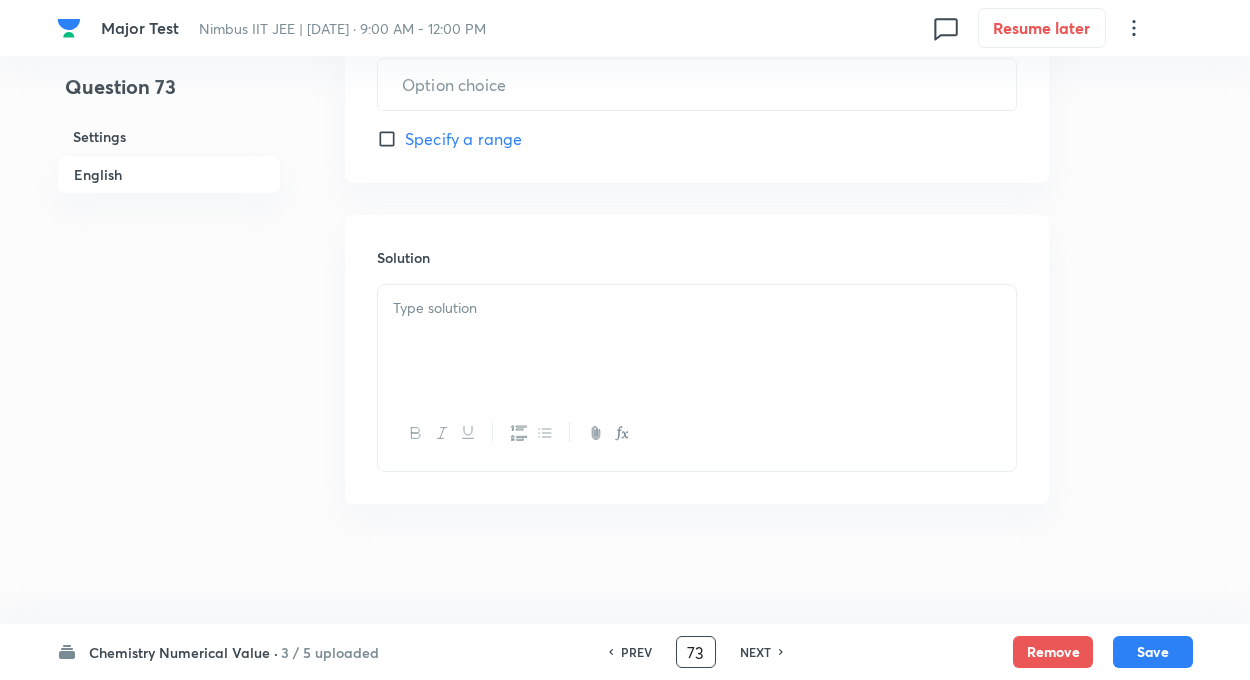 scroll, scrollTop: 1007, scrollLeft: 0, axis: vertical 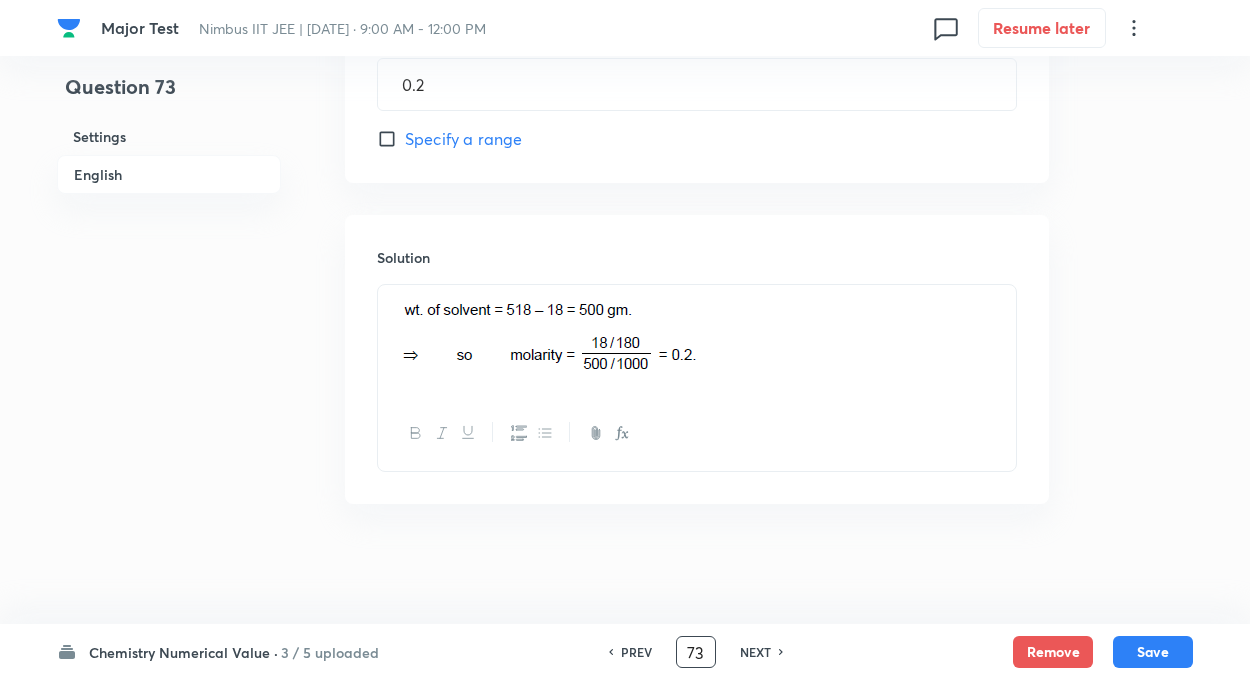 click on "Question 73 Settings English Settings Type Integer + 4 marks - 1 mark Edit Concept Chemistry Physical Chemistry Mole Concept & Concentration Terms Classification of Matter Edit Additional details Easy Fact Not from PYQ paper No equation Edit In English Question 518 gm of an aqueous solution contains 18 gm of glucose (mol.wt. = 180). What is the molality of the solution. Answer 0.2 ​ Specify a range Solution" at bounding box center [625, -164] 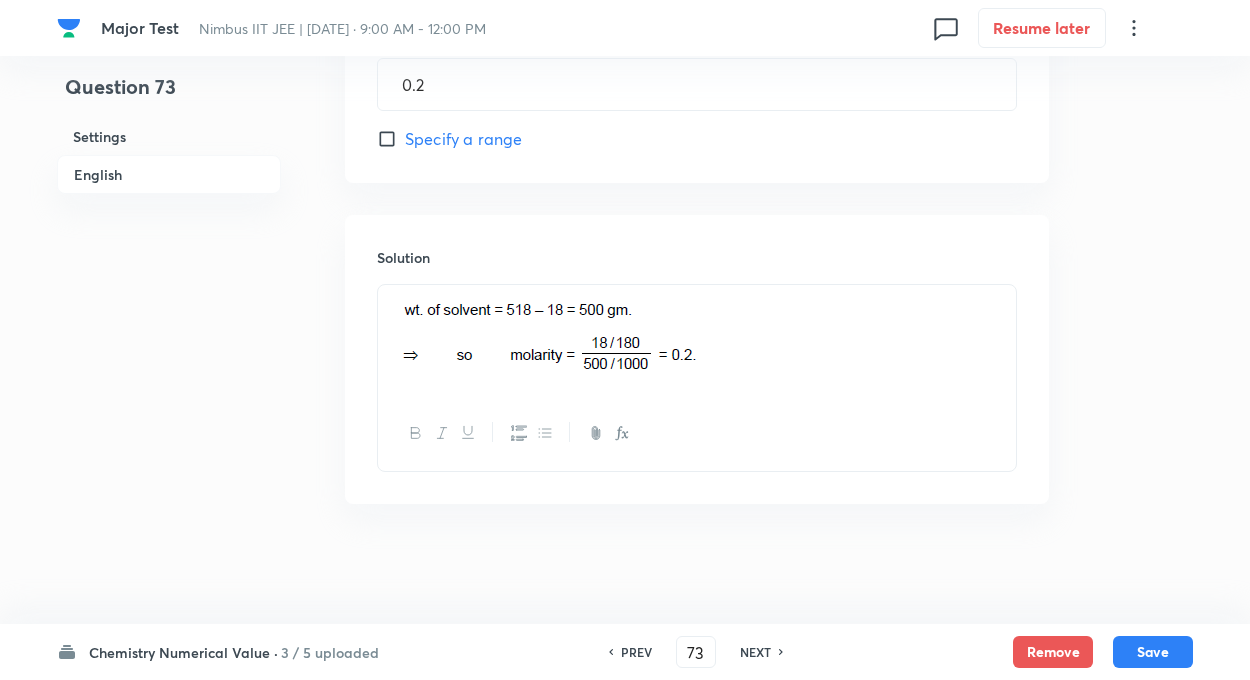 click on "NEXT" at bounding box center (755, 652) 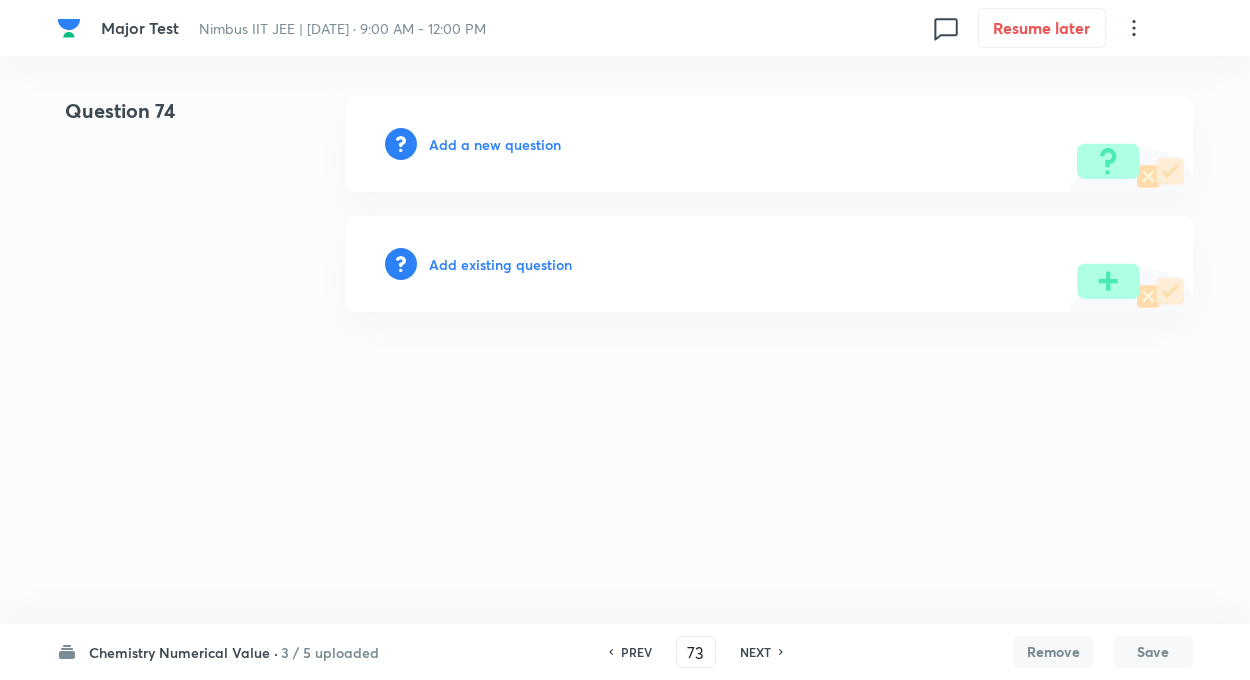 type on "74" 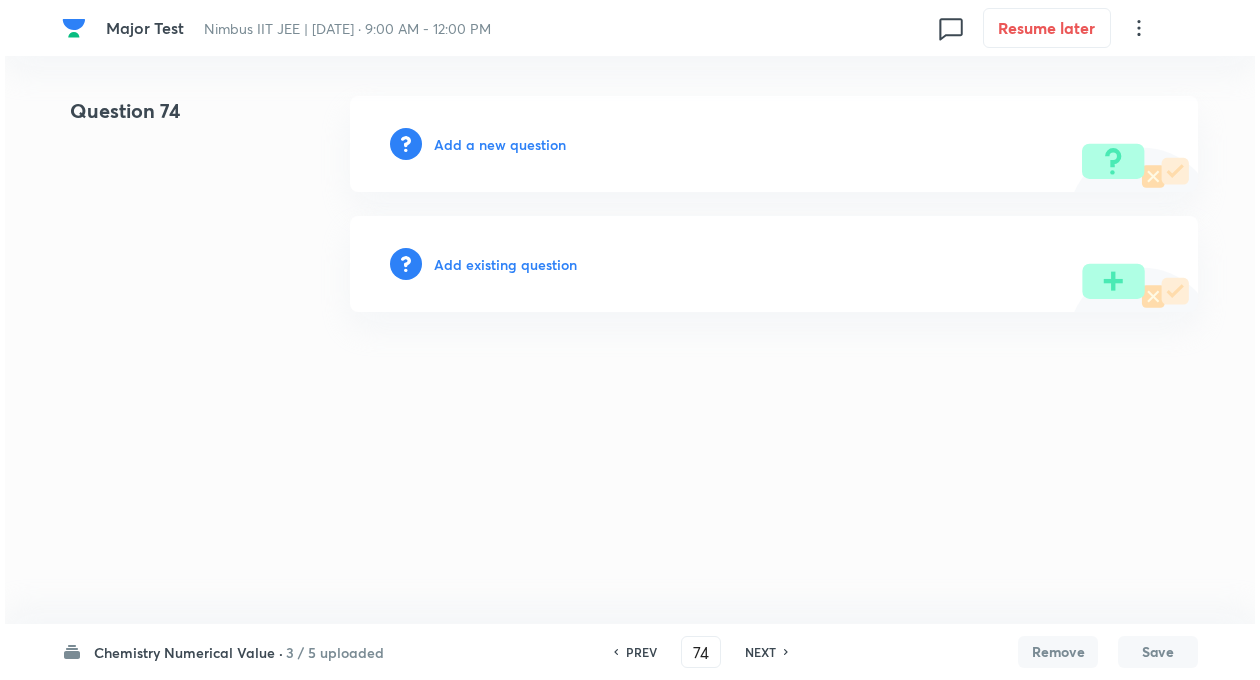 scroll, scrollTop: 0, scrollLeft: 0, axis: both 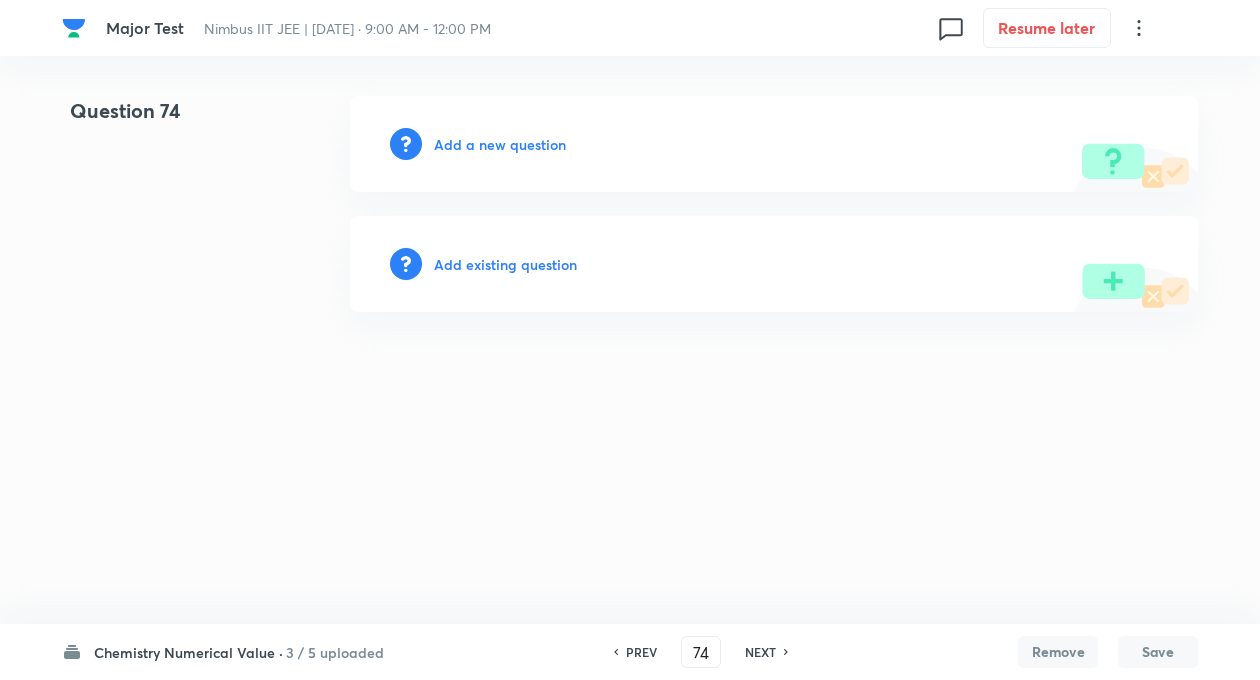 click on "Major Test Nimbus IIT JEE | Jul 20, 2025 · 9:00 AM - 12:00 PM 0 Resume later Question 74 Add a new question Add existing question Chemistry Numerical Value ·
3 / 5 uploaded
PREV 74 ​ NEXT Remove Save No internet connection" at bounding box center [630, 204] 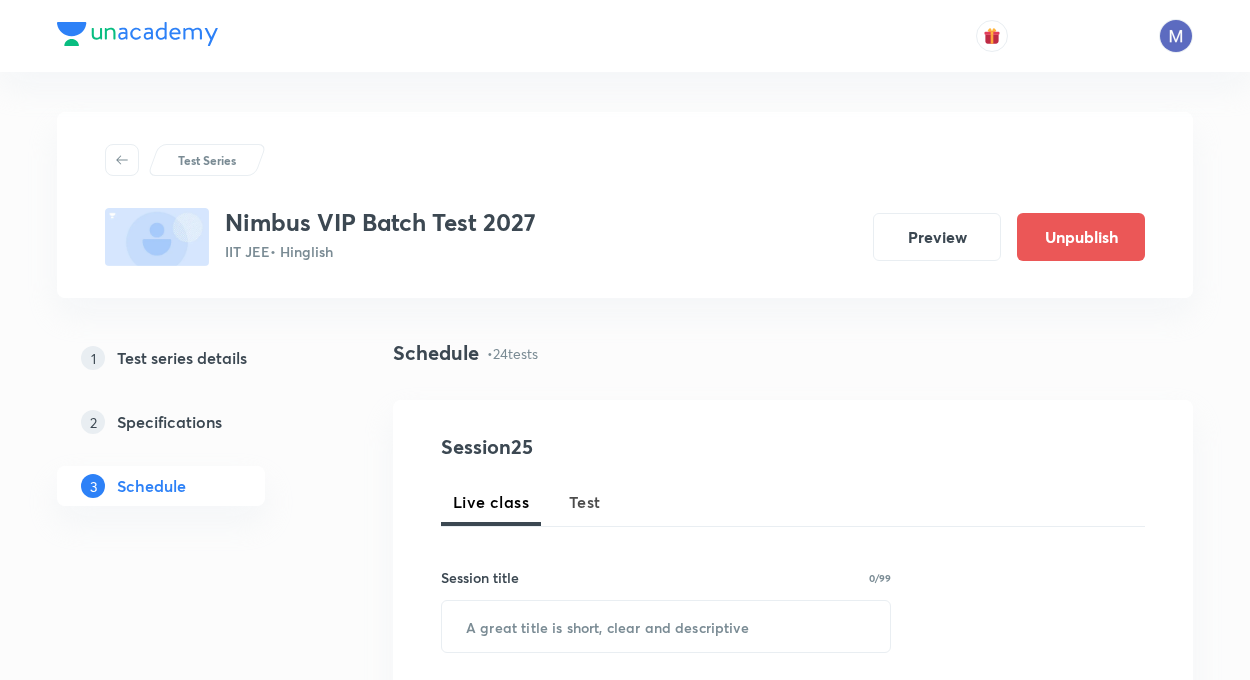 scroll, scrollTop: 1440, scrollLeft: 0, axis: vertical 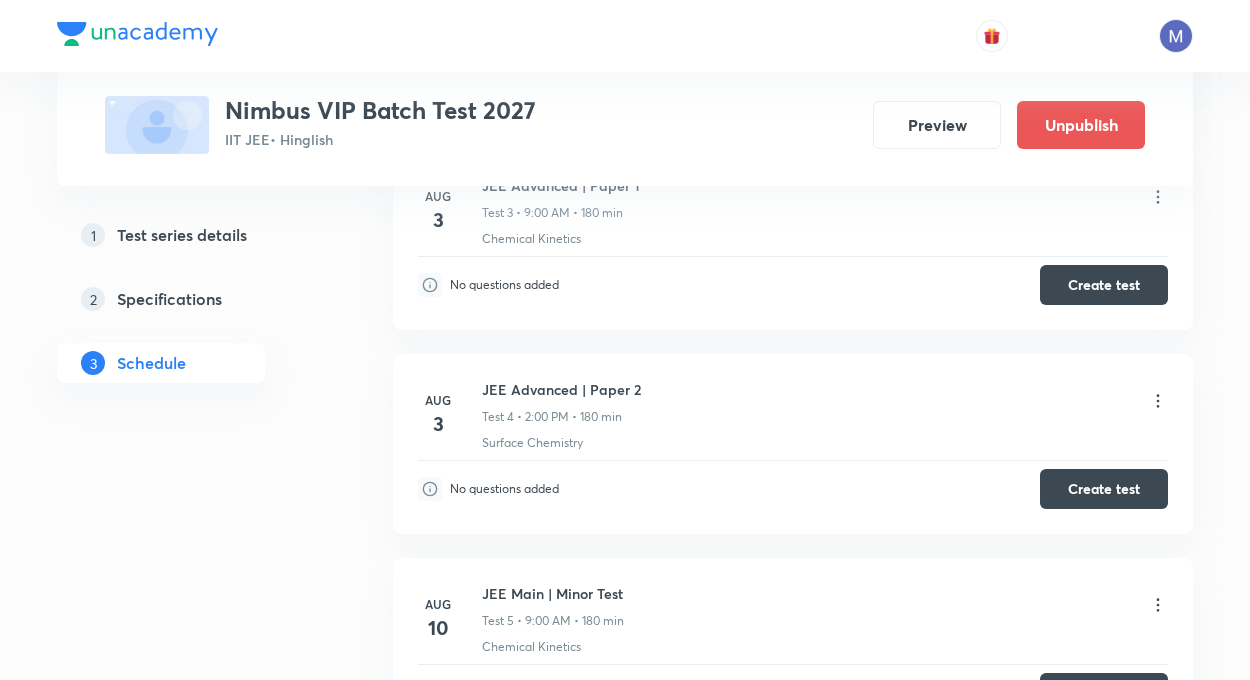 click on "Test Series Nimbus VIP Batch Test 2027 IIT JEE  • Hinglish Preview Unpublish 1 Test series details 2 Specifications 3 Schedule Schedule •  24  tests Session  25 Live class Test Session title 0/99 ​ Schedule for [DATE] 9:28 AM ​ Duration (in minutes) ​ Sub-concepts ​ Add Cancel [DATE] JEE Main | Minor Test Test 1 • 9:02 AM • 180 min Sequence & Series · Particle Kinematics · General Topics & Mole Concept · Quadratic Equation · Units & Dimensions · Vector Edit questions [DATE] JEE Main | Minor Test Test 2 • 9:01 AM • 180 min Unit and Dimension · Sequence & Series · Atomic Structure · Basic Math · Quadratic Equation · Vector Edit questions [DATE] JEE Advanced | Paper 1 Test 3 • 9:00 AM • 180 min Chemical Kinetics No questions added  Create test [DATE] JEE Advanced | Paper 2 Test 4 • 2:00 PM • 180 min Surface Chemistry No questions added  Create test [DATE] JEE Main | Minor Test Test 5 • 9:00 AM • 180 min Chemical Kinetics No questions added  Create test Aug [DATE]" at bounding box center (625, 1719) 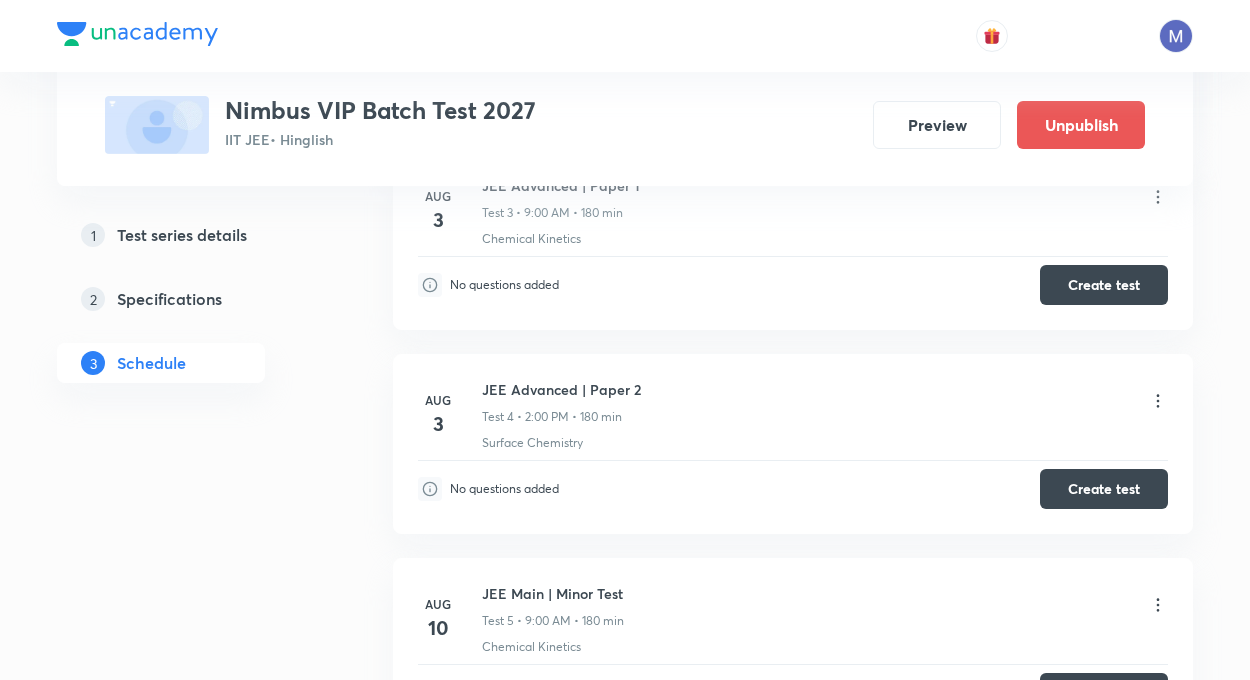 click on "Test Series Nimbus VIP Batch Test 2027 IIT JEE  • Hinglish Preview Unpublish 1 Test series details 2 Specifications 3 Schedule Schedule •  24  tests Session  25 Live class Test Session title 0/99 ​ Schedule for Jul 13, 2025, 9:28 AM ​ Duration (in minutes) ​ Sub-concepts ​ Add Cancel Jun 15 JEE Main | Minor Test Test 1 • 9:02 AM • 180 min Sequence & Series · Particle Kinematics · General Topics & Mole Concept · Quadratic Equation · Units & Dimensions · Vector Edit questions Jun 29 JEE Main | Minor Test Test 2 • 9:01 AM • 180 min Unit and Dimension · Sequence & Series · Atomic Structure · Basic Math · Quadratic Equation · Vector Edit questions Aug 3 JEE Advanced | Paper 1 Test 3 • 9:00 AM • 180 min Chemical Kinetics No questions added  Create test Aug 3 JEE Advanced | Paper 2 Test 4 • 2:00 PM • 180 min Surface Chemistry No questions added  Create test Aug 10 JEE Main | Minor Test Test 5 • 9:00 AM • 180 min Chemical Kinetics No questions added  Create test Aug 24 Sep 14" at bounding box center [625, 1719] 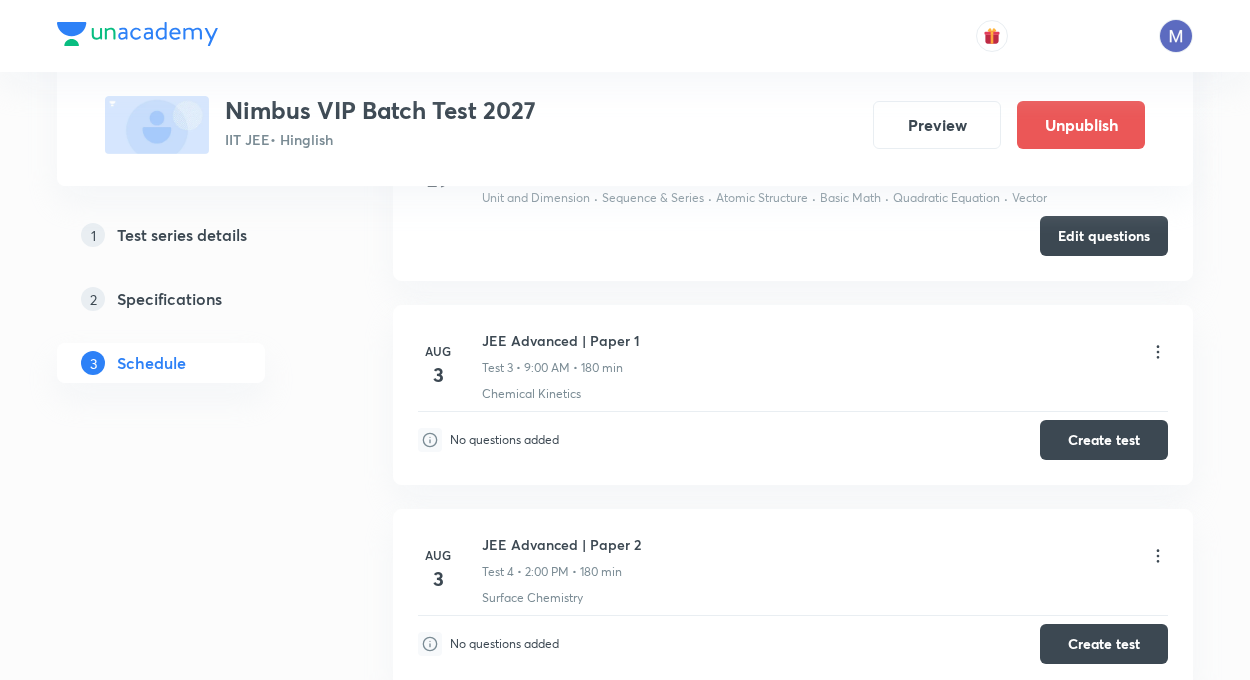 scroll, scrollTop: 1280, scrollLeft: 0, axis: vertical 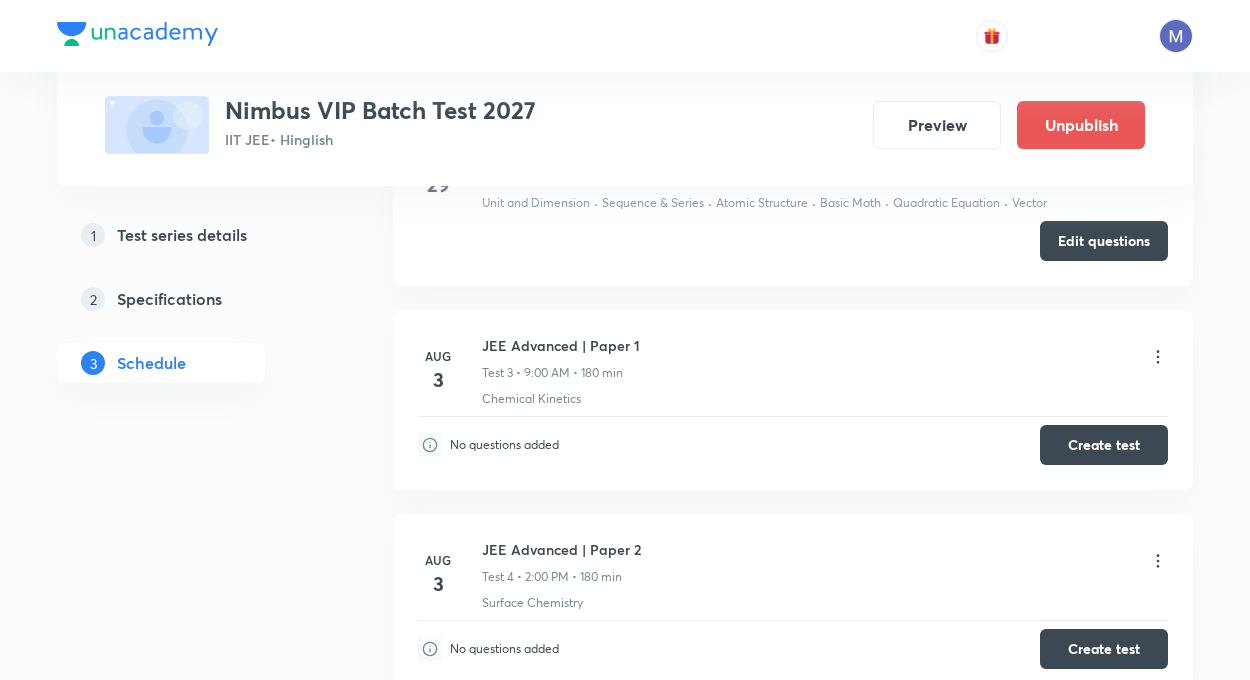 click on "Test Series Nimbus VIP Batch Test 2027 IIT JEE  • Hinglish Preview Unpublish 1 Test series details 2 Specifications 3 Schedule Schedule •  24  tests Session  25 Live class Test Session title 0/99 ​ Schedule for Jul 13, 2025, 9:28 AM ​ Duration (in minutes) ​ Sub-concepts ​ Add Cancel Jun 15 JEE Main | Minor Test Test 1 • 9:02 AM • 180 min Sequence & Series · Particle Kinematics · General Topics & Mole Concept · Quadratic Equation · Units & Dimensions · Vector Edit questions Jun 29 JEE Main | Minor Test Test 2 • 9:01 AM • 180 min Unit and Dimension · Sequence & Series · Atomic Structure · Basic Math · Quadratic Equation · Vector Edit questions Aug 3 JEE Advanced | Paper 1 Test 3 • 9:00 AM • 180 min Chemical Kinetics No questions added  Create test Aug 3 JEE Advanced | Paper 2 Test 4 • 2:00 PM • 180 min Surface Chemistry No questions added  Create test Aug 10 JEE Main | Minor Test Test 5 • 9:00 AM • 180 min Chemical Kinetics No questions added  Create test Aug 24 Sep 14" at bounding box center [625, 1879] 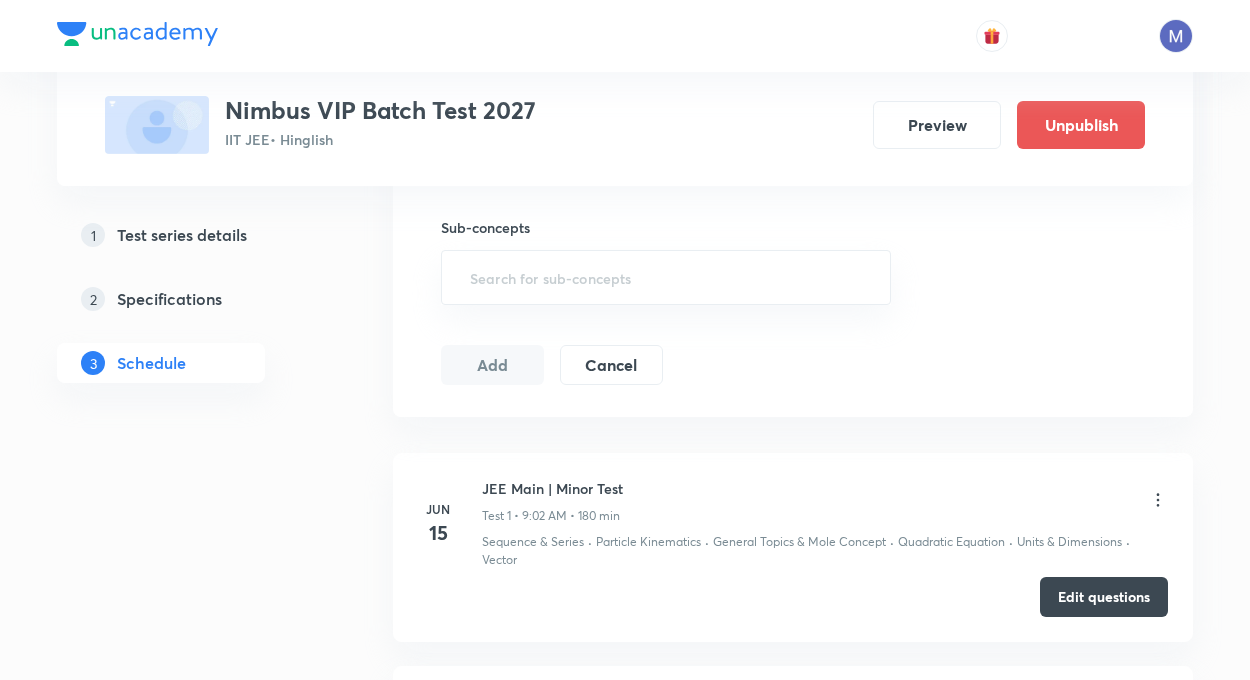 scroll, scrollTop: 720, scrollLeft: 0, axis: vertical 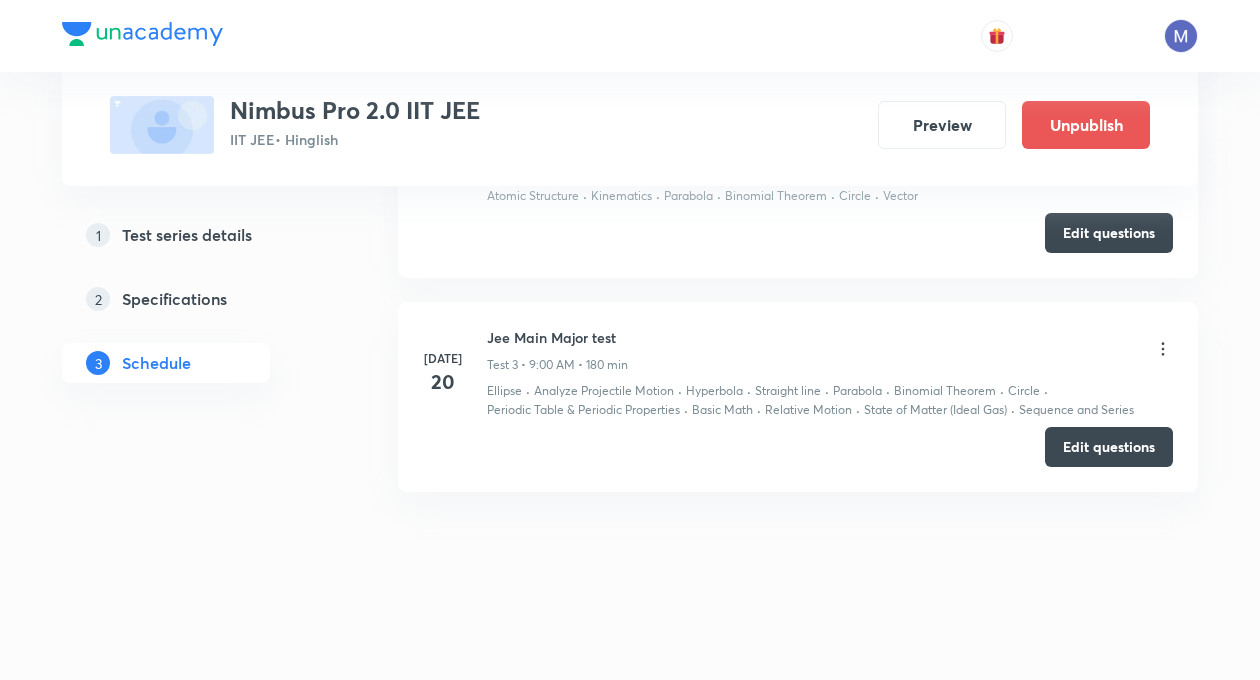 type 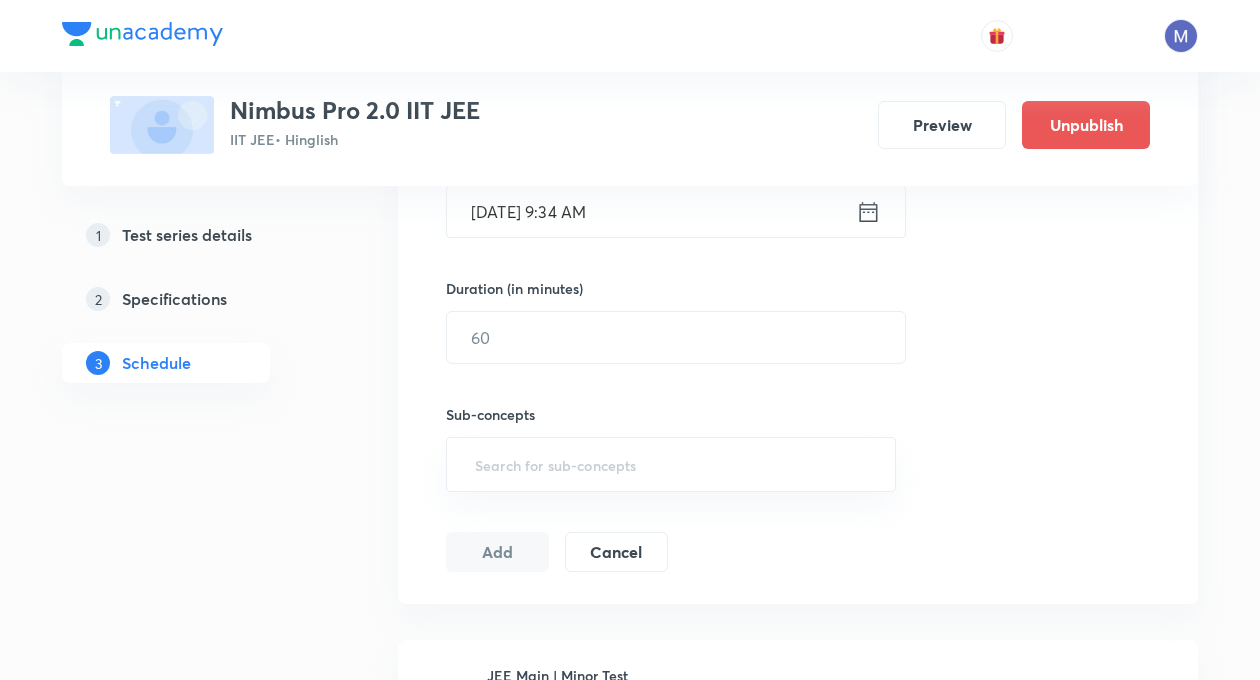 scroll, scrollTop: 680, scrollLeft: 0, axis: vertical 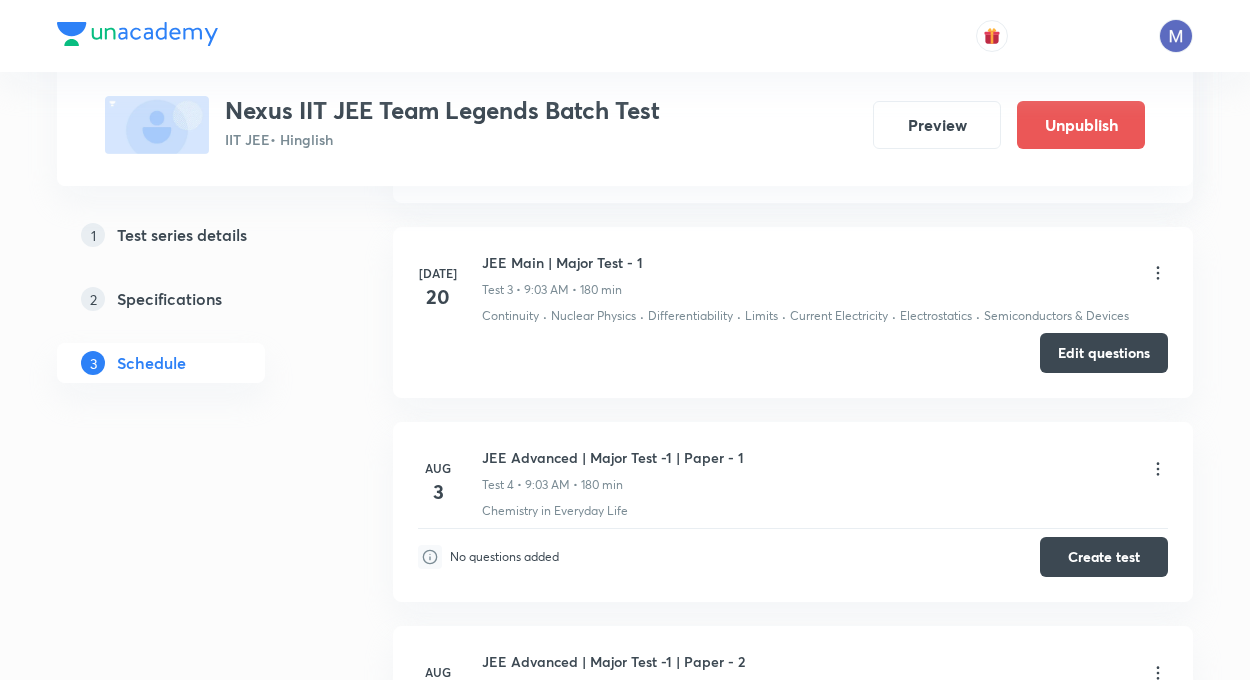 click 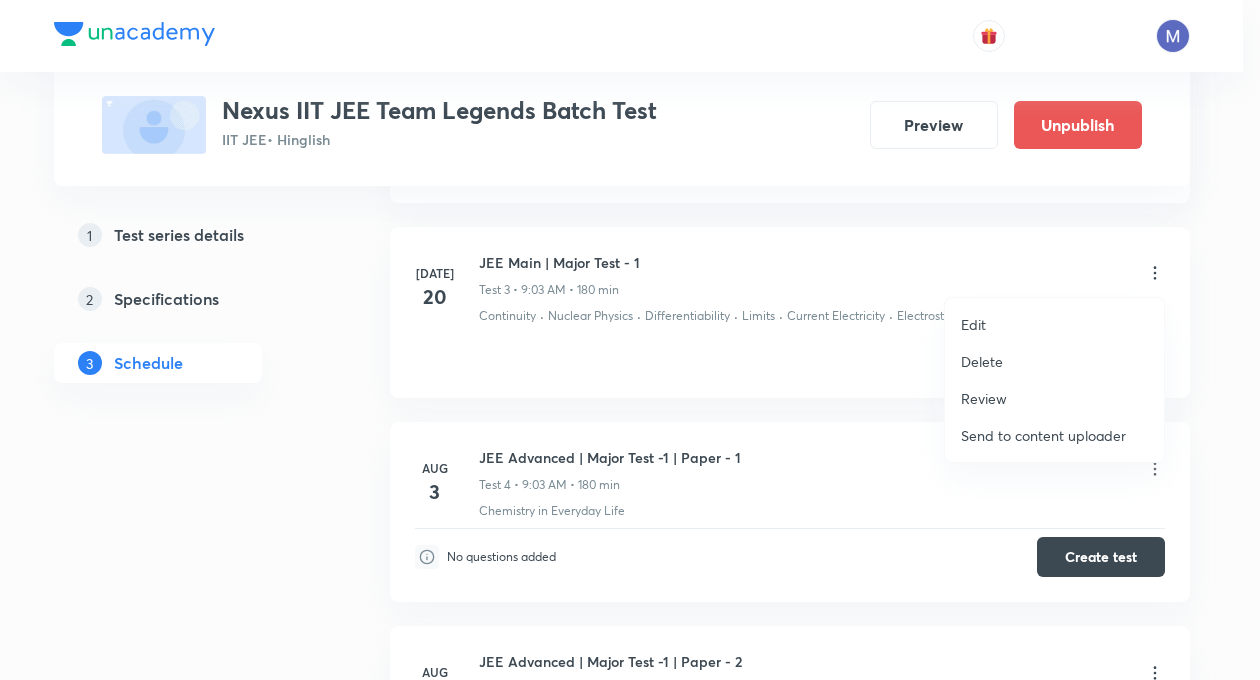 click on "Edit" at bounding box center [973, 324] 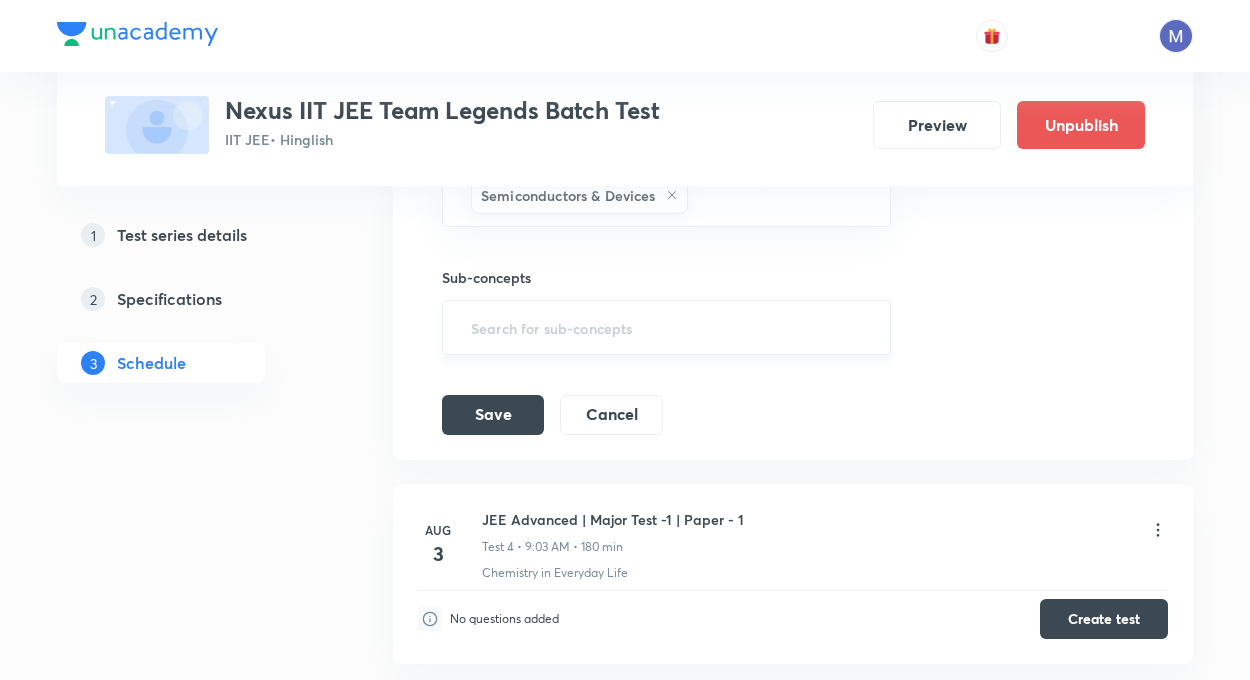 scroll, scrollTop: 1360, scrollLeft: 0, axis: vertical 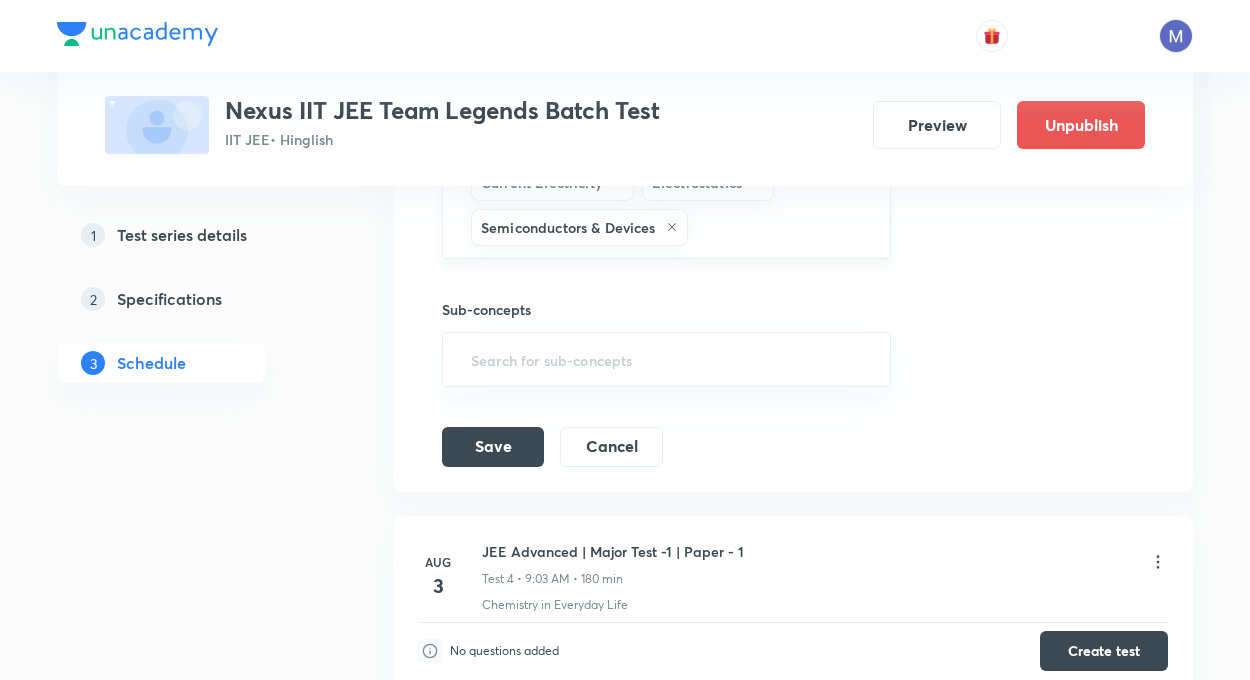 click at bounding box center [779, 227] 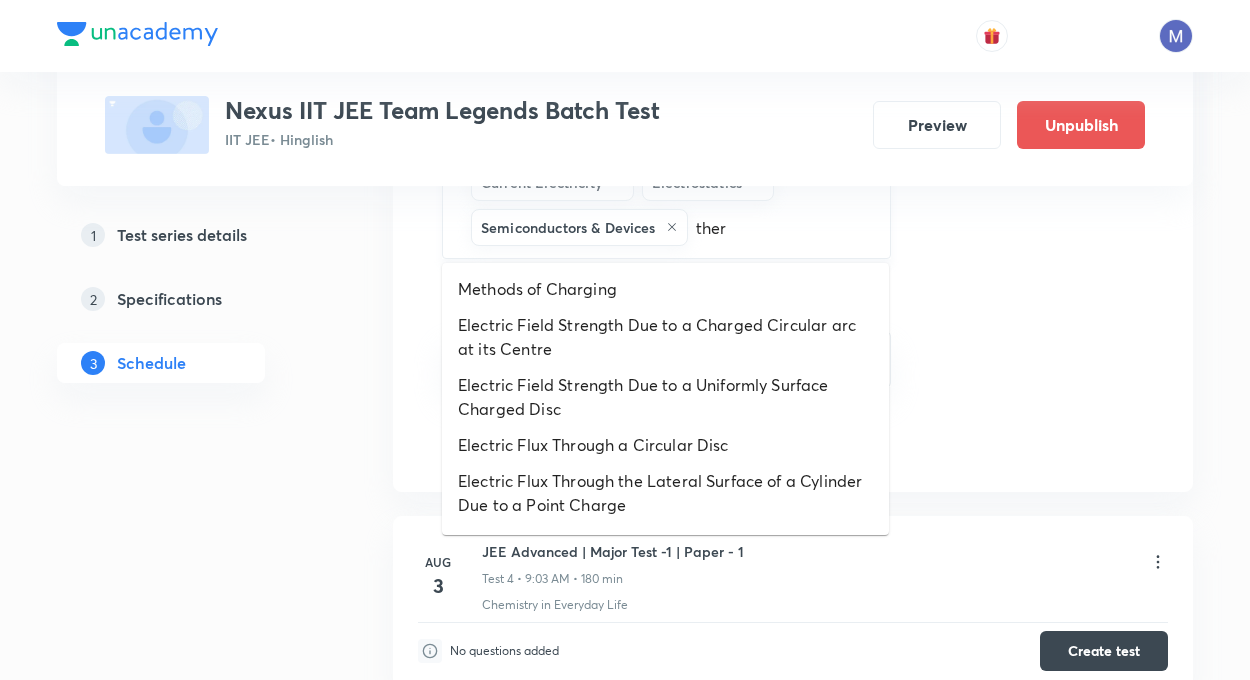 type on "therm" 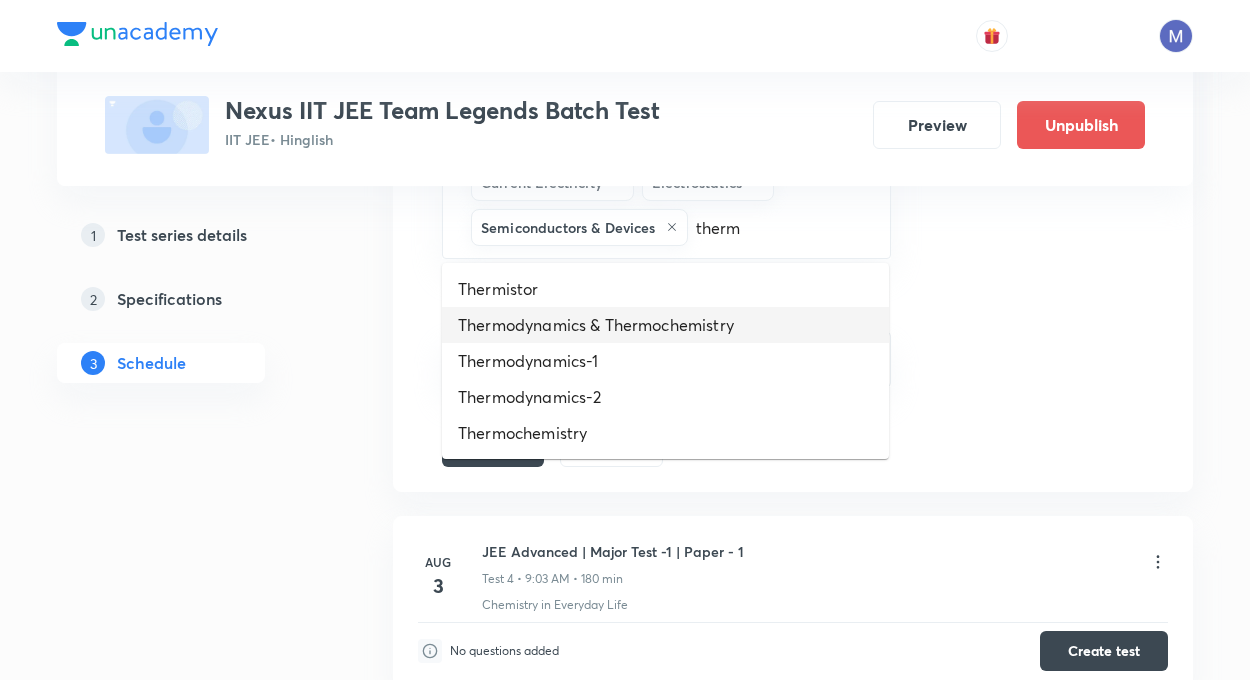 click on "Thermodynamics & Thermochemistry" at bounding box center (665, 325) 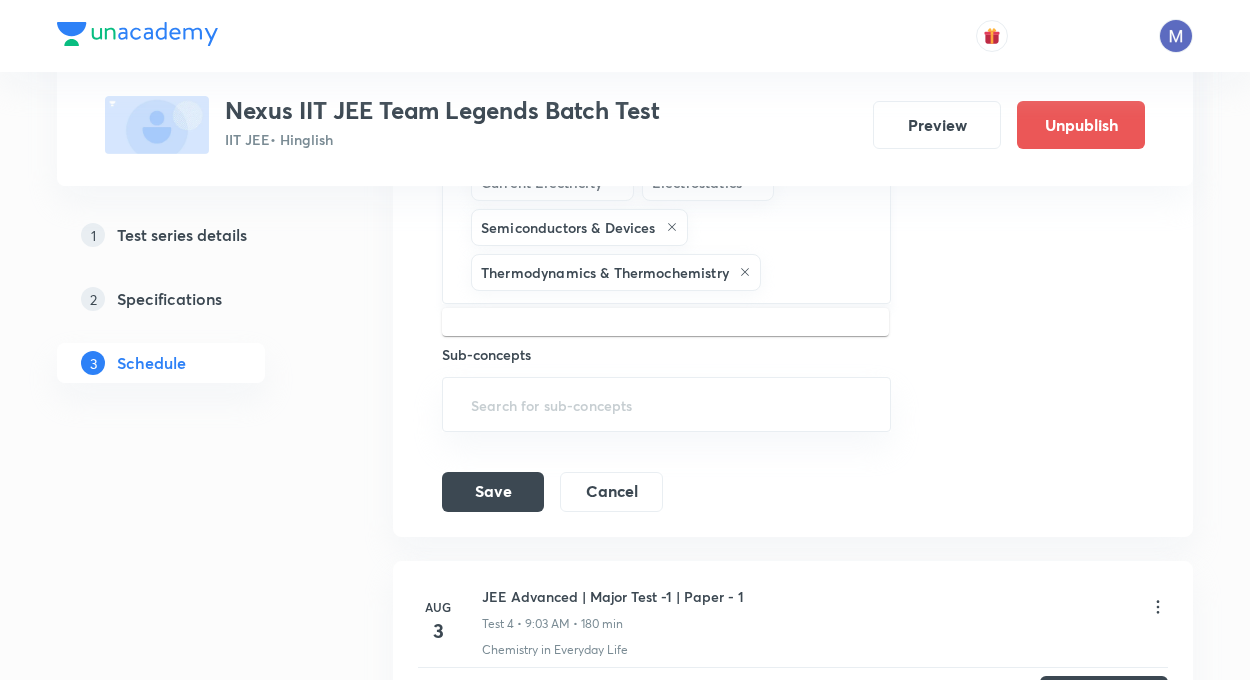 click at bounding box center (815, 272) 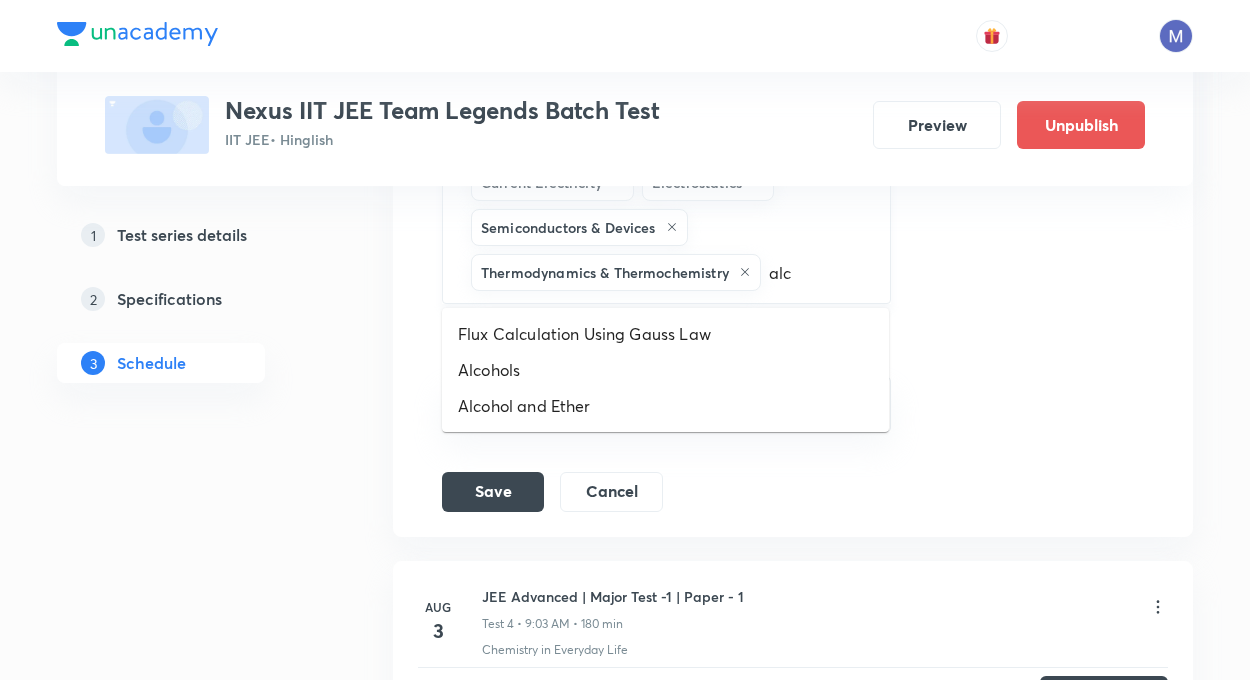 type on "al" 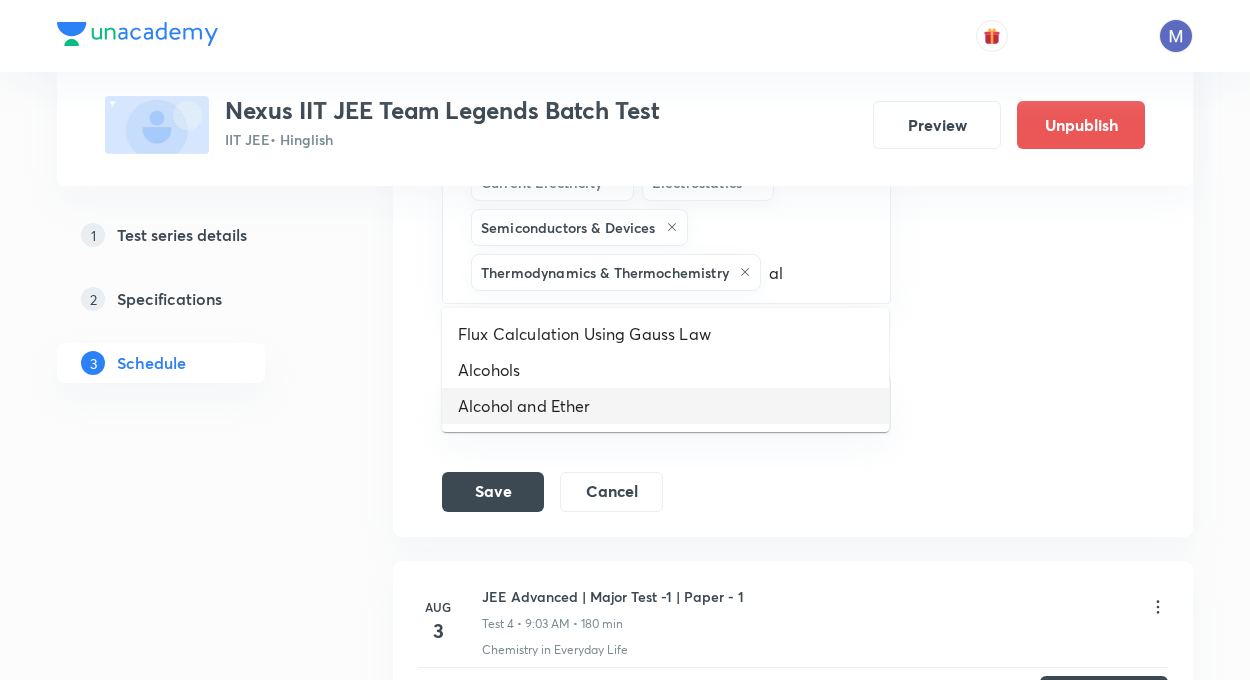 click on "Alcohol and Ether" at bounding box center (665, 406) 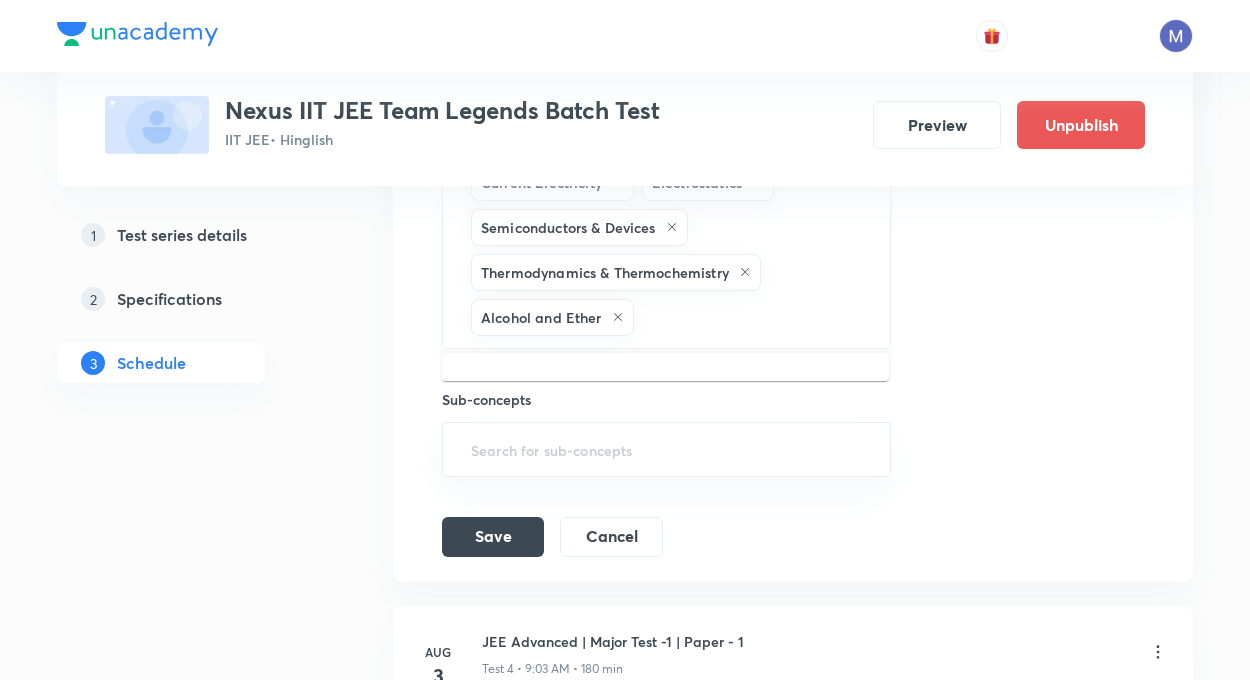 click at bounding box center (752, 317) 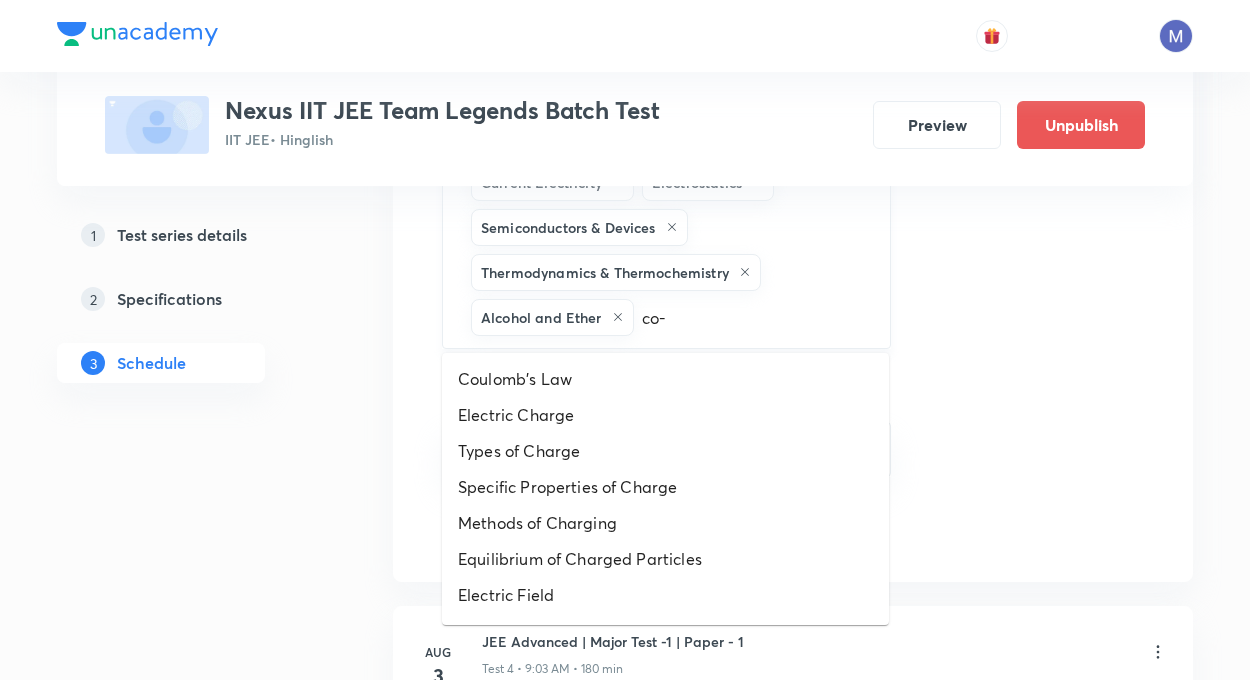 type on "co-o" 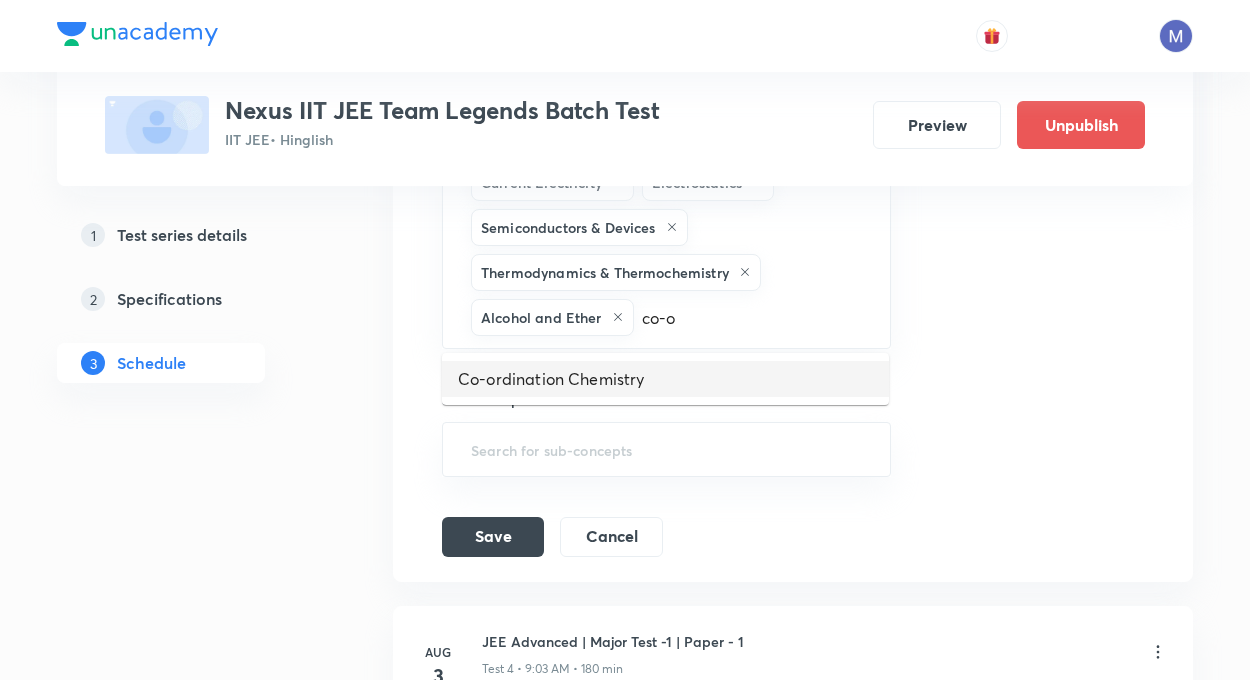 click on "Co-ordination Chemistry" at bounding box center [665, 379] 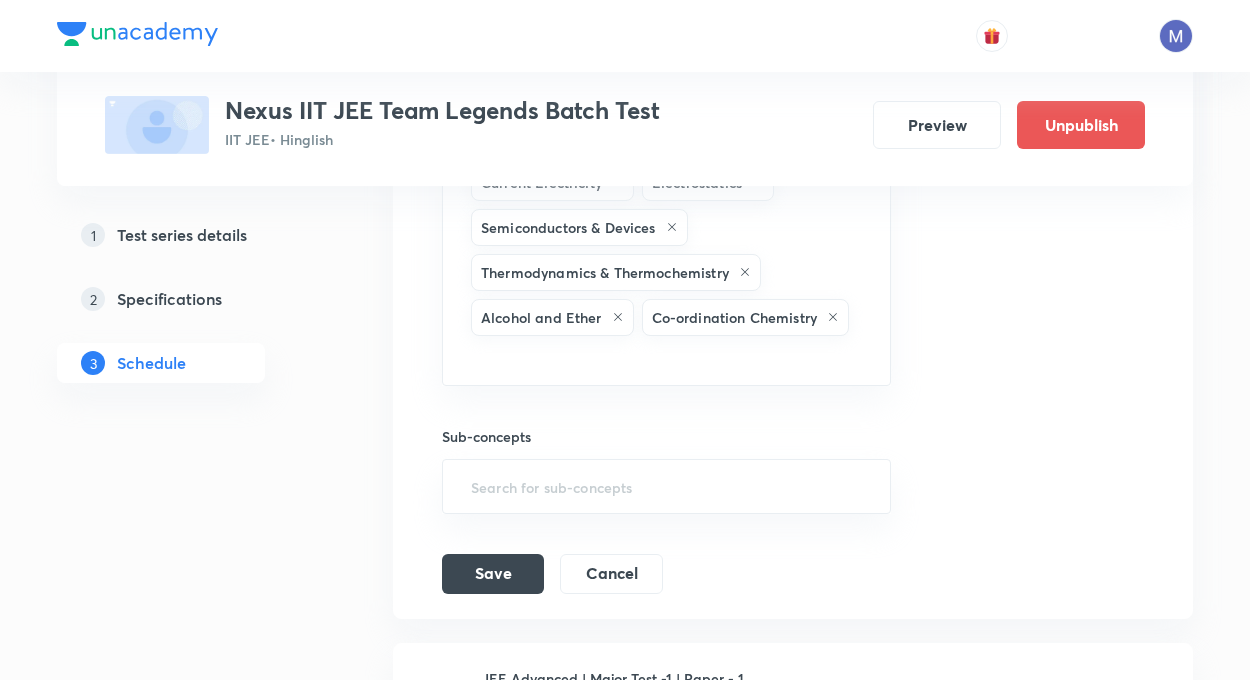 click on "JEE Main | Major Test - 1 Test 3 Continuity · Nuclear Physics · Differentiability · Limits  · Current Electricity · Electrostatics · Semiconductors & Devices Session  3 Quiz Session title 25/99 JEE Main | Major Test - 1 ​ Schedule for [DATE] 9:03 AM ​ Duration (in minutes) 180 ​ Concepts Continuity Nuclear Physics Differentiability Limits  Current Electricity Electrostatics Semiconductors & Devices Thermodynamics & Thermochemistry Alcohol and Ether Co-ordination Chemistry ​ Sub-concepts ​ Save Cancel" at bounding box center [793, 56] 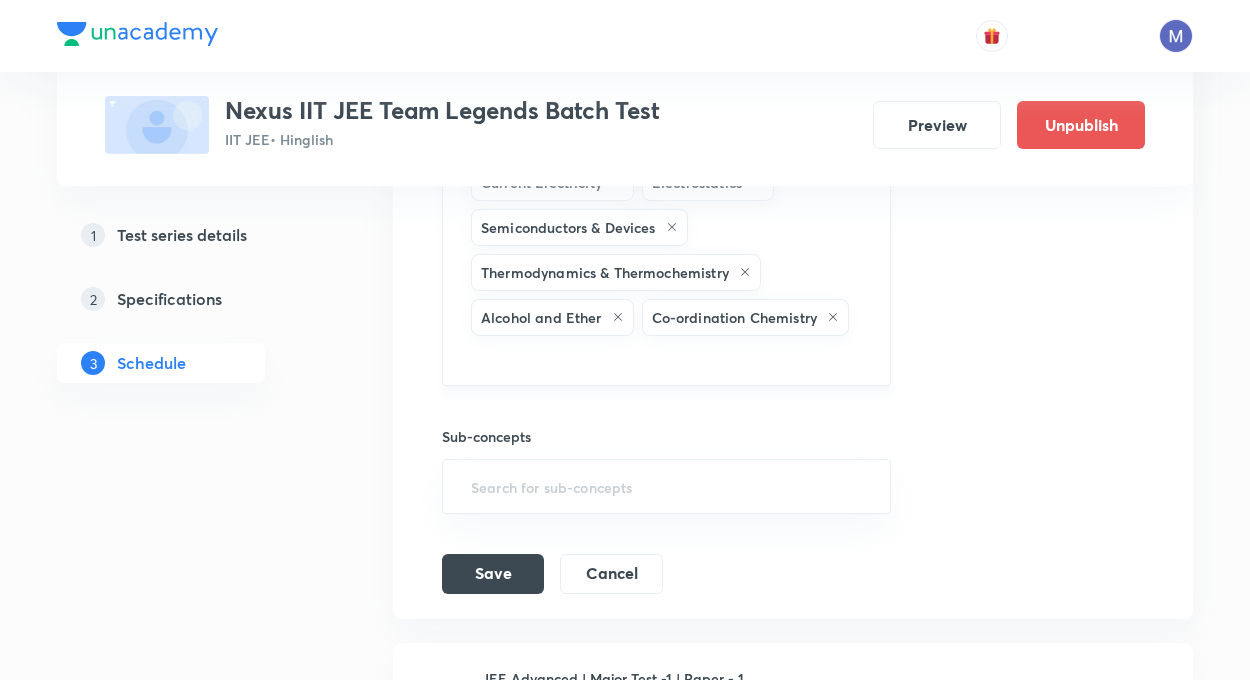 click at bounding box center [666, 358] 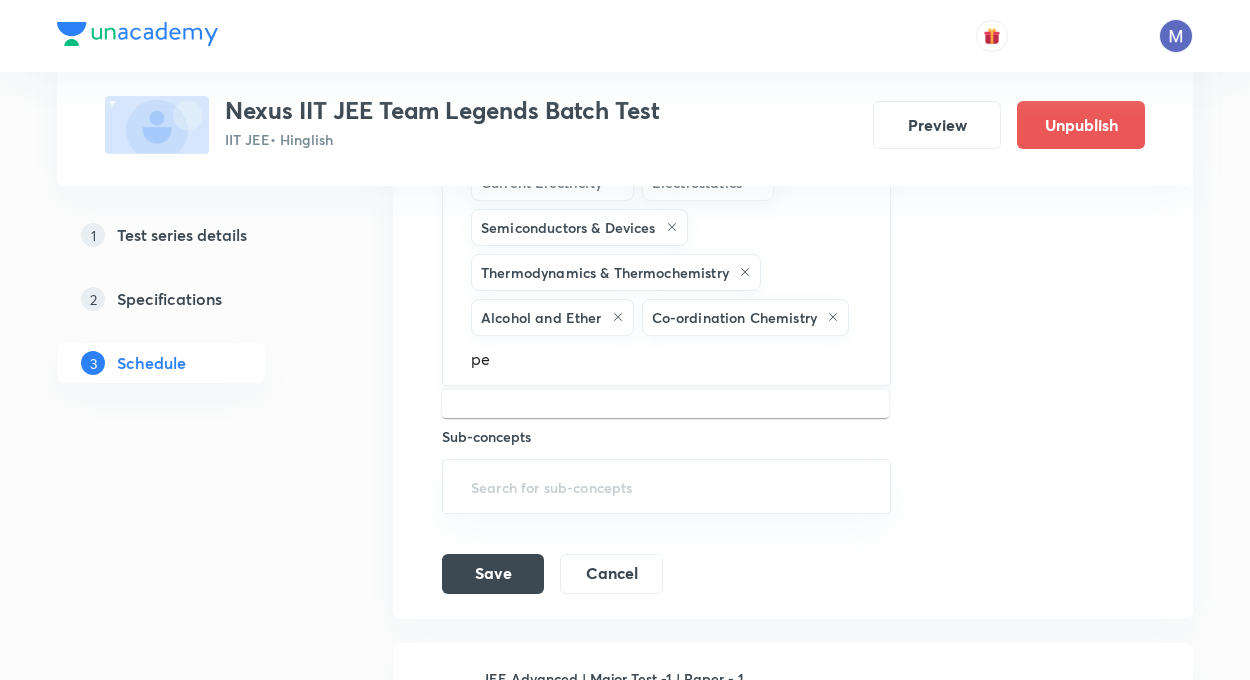 type on "p" 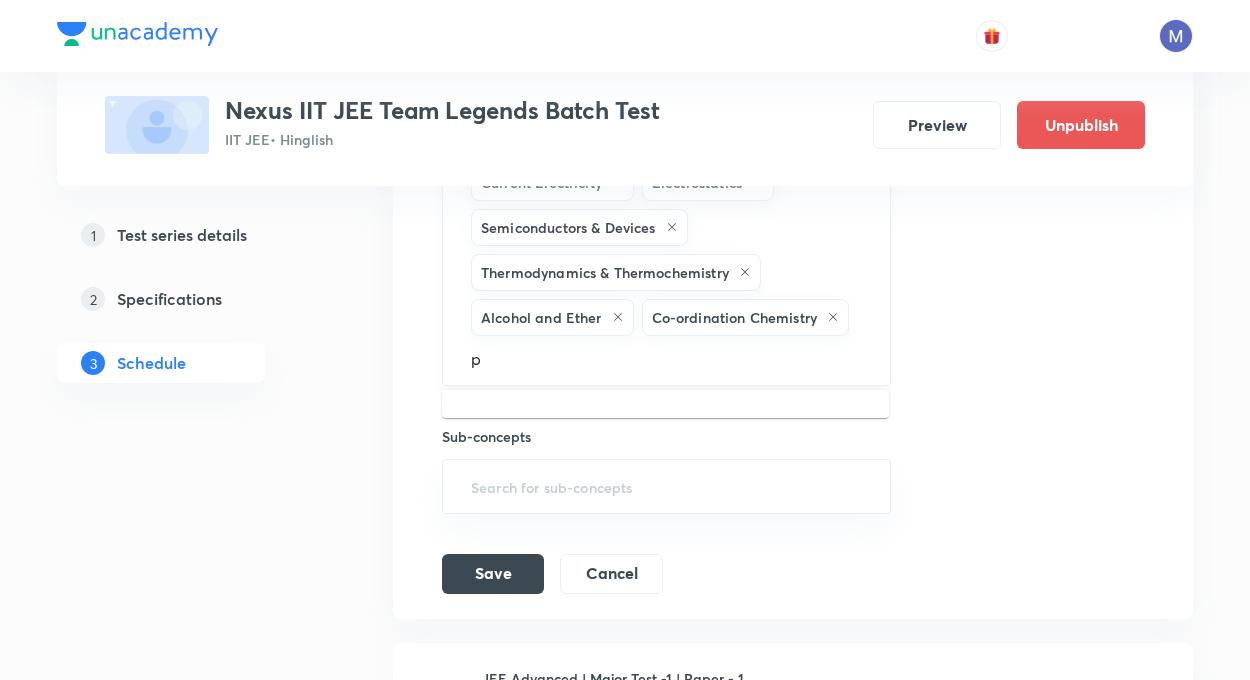 type 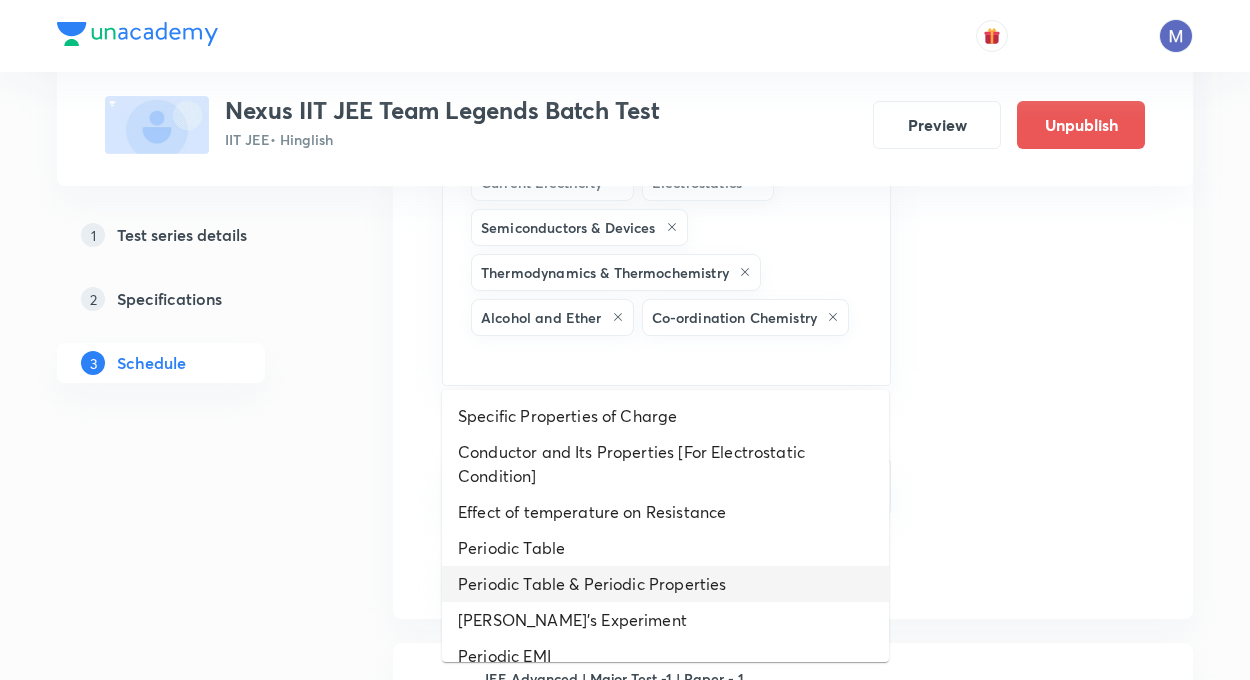 click on "Periodic Table & Periodic Properties" at bounding box center (665, 584) 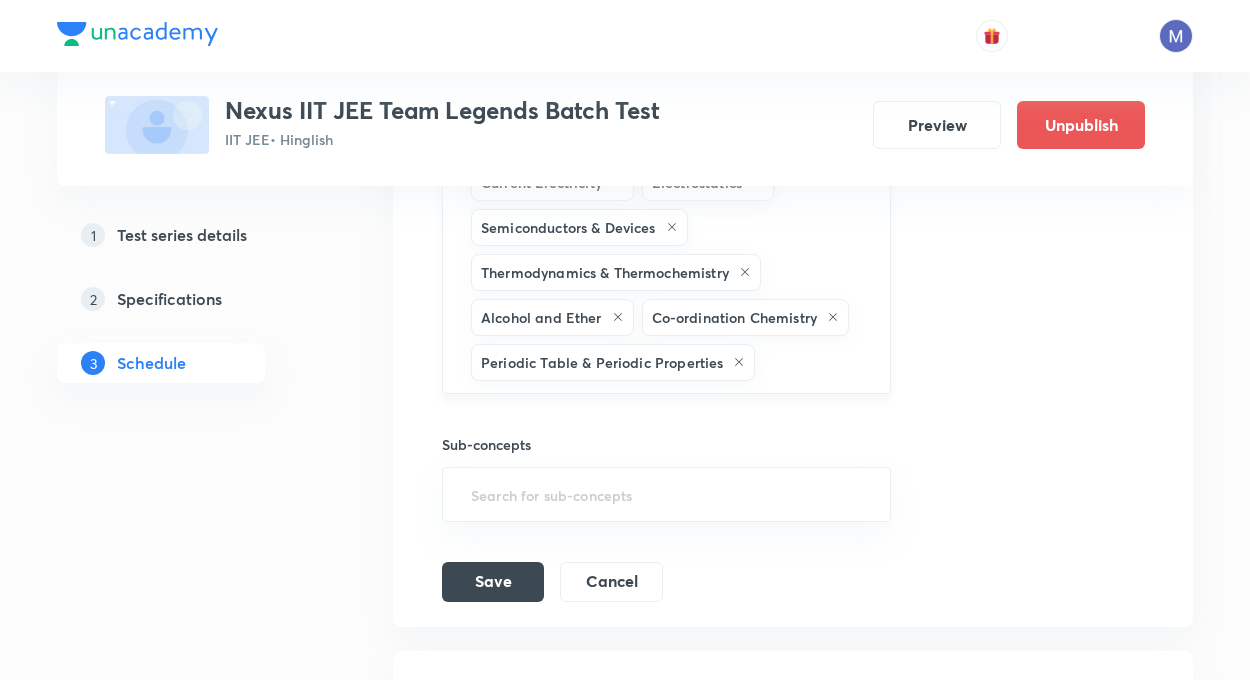 click 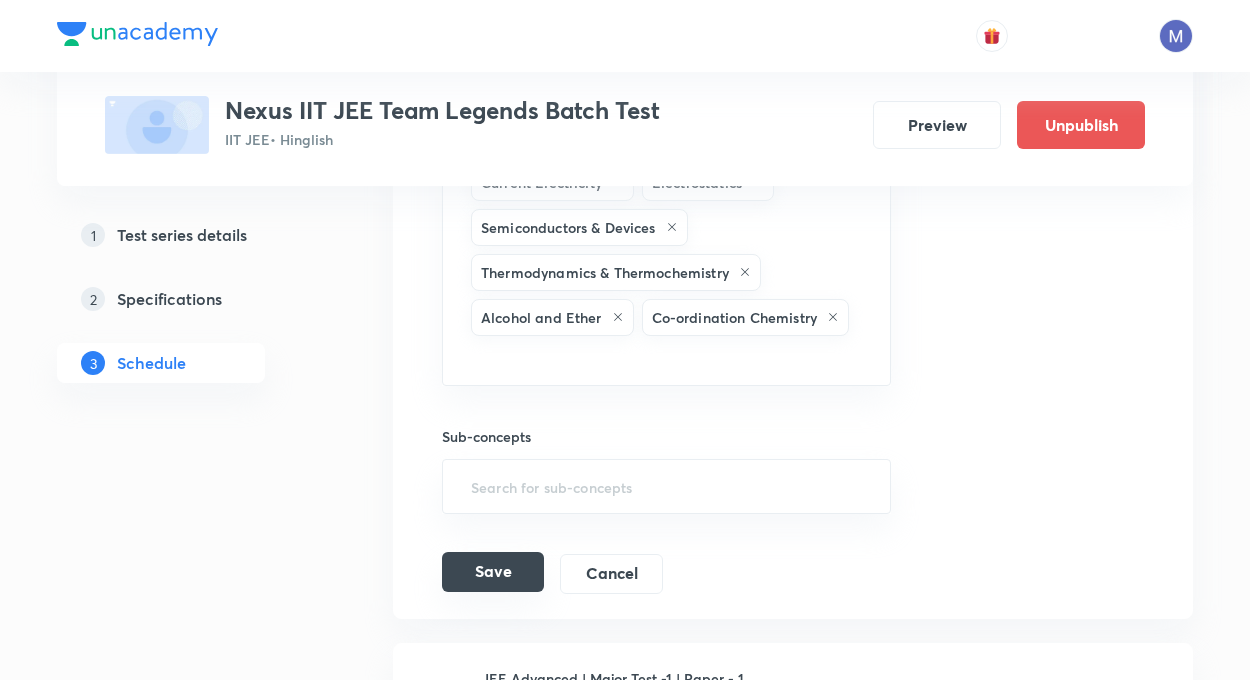 click on "Save" at bounding box center (493, 572) 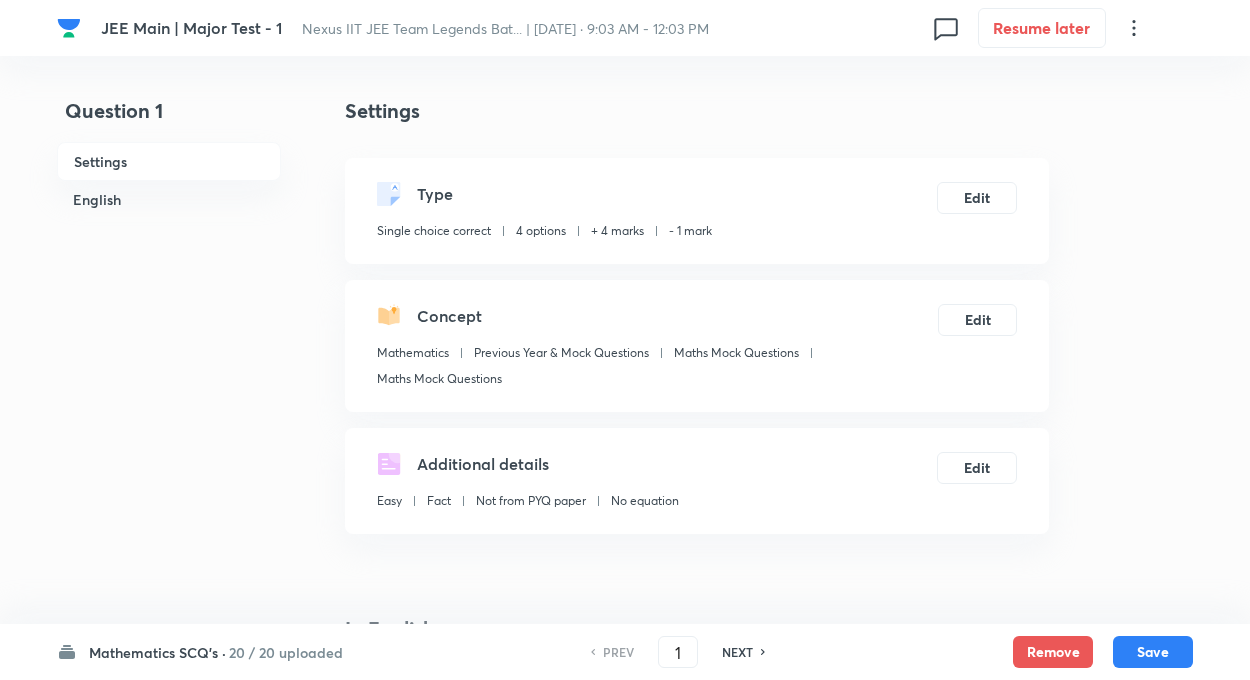 scroll, scrollTop: 0, scrollLeft: 0, axis: both 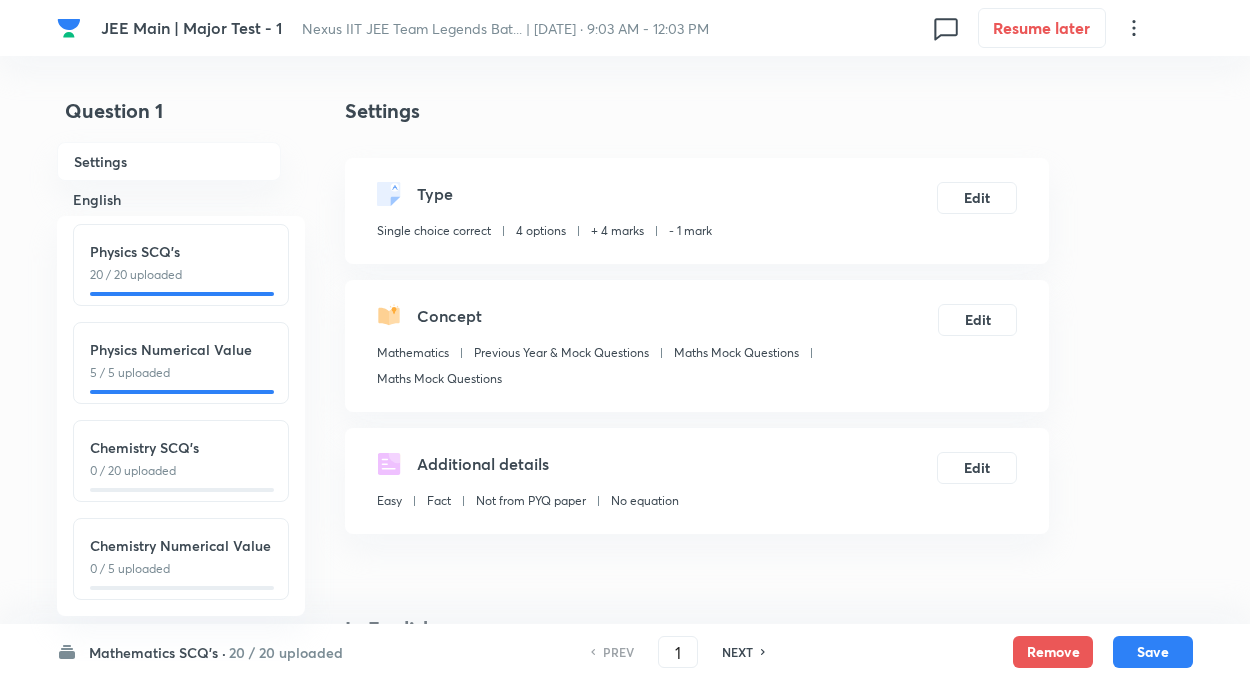click on "0 / 20 uploaded" at bounding box center (181, 471) 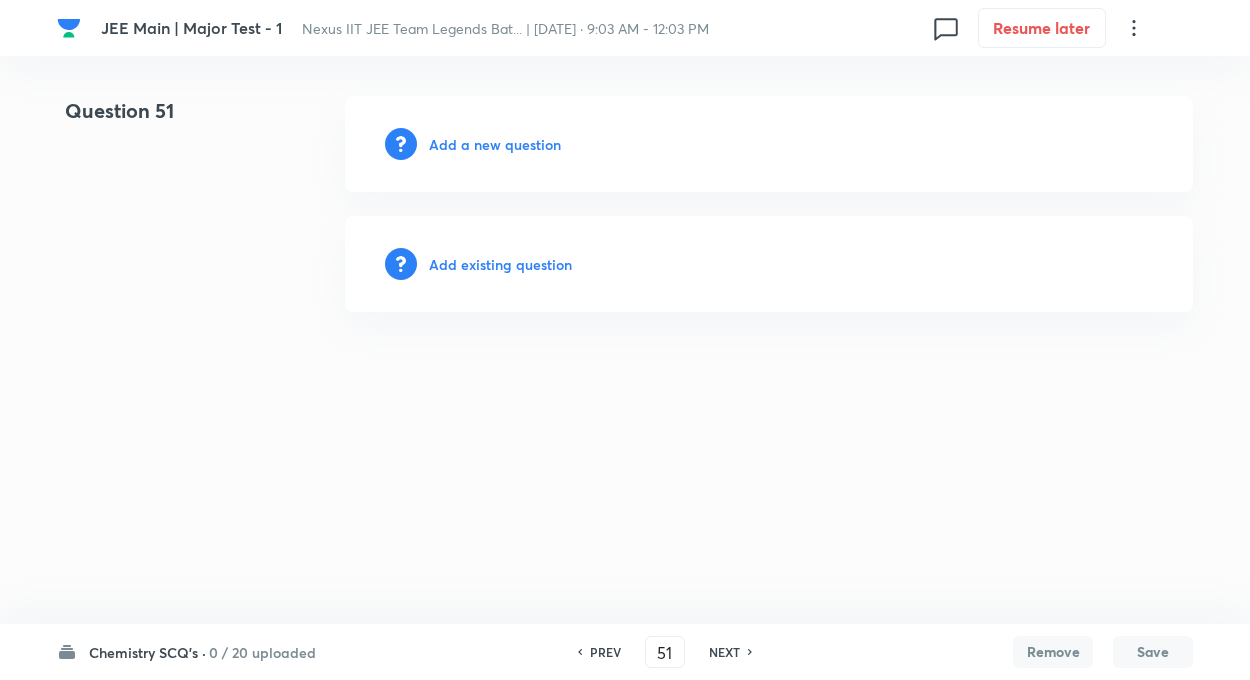 type on "51" 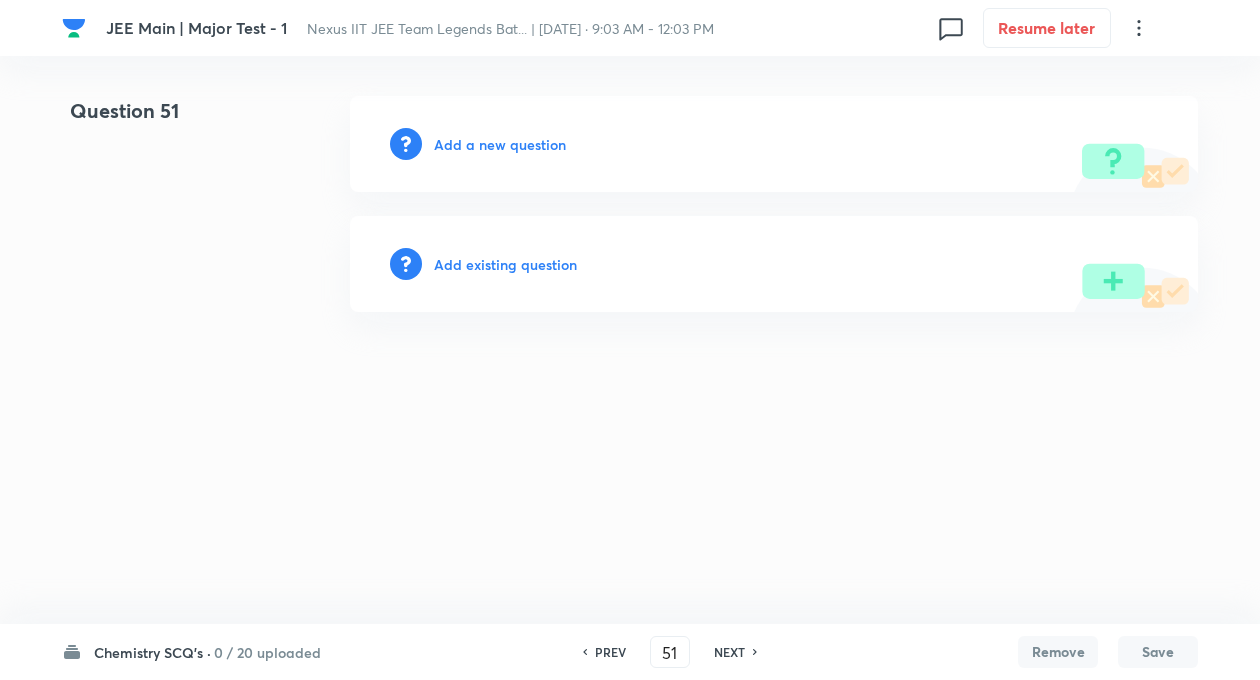 click on "Add a new question" at bounding box center (500, 144) 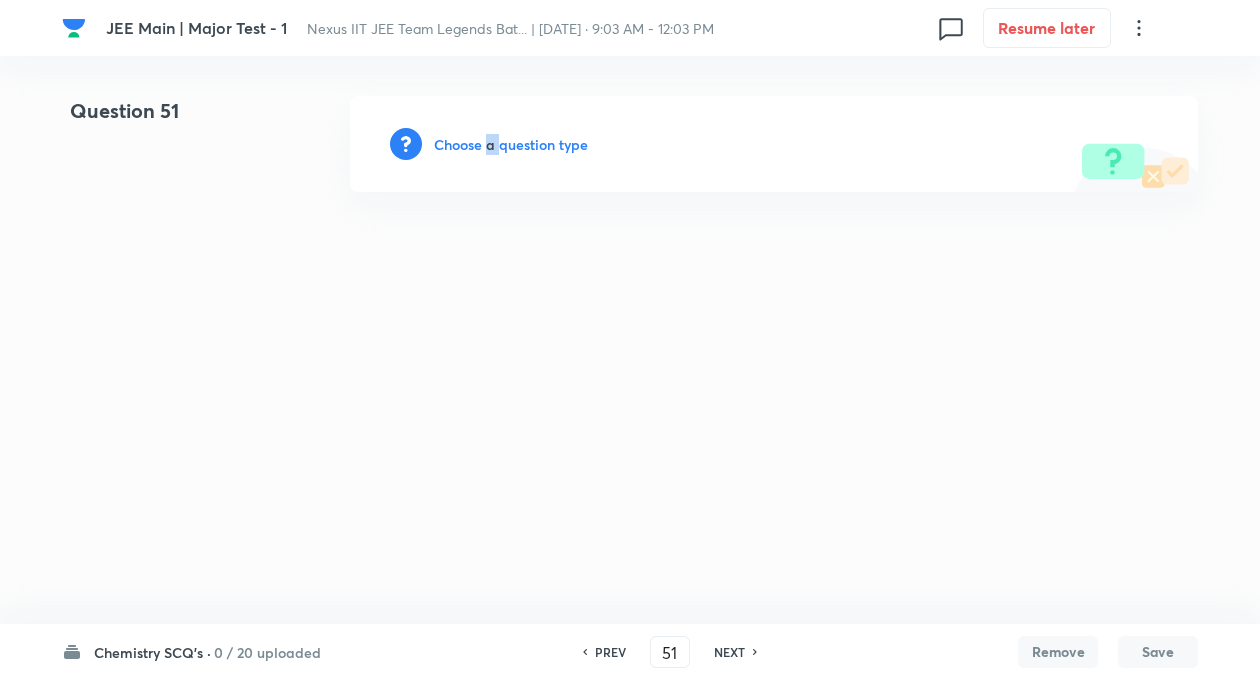click on "Choose a question type" at bounding box center (511, 144) 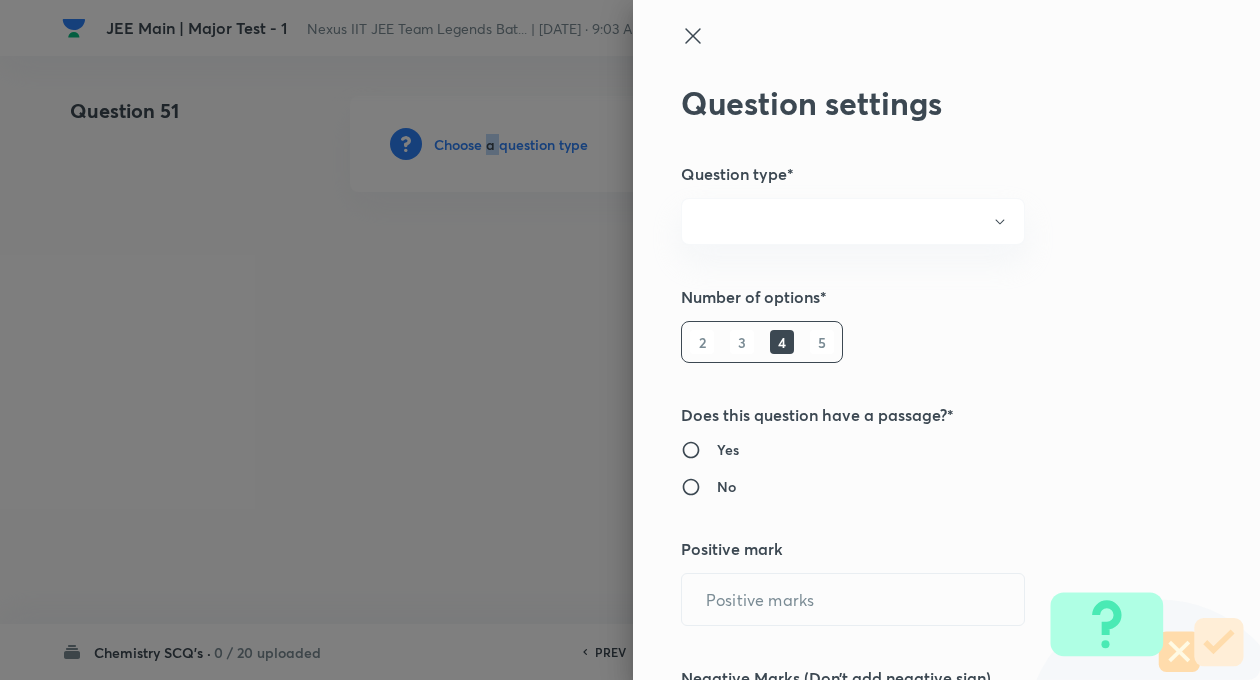 radio on "true" 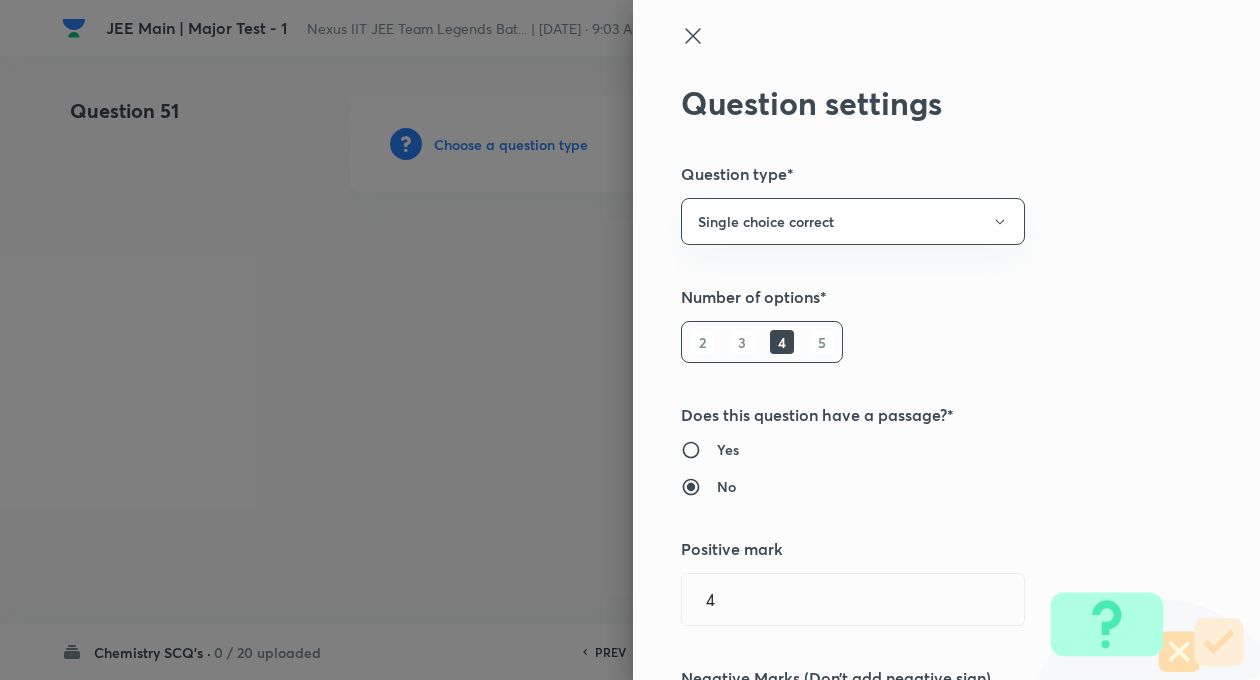 click on "Question settings Question type* Single choice correct Number of options* 2 3 4 5 Does this question have a passage?* Yes No Positive mark 4 ​ Negative Marks (Don’t add negative sign) 1 ​ Syllabus Topic group* ​ Topic* ​ Concept* ​ Sub-concept* ​ Concept-field ​ Additional details Question Difficulty Very easy Easy Moderate Hard Very hard Question is based on Fact Numerical Concept Previous year question Yes No Does this question have equation? Yes No Verification status Is the question verified? *Select 'yes' only if a question is verified Yes No Save" at bounding box center (946, 340) 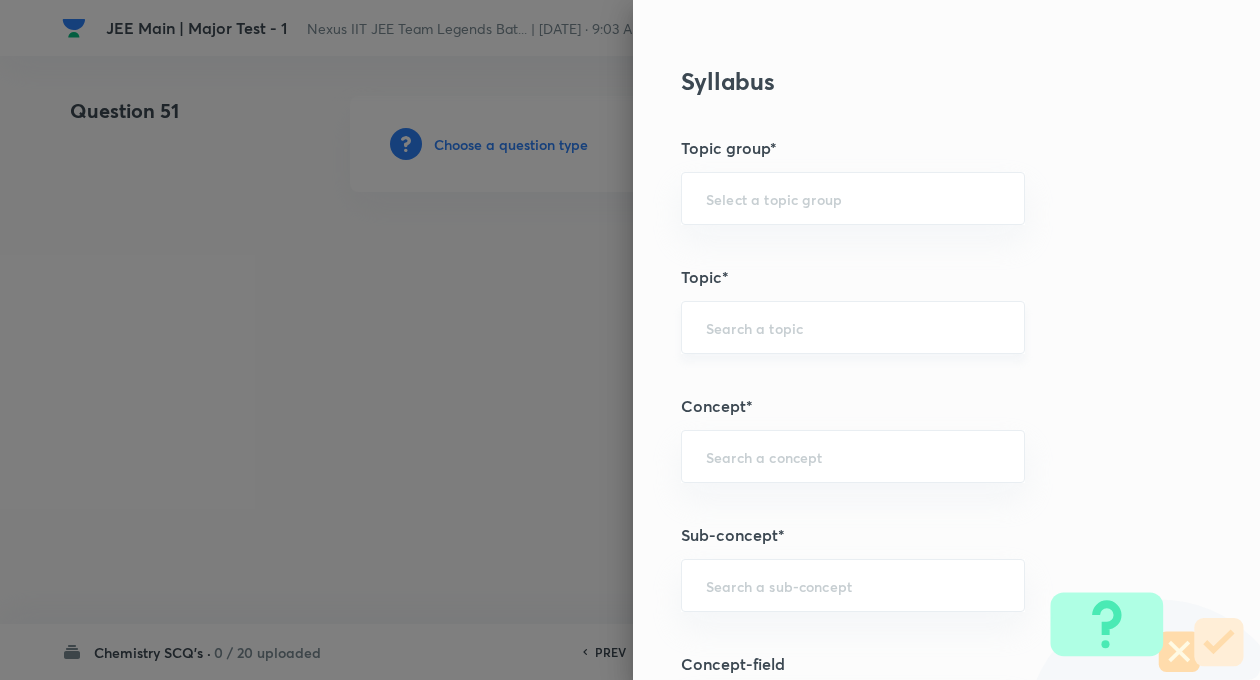 scroll, scrollTop: 800, scrollLeft: 0, axis: vertical 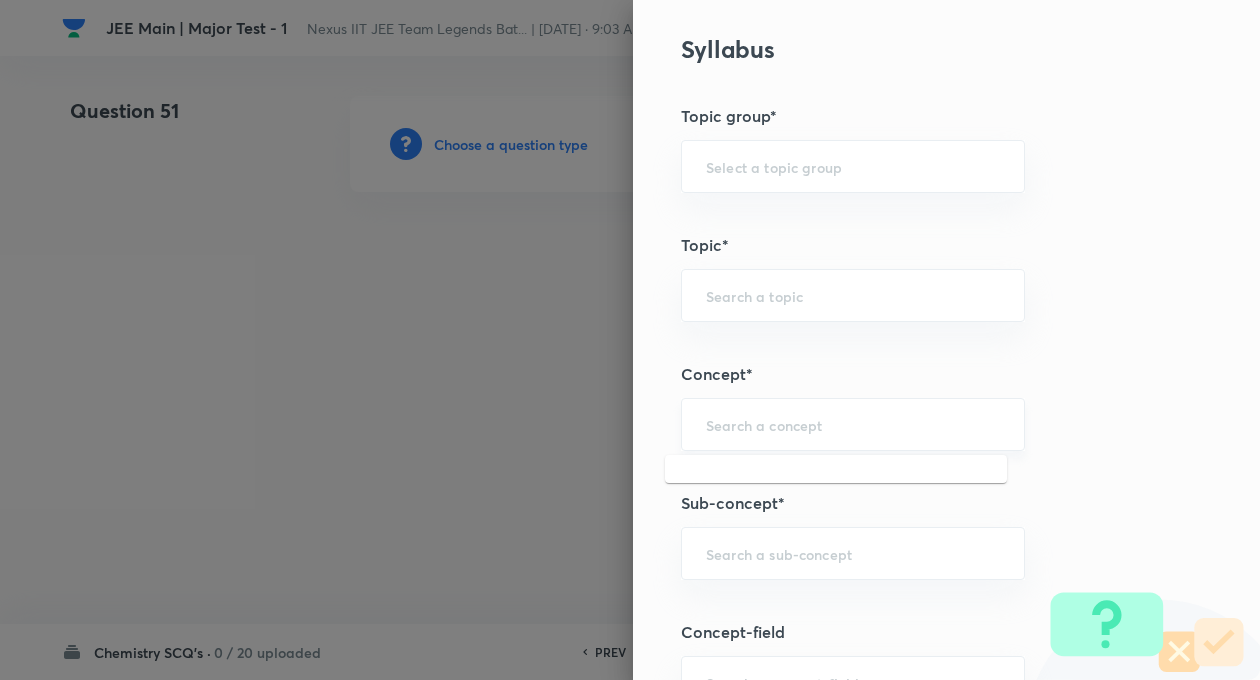 click at bounding box center (853, 424) 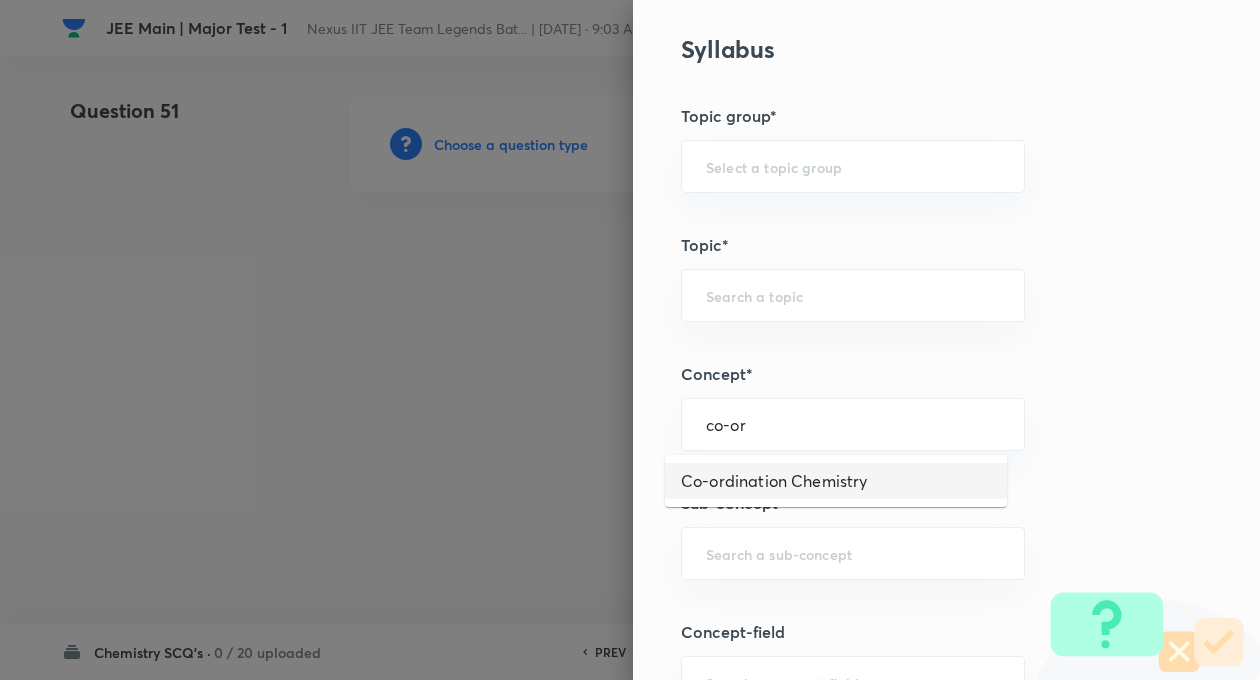 click on "Co-ordination Chemistry" at bounding box center [836, 481] 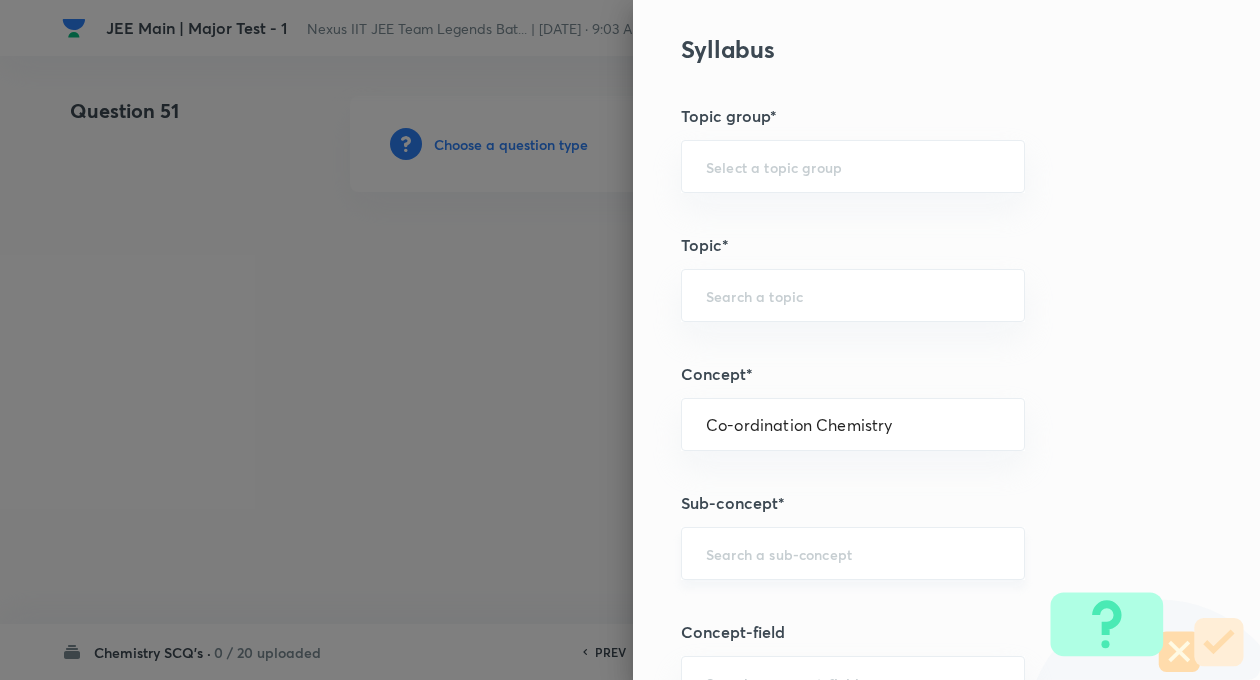type on "Chemistry" 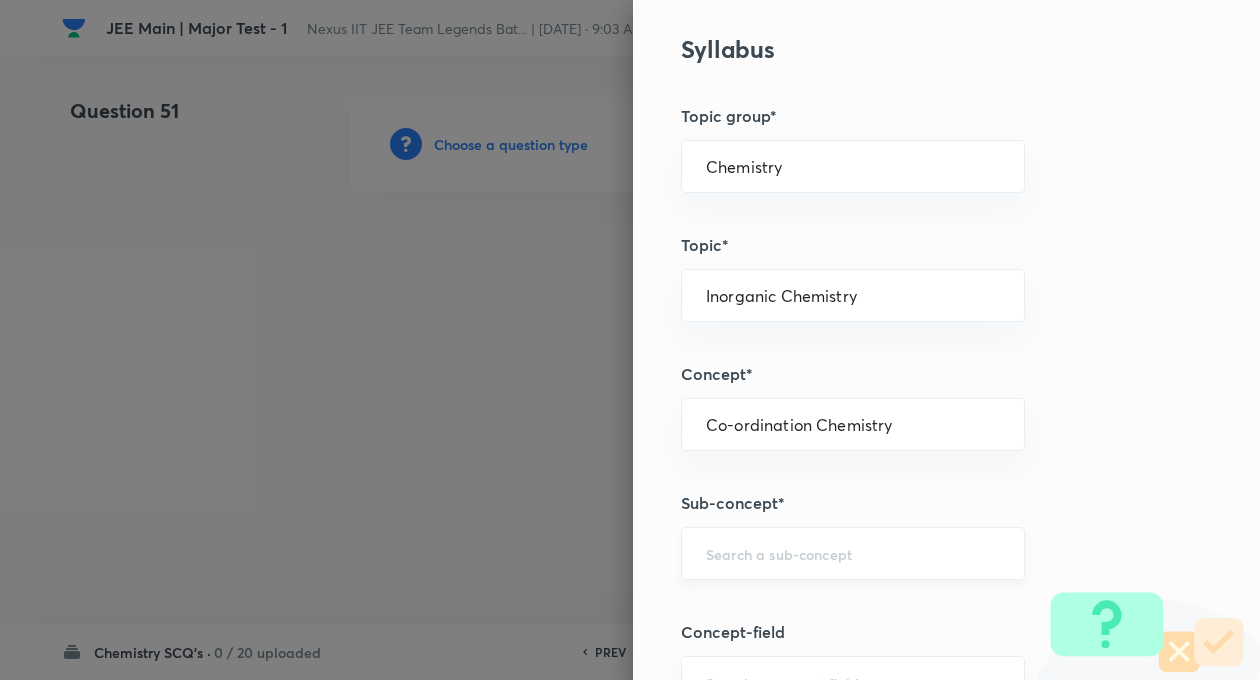 click on "​" at bounding box center (853, 553) 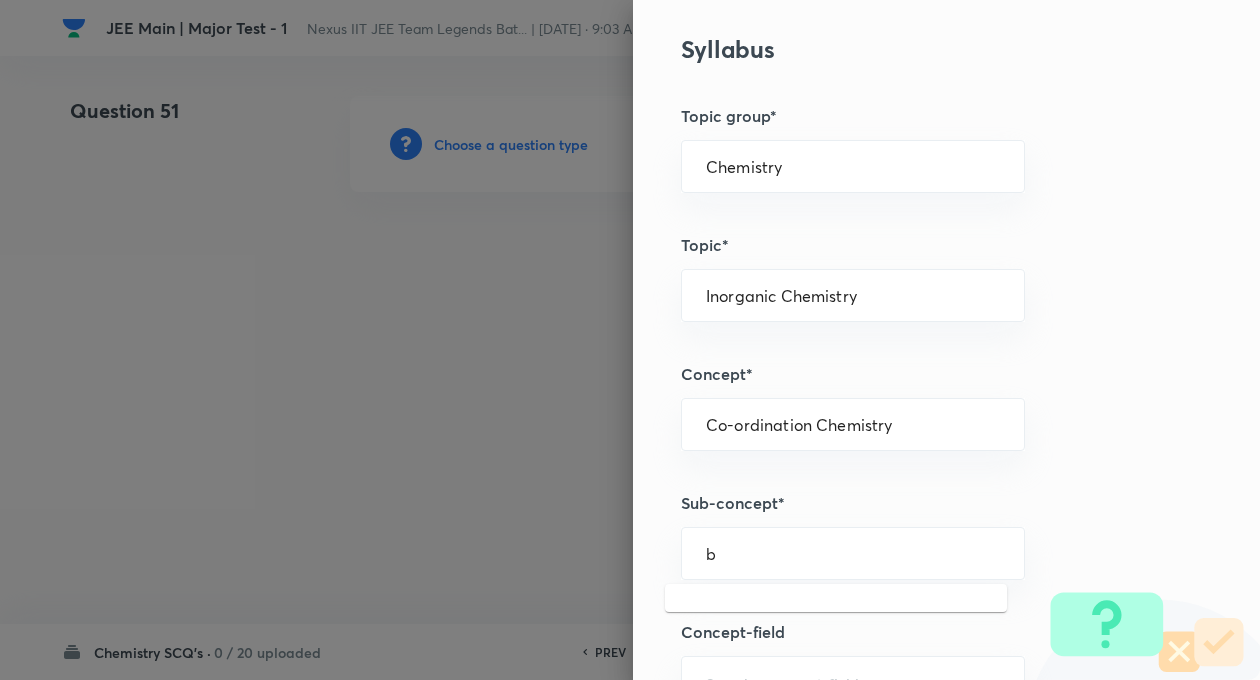 type on "b" 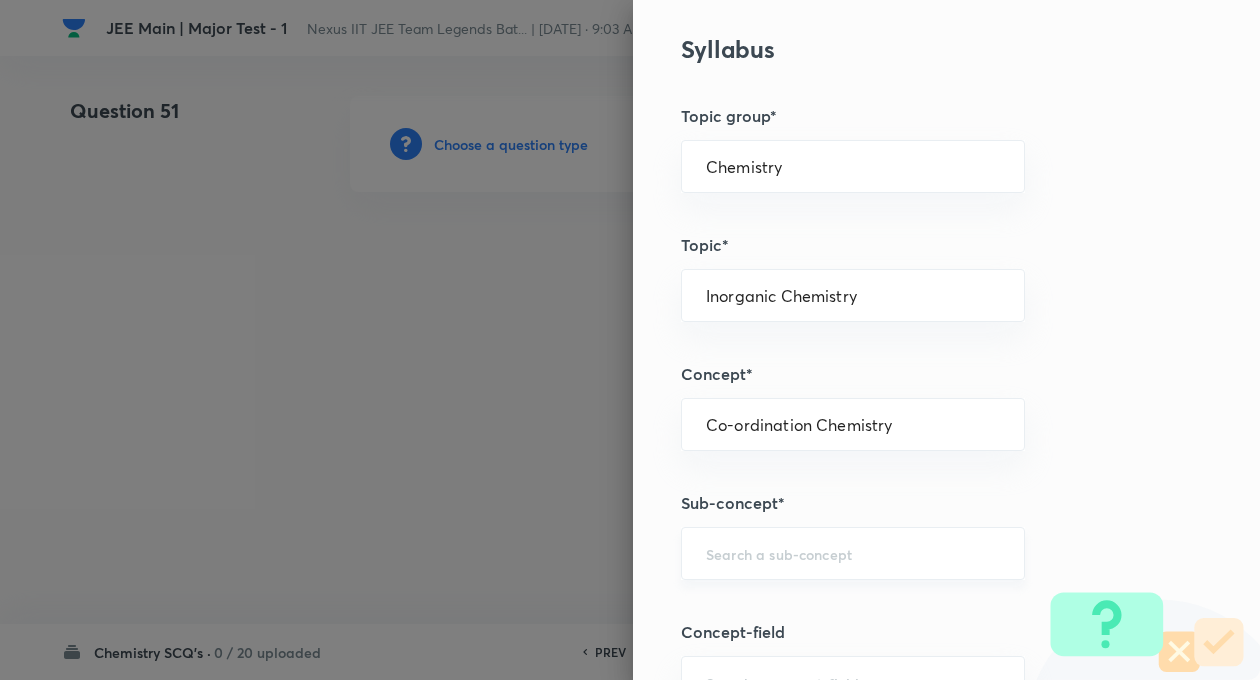 click on "​" at bounding box center [853, 553] 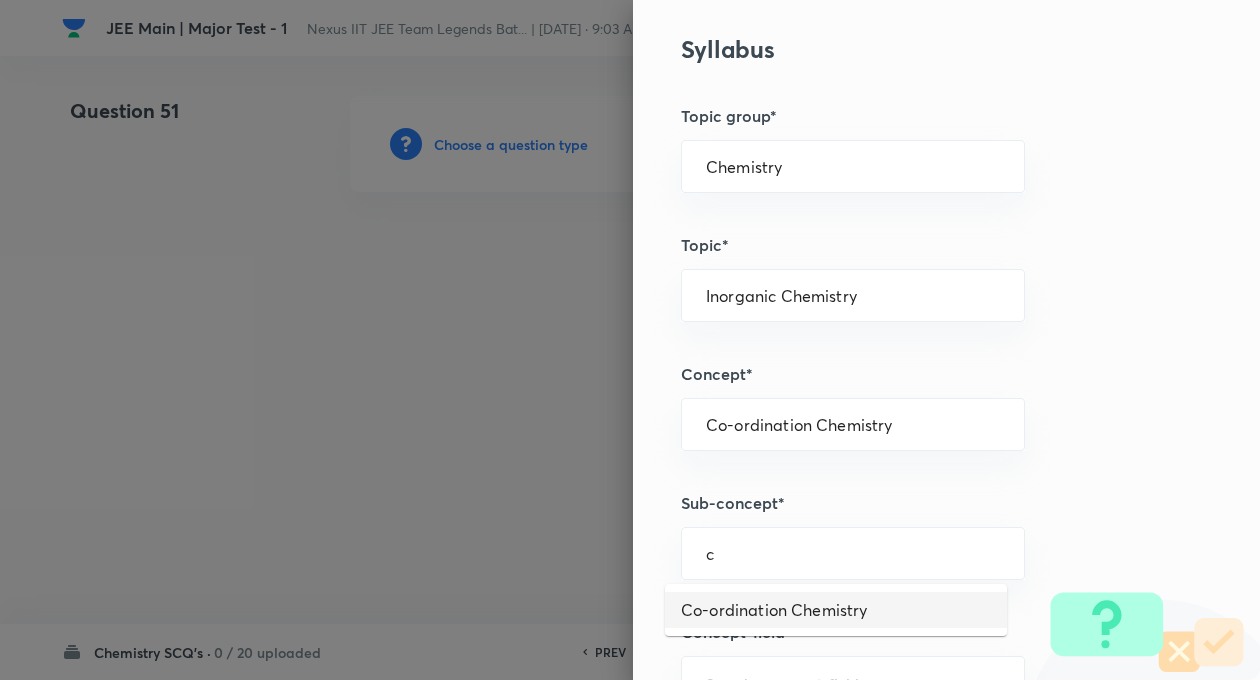 click on "Co-ordination Chemistry" at bounding box center [836, 610] 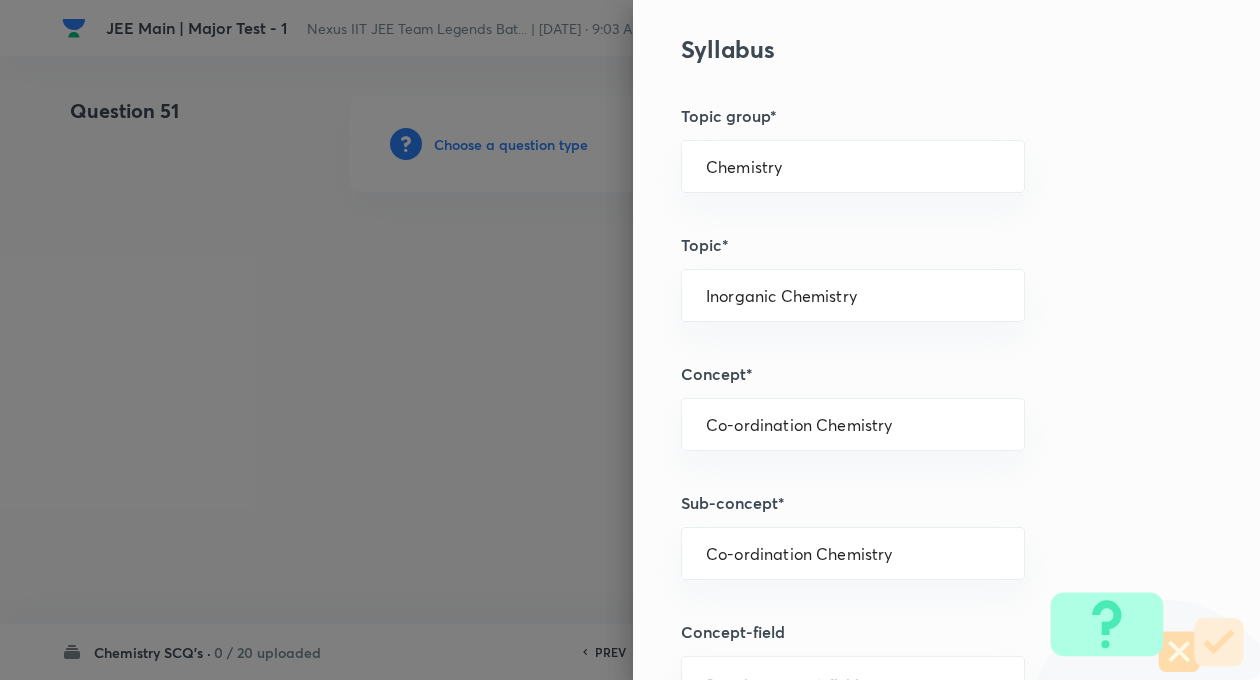 click on "Sub-concept*" at bounding box center [913, 503] 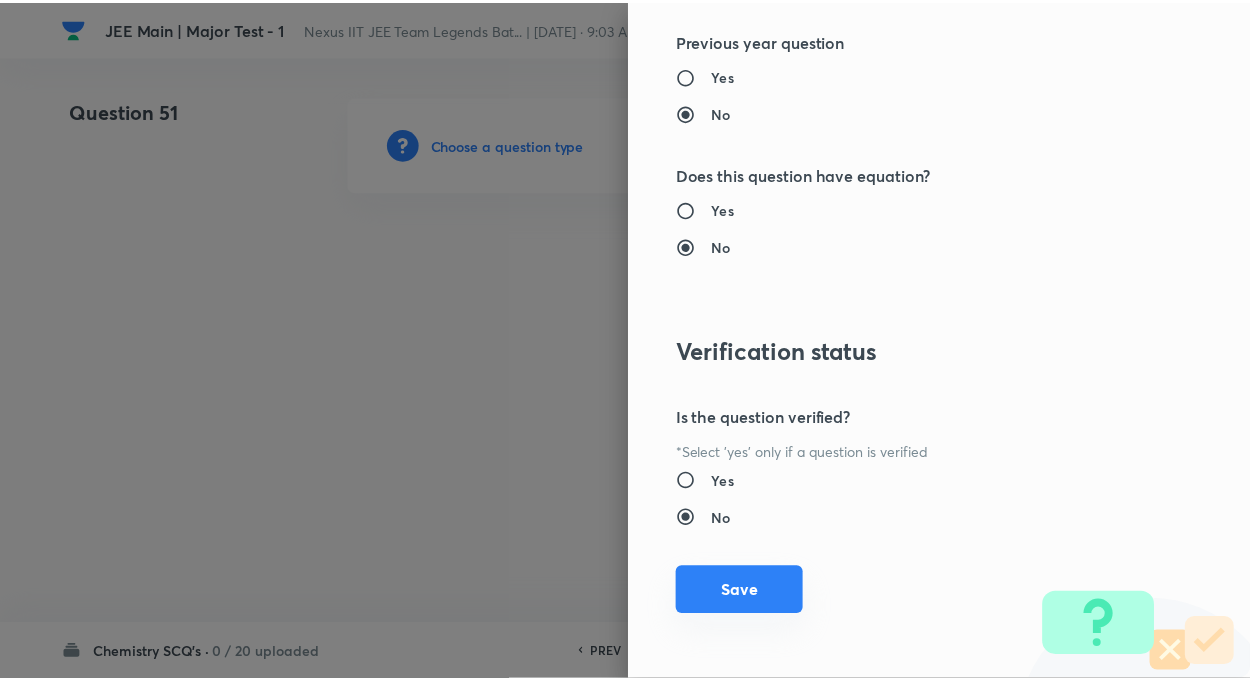 scroll, scrollTop: 2046, scrollLeft: 0, axis: vertical 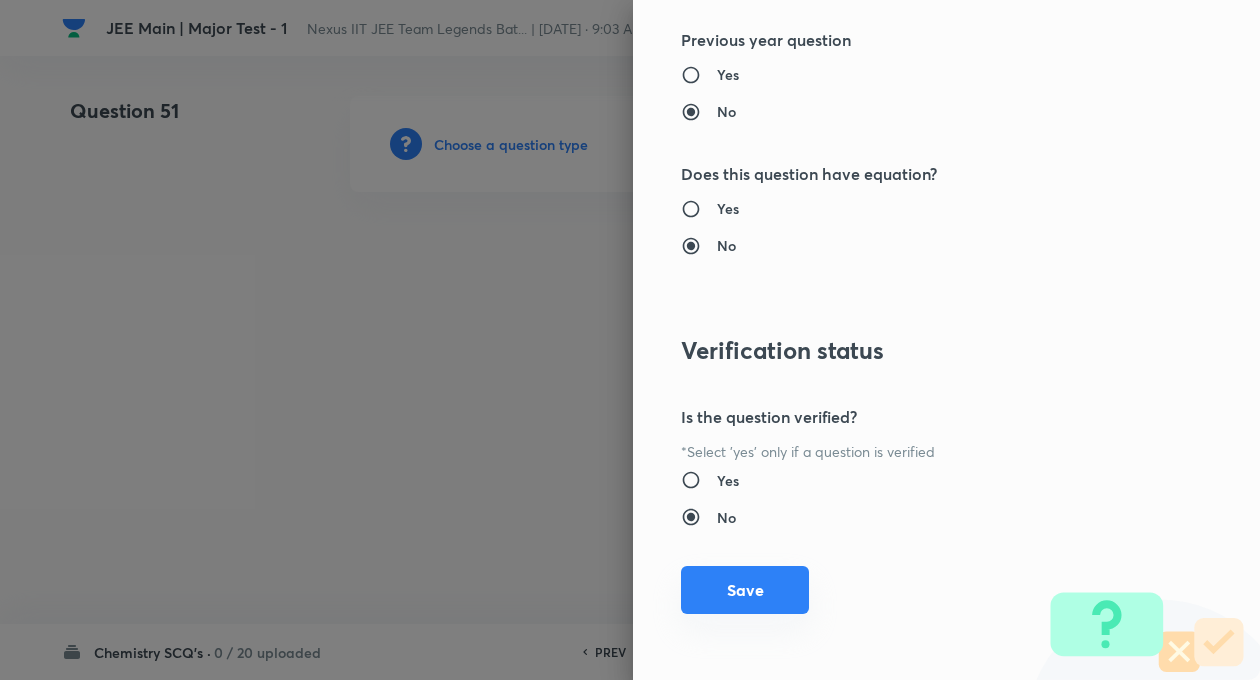 click on "Save" at bounding box center (745, 590) 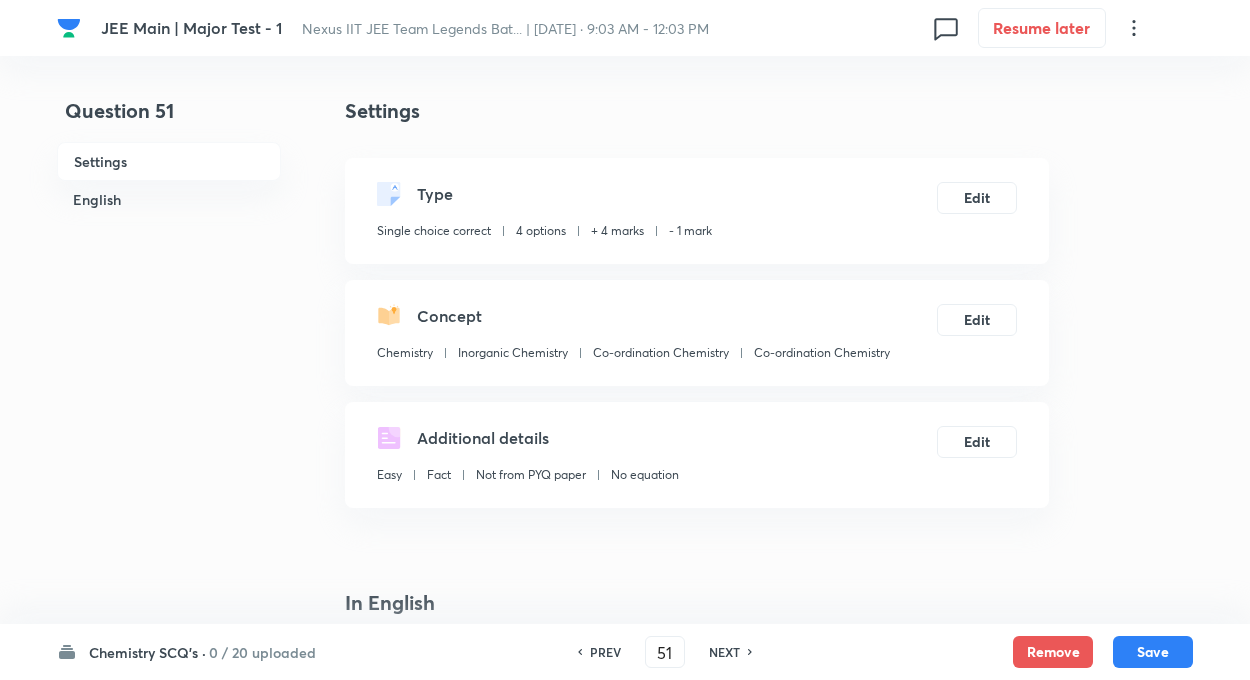 click on "Question 51 Settings English Settings Type Single choice correct 4 options + 4 marks - 1 mark Edit Concept Chemistry Inorganic Chemistry Co-ordination Chemistry Co-ordination Chemistry Edit Additional details Easy Fact Not from PYQ paper No equation Edit In English Question Option A Mark as correct answer Option B Mark as correct answer Option C Mark as correct answer Option D Mark as correct answer Solution" at bounding box center (625, 1354) 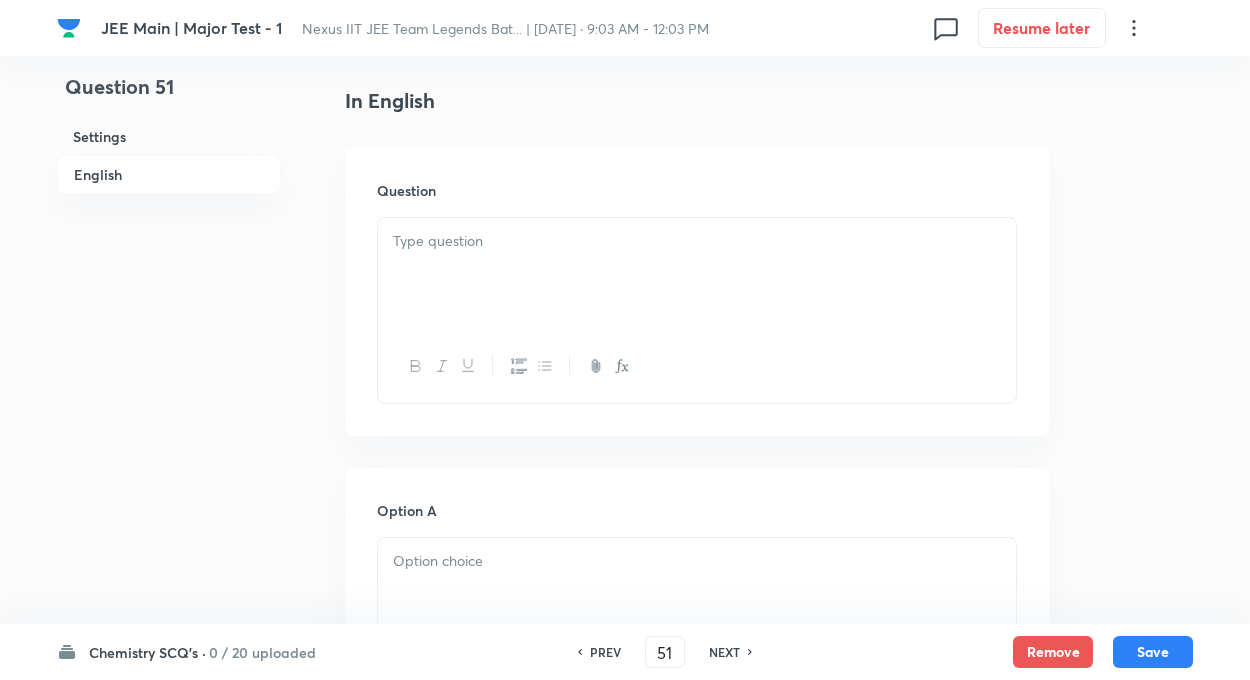 scroll, scrollTop: 520, scrollLeft: 0, axis: vertical 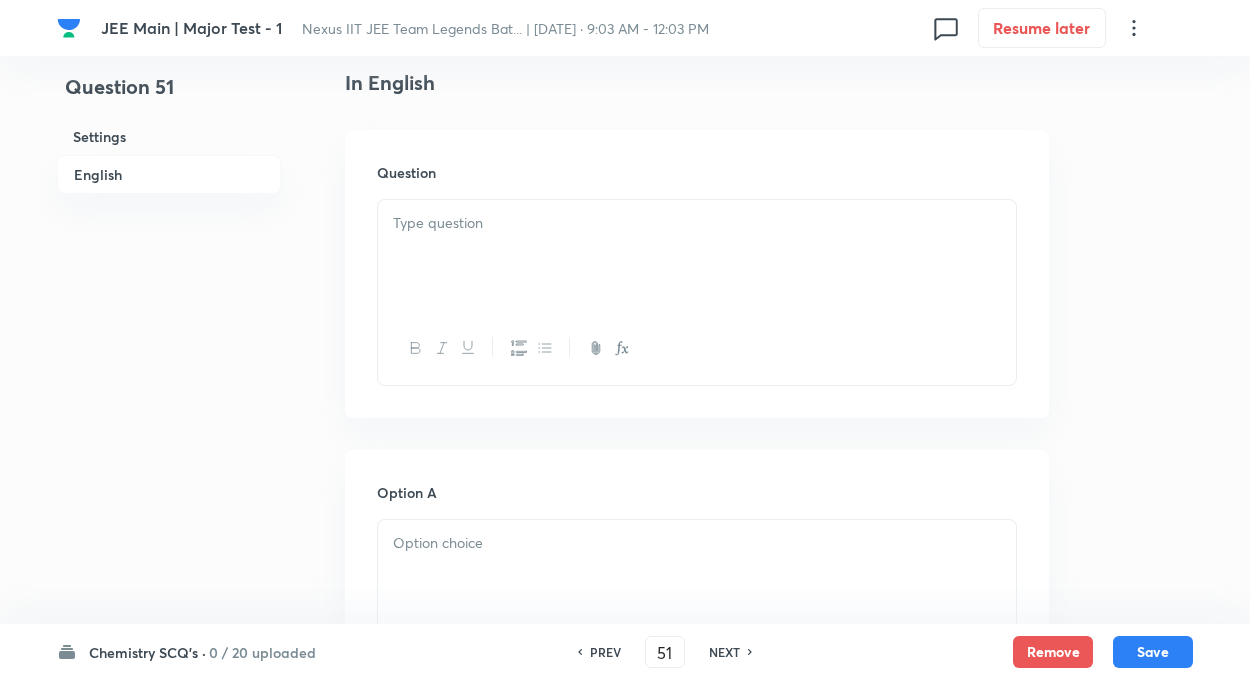 click at bounding box center [697, 256] 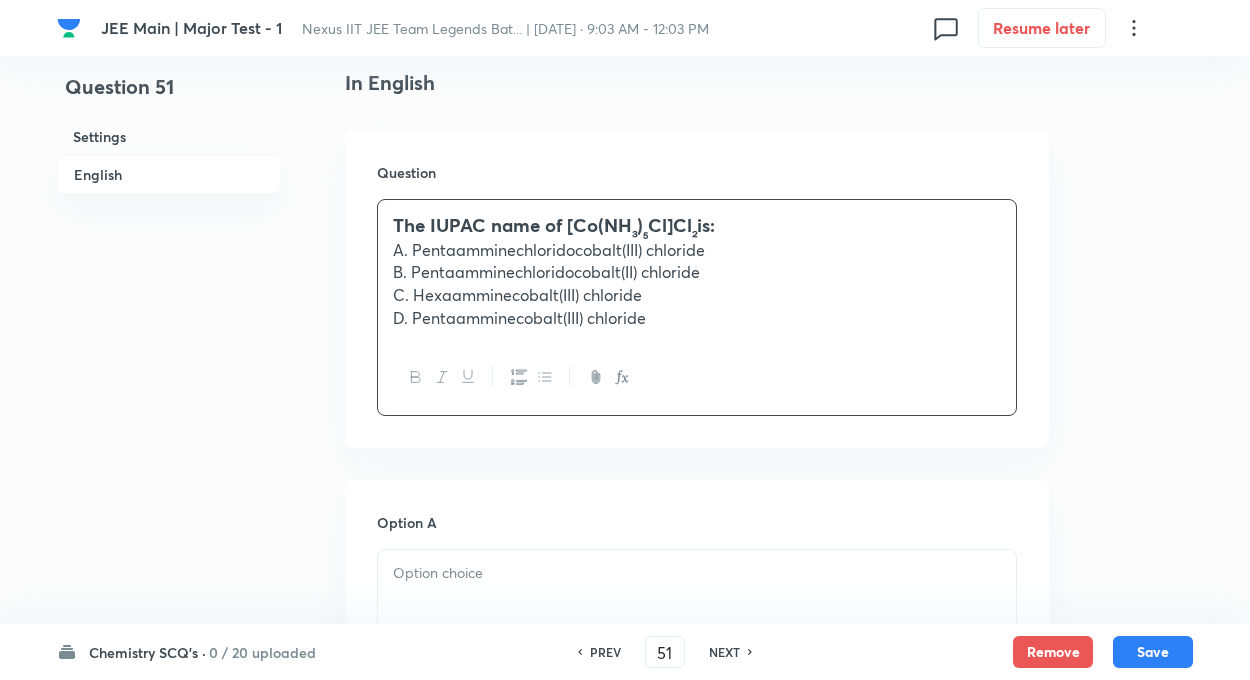 drag, startPoint x: 412, startPoint y: 252, endPoint x: 655, endPoint y: 336, distance: 257.10892 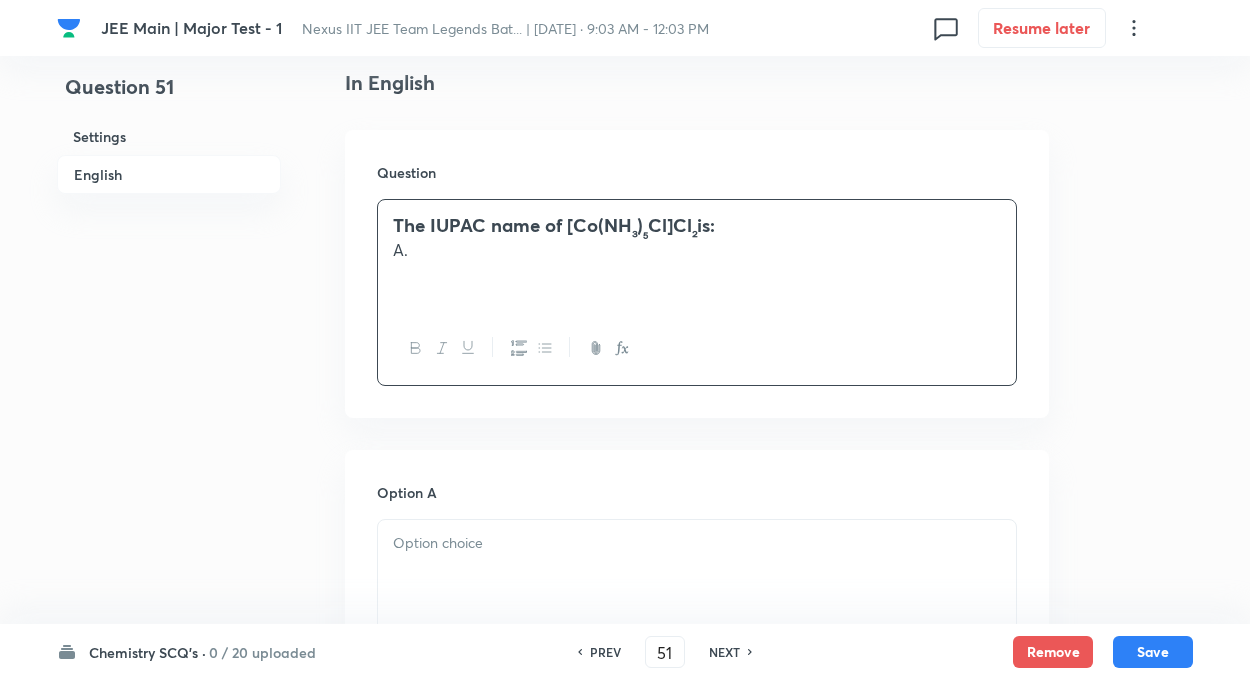 type 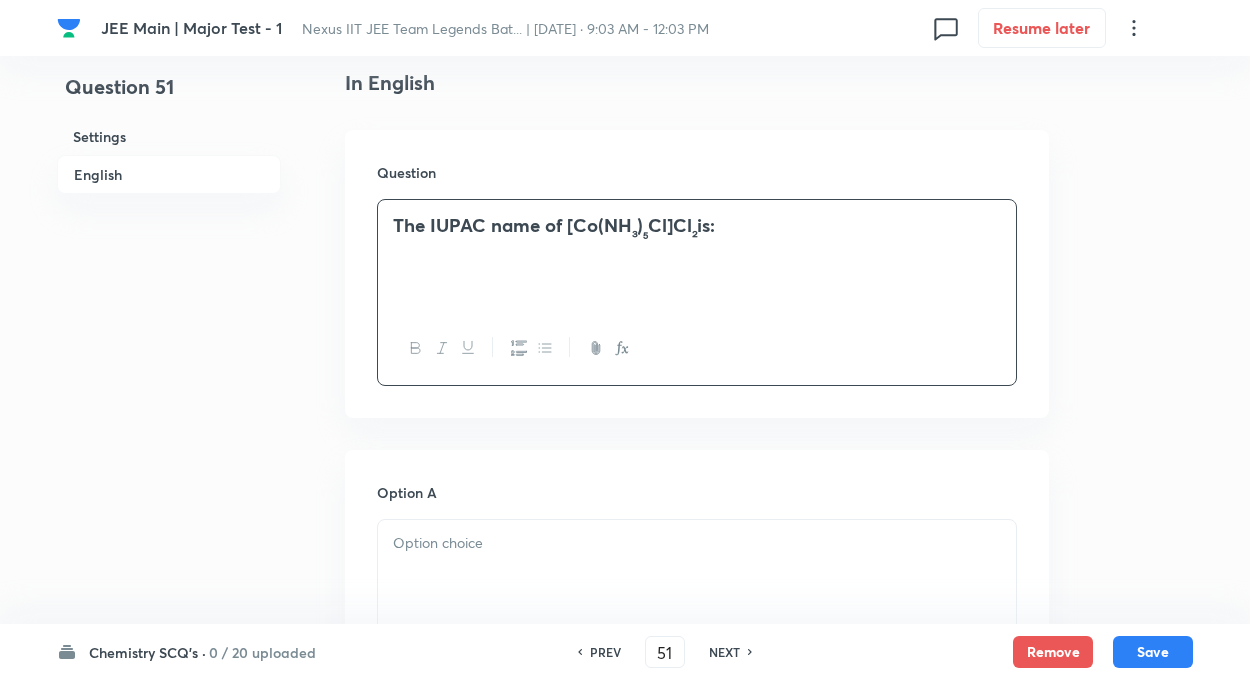 click at bounding box center [697, 543] 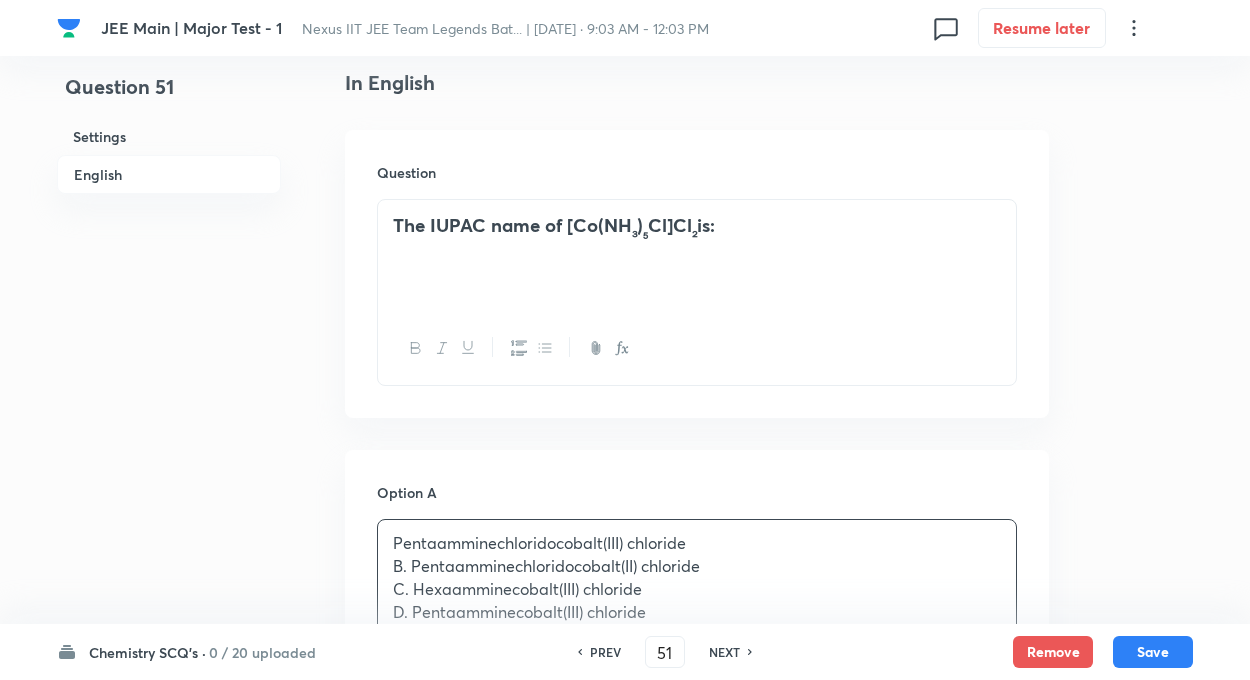 click on "The IUPAC name of [Co(NH ₃ ) ₅ Cl]Cl ₂  is:" at bounding box center (697, 225) 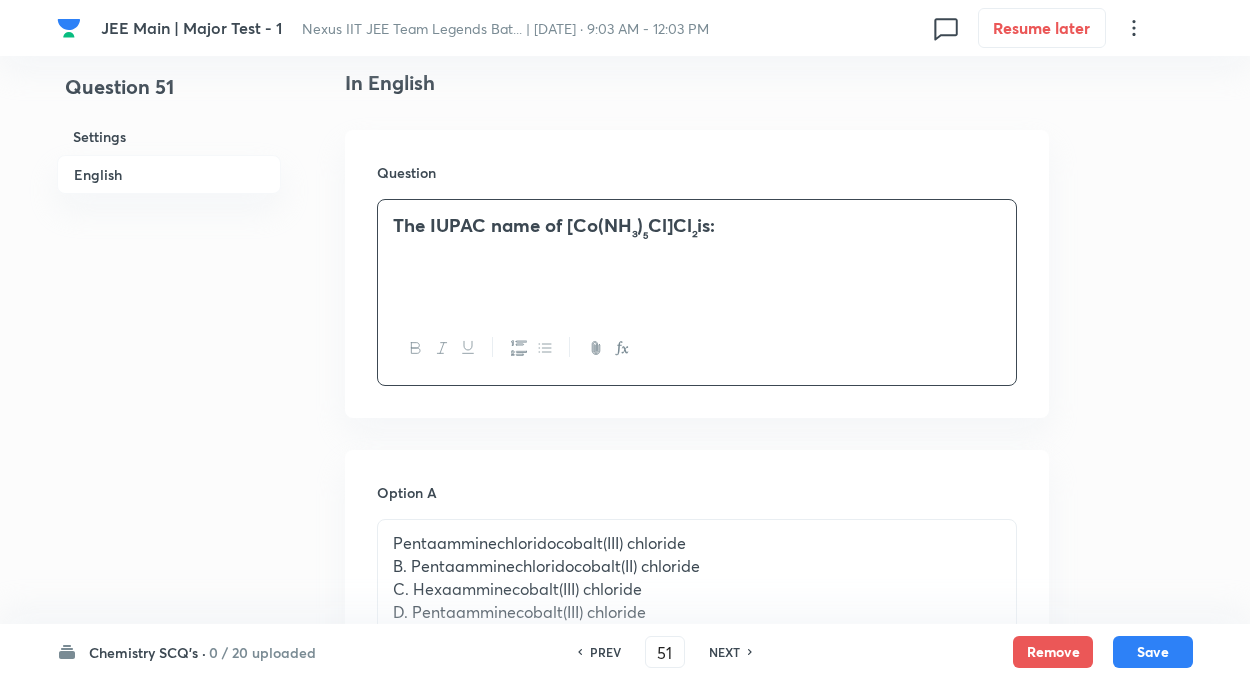 click 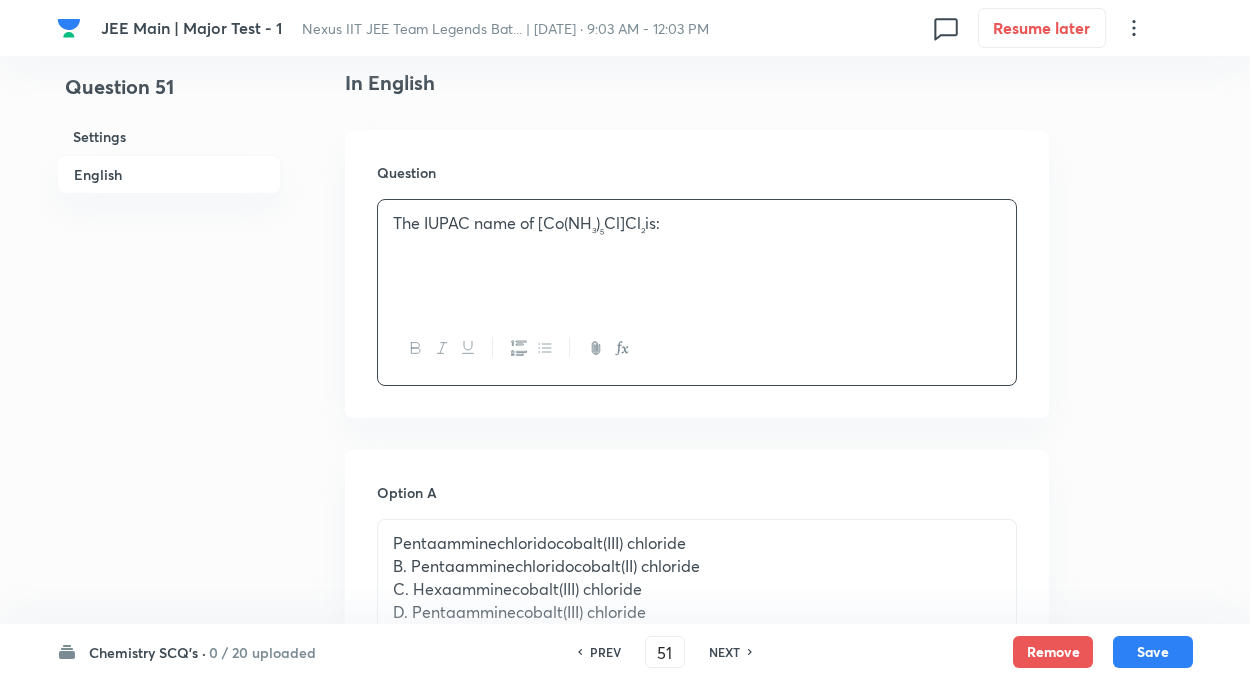 click on "Question 51 Settings English" at bounding box center [169, 835] 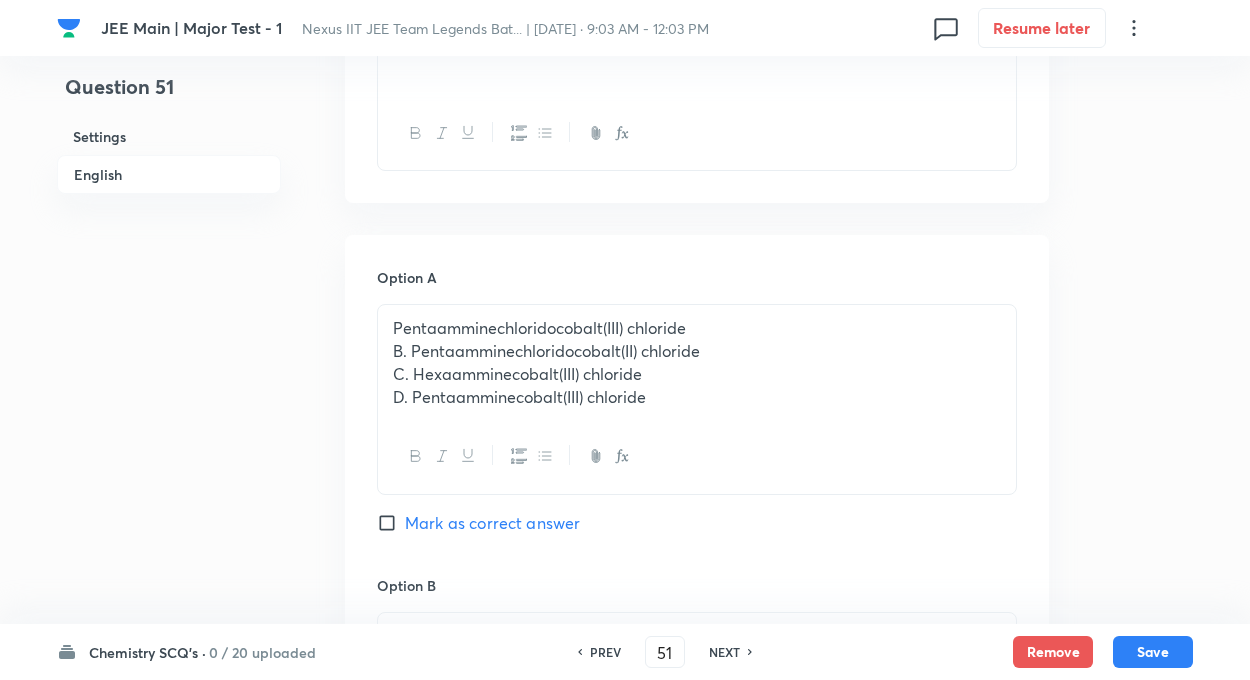 scroll, scrollTop: 760, scrollLeft: 0, axis: vertical 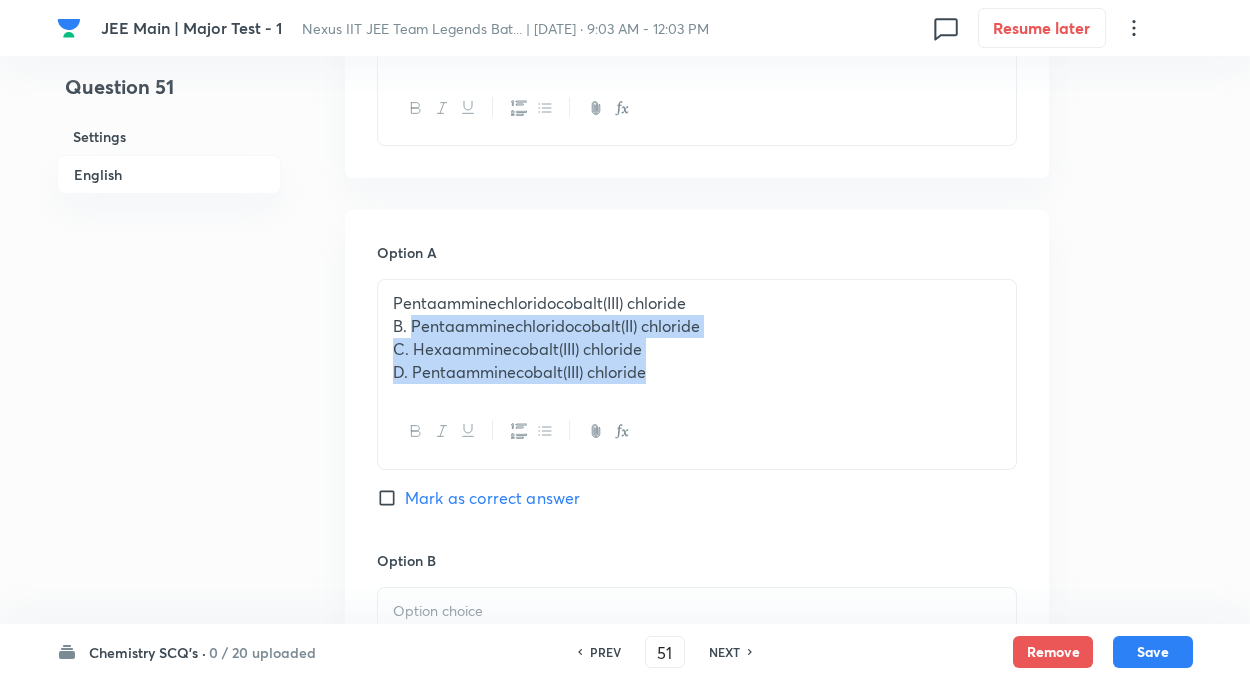 drag, startPoint x: 410, startPoint y: 324, endPoint x: 872, endPoint y: 491, distance: 491.25656 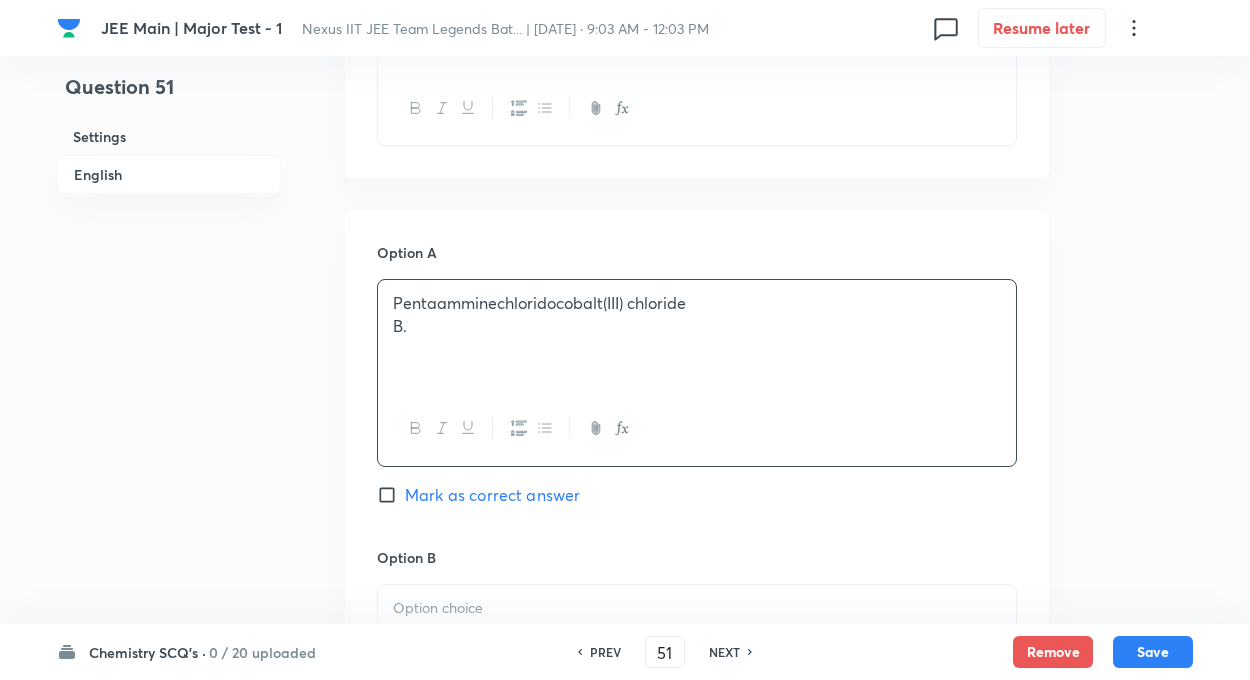 type 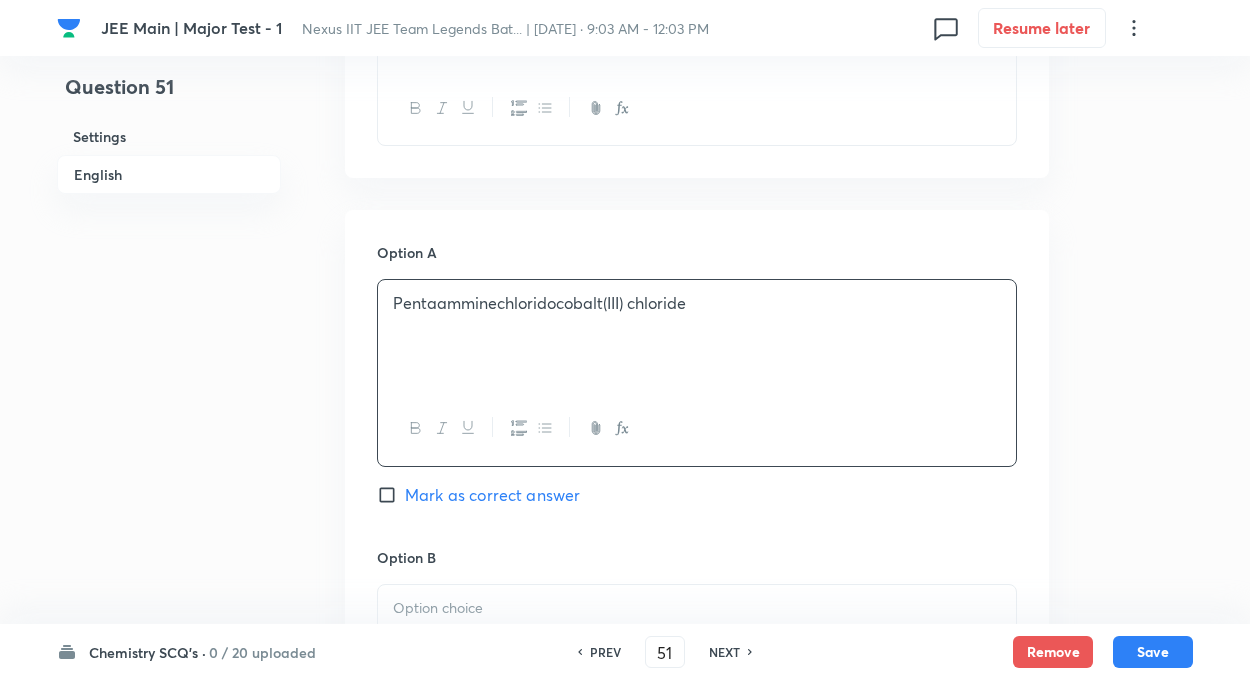 click on "Question 51 Settings English Settings Type Single choice correct 4 options + 4 marks - 1 mark Edit Concept Chemistry Inorganic Chemistry Co-ordination Chemistry Co-ordination Chemistry Edit Additional details Easy Fact Not from PYQ paper No equation Edit In English Question The IUPAC name of [Co(NH ₃ ) ₅ Cl]Cl ₂  is: Option A Pentaamminechloridocobalt(III) chloride Mark as correct answer Option B Mark as correct answer Option C Mark as correct answer Option D Mark as correct answer Solution" at bounding box center [625, 594] 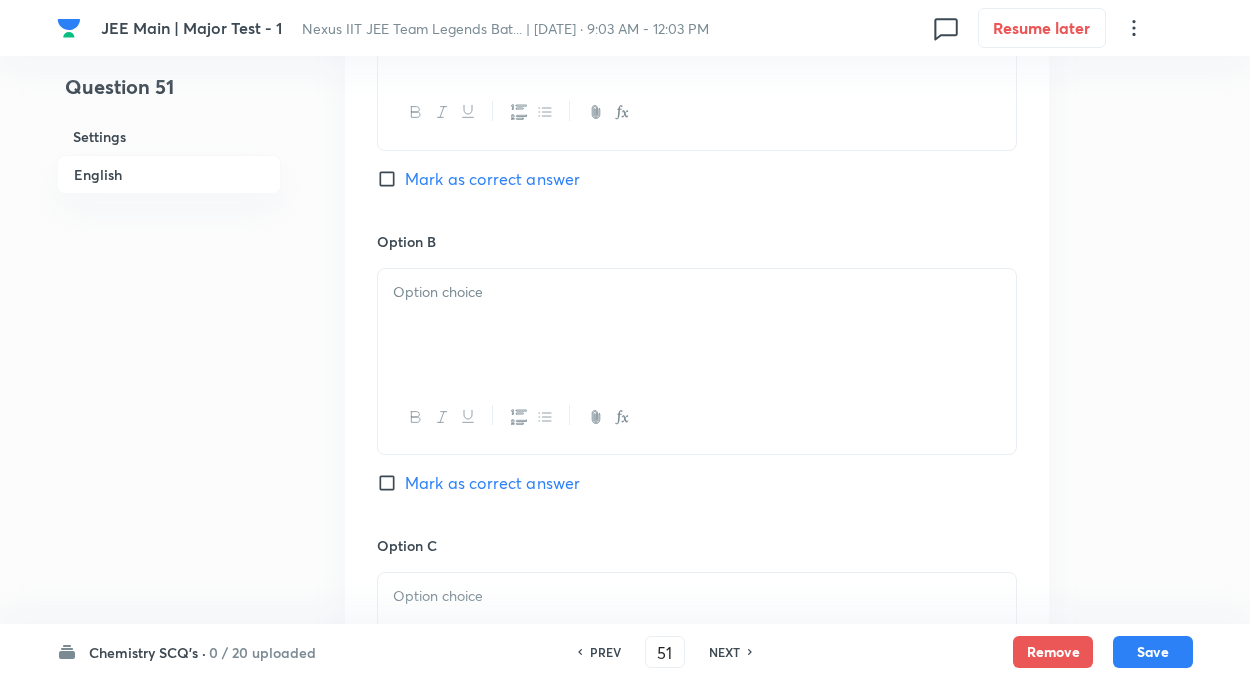 scroll, scrollTop: 1080, scrollLeft: 0, axis: vertical 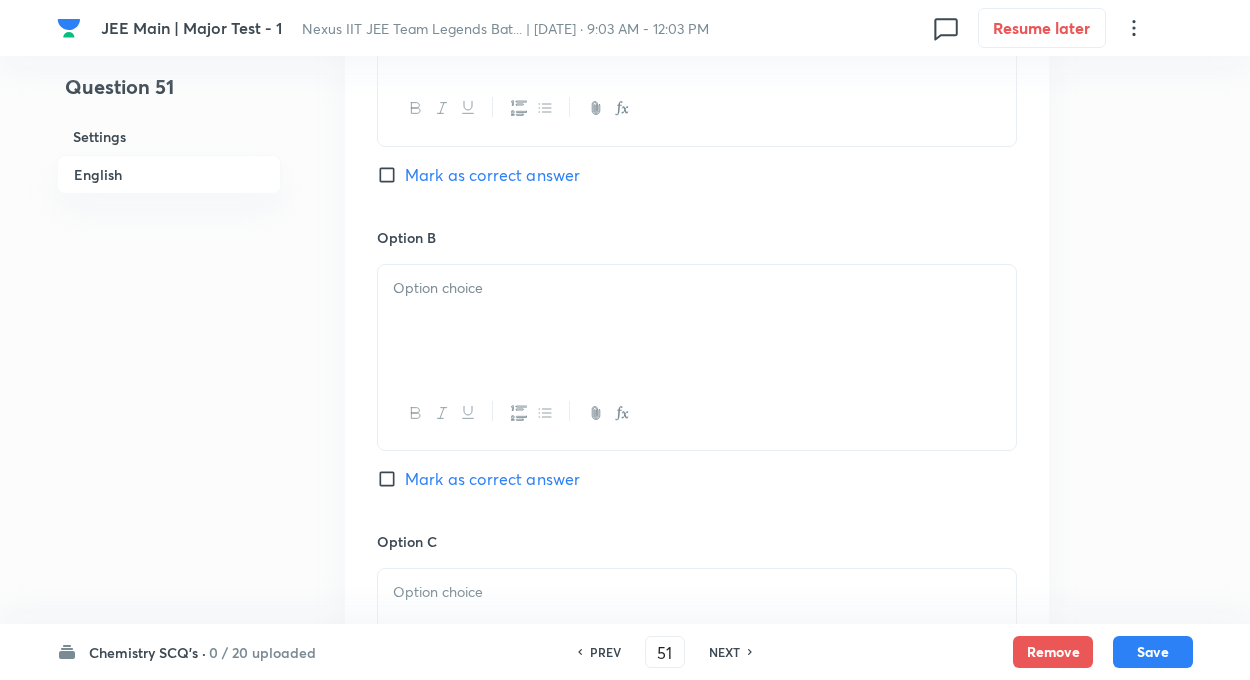 click at bounding box center (697, 321) 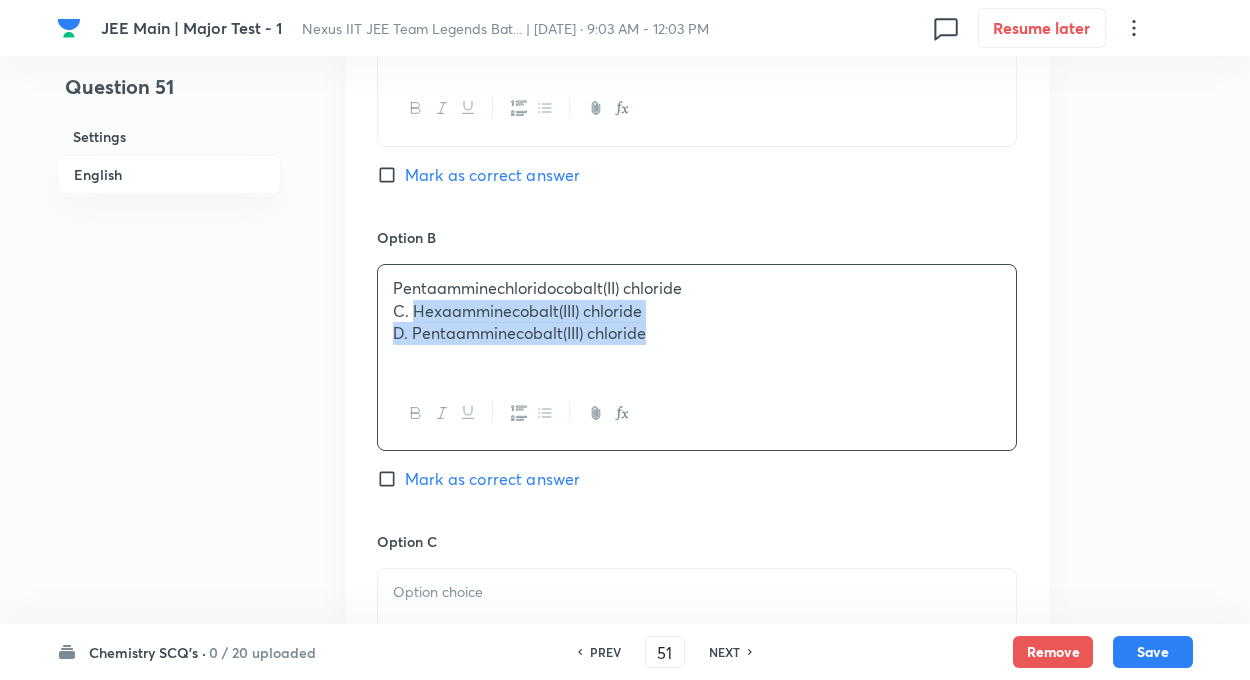 drag, startPoint x: 413, startPoint y: 310, endPoint x: 836, endPoint y: 445, distance: 444.02026 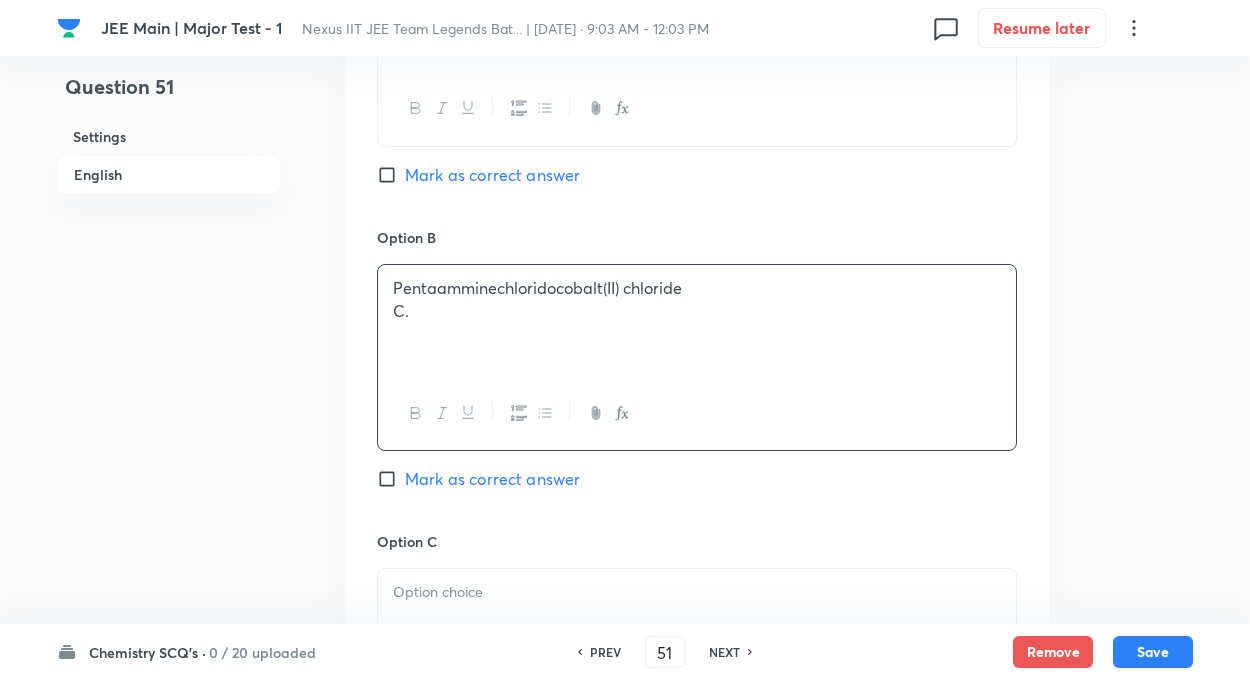 type 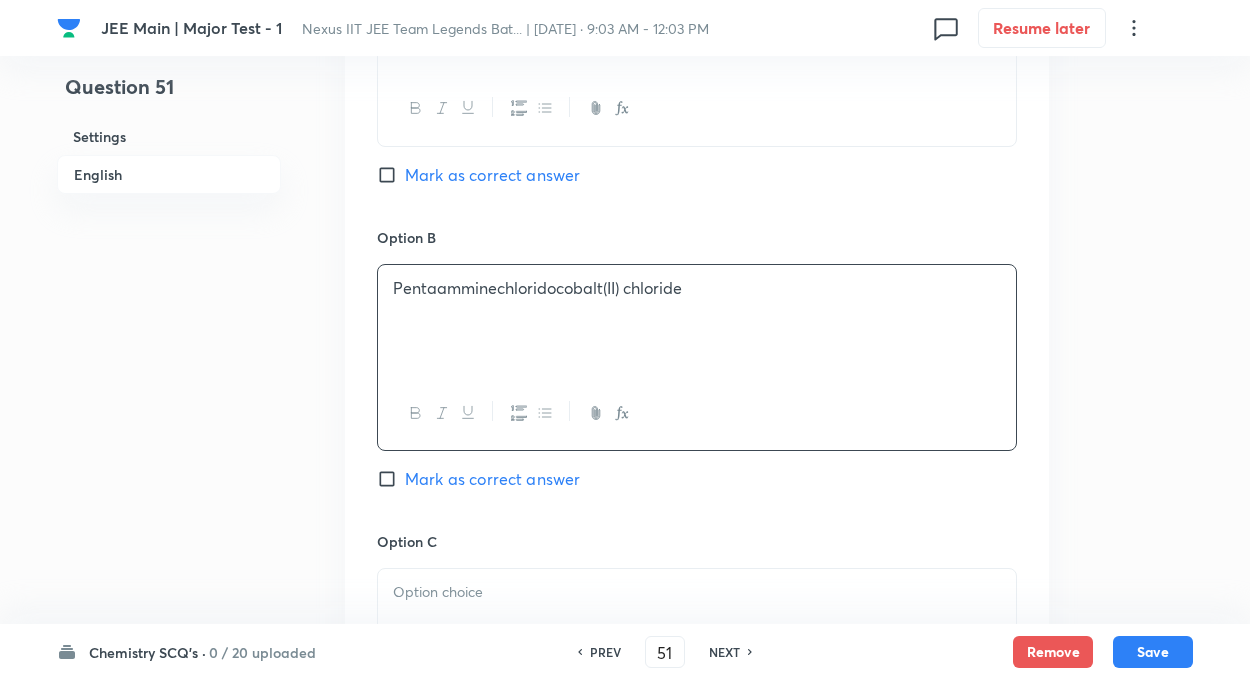 click on "Question 51 Settings English Settings Type Single choice correct 4 options + 4 marks - 1 mark Edit Concept Chemistry Inorganic Chemistry Co-ordination Chemistry Co-ordination Chemistry Edit Additional details Easy Fact Not from PYQ paper No equation Edit In English Question The IUPAC name of [Co(NH ₃ ) ₅ Cl]Cl ₂  is: Option A Pentaamminechloridocobalt(III) chloride Mark as correct answer Option B Pentaamminechloridocobalt(II) chloride Mark as correct answer Option C Mark as correct answer Option D Mark as correct answer Solution" at bounding box center (625, 274) 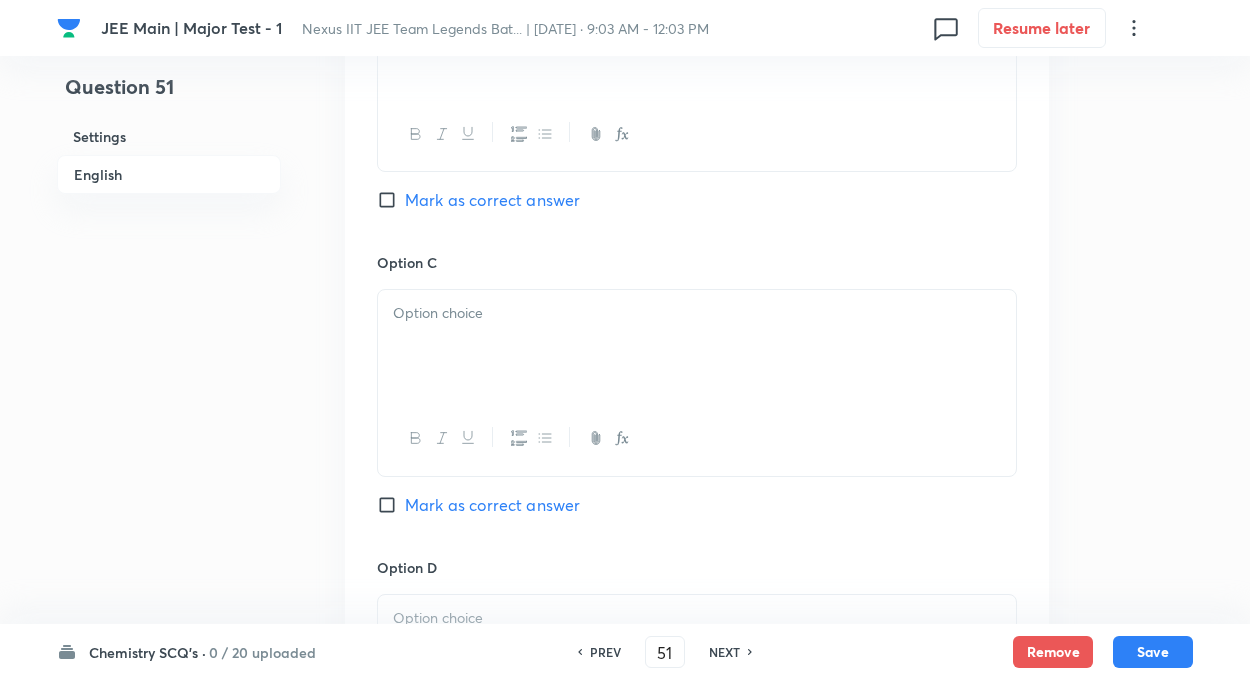 scroll, scrollTop: 1360, scrollLeft: 0, axis: vertical 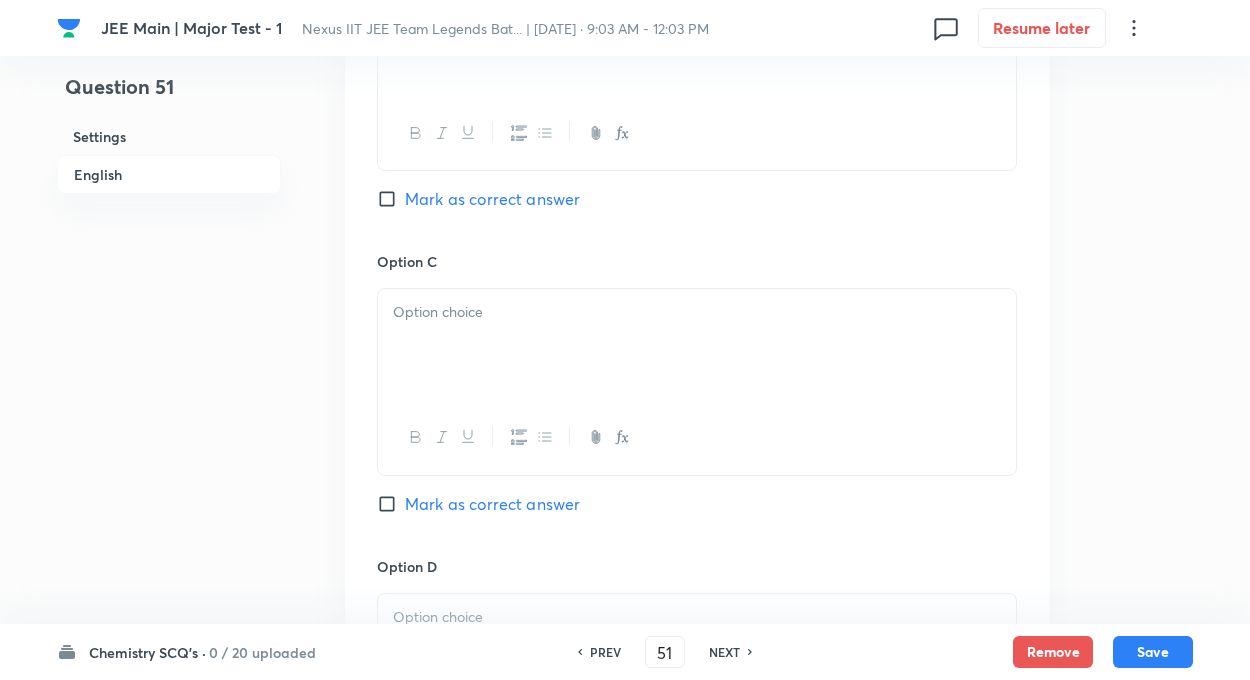 click at bounding box center (697, 345) 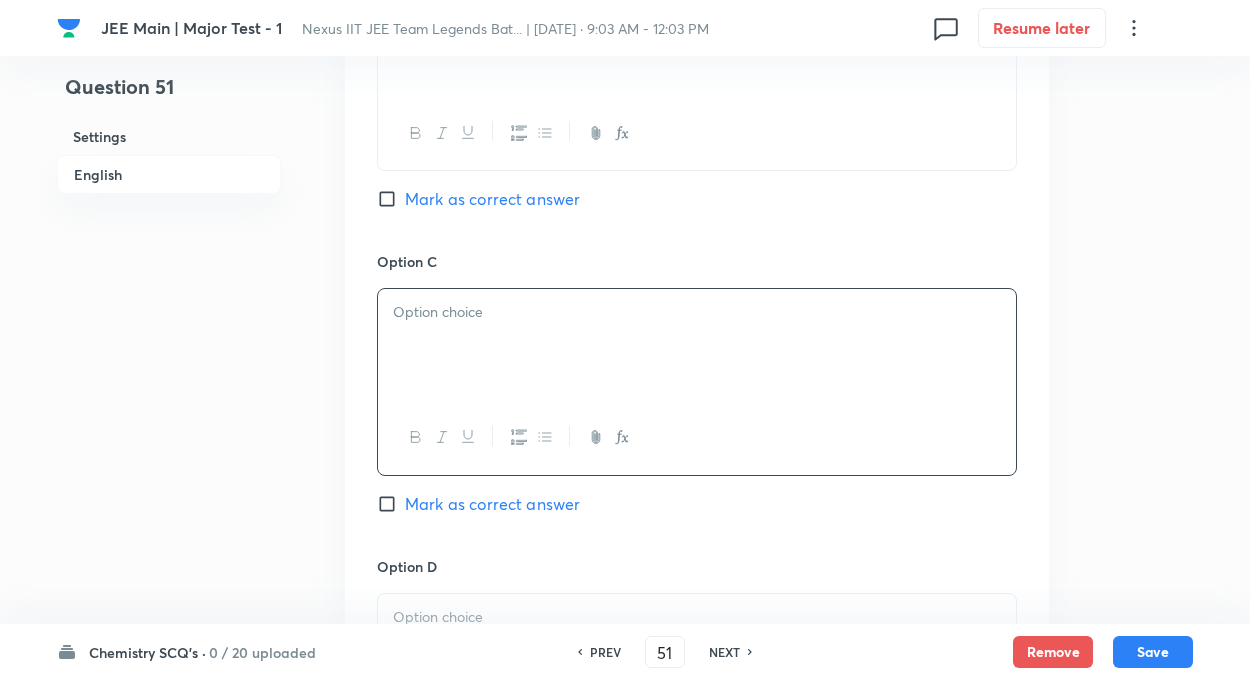paste 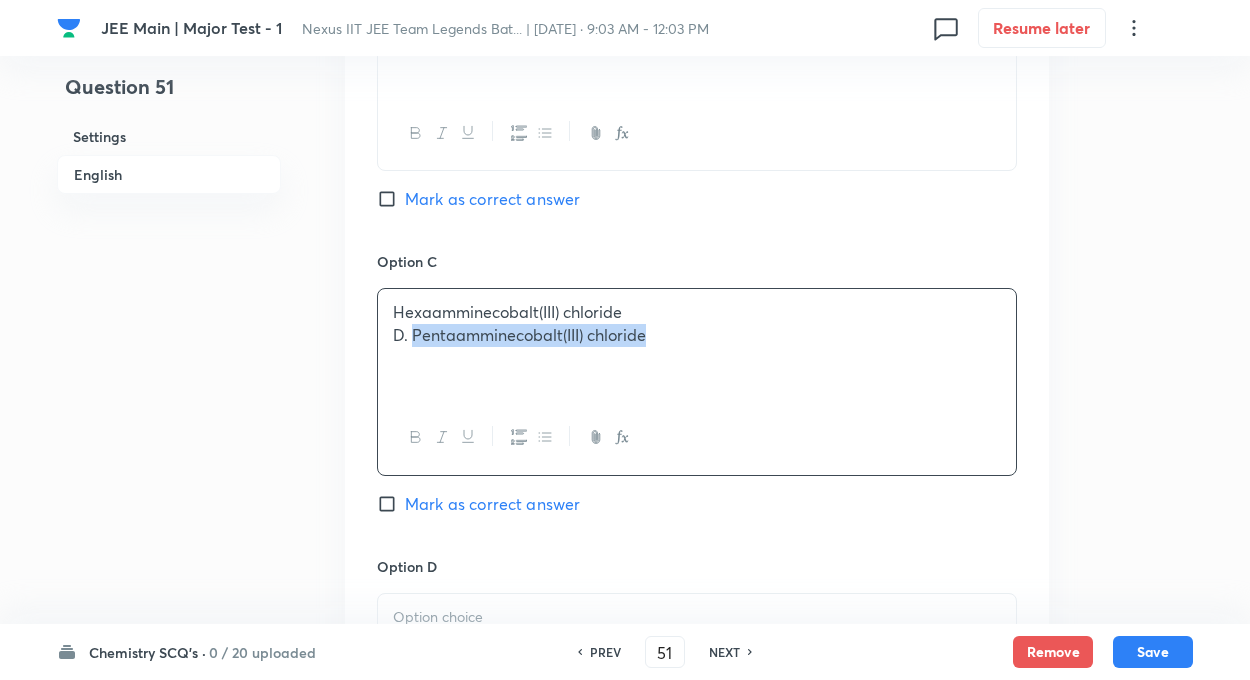 drag, startPoint x: 412, startPoint y: 334, endPoint x: 937, endPoint y: 455, distance: 538.7634 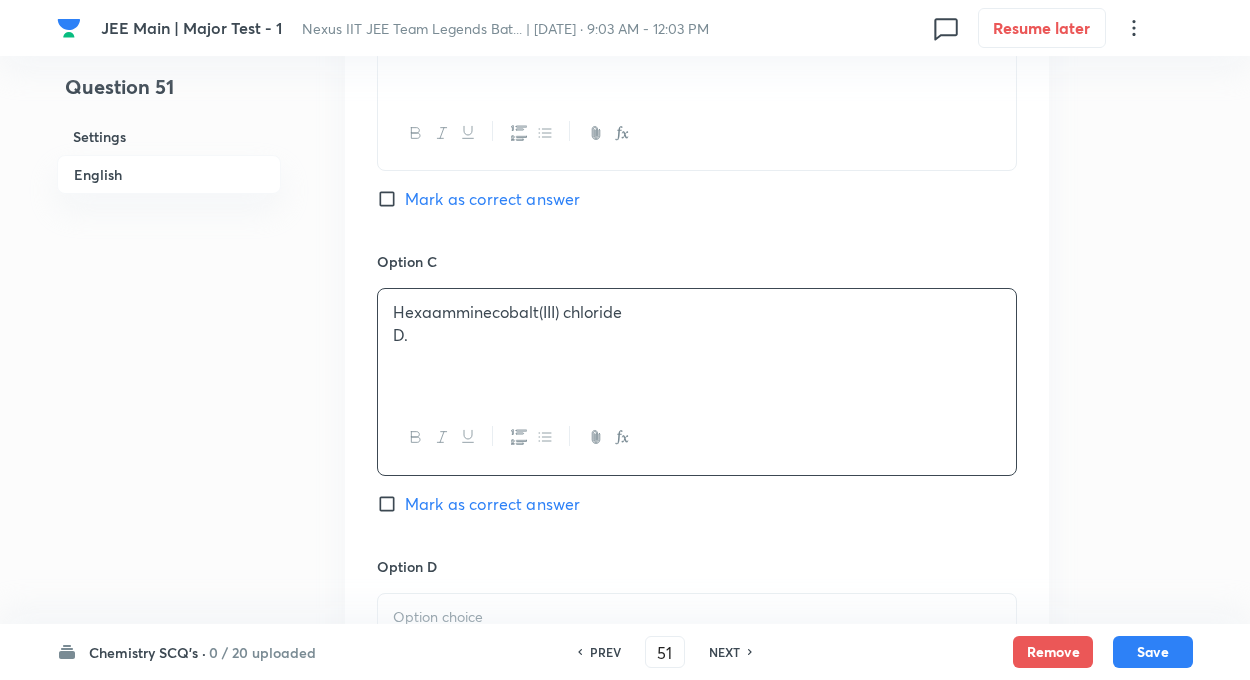 type 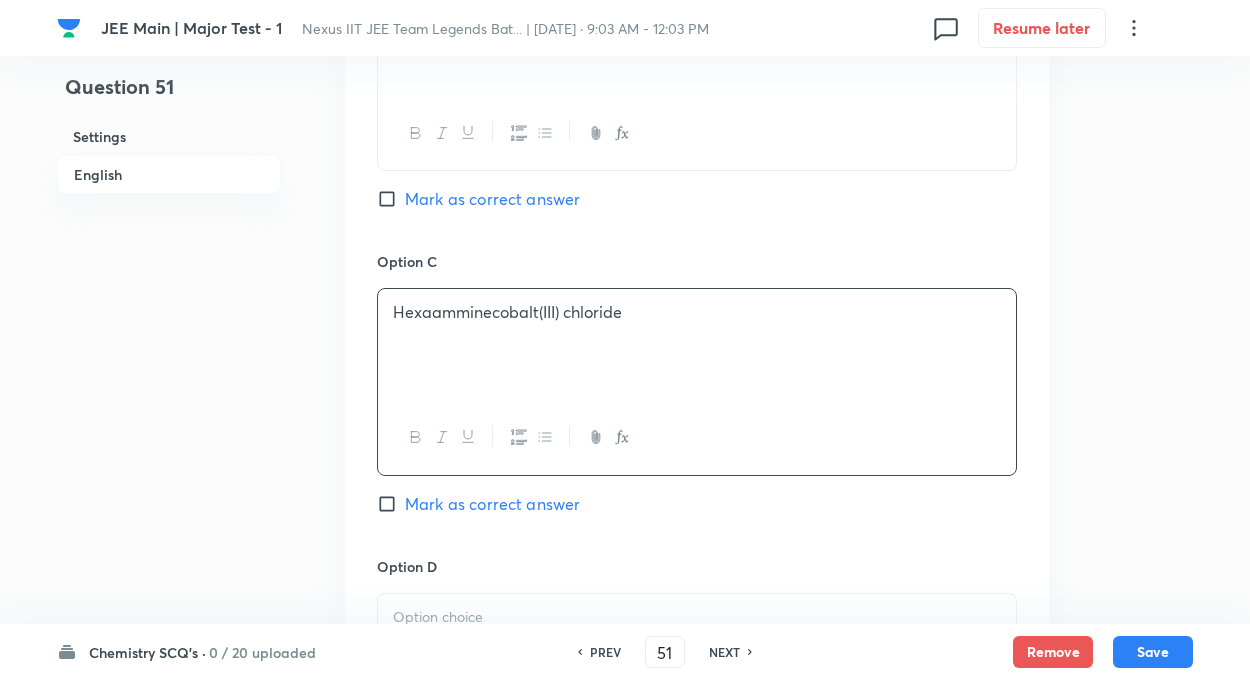 click on "Question 51 Settings English Settings Type Single choice correct 4 options + 4 marks - 1 mark Edit Concept Chemistry Inorganic Chemistry Co-ordination Chemistry Co-ordination Chemistry Edit Additional details Easy Fact Not from PYQ paper No equation Edit In English Question The IUPAC name of [Co(NH ₃ ) ₅ Cl]Cl ₂  is: Option A Pentaamminechloridocobalt(III) chloride Mark as correct answer Option B Pentaamminechloridocobalt(II) chloride Mark as correct answer Option C Hexaamminecobalt(III) chloride Mark as correct answer Option D Mark as correct answer Solution" at bounding box center [625, -6] 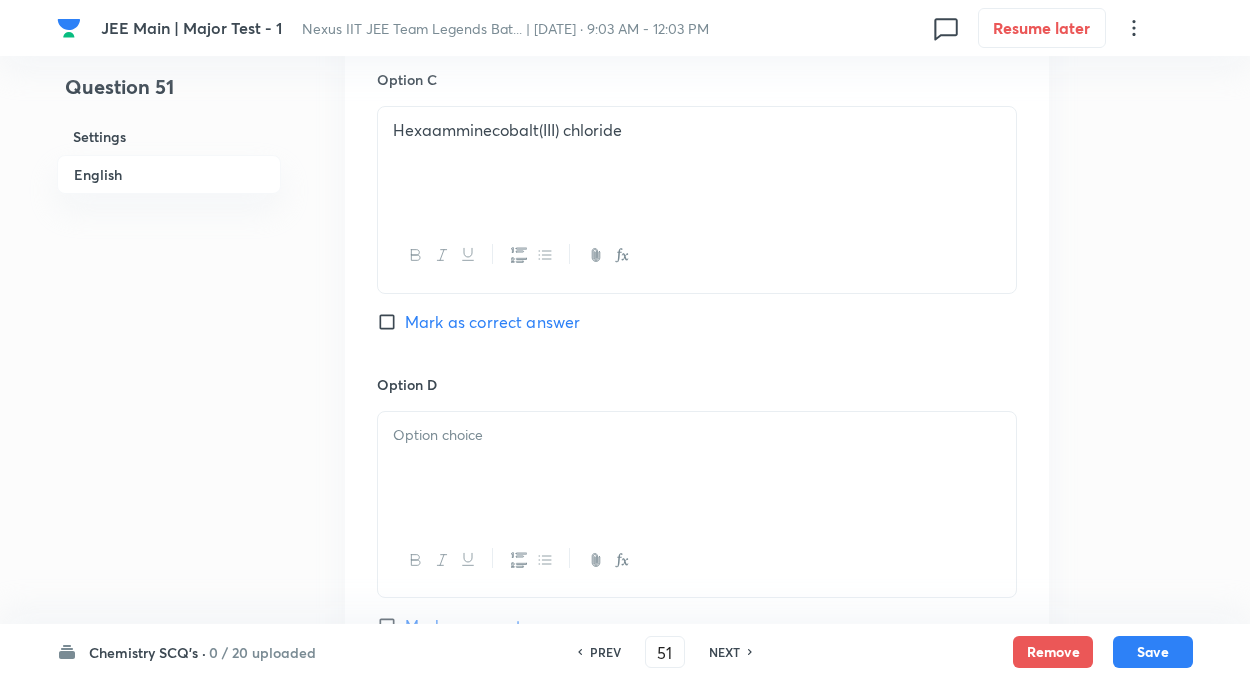scroll, scrollTop: 1760, scrollLeft: 0, axis: vertical 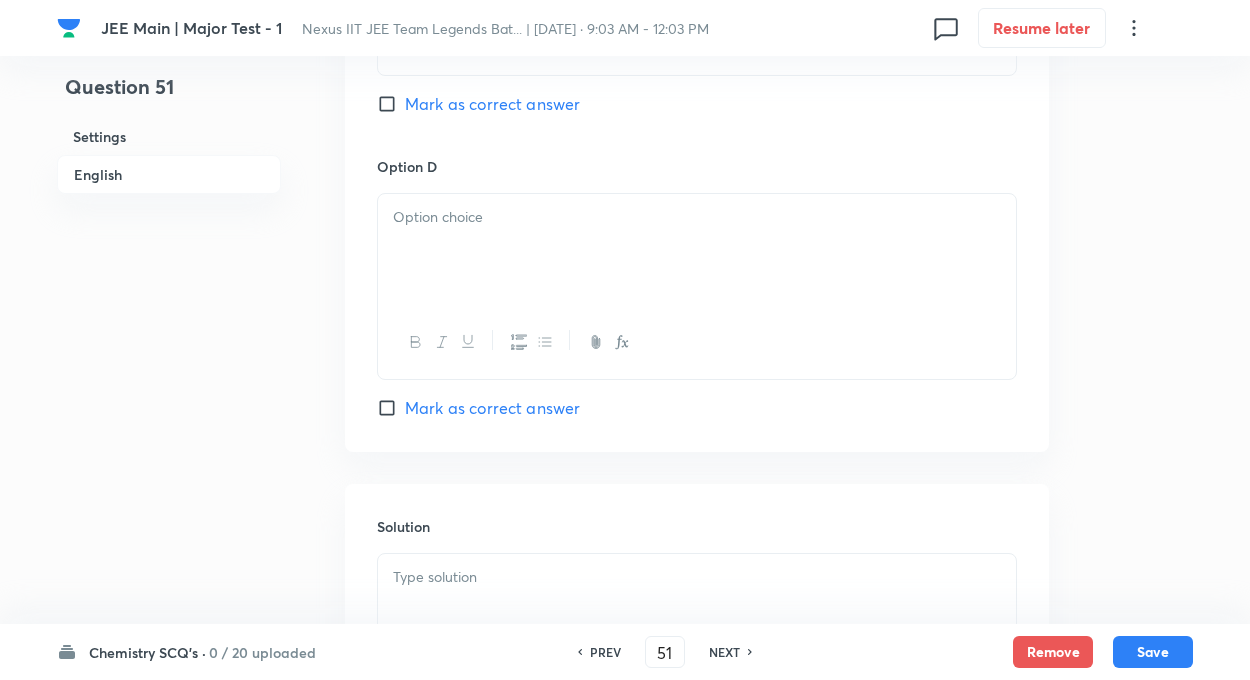 click at bounding box center (697, 217) 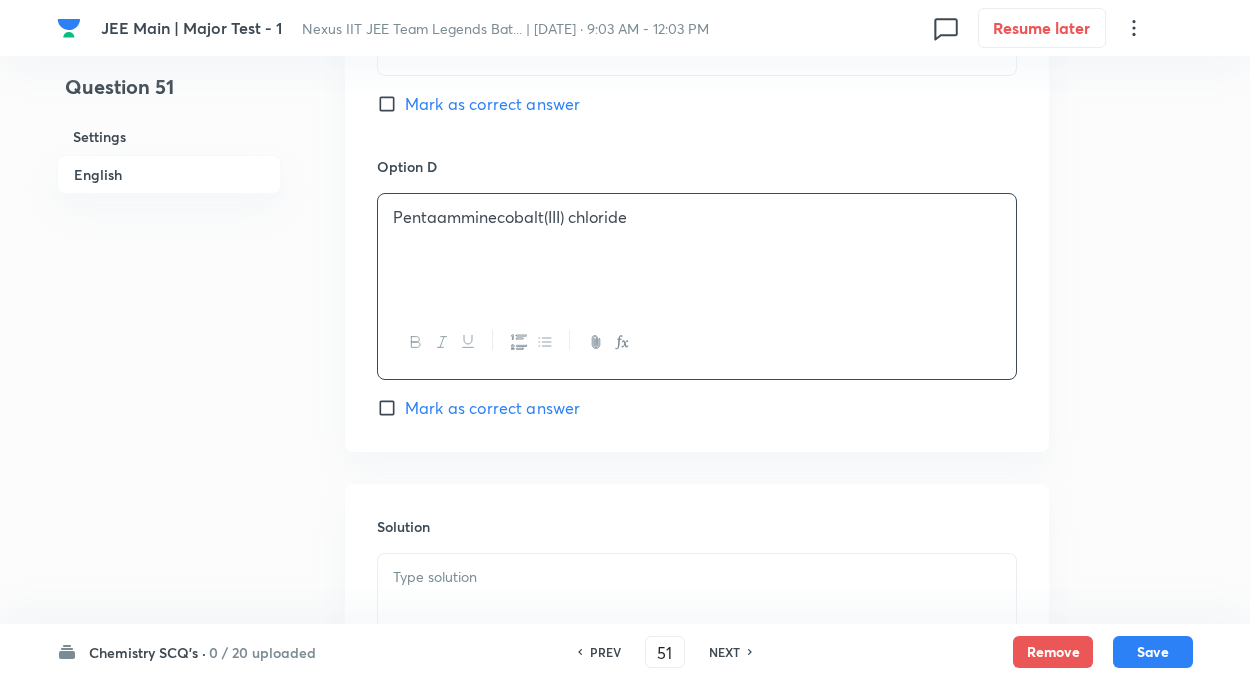 click on "Question 51 Settings English" at bounding box center [169, -406] 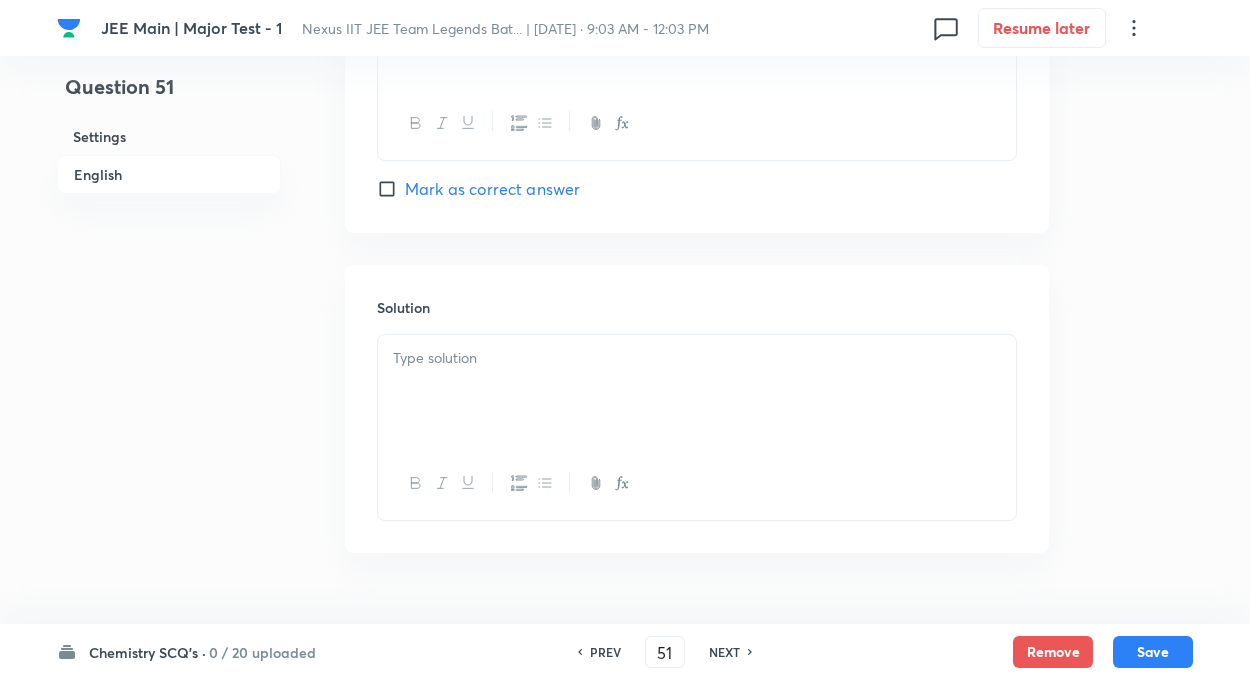 scroll, scrollTop: 2028, scrollLeft: 0, axis: vertical 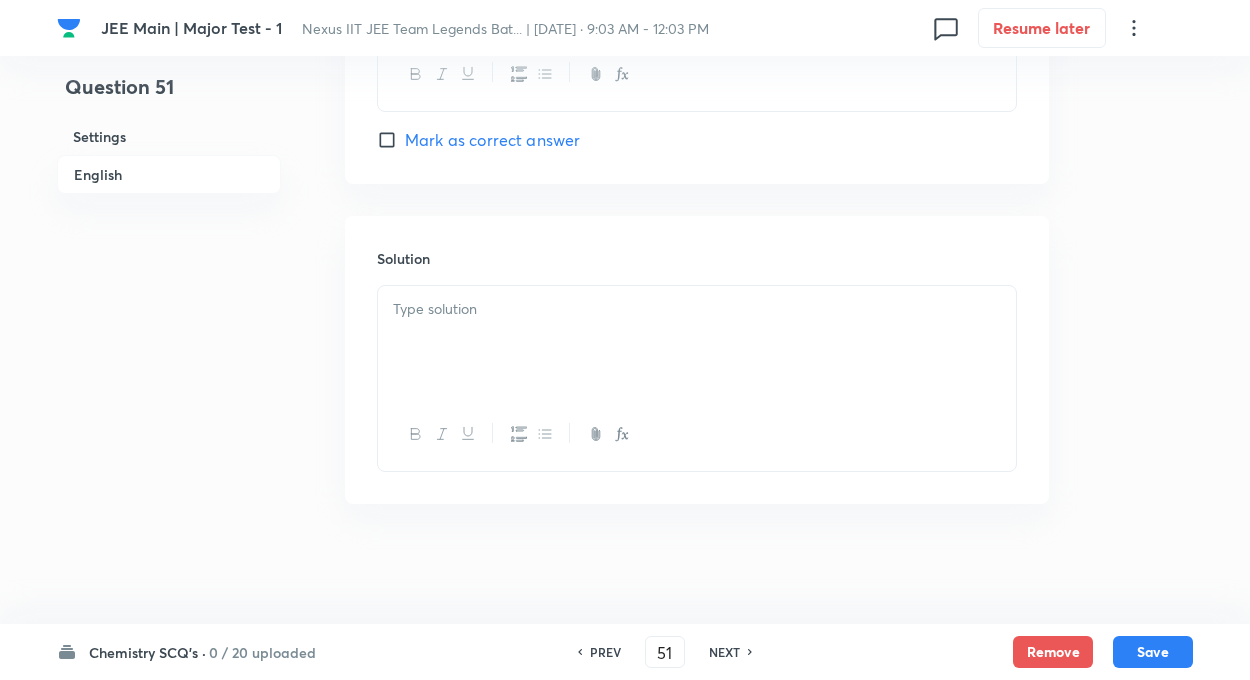 click at bounding box center [697, 309] 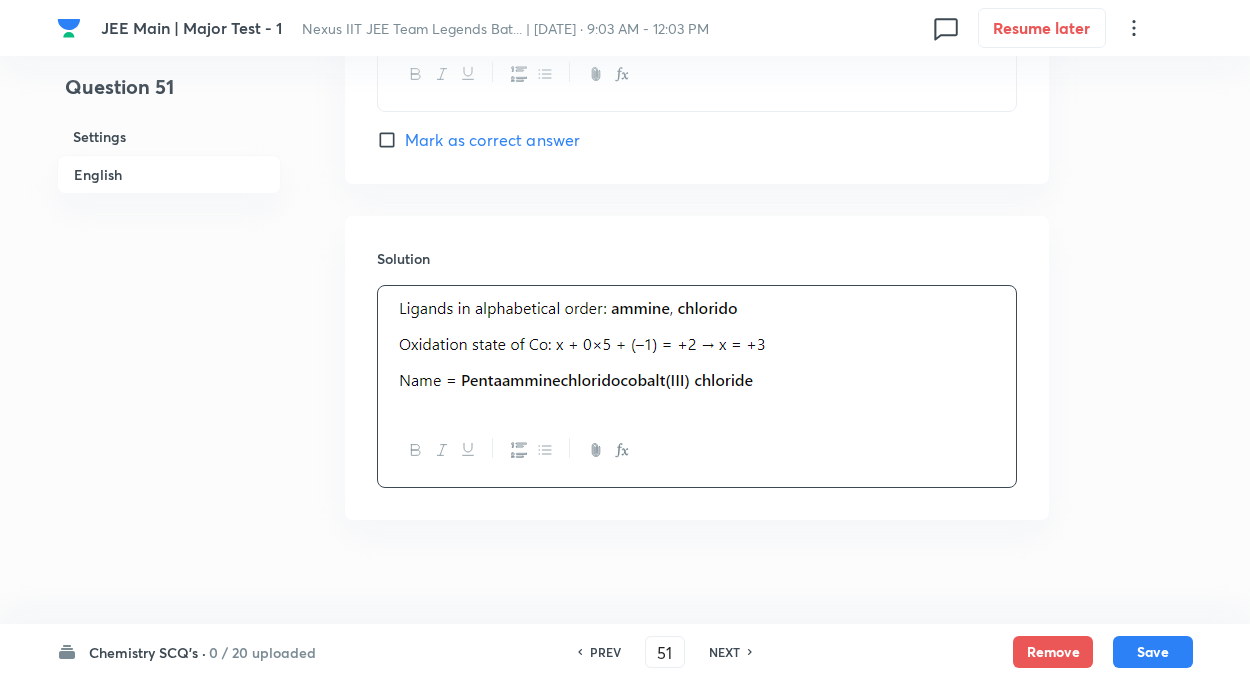 click on "Question 51 Settings English Settings Type Single choice correct 4 options + 4 marks - 1 mark Edit Concept Chemistry Inorganic Chemistry Co-ordination Chemistry Co-ordination Chemistry Edit Additional details Easy Fact Not from PYQ paper No equation Edit In English Question The IUPAC name of [Co(NH ₃ ) ₅ Cl]Cl ₂  is: Option A Pentaamminechloridocobalt(III) chloride Mark as correct answer Option B Pentaamminechloridocobalt(II) chloride Mark as correct answer Option C Hexaamminecobalt(III) chloride Mark as correct answer Option D Pentaamminecobalt(III) chloride  Mark as correct answer Solution" at bounding box center (625, -666) 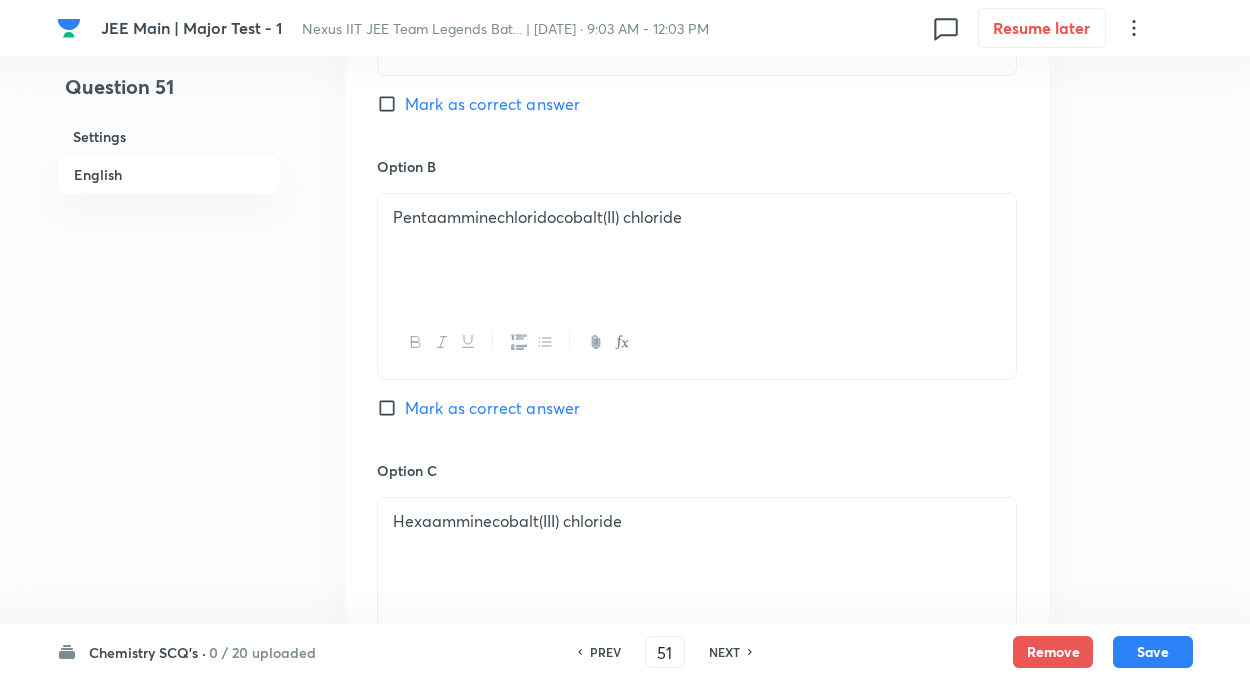 scroll, scrollTop: 1148, scrollLeft: 0, axis: vertical 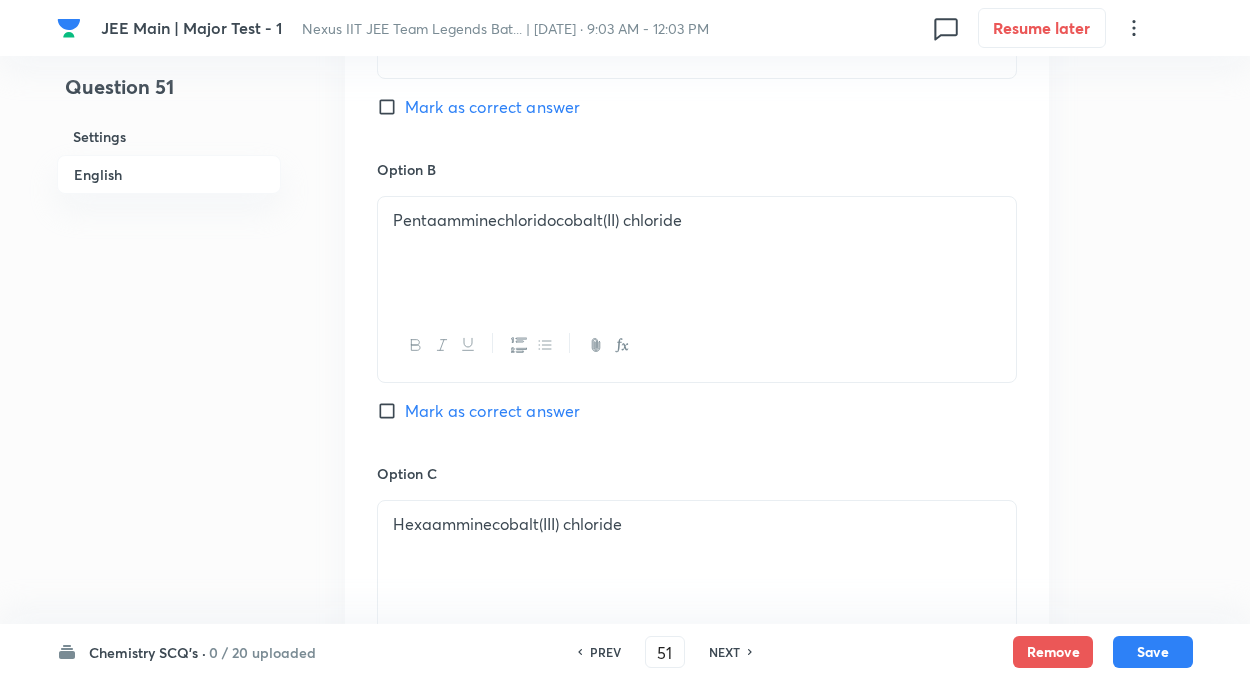 click on "Mark as correct answer" at bounding box center (391, 107) 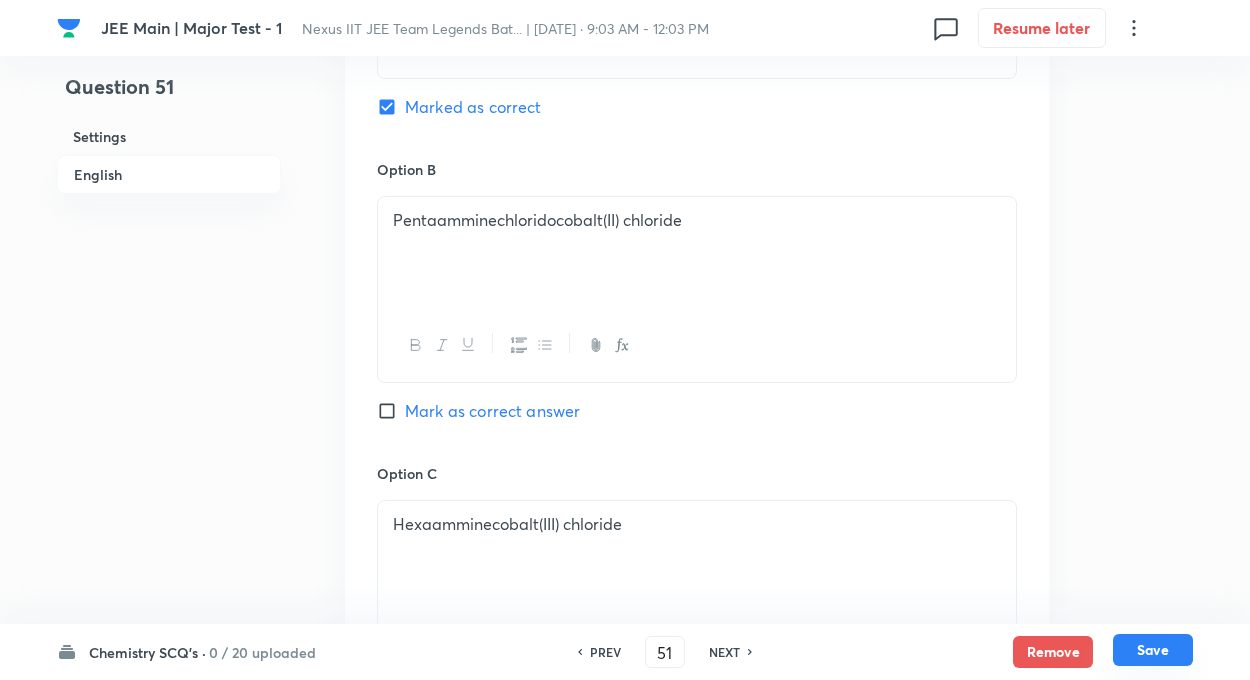 click on "Save" at bounding box center [1153, 650] 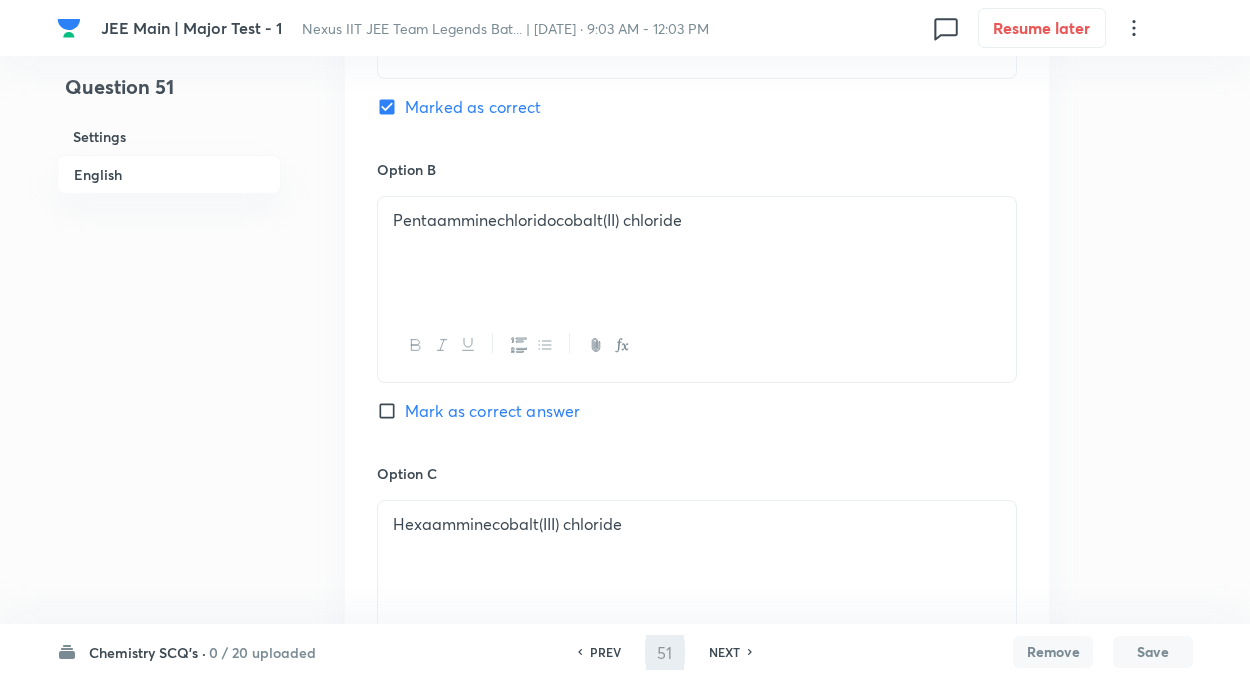 type on "52" 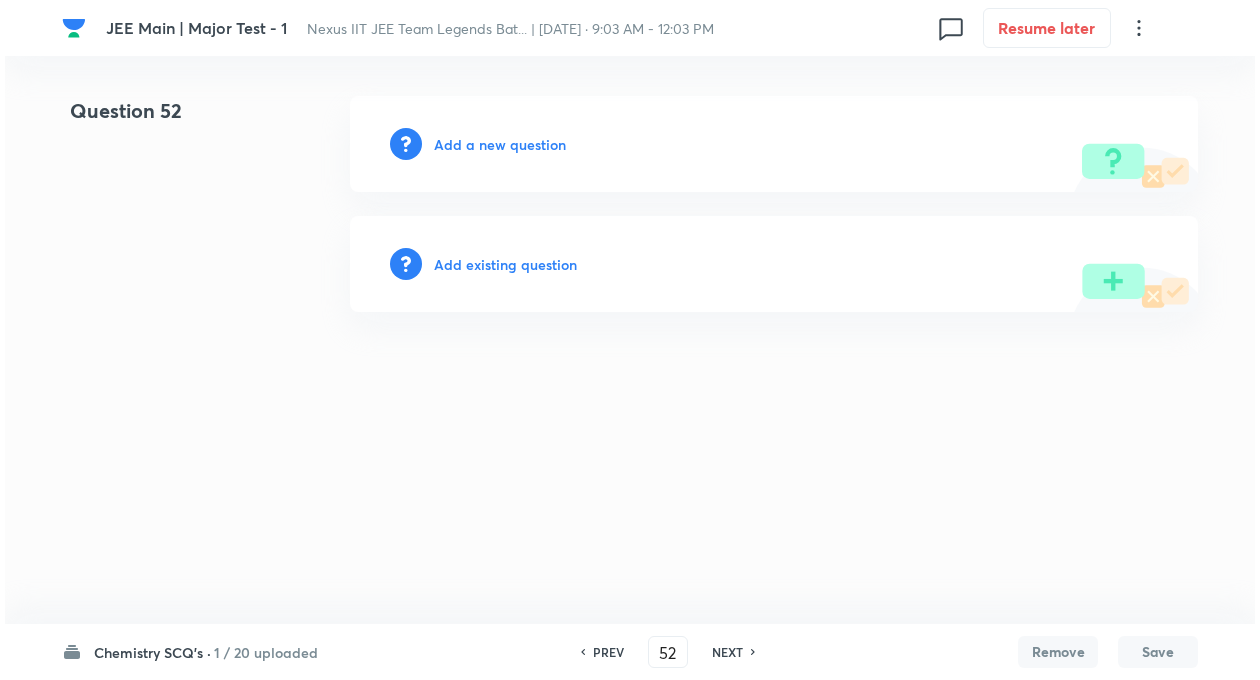 scroll, scrollTop: 0, scrollLeft: 0, axis: both 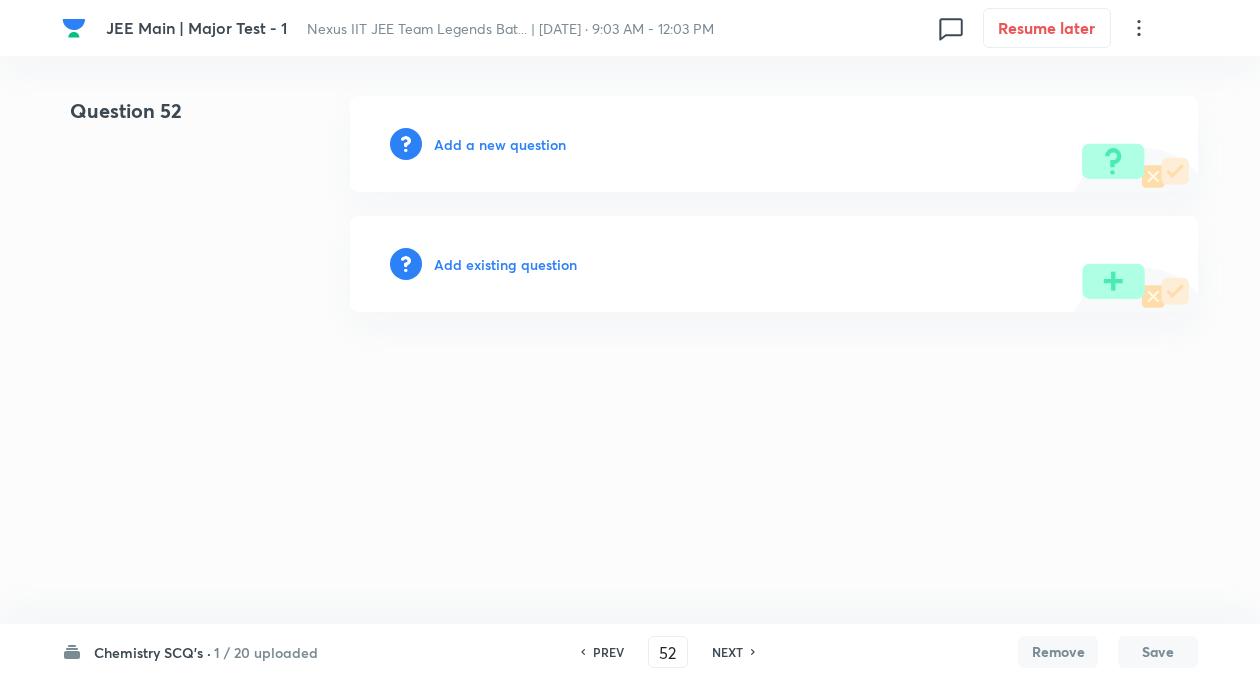click on "Add a new question" at bounding box center (500, 144) 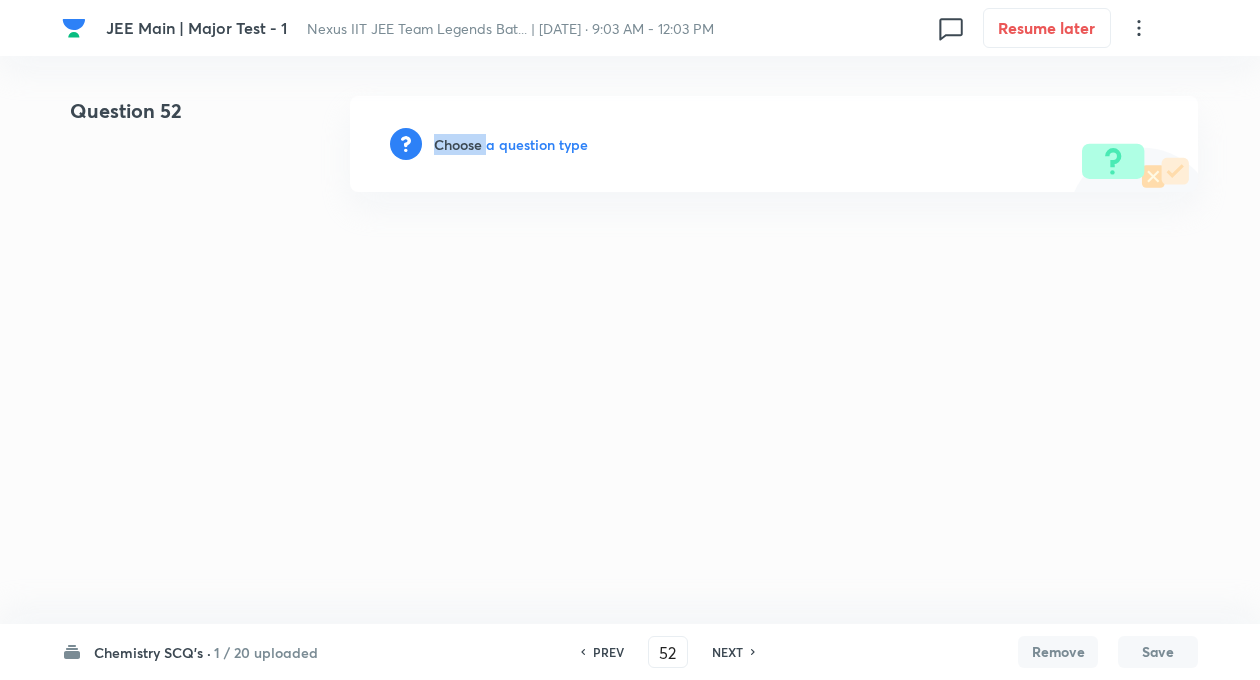 click on "Choose a question type" at bounding box center [511, 144] 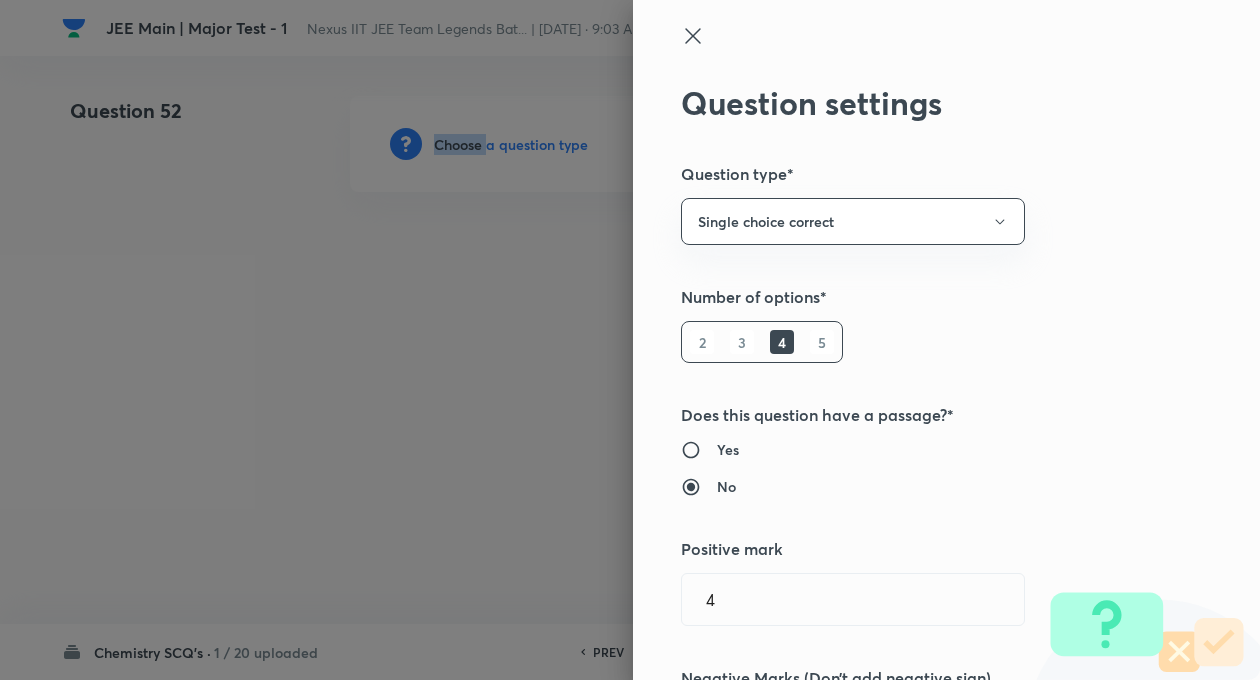type 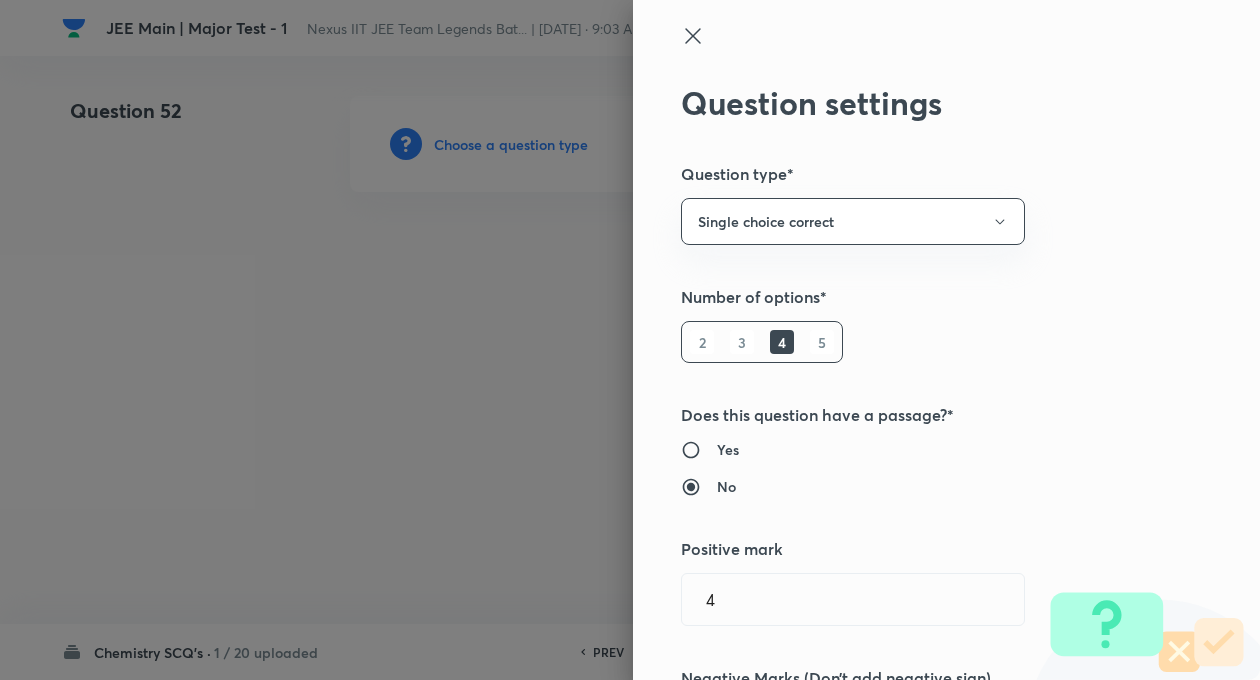 click on "Question settings Question type* Single choice correct Number of options* 2 3 4 5 Does this question have a passage?* Yes No Positive mark 4 ​ Negative Marks (Don’t add negative sign) 1 ​ Syllabus Topic group* ​ Topic* ​ Concept* ​ Sub-concept* ​ Concept-field ​ Additional details Question Difficulty Very easy Easy Moderate Hard Very hard Question is based on Fact Numerical Concept Previous year question Yes No Does this question have equation? Yes No Verification status Is the question verified? *Select 'yes' only if a question is verified Yes No Save" at bounding box center [946, 340] 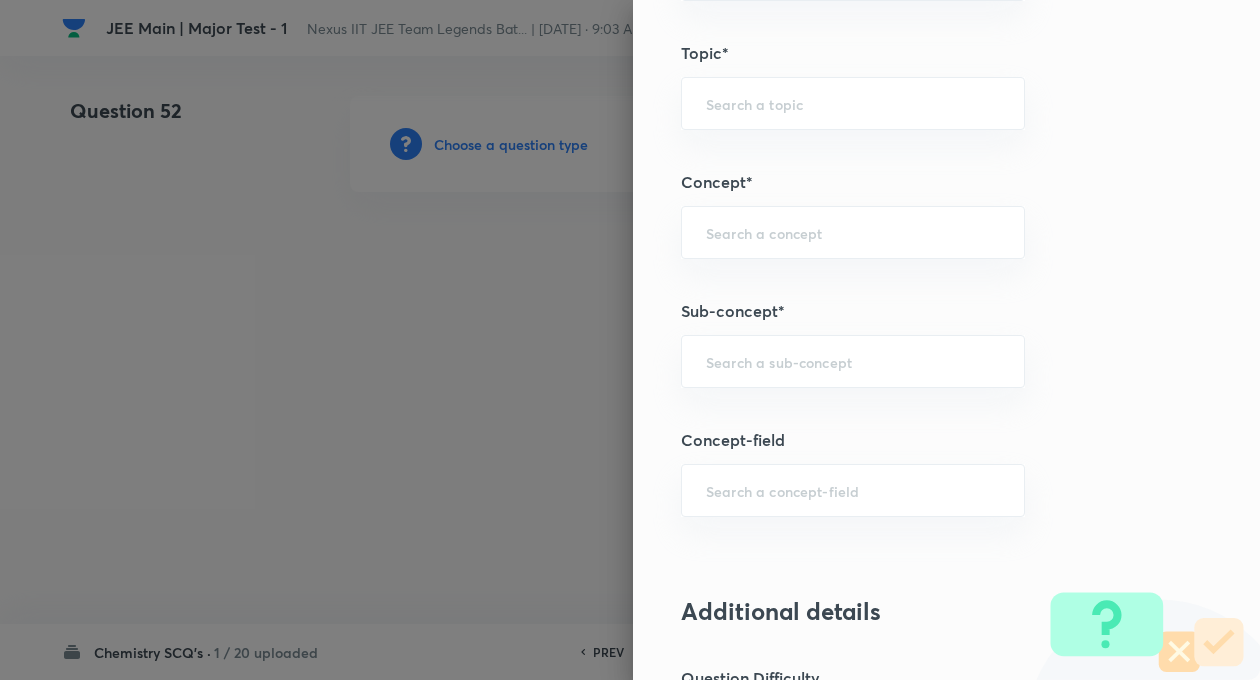 scroll, scrollTop: 1000, scrollLeft: 0, axis: vertical 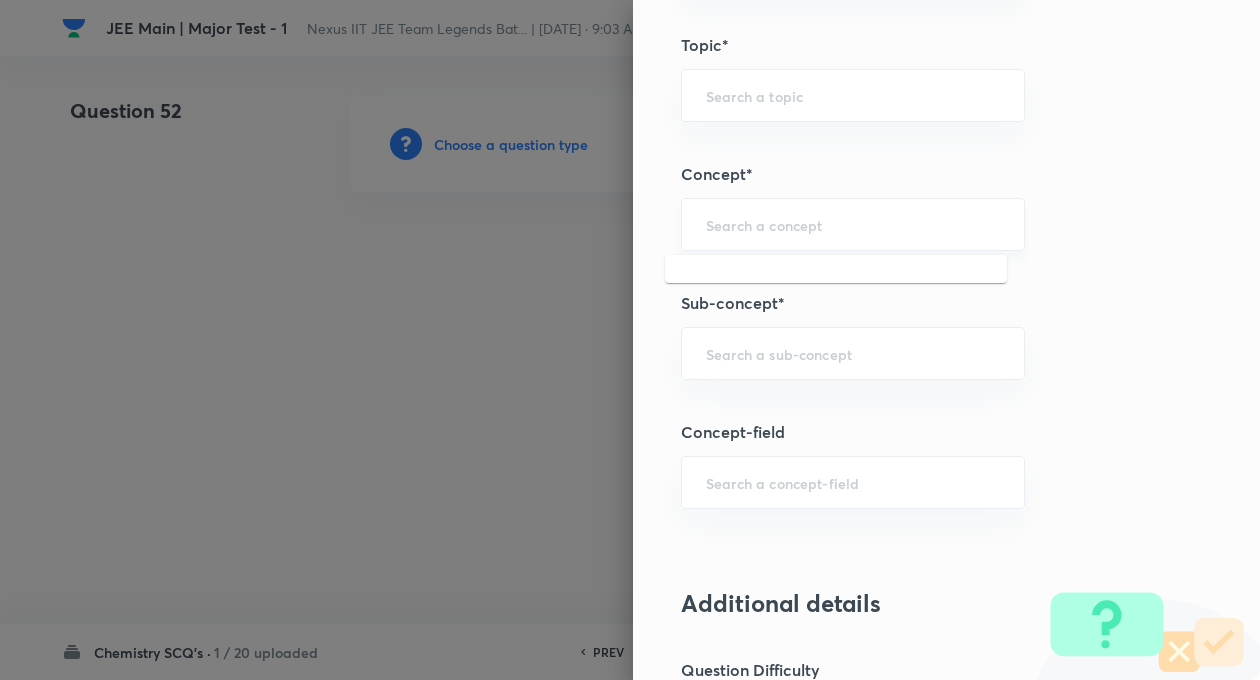 click at bounding box center [853, 224] 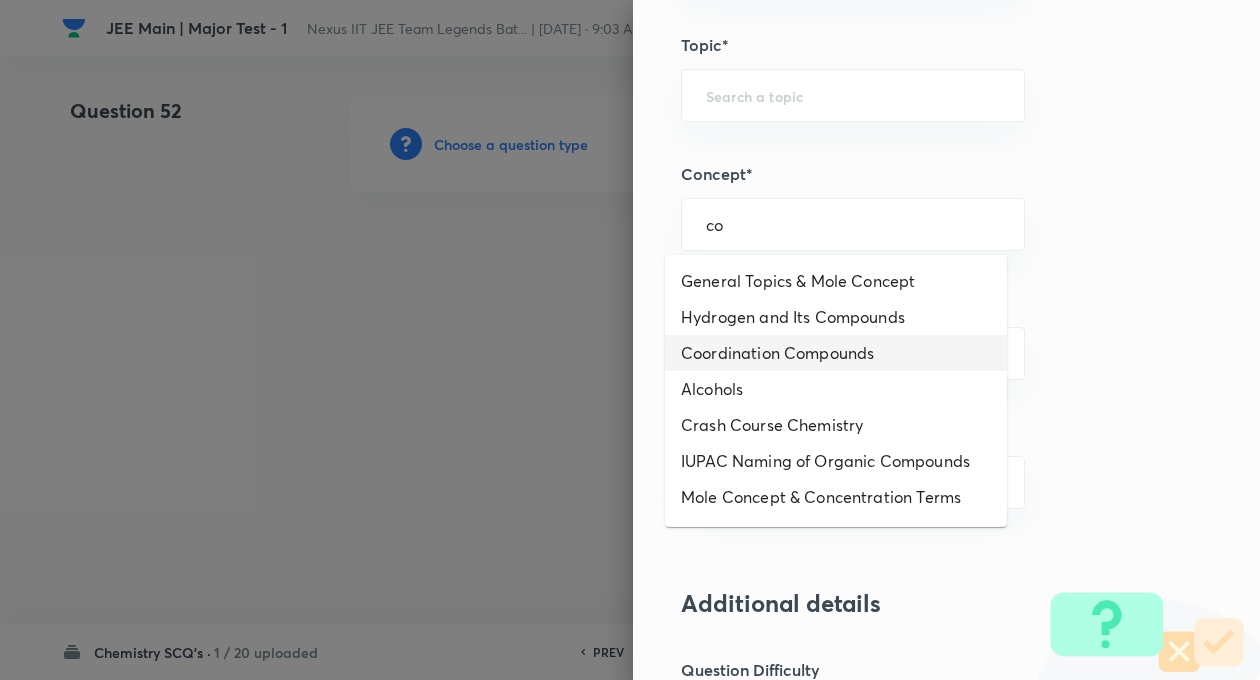 click on "Coordination Compounds" at bounding box center (836, 353) 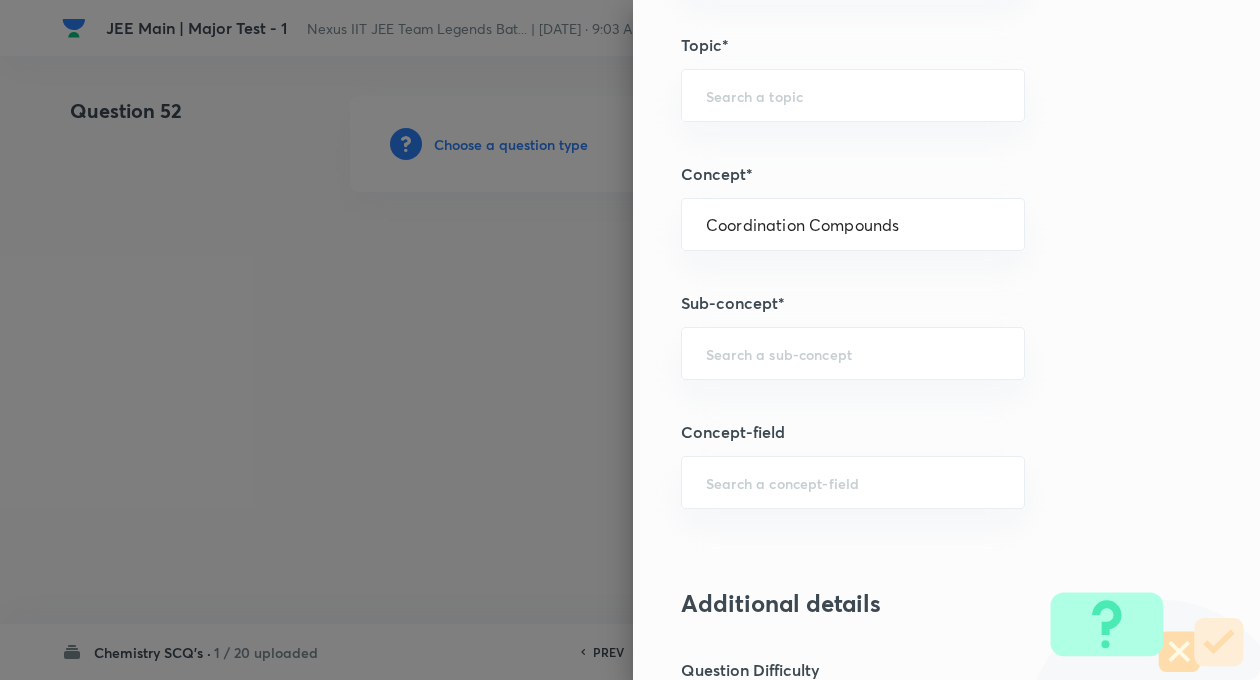 type on "Chemistry" 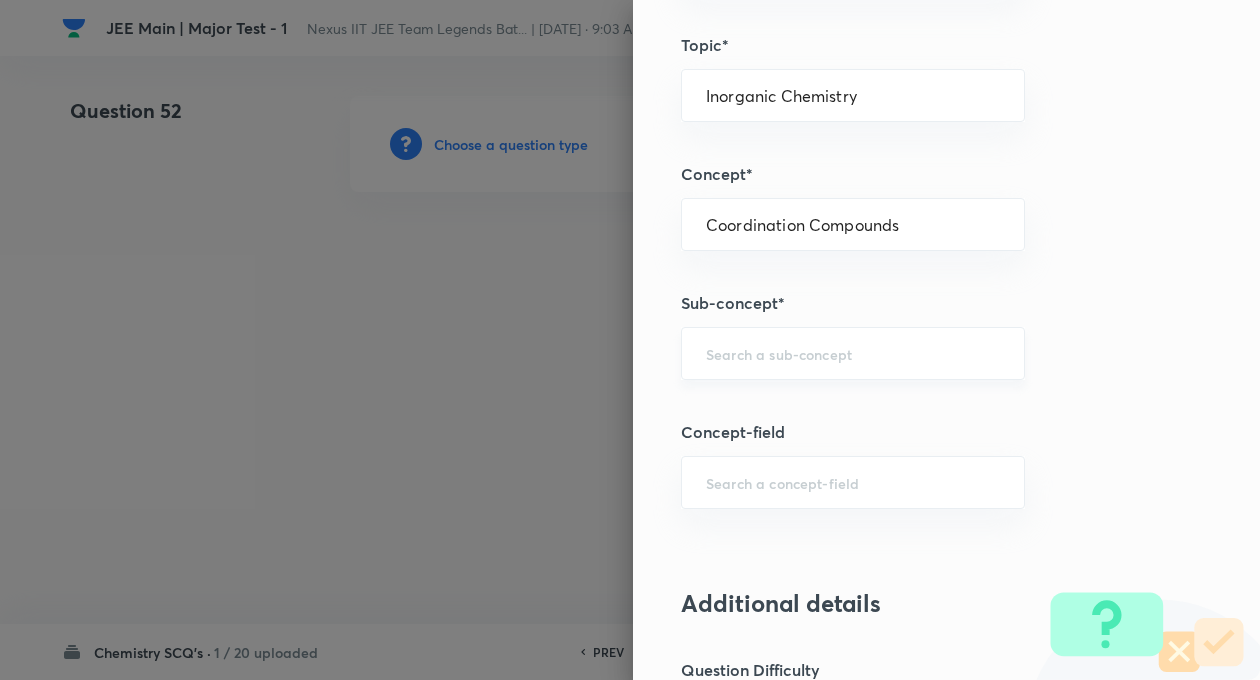click on "​" at bounding box center [853, 353] 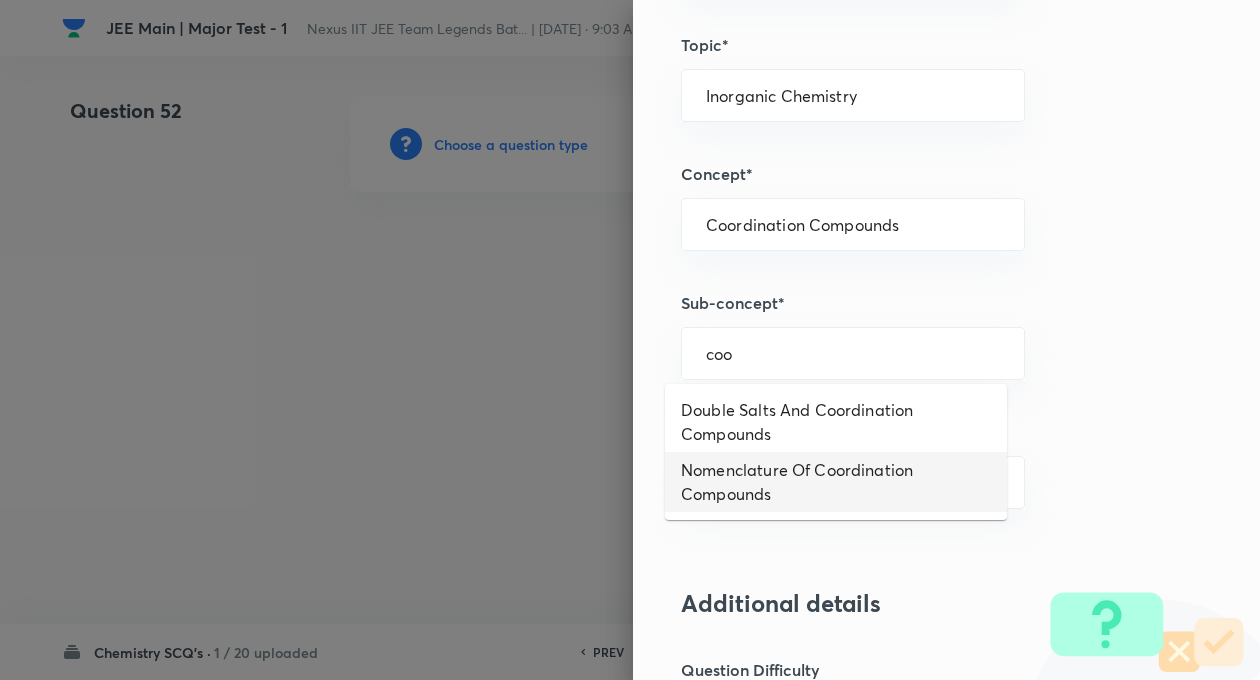 type on "coo" 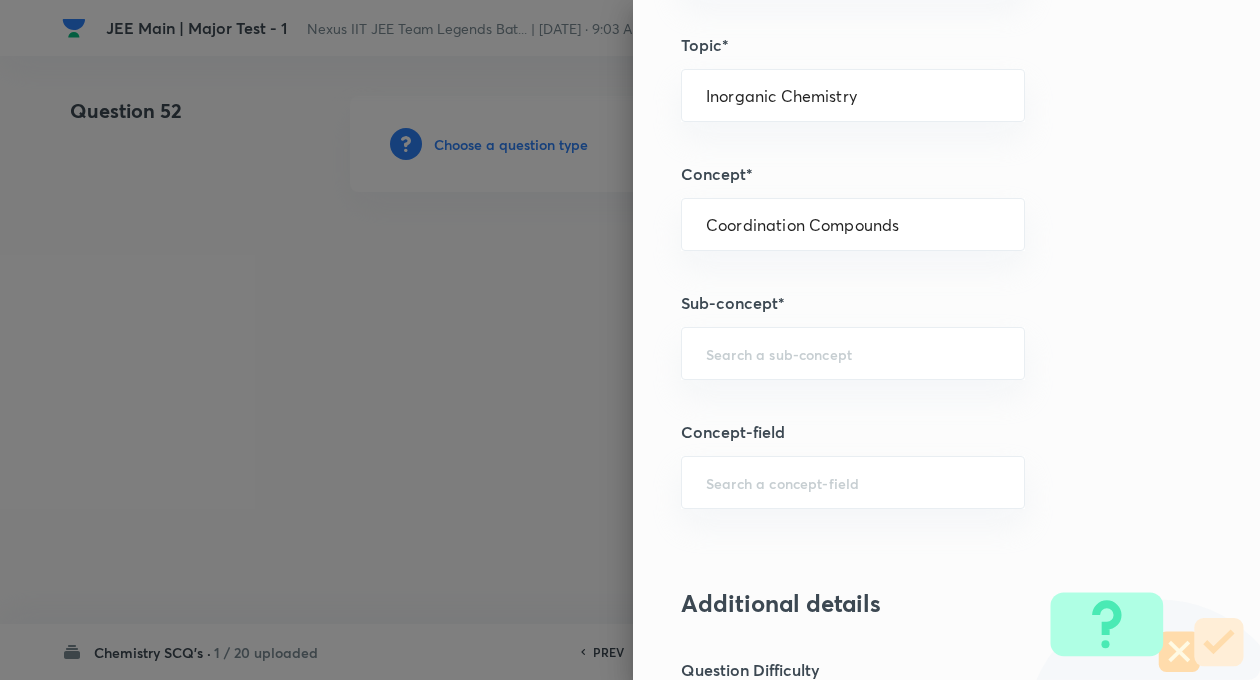 click on "Question settings Question type* Single choice correct Number of options* 2 3 4 5 Does this question have a passage?* Yes No Positive mark 4 ​ Negative Marks (Don’t add negative sign) 1 ​ Syllabus Topic group* Chemistry ​ Topic* Inorganic Chemistry ​ Concept* Coordination Compounds ​ Sub-concept* ​ Concept-field ​ Additional details Question Difficulty Very easy Easy Moderate Hard Very hard Question is based on Fact Numerical Concept Previous year question Yes No Does this question have equation? Yes No Verification status Is the question verified? *Select 'yes' only if a question is verified Yes No Save" at bounding box center (946, 340) 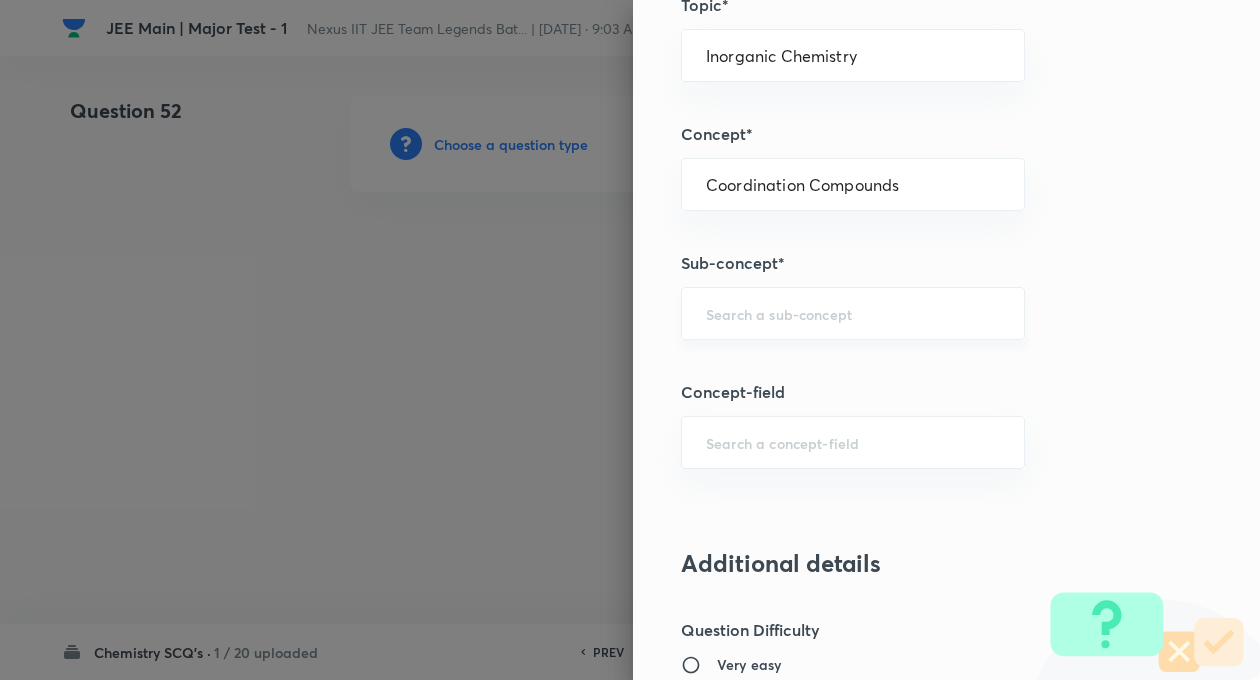 click on "​" at bounding box center (853, 313) 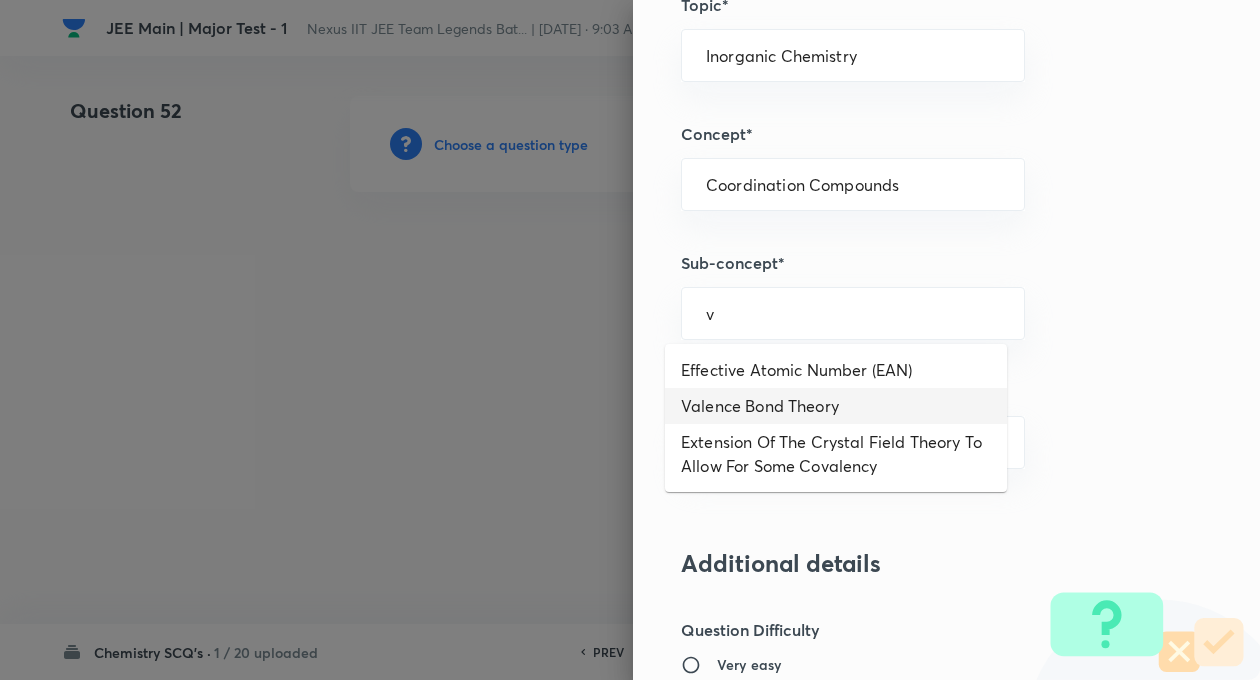 click on "Valence Bond Theory" at bounding box center [836, 406] 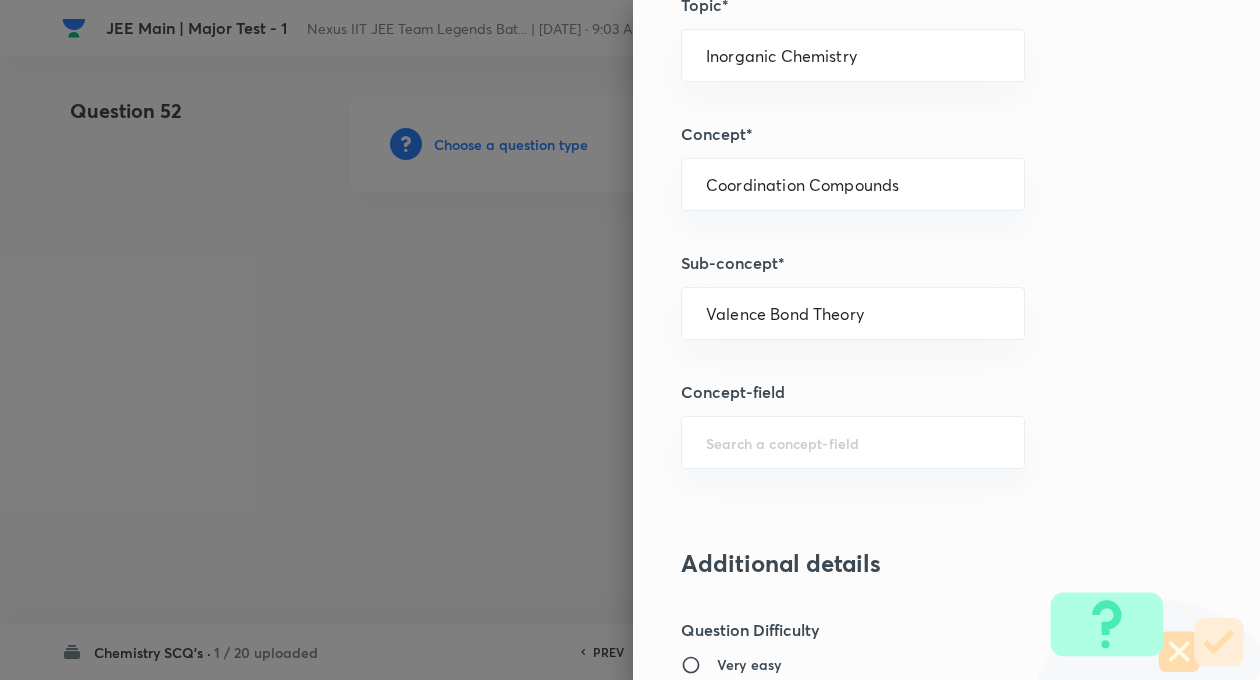 click on "Question settings Question type* Single choice correct Number of options* 2 3 4 5 Does this question have a passage?* Yes No Positive mark 4 ​ Negative Marks (Don’t add negative sign) 1 ​ Syllabus Topic group* Chemistry ​ Topic* Inorganic Chemistry ​ Concept* Coordination Compounds ​ Sub-concept* Valence Bond Theory ​ Concept-field ​ Additional details Question Difficulty Very easy Easy Moderate Hard Very hard Question is based on Fact Numerical Concept Previous year question Yes No Does this question have equation? Yes No Verification status Is the question verified? *Select 'yes' only if a question is verified Yes No Save" at bounding box center [946, 340] 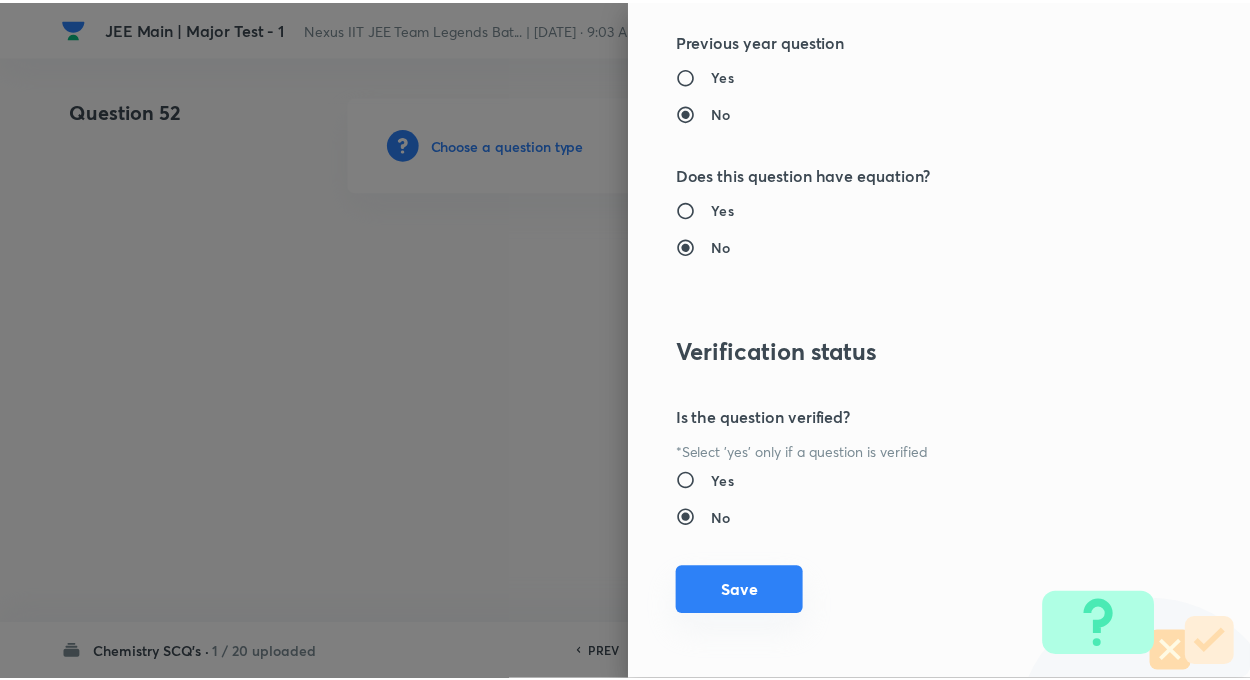scroll, scrollTop: 2046, scrollLeft: 0, axis: vertical 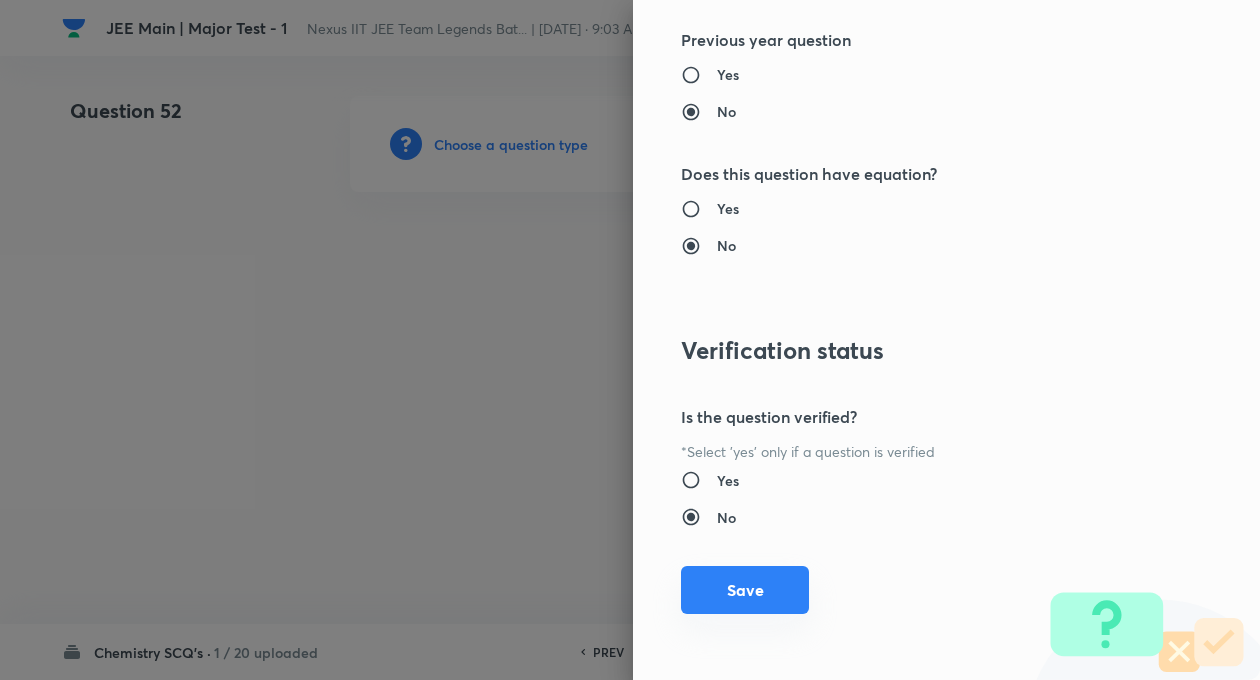 click on "Save" at bounding box center [745, 590] 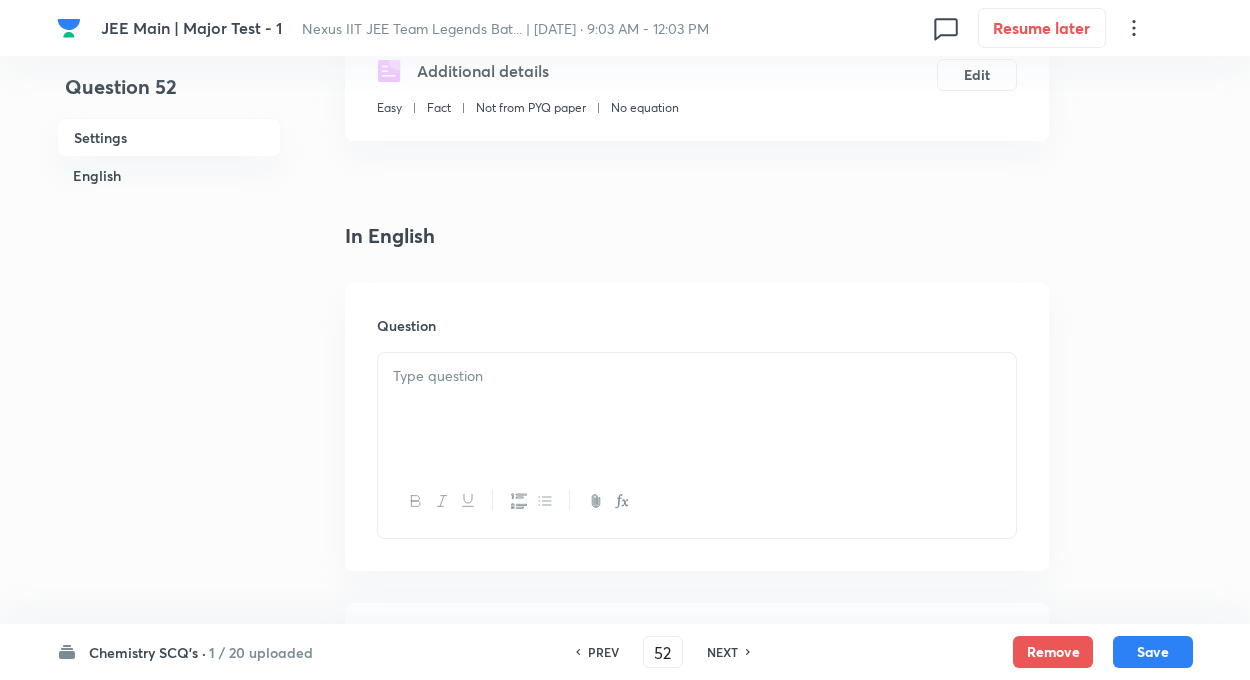 scroll, scrollTop: 400, scrollLeft: 0, axis: vertical 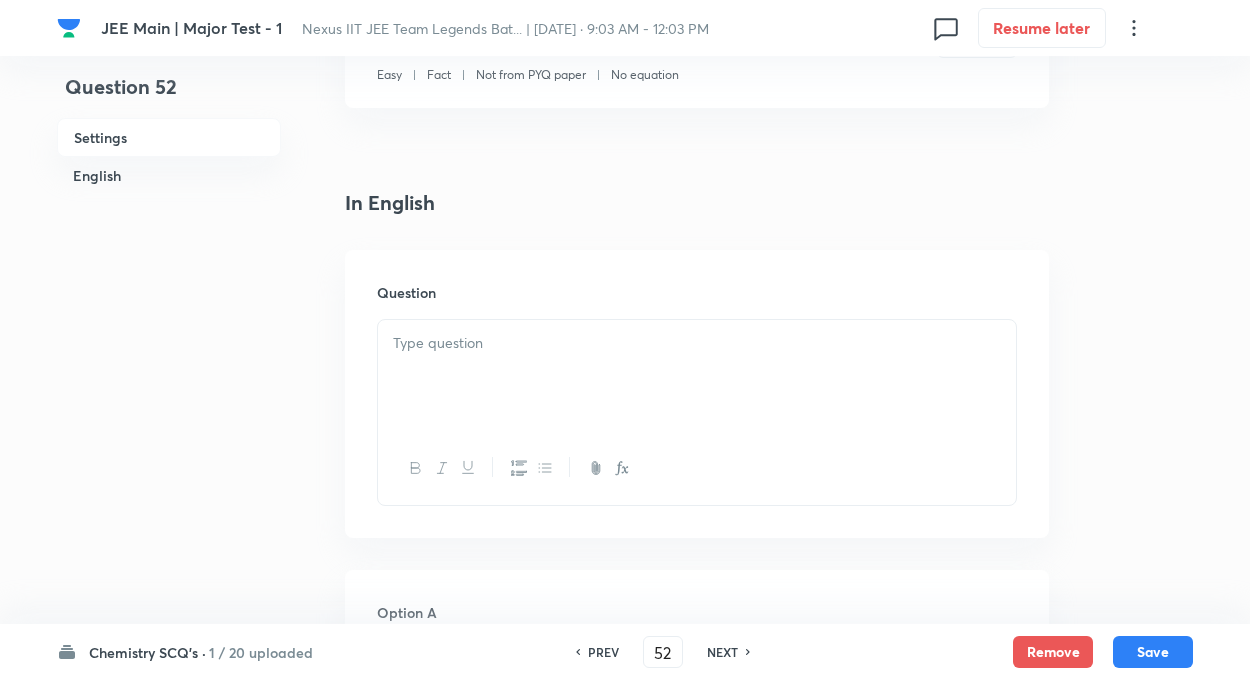 click at bounding box center (697, 343) 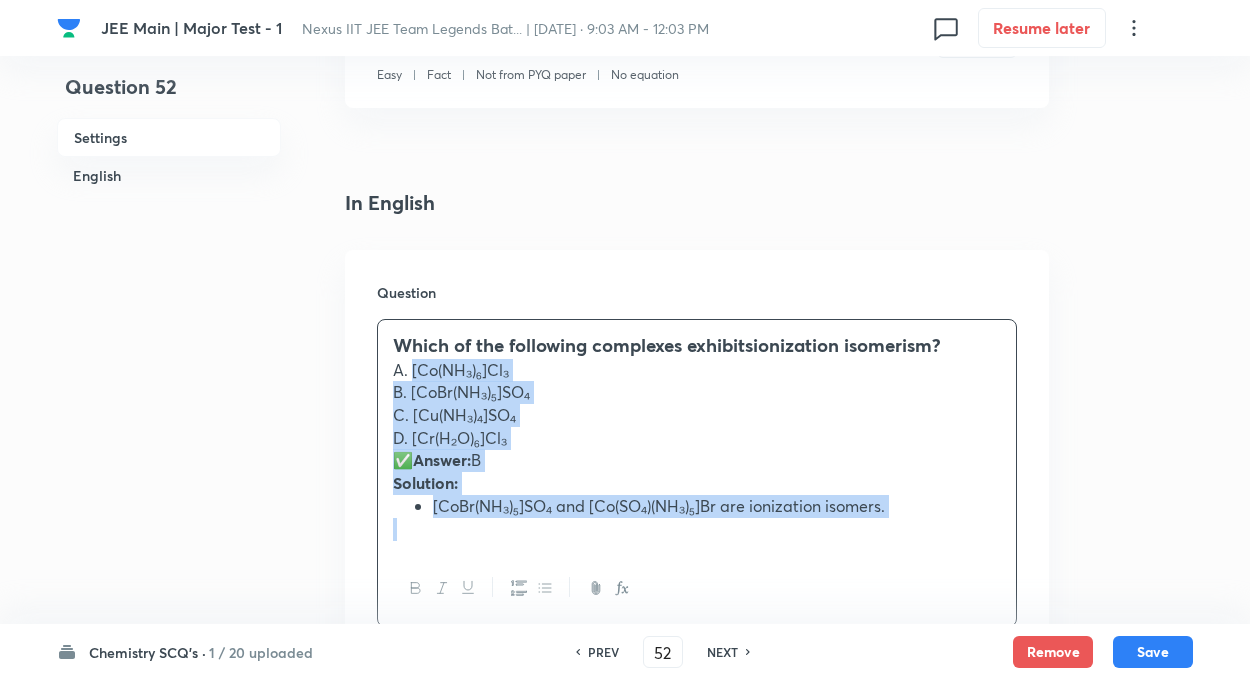 drag, startPoint x: 412, startPoint y: 370, endPoint x: 979, endPoint y: 545, distance: 593.39197 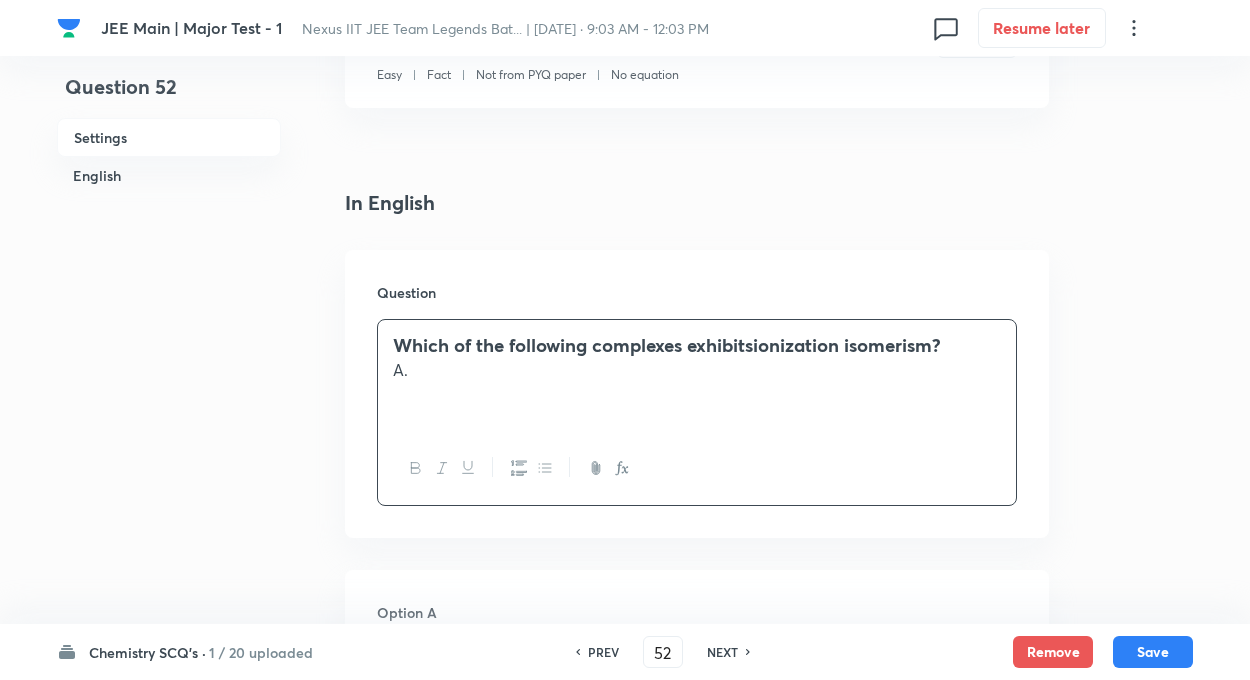 type 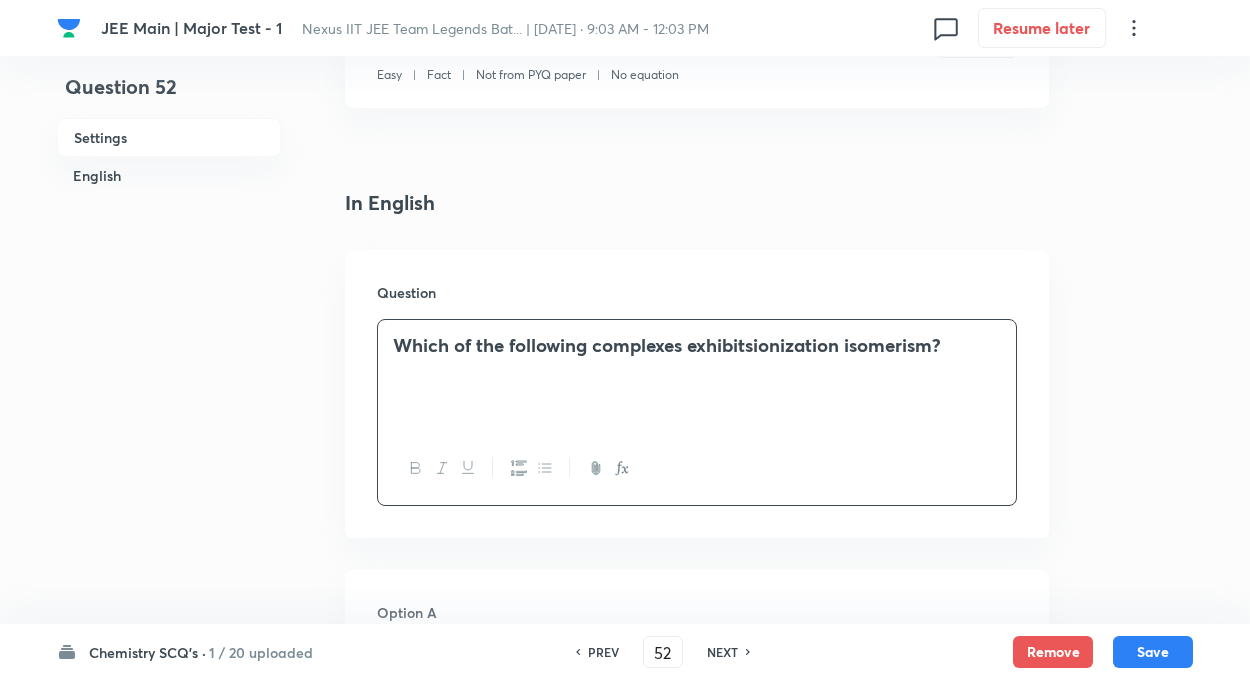 click on "Which of the following complexes exhibits  ionization isomerism ?" at bounding box center (697, 345) 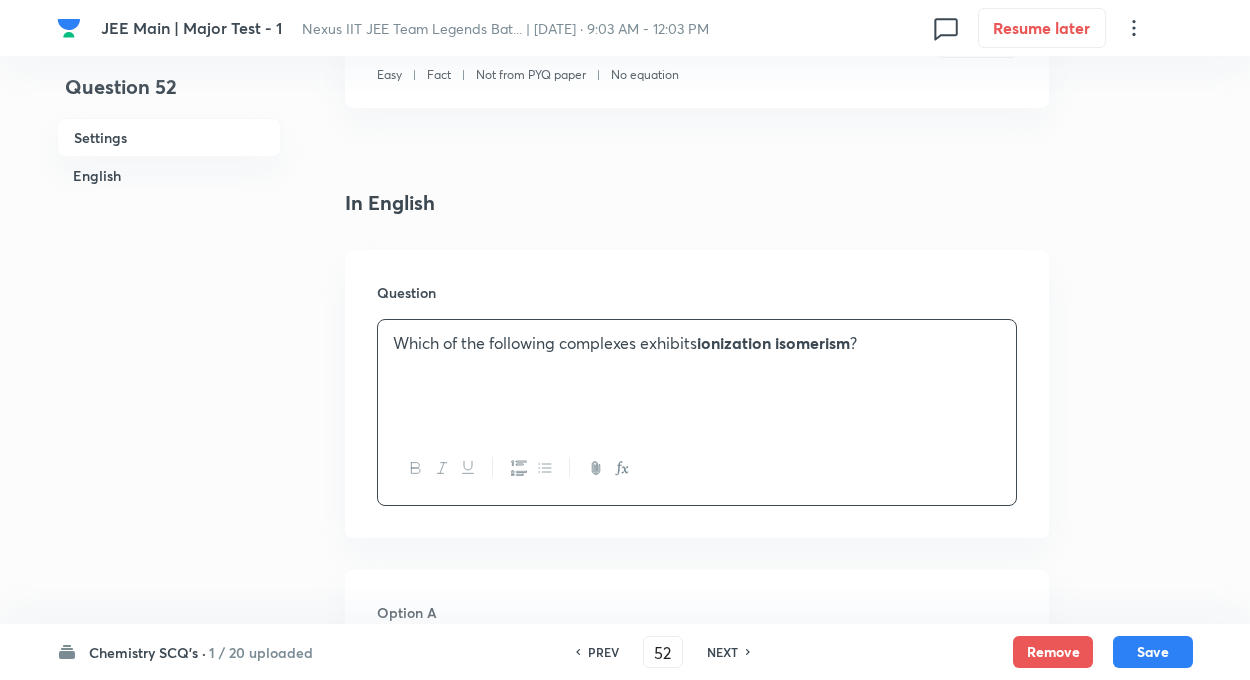 click on "Question 52 Settings English Settings Type Single choice correct 4 options + 4 marks - 1 mark Edit Concept Chemistry Inorganic Chemistry Coordination Compounds Valence Bond Theory Edit Additional details Easy Fact Not from PYQ paper No equation Edit In English Question Which of the following complexes exhibits  ionization isomerism ? Option A Mark as correct answer Option B Mark as correct answer Option C Mark as correct answer Option D Mark as correct answer Solution" at bounding box center (625, 954) 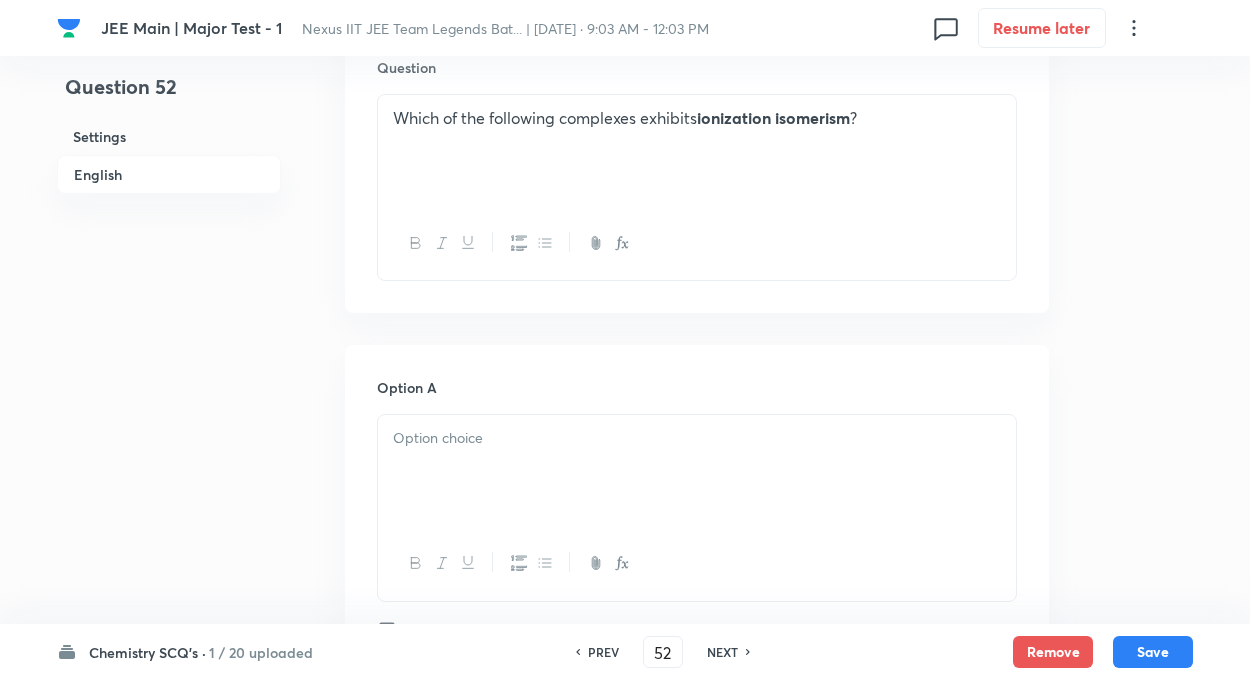 scroll, scrollTop: 680, scrollLeft: 0, axis: vertical 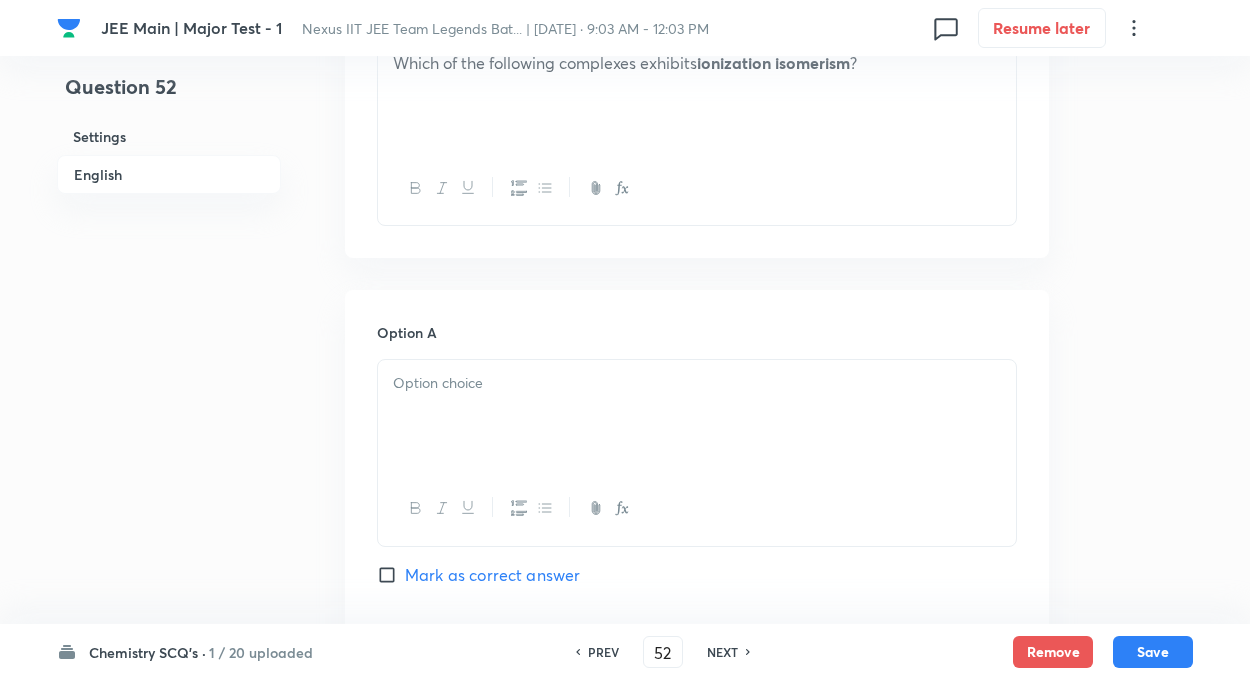 click at bounding box center (697, 416) 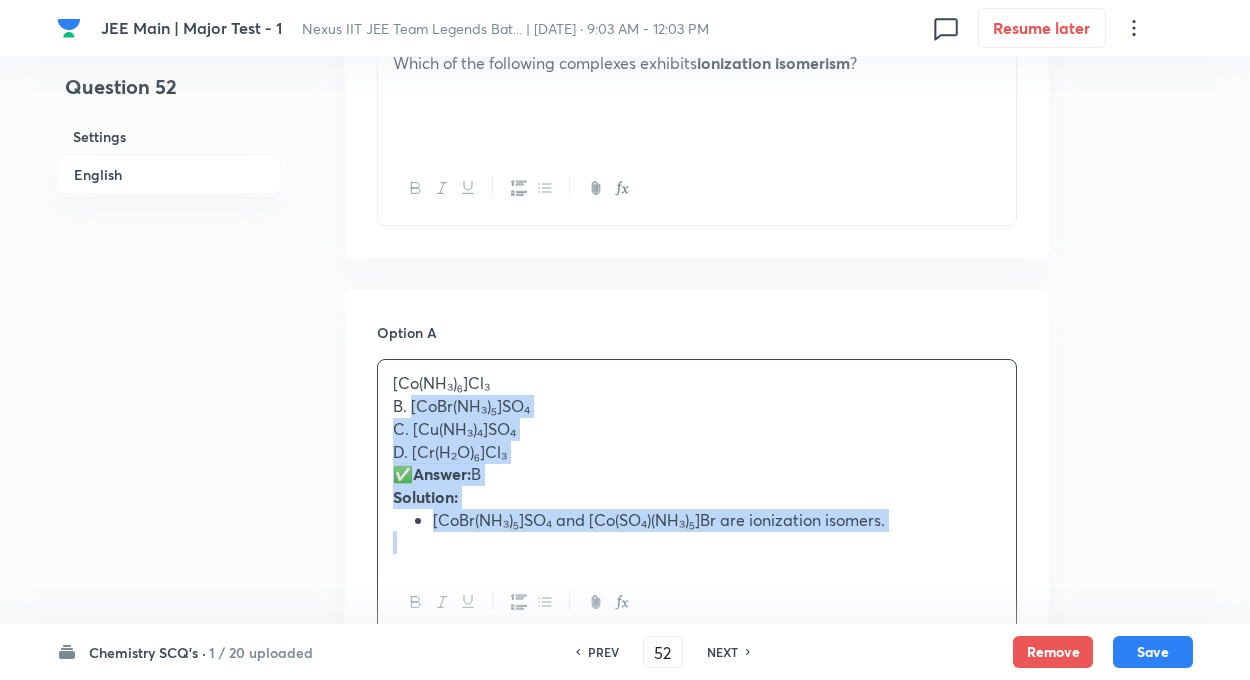 drag, startPoint x: 411, startPoint y: 400, endPoint x: 1003, endPoint y: 607, distance: 627.1467 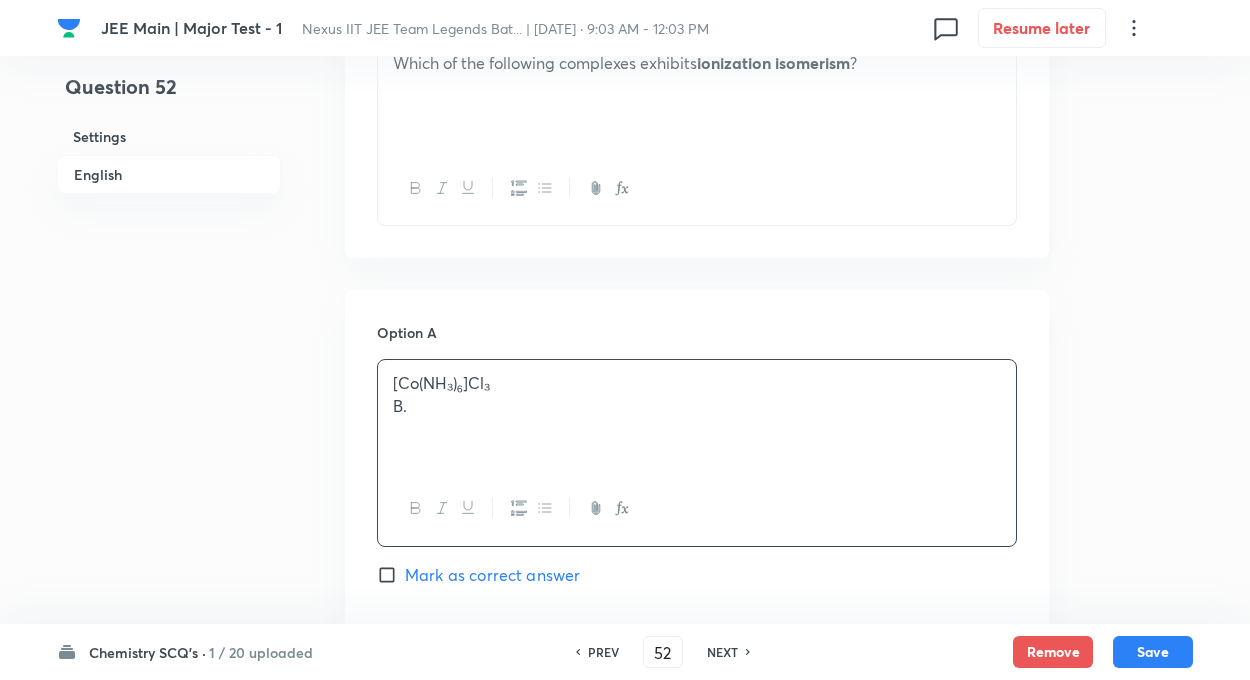 type 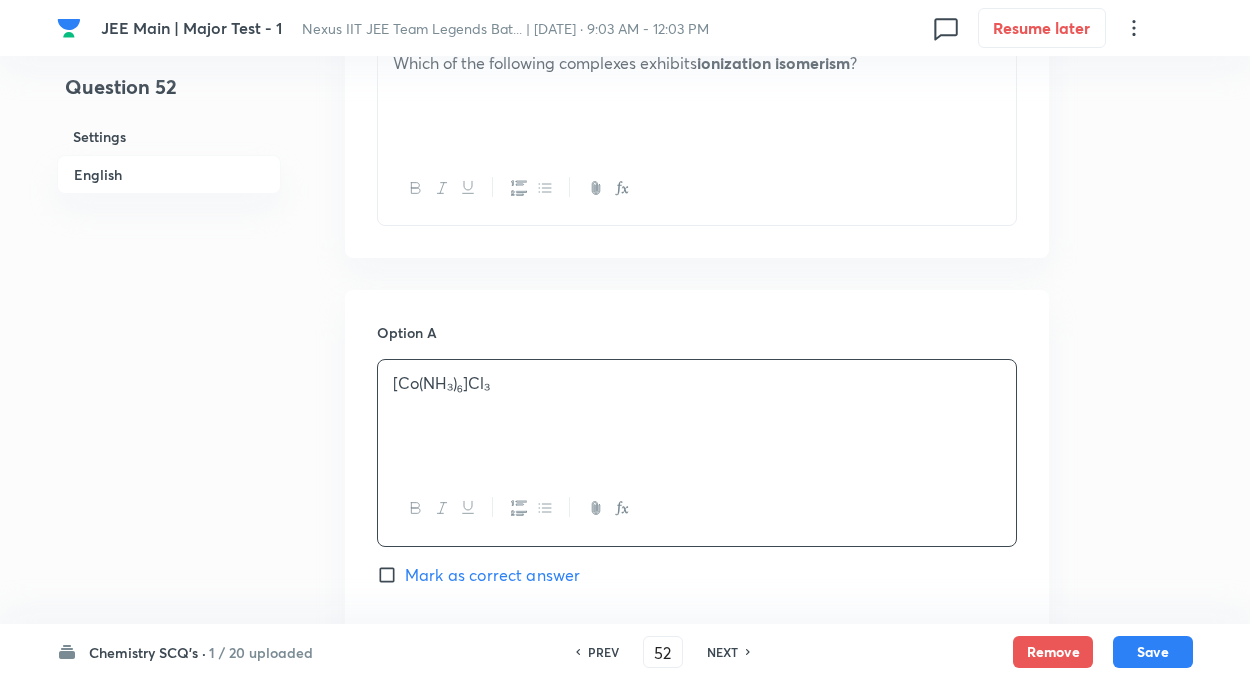 click on "Option A [Co(NH₃)₆]Cl₃ Mark as correct answer Option B Mark as correct answer Option C Mark as correct answer Option D Mark as correct answer" at bounding box center [697, 911] 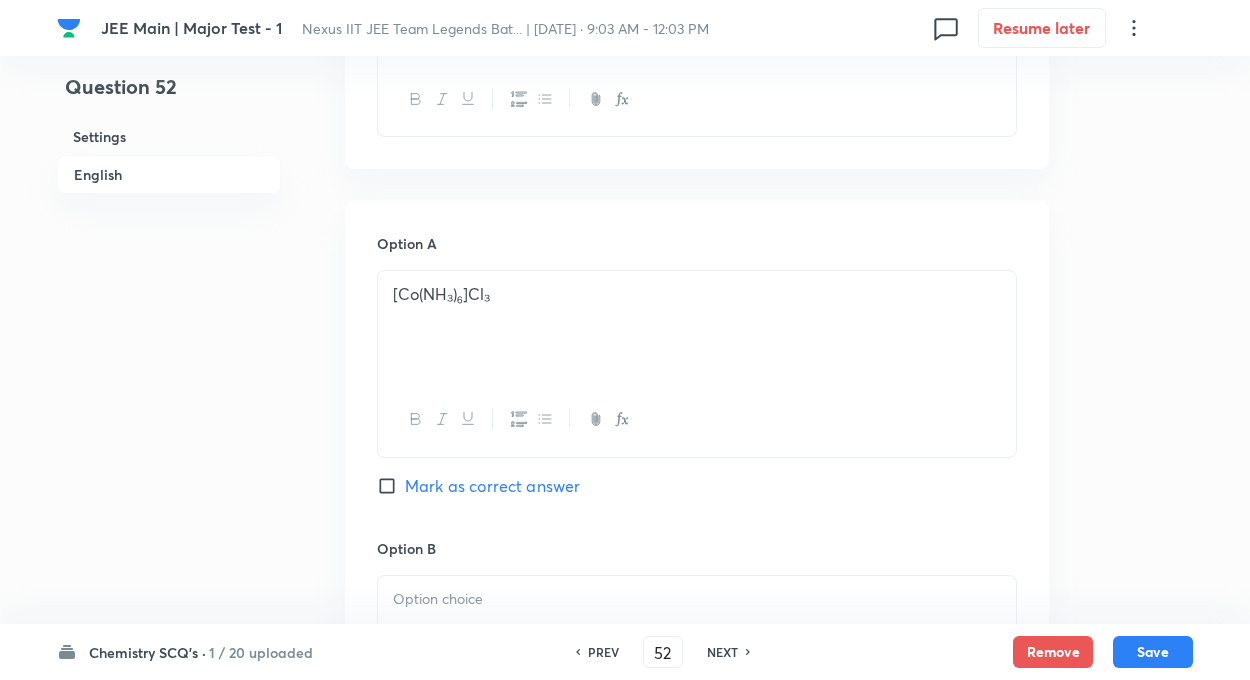 scroll, scrollTop: 1000, scrollLeft: 0, axis: vertical 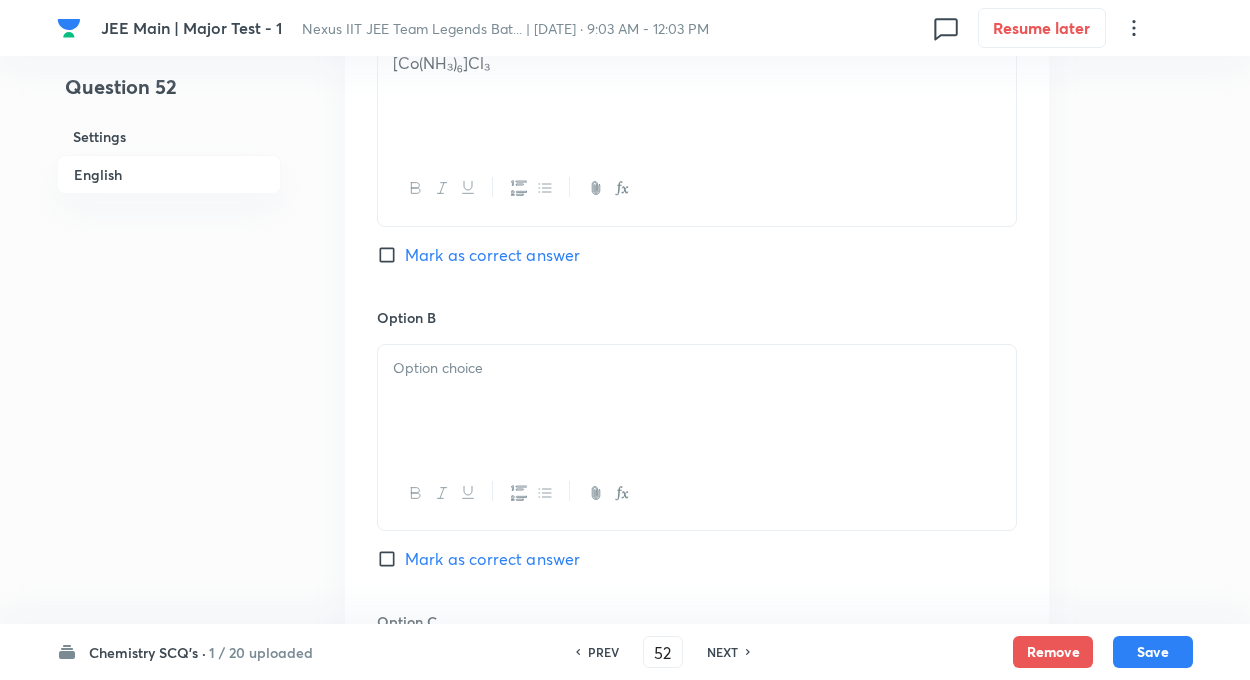 click at bounding box center [697, 368] 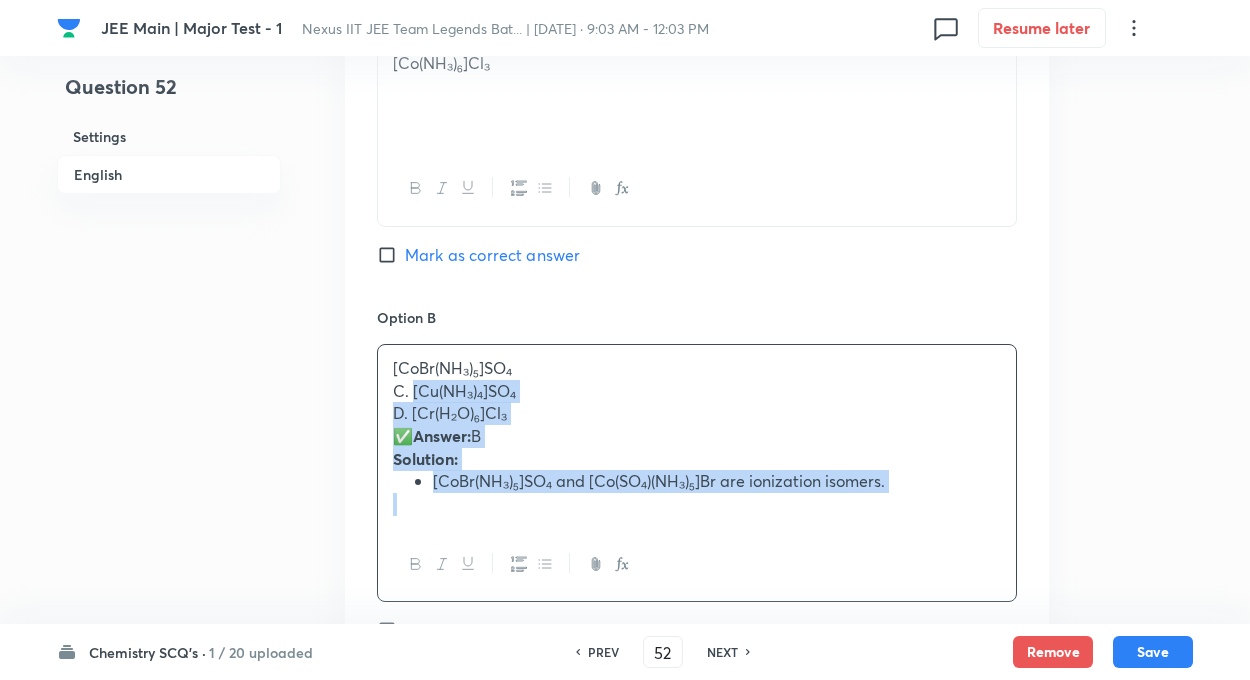 drag, startPoint x: 411, startPoint y: 391, endPoint x: 1013, endPoint y: 575, distance: 629.4919 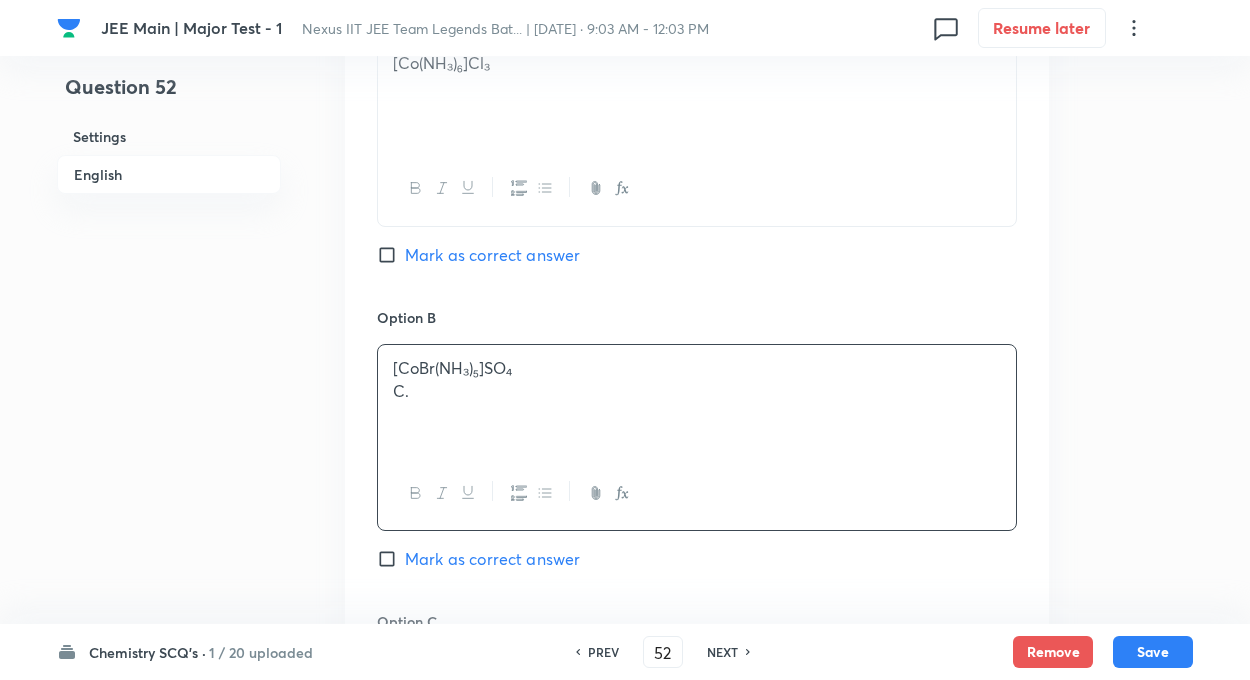 type 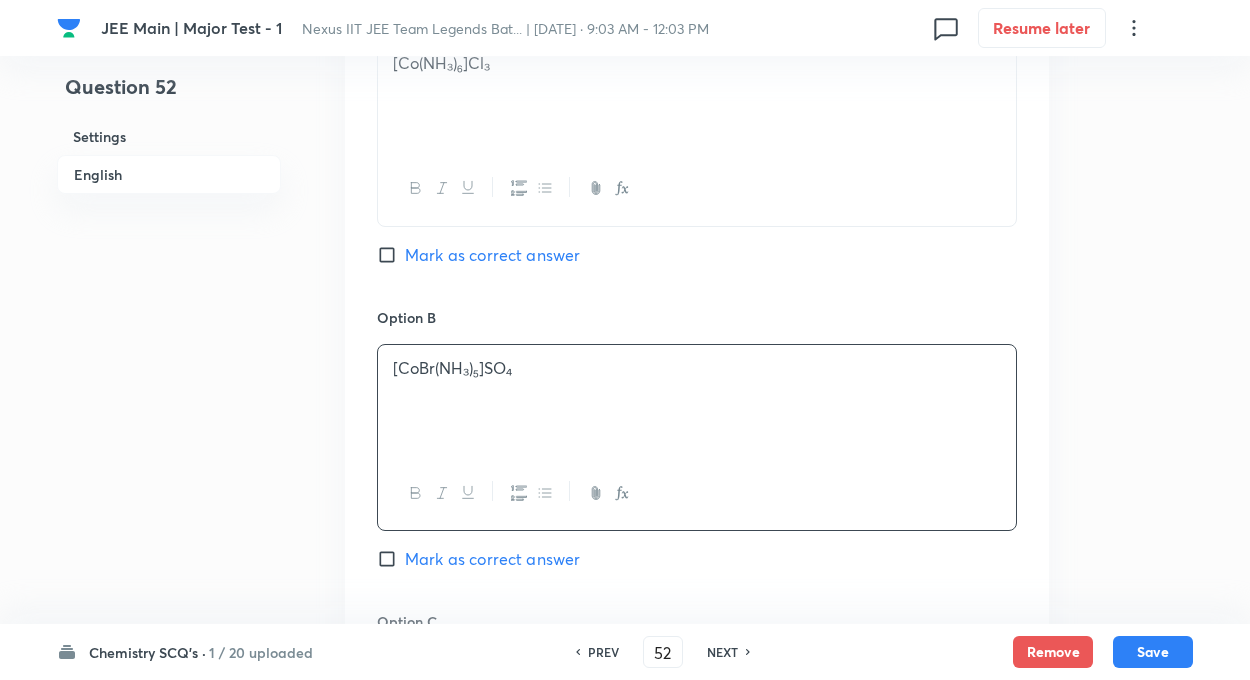 click on "Mark as correct answer" at bounding box center [391, 559] 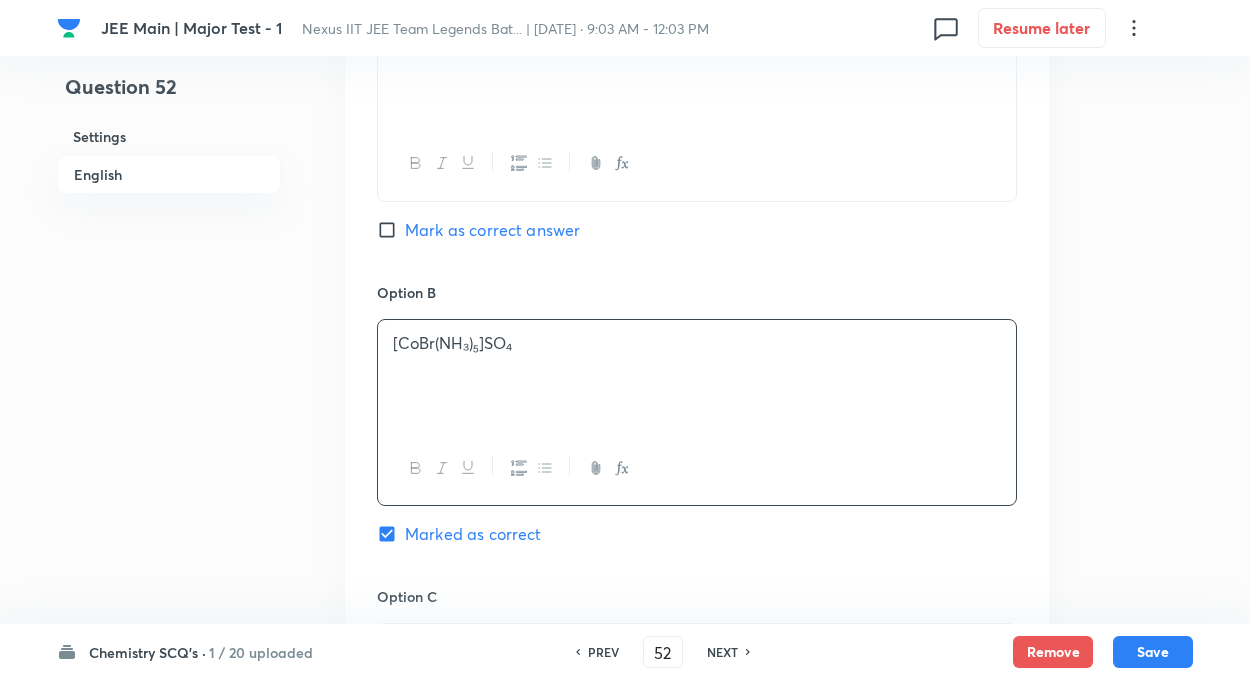 click on "Question 52 Settings English Settings Type Single choice correct 4 options + 4 marks - 1 mark Edit Concept Chemistry Inorganic Chemistry Coordination Compounds Valence Bond Theory Edit Additional details Easy Fact Not from PYQ paper No equation Edit In English Question Which of the following complexes exhibits  ionization isomerism ? Option A [Co(NH₃)₆]Cl₃ Mark as correct answer Option B [CoBr(NH₃)₅]SO₄ Marked as correct Option C Mark as correct answer Option D Mark as correct answer Solution" at bounding box center (625, 329) 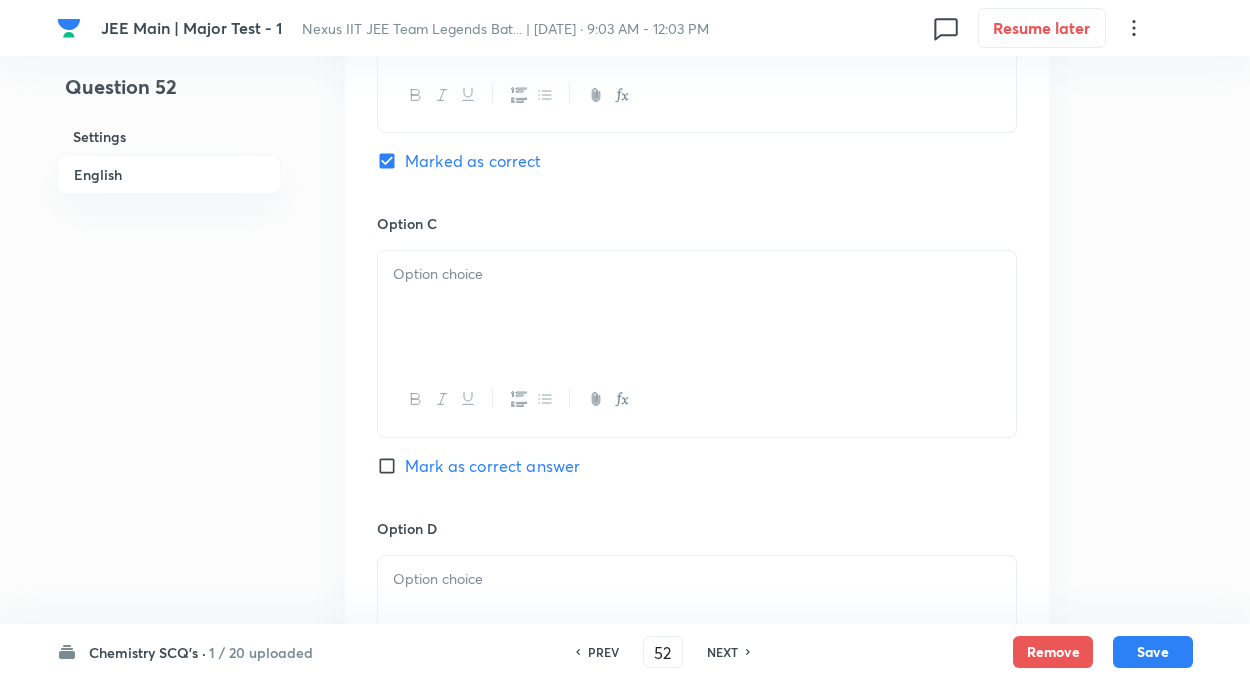 scroll, scrollTop: 1400, scrollLeft: 0, axis: vertical 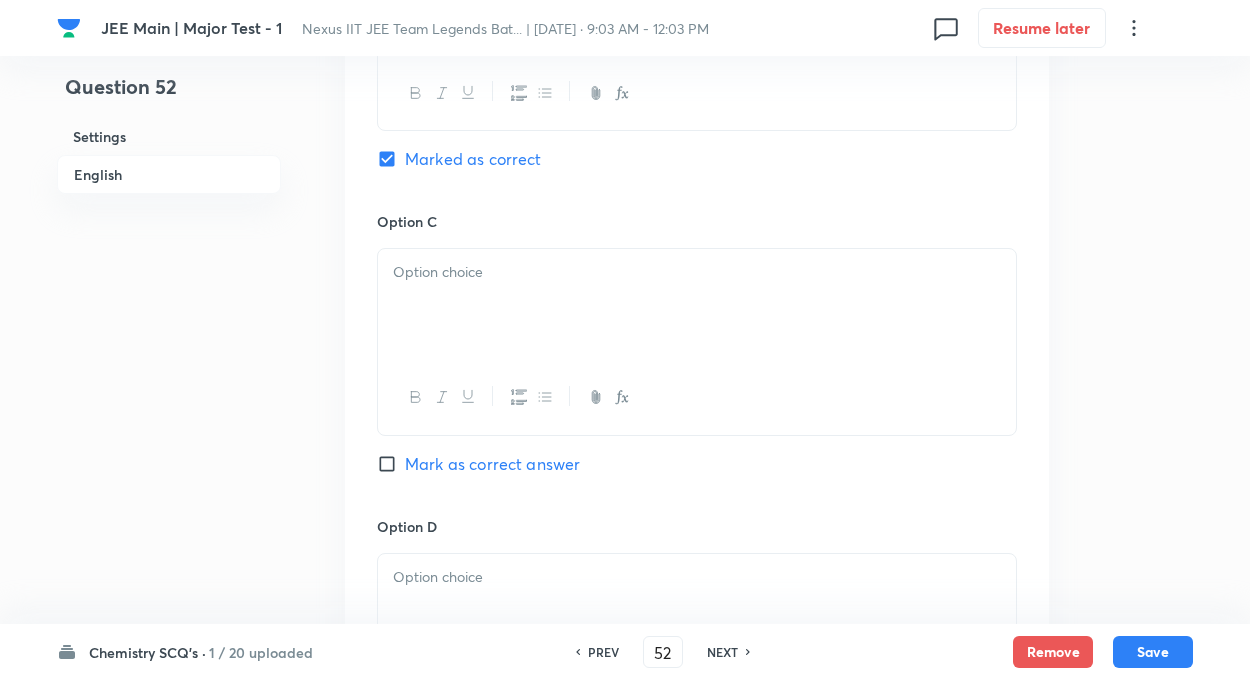 click at bounding box center (697, 305) 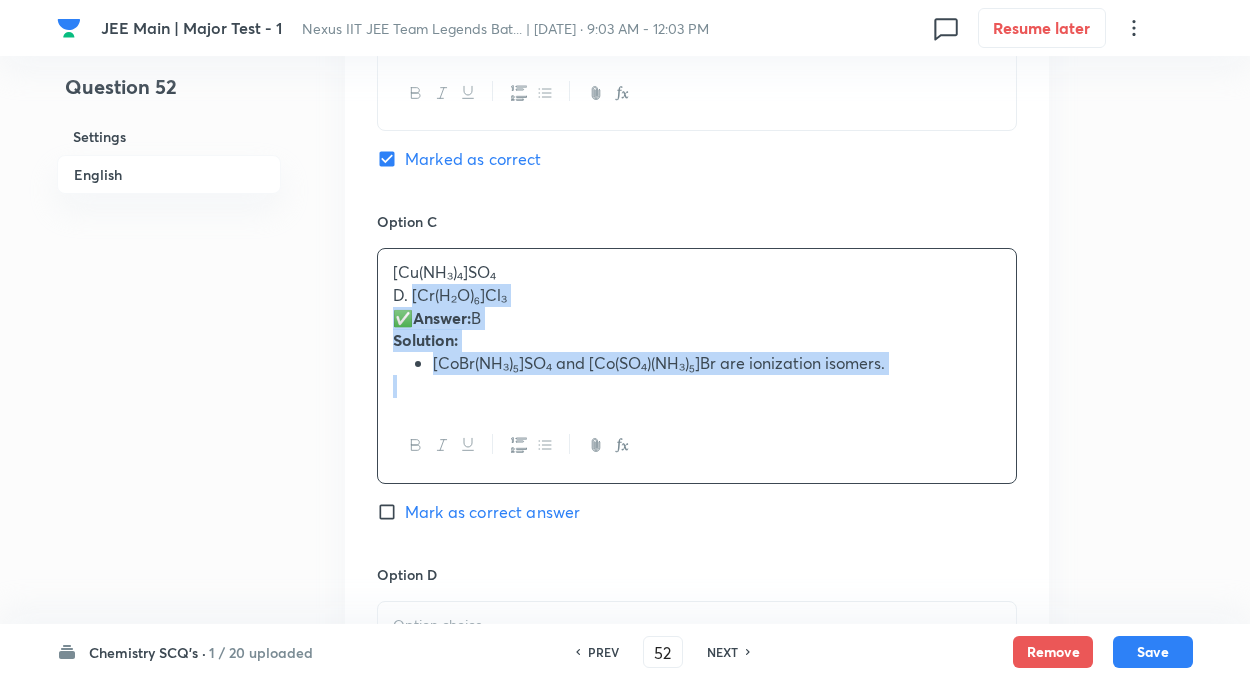 drag, startPoint x: 410, startPoint y: 291, endPoint x: 1050, endPoint y: 391, distance: 647.7654 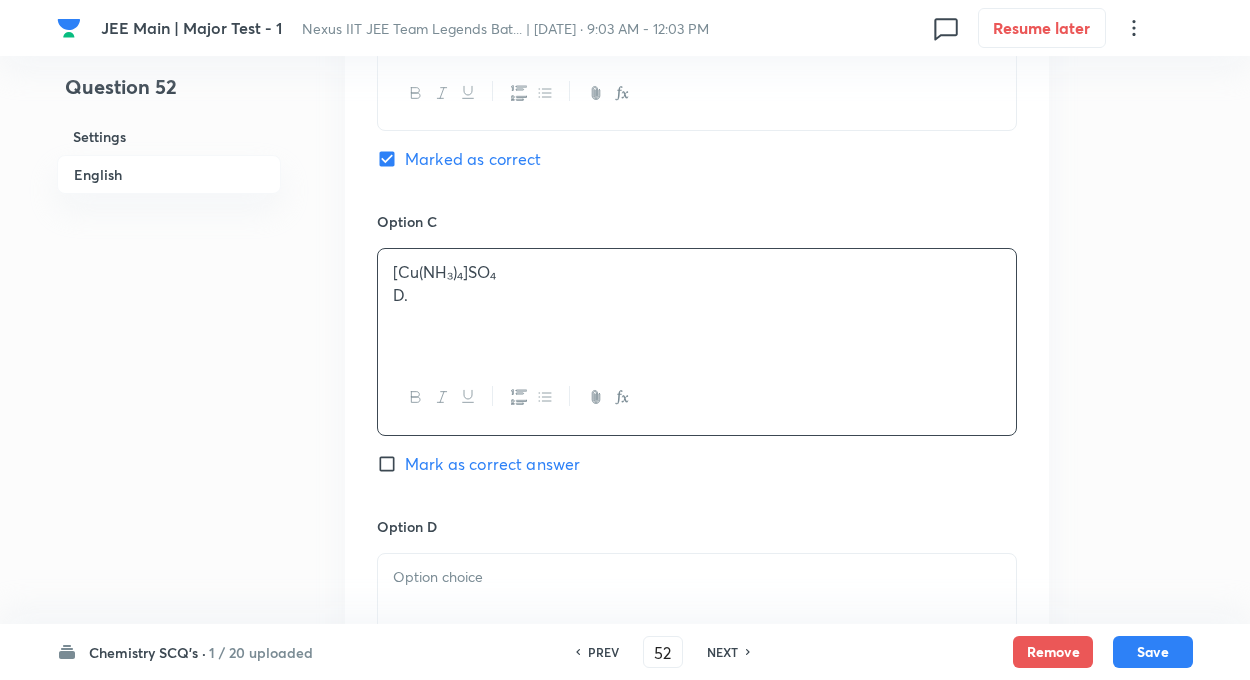 type 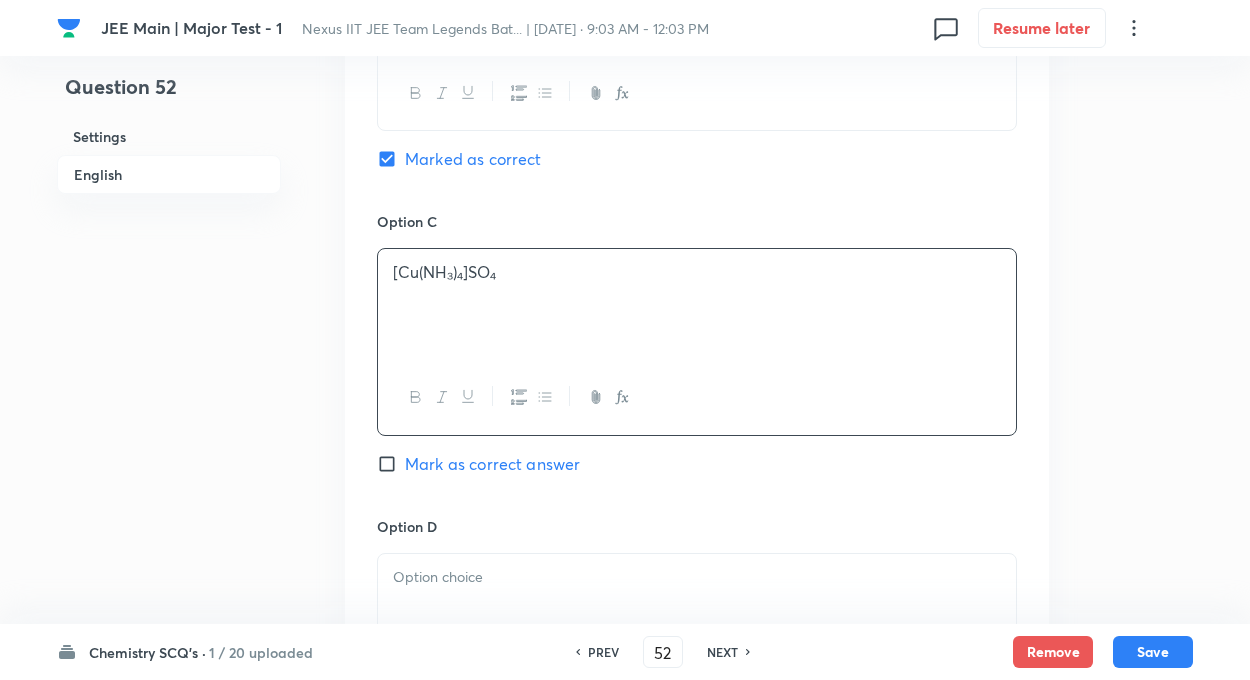 click on "Question 52 Settings English Settings Type Single choice correct 4 options + 4 marks - 1 mark Edit Concept Chemistry Inorganic Chemistry Coordination Compounds Valence Bond Theory Edit Additional details Easy Fact Not from PYQ paper No equation Edit In English Question Which of the following complexes exhibits  ionization isomerism ? Option A [Co(NH₃)₆]Cl₃ Mark as correct answer Option B [CoBr(NH₃)₅]SO₄ Marked as correct Option C [Cu(NH₃)₄]SO₄ Mark as correct answer Option D Mark as correct answer Solution" at bounding box center [625, -46] 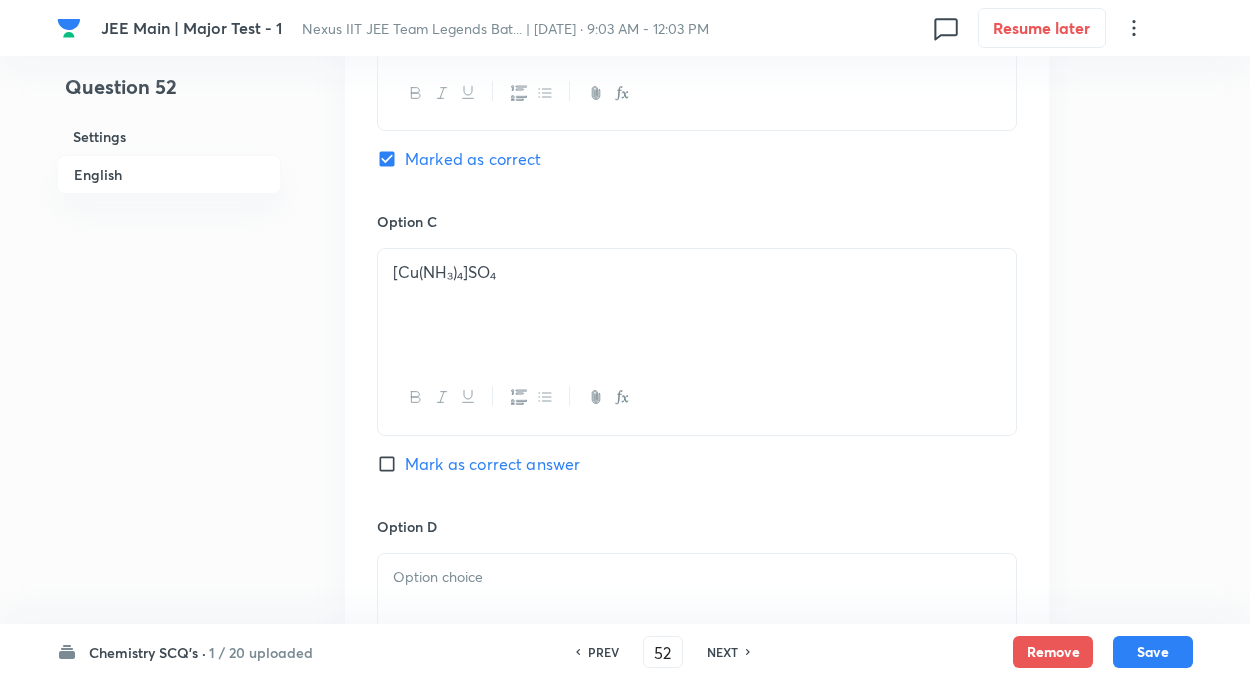 click on "Question 52 Settings English Settings Type Single choice correct 4 options + 4 marks - 1 mark Edit Concept Chemistry Inorganic Chemistry Coordination Compounds Valence Bond Theory Edit Additional details Easy Fact Not from PYQ paper No equation Edit In English Question Which of the following complexes exhibits  ionization isomerism ? Option A [Co(NH₃)₆]Cl₃ Mark as correct answer Option B [CoBr(NH₃)₅]SO₄ Marked as correct Option C [Cu(NH₃)₄]SO₄ Mark as correct answer Option D Mark as correct answer Solution" at bounding box center (625, -46) 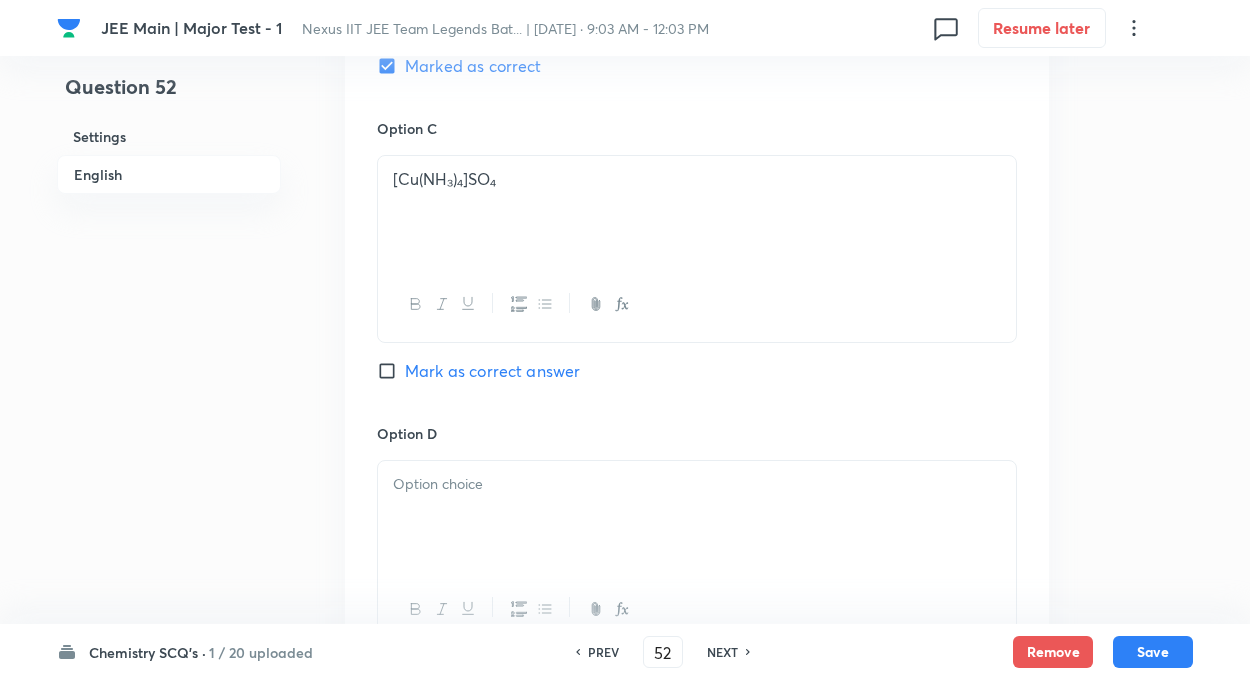 scroll, scrollTop: 1680, scrollLeft: 0, axis: vertical 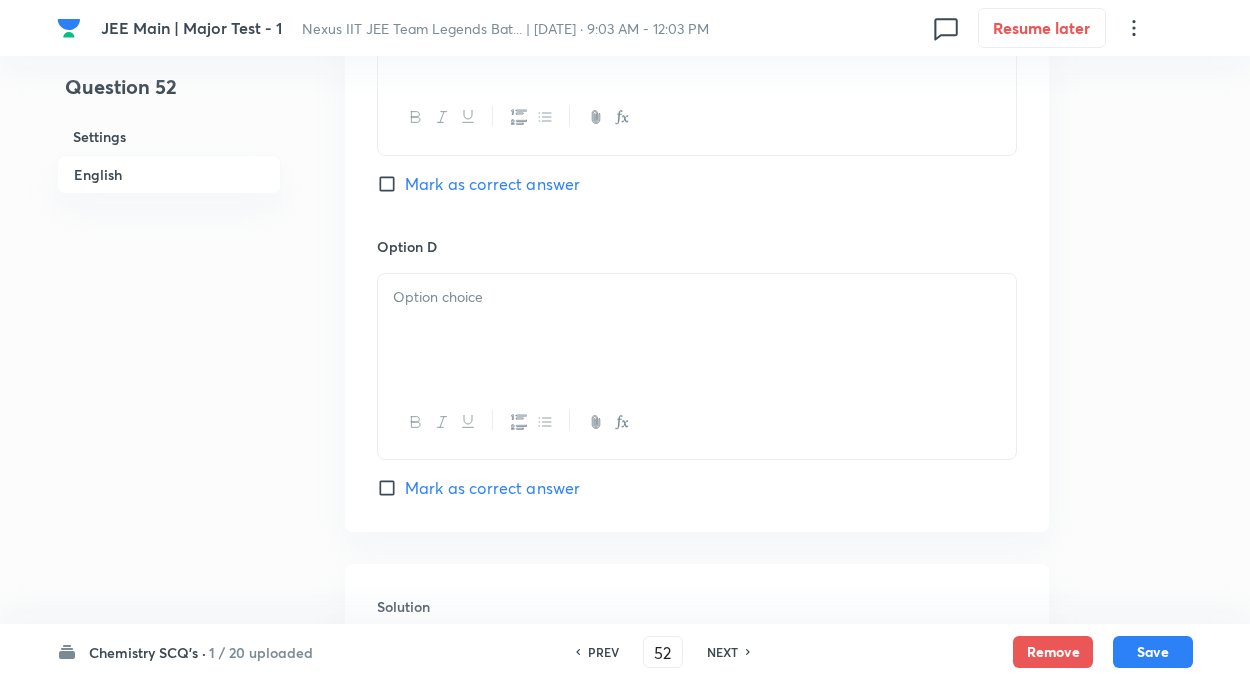 click at bounding box center (697, 330) 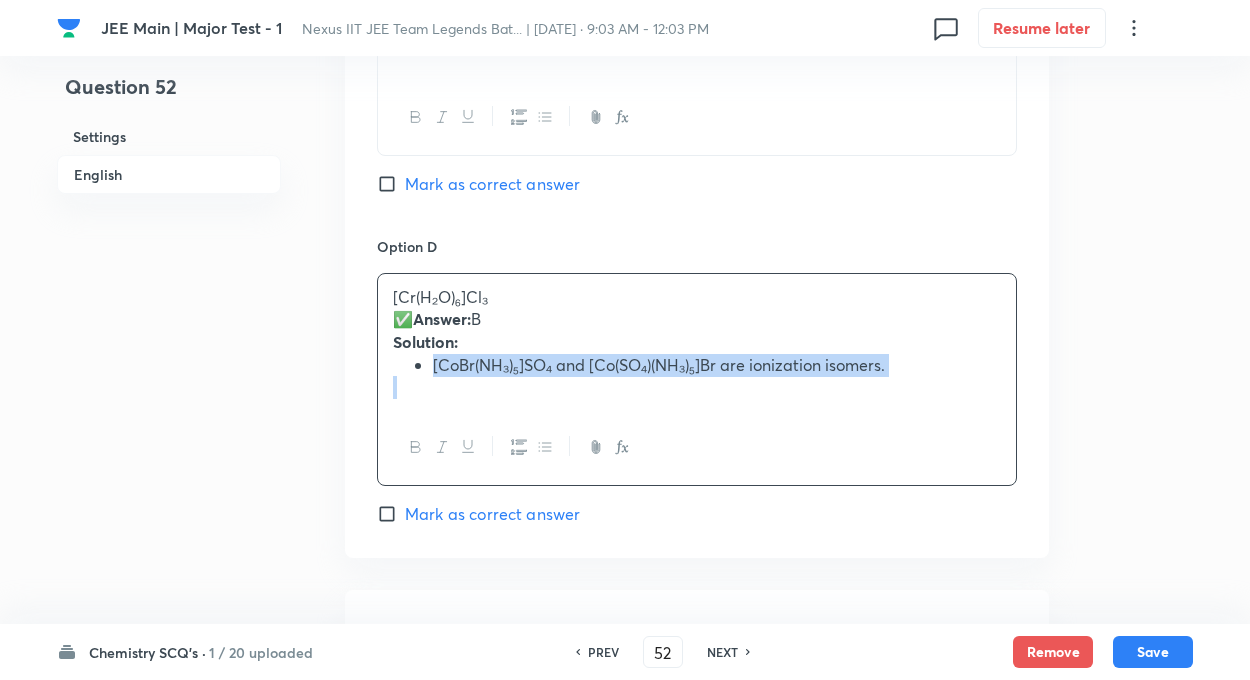 drag, startPoint x: 432, startPoint y: 367, endPoint x: 896, endPoint y: 414, distance: 466.3743 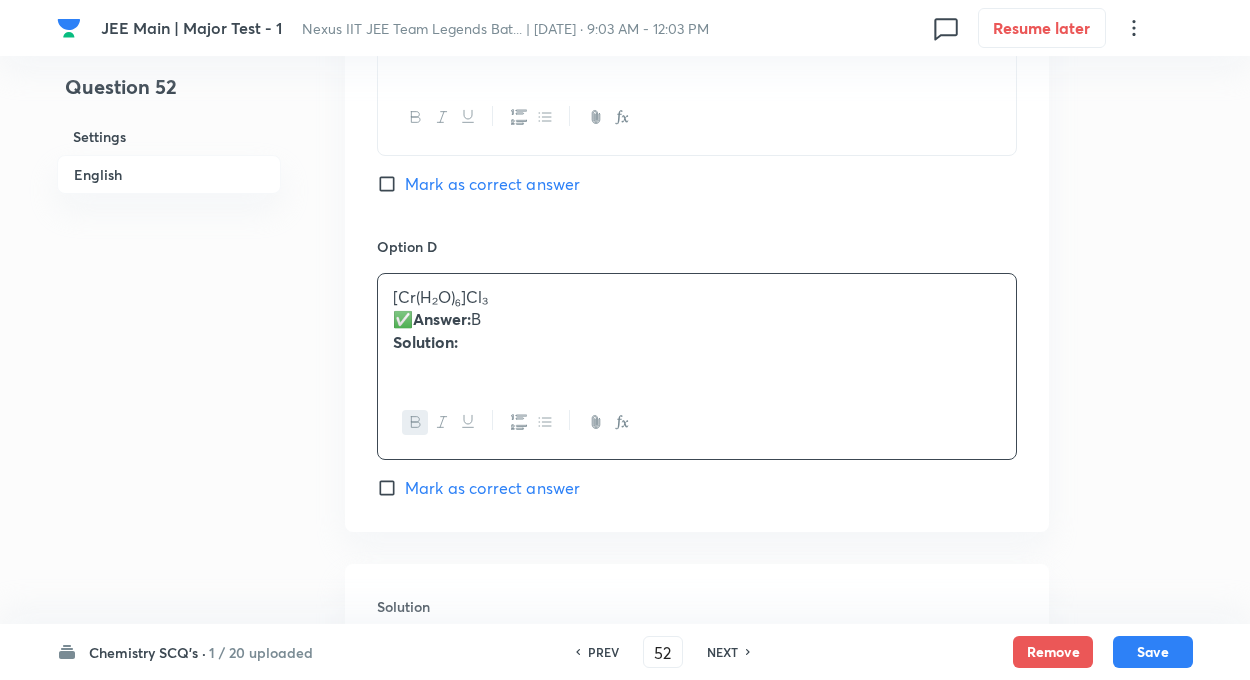 type 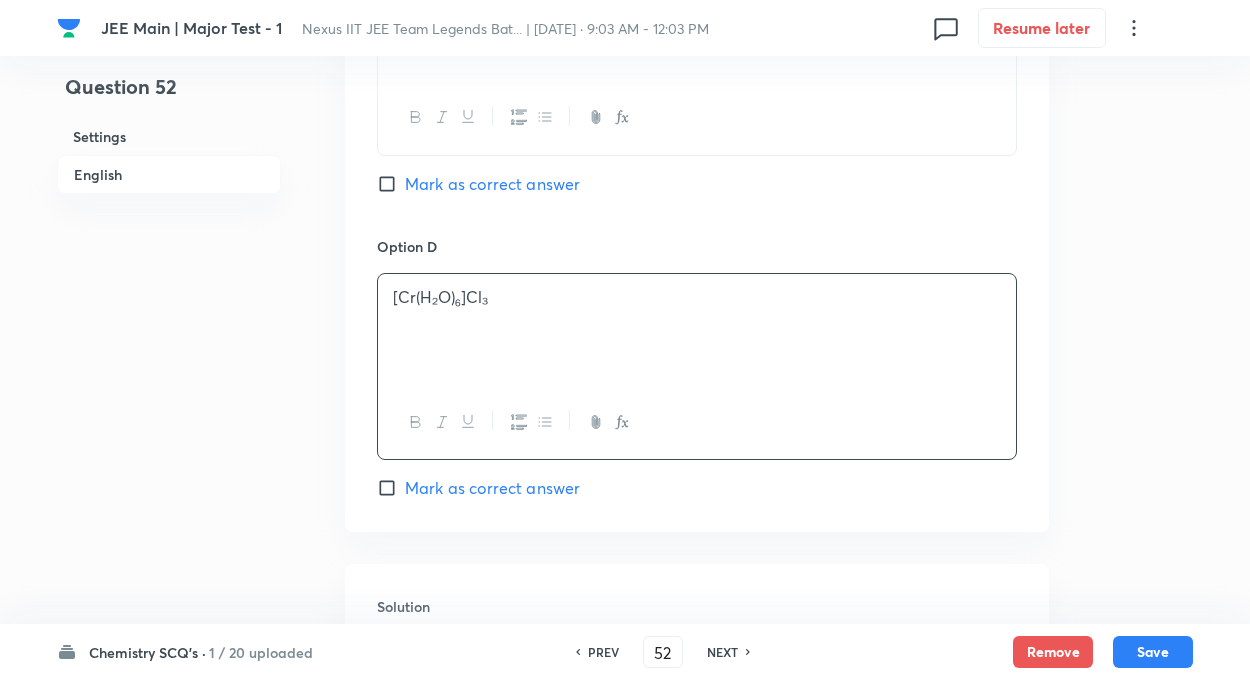 click on "Question 52 Settings English Settings Type Single choice correct 4 options + 4 marks - 1 mark Edit Concept Chemistry Inorganic Chemistry Coordination Compounds Valence Bond Theory Edit Additional details Easy Fact Not from PYQ paper No equation Edit In English Question Which of the following complexes exhibits  ionization isomerism ? Option A [Co(NH₃)₆]Cl₃ Mark as correct answer Option B [CoBr(NH₃)₅]SO₄ Marked as correct Option C [Cu(NH₃)₄]SO₄ Mark as correct answer Option D [Cr(H₂O)₆]Cl₃ Mark as correct answer Solution" at bounding box center (625, -326) 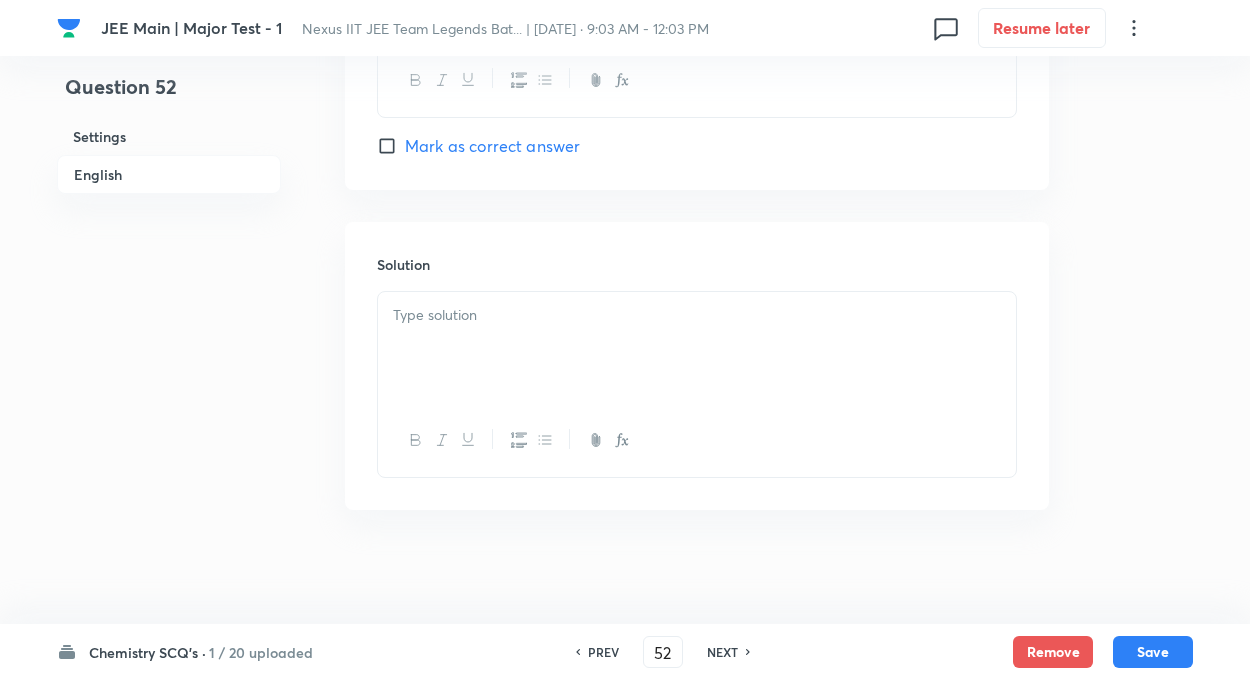scroll, scrollTop: 2028, scrollLeft: 0, axis: vertical 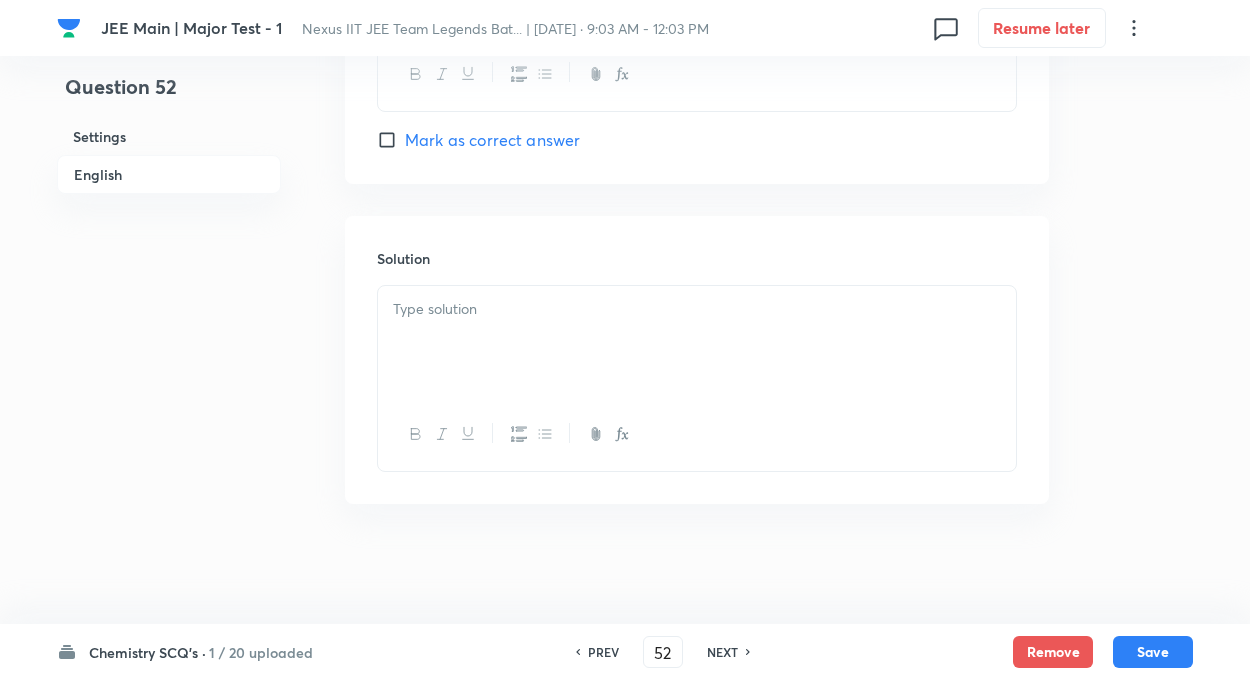 click at bounding box center (697, 309) 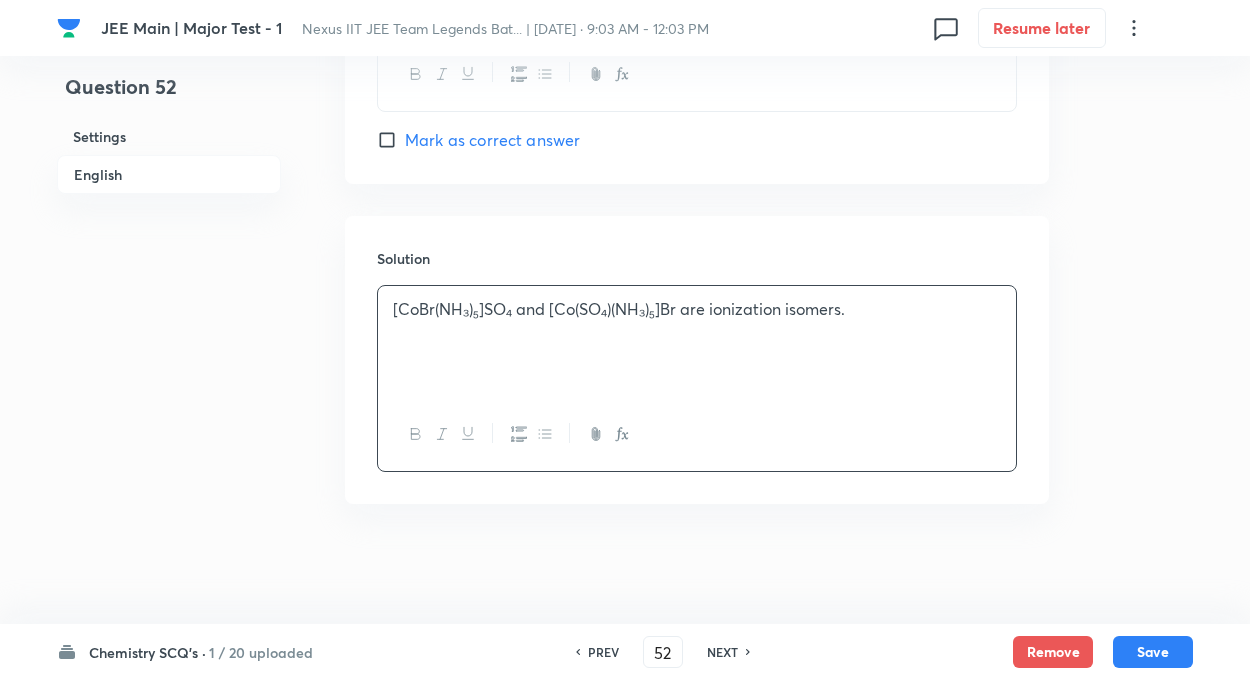 click on "Question 52 Settings English Settings Type Single choice correct 4 options + 4 marks - 1 mark Edit Concept Chemistry Inorganic Chemistry Coordination Compounds Valence Bond Theory Edit Additional details Easy Fact Not from PYQ paper No equation Edit In English Question Which of the following complexes exhibits  ionization isomerism ? Option A [Co(NH₃)₆]Cl₃ Mark as correct answer Option B [CoBr(NH₃)₅]SO₄ Marked as correct Option C [Cu(NH₃)₄]SO₄ Mark as correct answer Option D [Cr(H₂O)₆]Cl₃ Mark as correct answer Solution [CoBr(NH₃)₅]SO₄ and [Co(SO₄)(NH₃)₅]Br are ionization isomers." at bounding box center (625, -674) 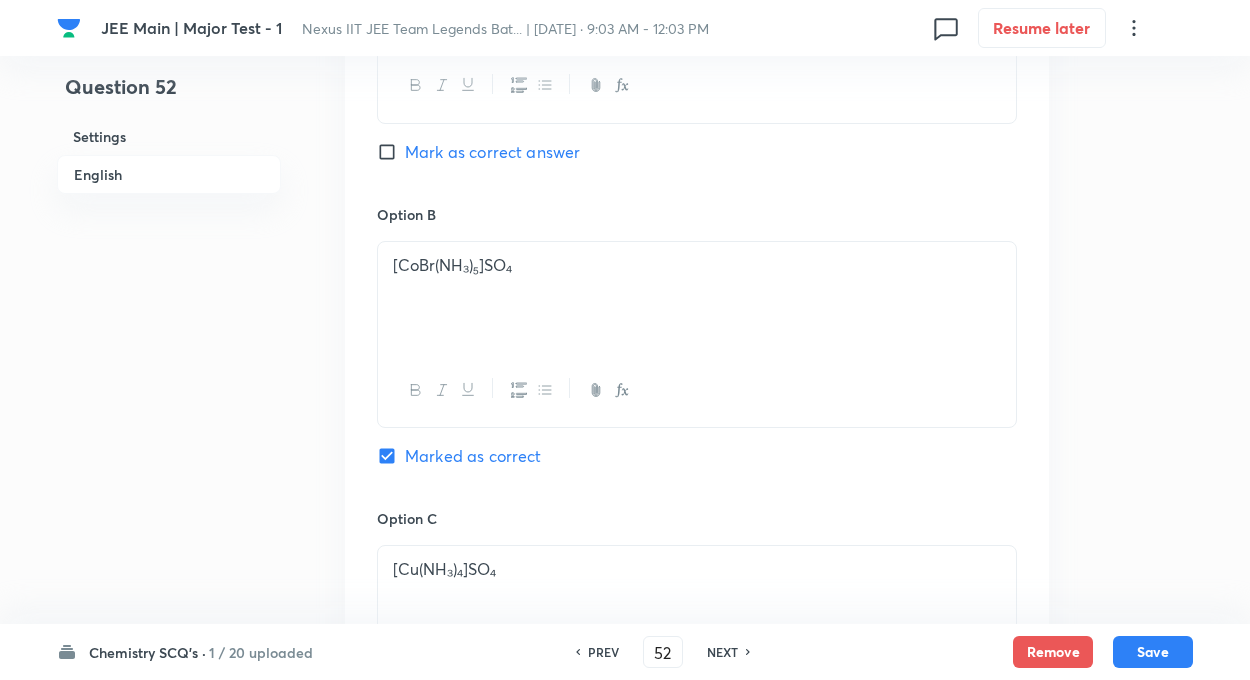 scroll, scrollTop: 1188, scrollLeft: 0, axis: vertical 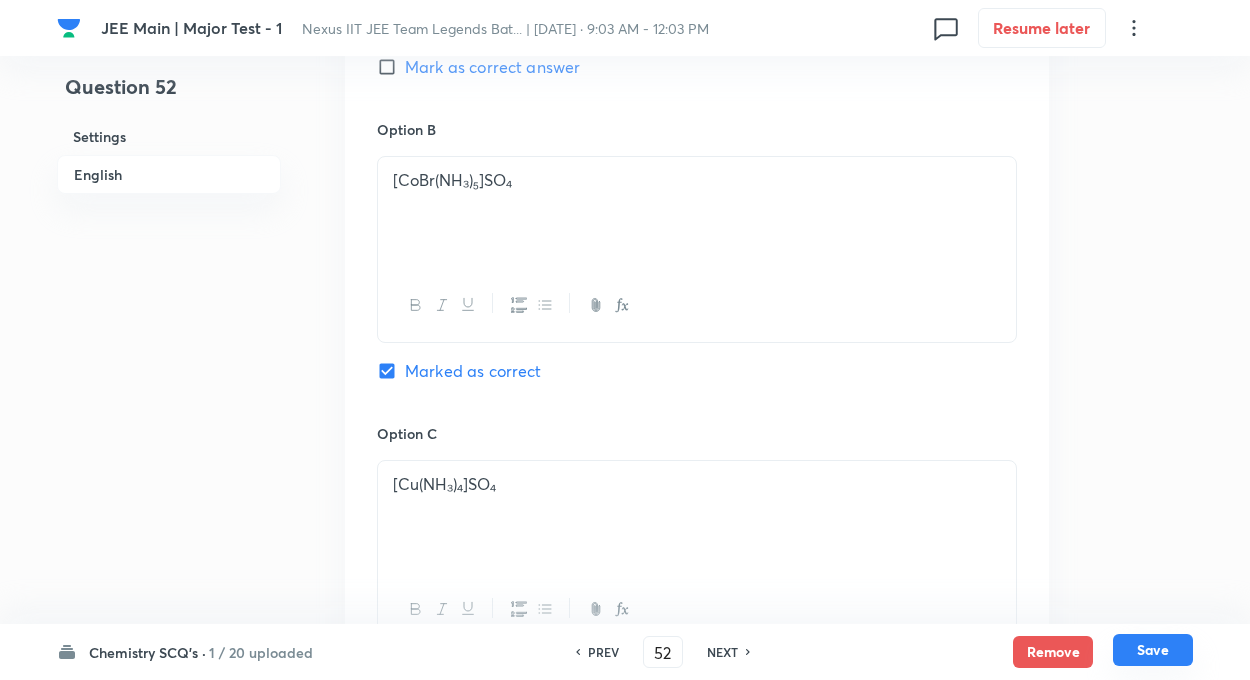 click on "Save" at bounding box center (1153, 650) 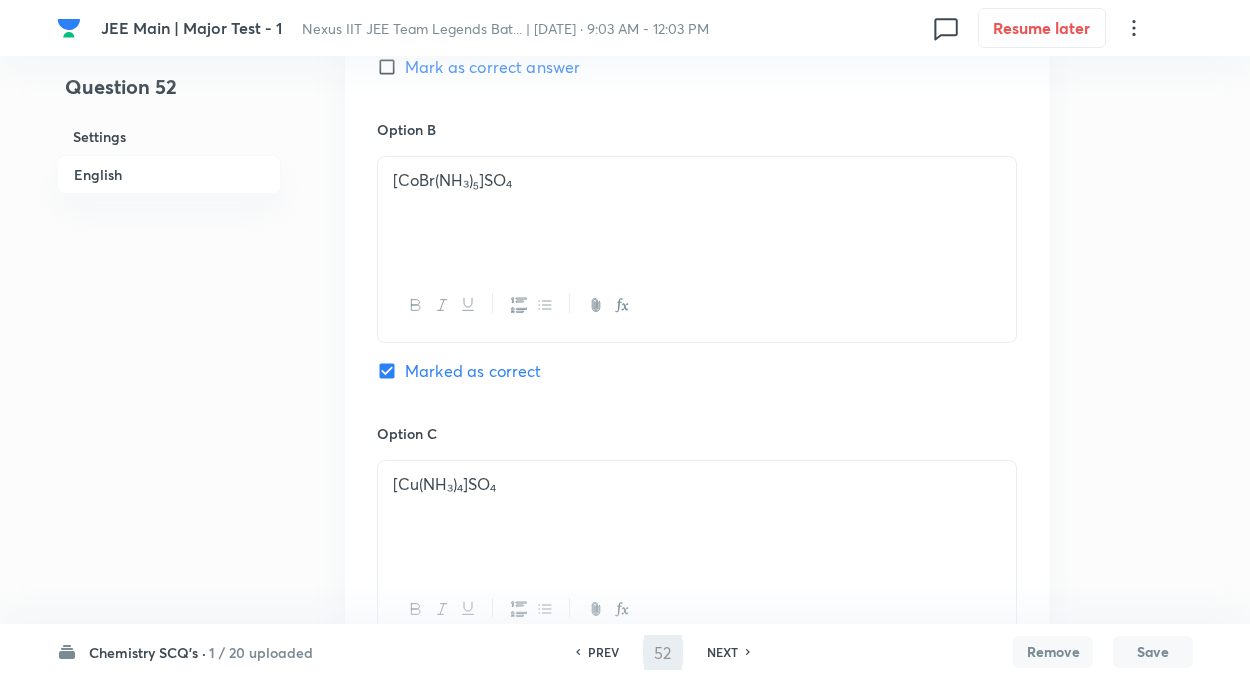 type on "53" 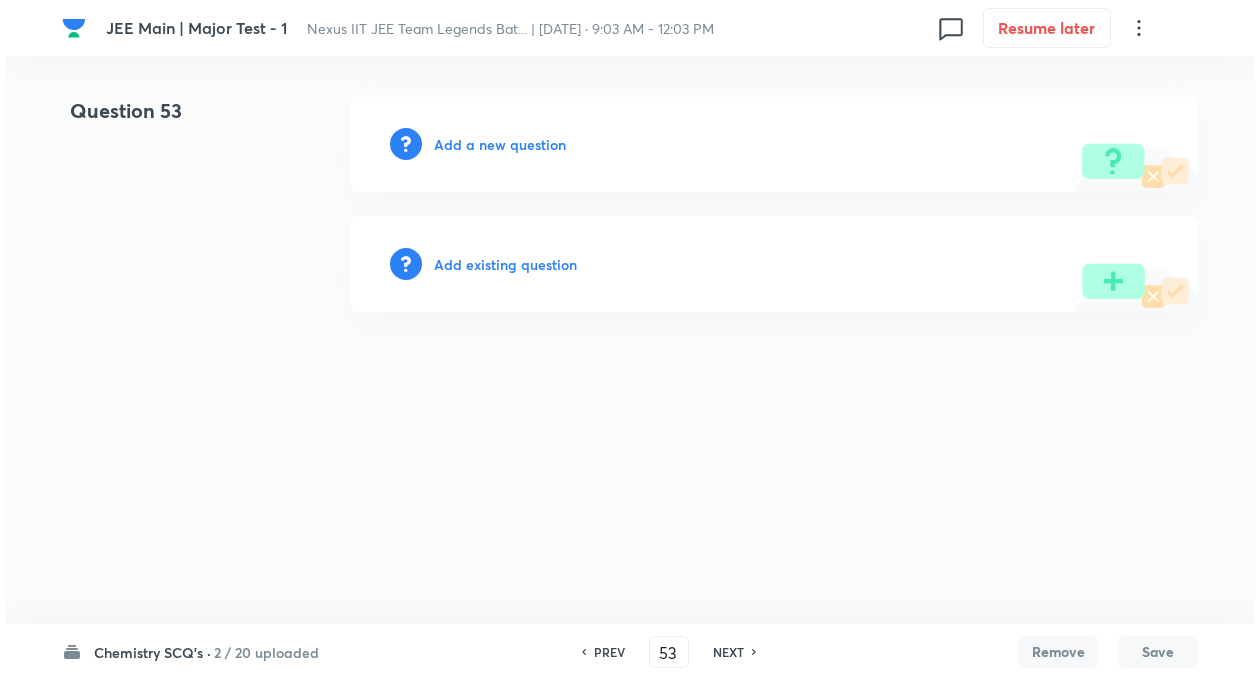scroll, scrollTop: 0, scrollLeft: 0, axis: both 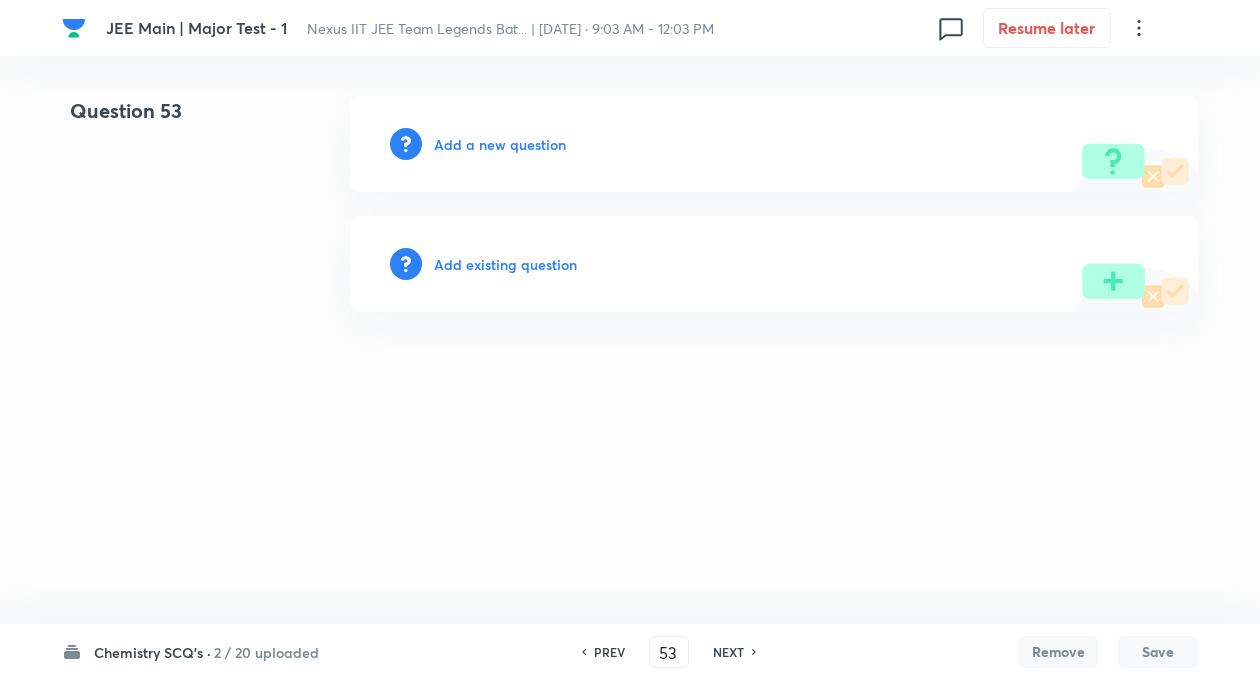 click on "Add a new question" at bounding box center (500, 144) 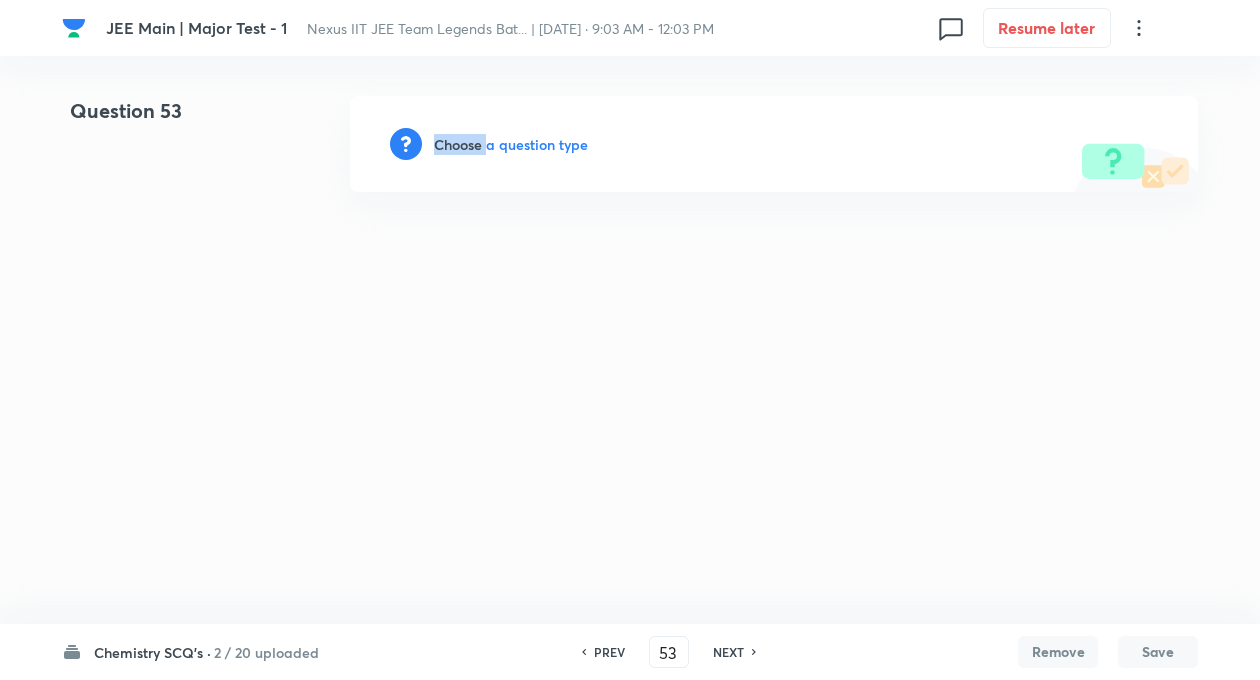 click on "Choose a question type" at bounding box center [511, 144] 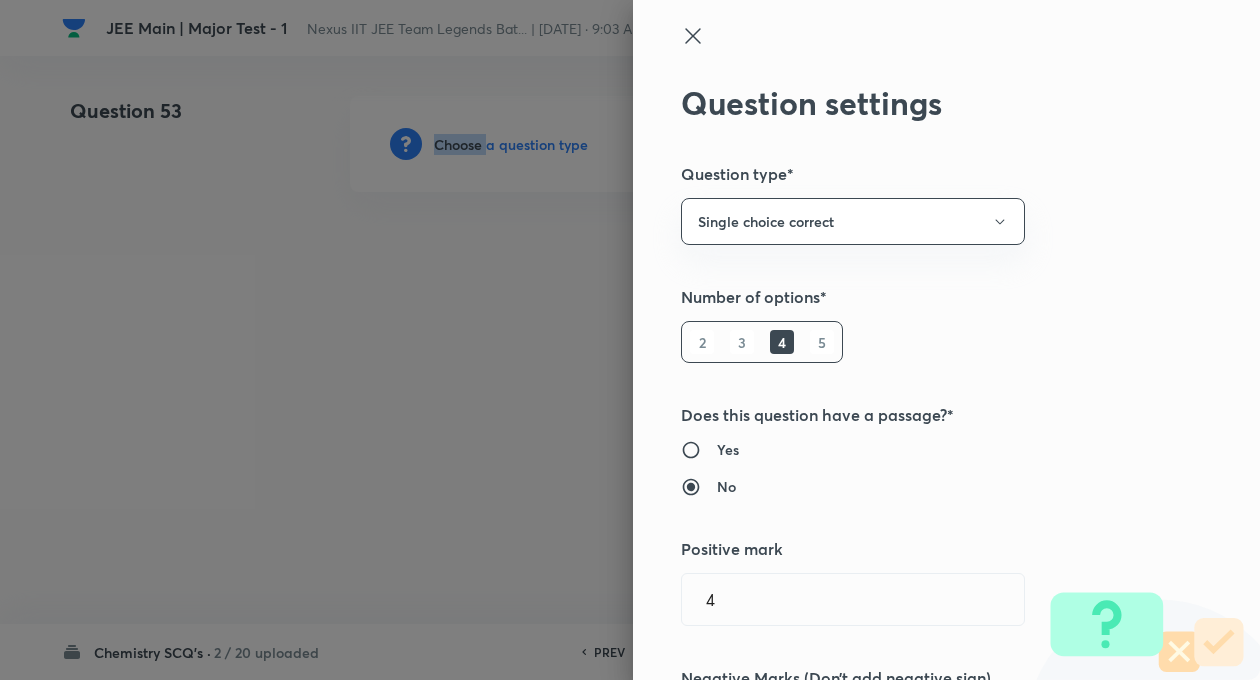 type 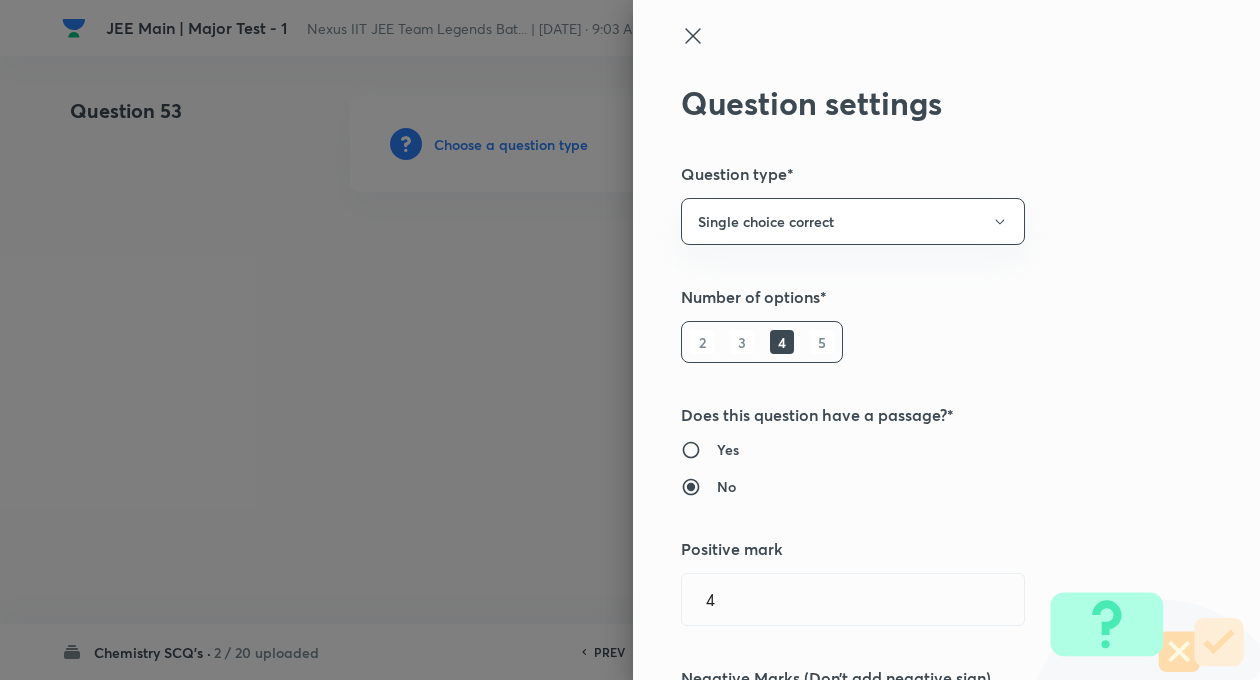 click on "Yes" at bounding box center (905, 449) 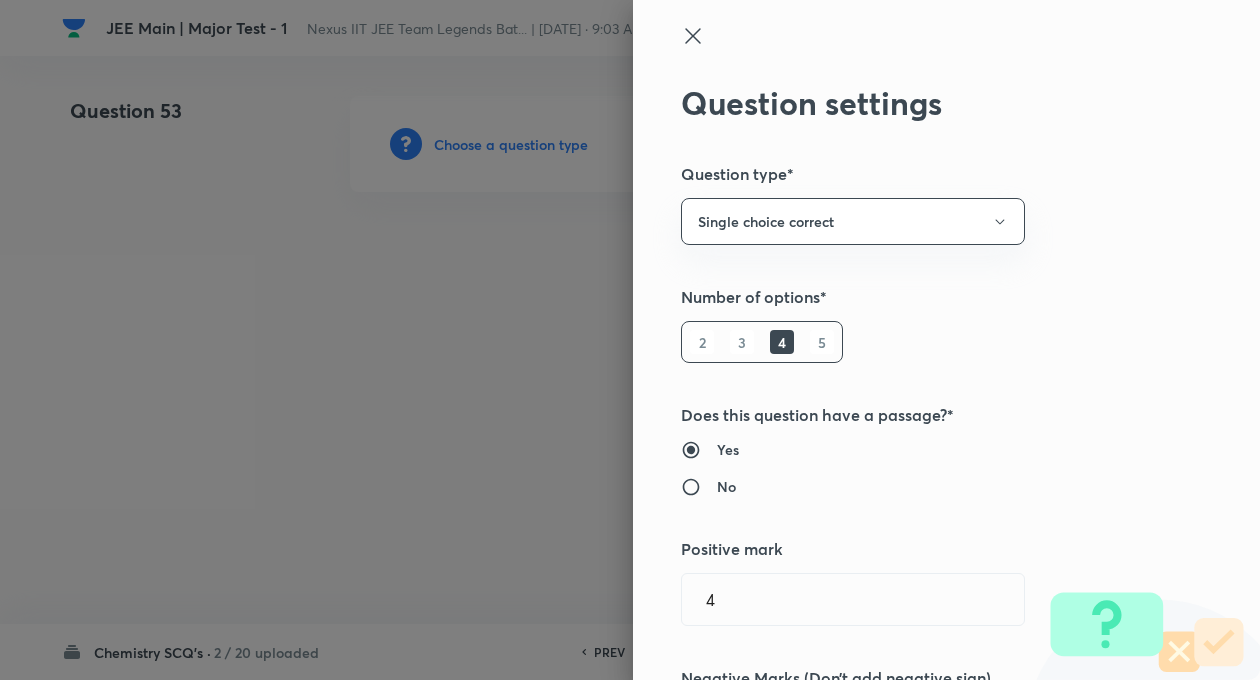click on "No" at bounding box center (699, 487) 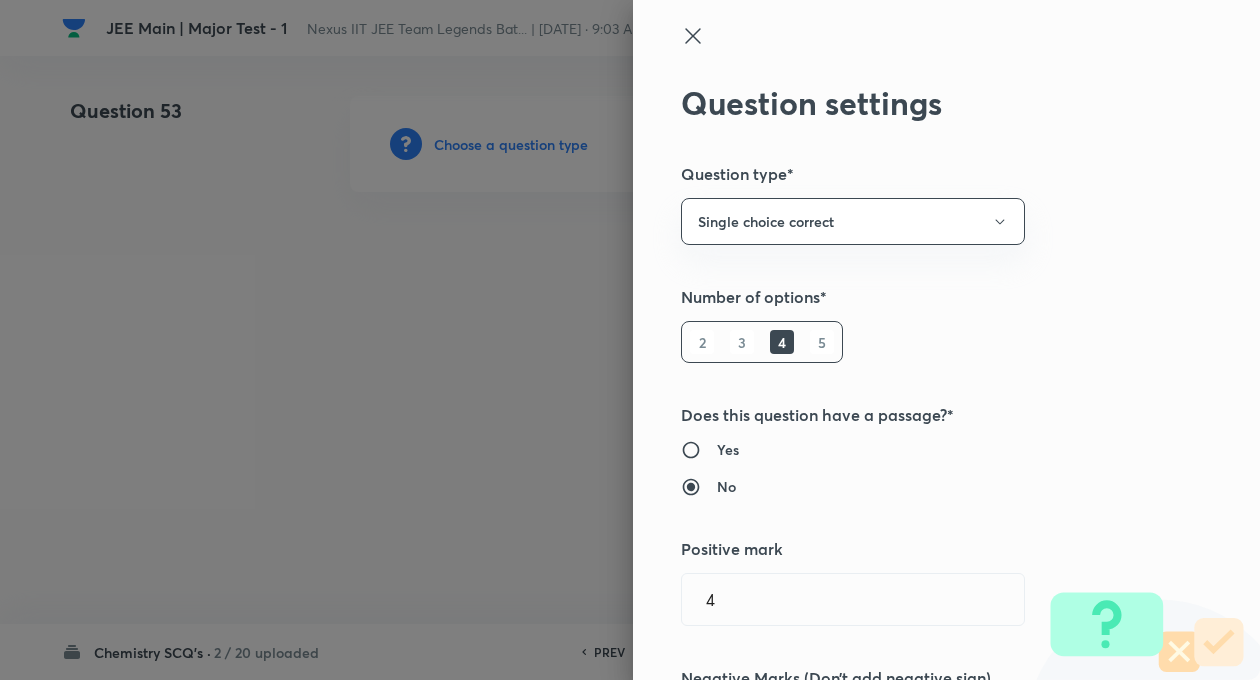 click on "Very easy" at bounding box center [699, 1705] 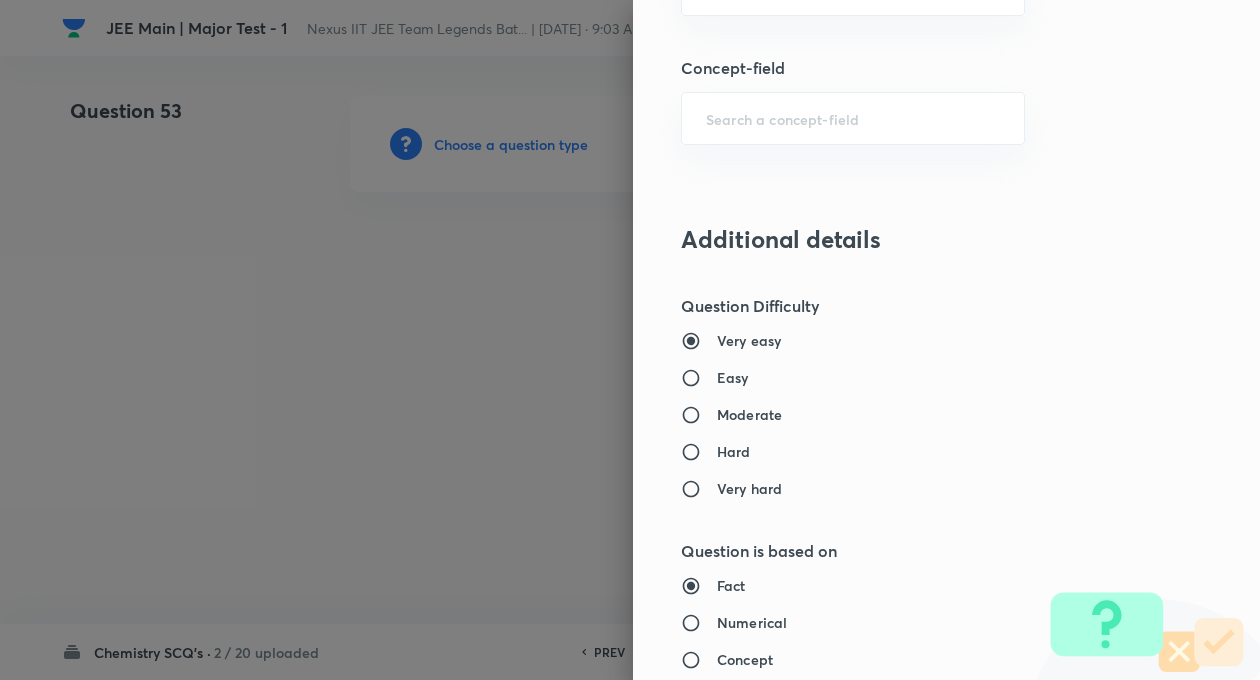 click on "Very easy Easy Moderate Hard Very hard" at bounding box center [913, 414] 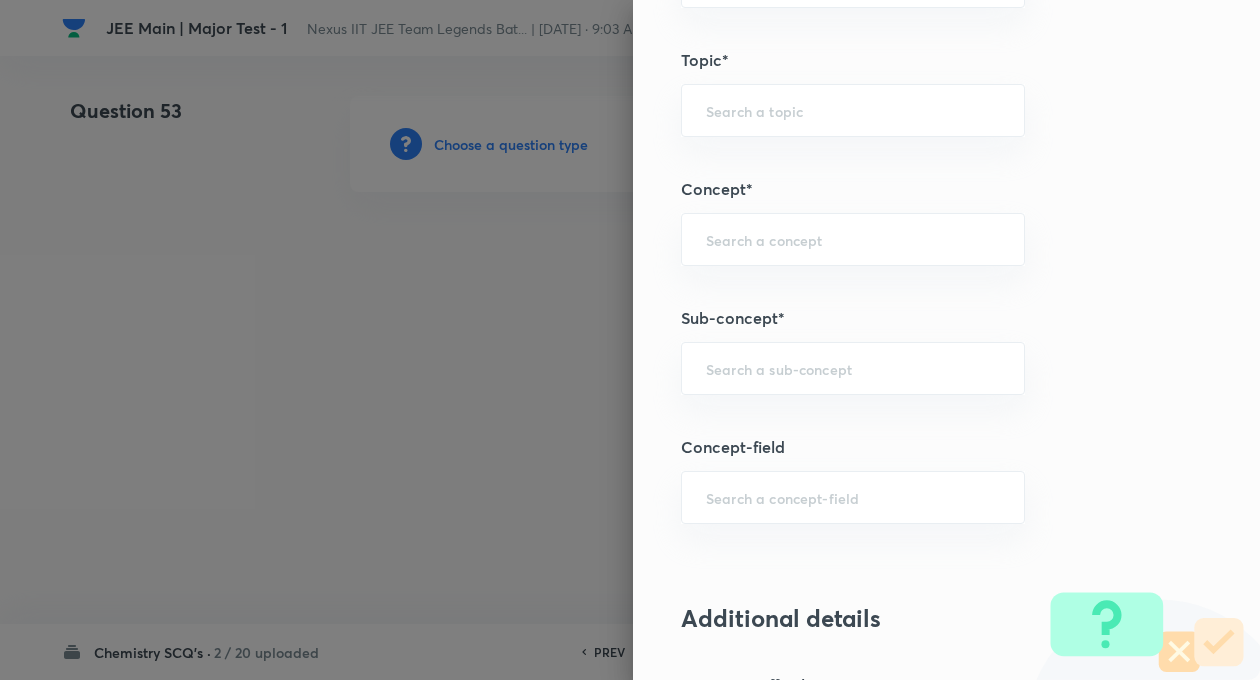 scroll, scrollTop: 924, scrollLeft: 0, axis: vertical 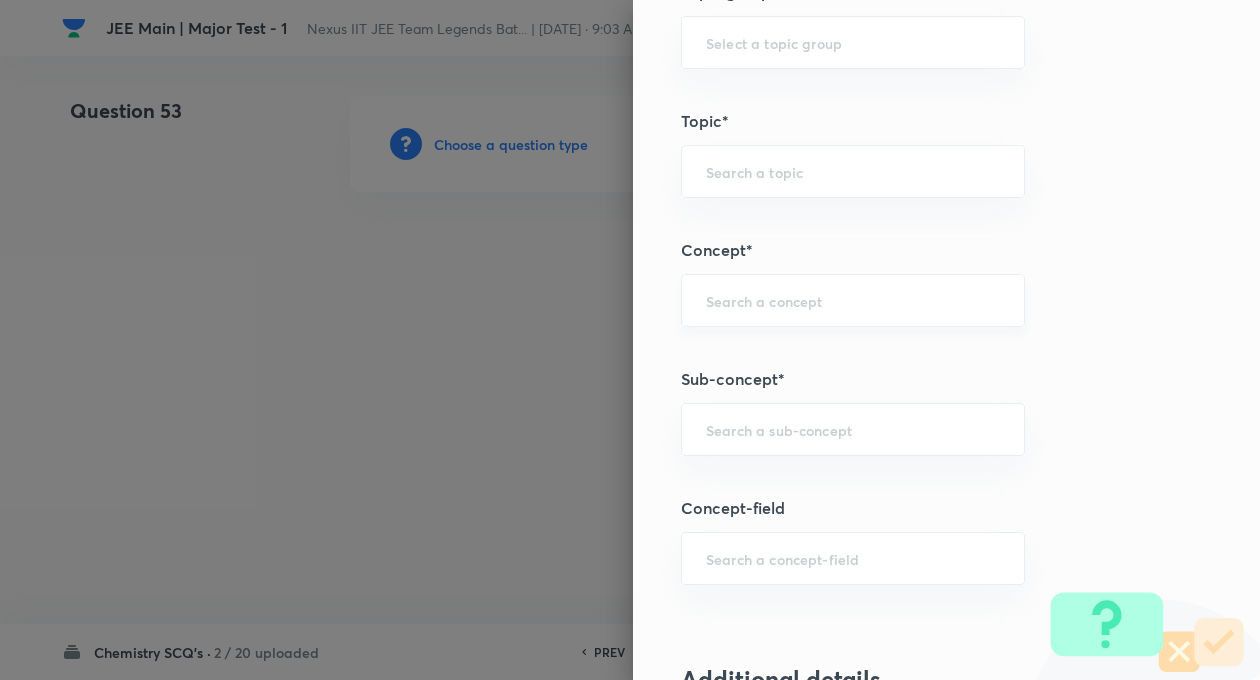 click on "​" at bounding box center [853, 300] 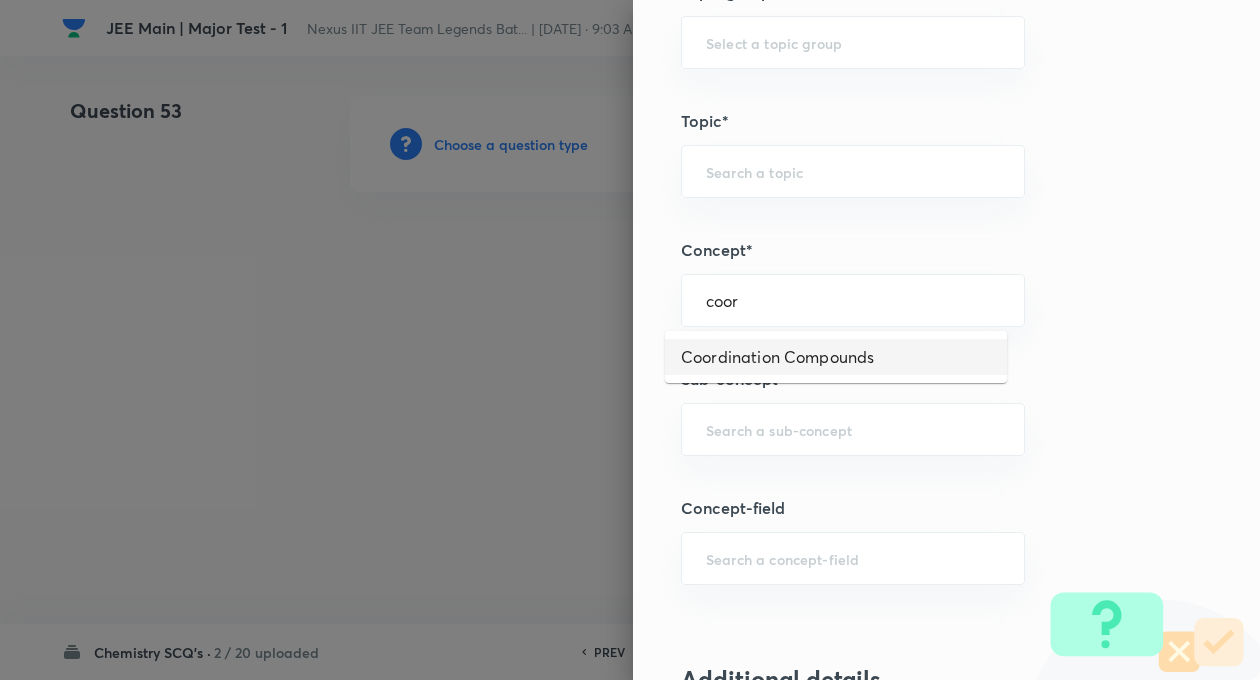 click on "Coordination Compounds" at bounding box center [836, 357] 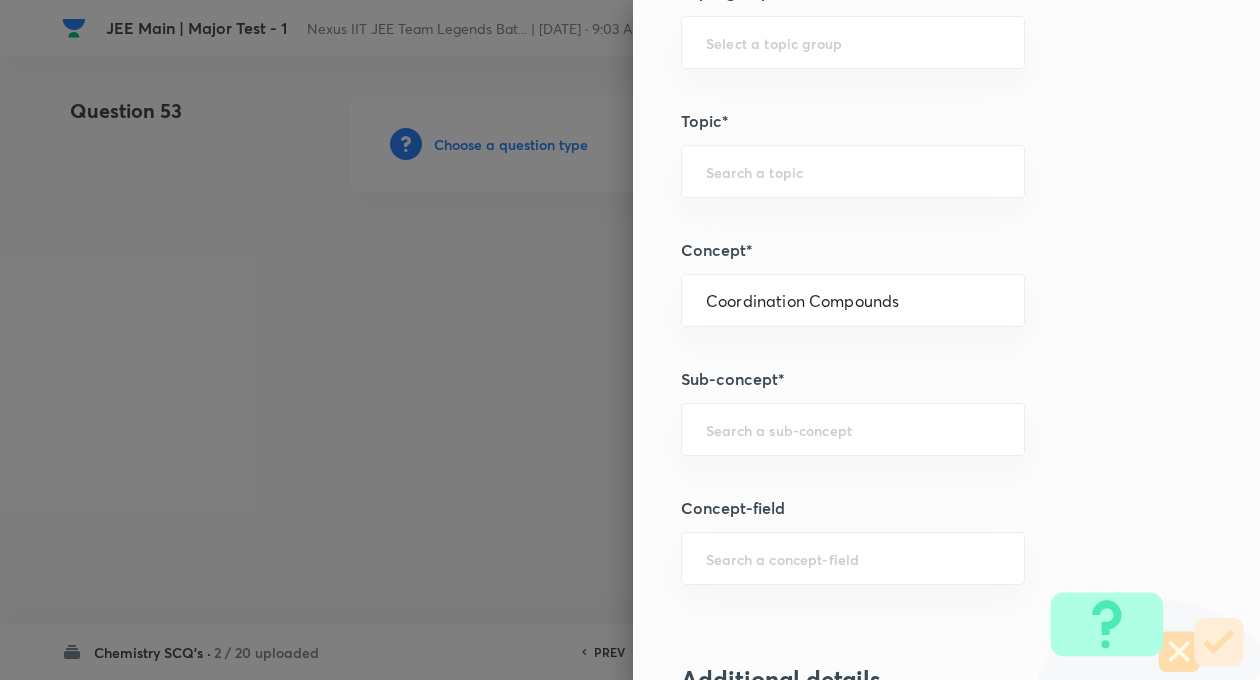 type on "Chemistry" 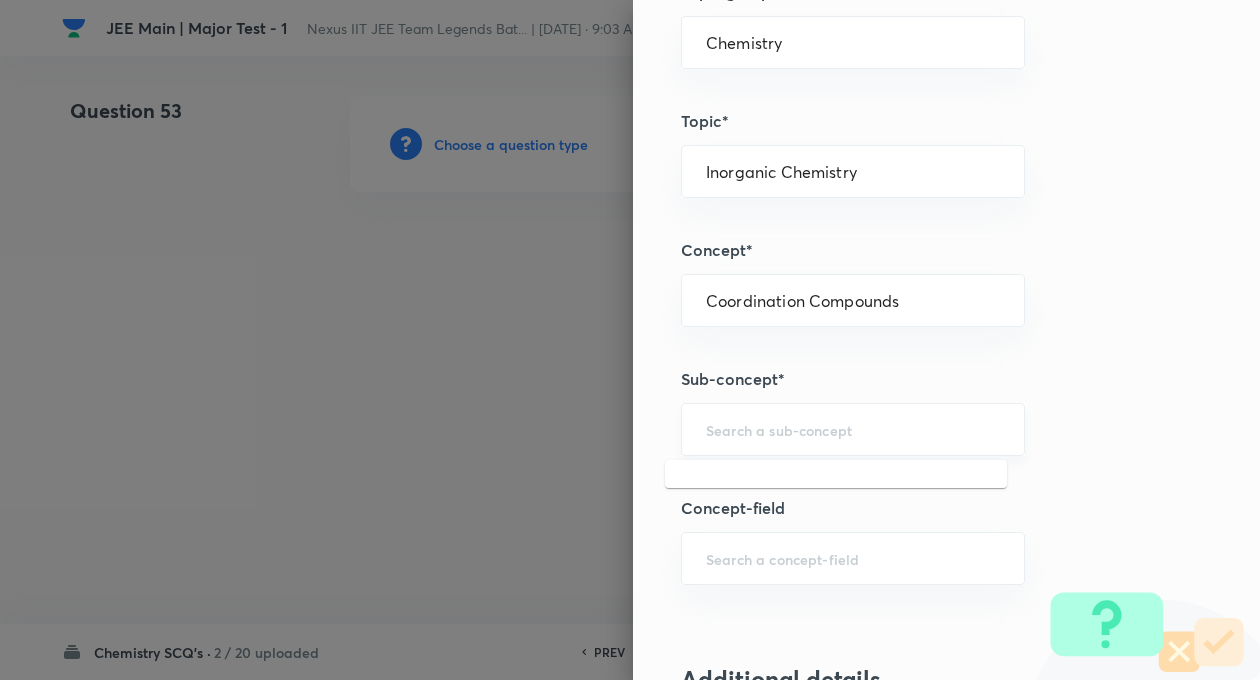 click at bounding box center (853, 429) 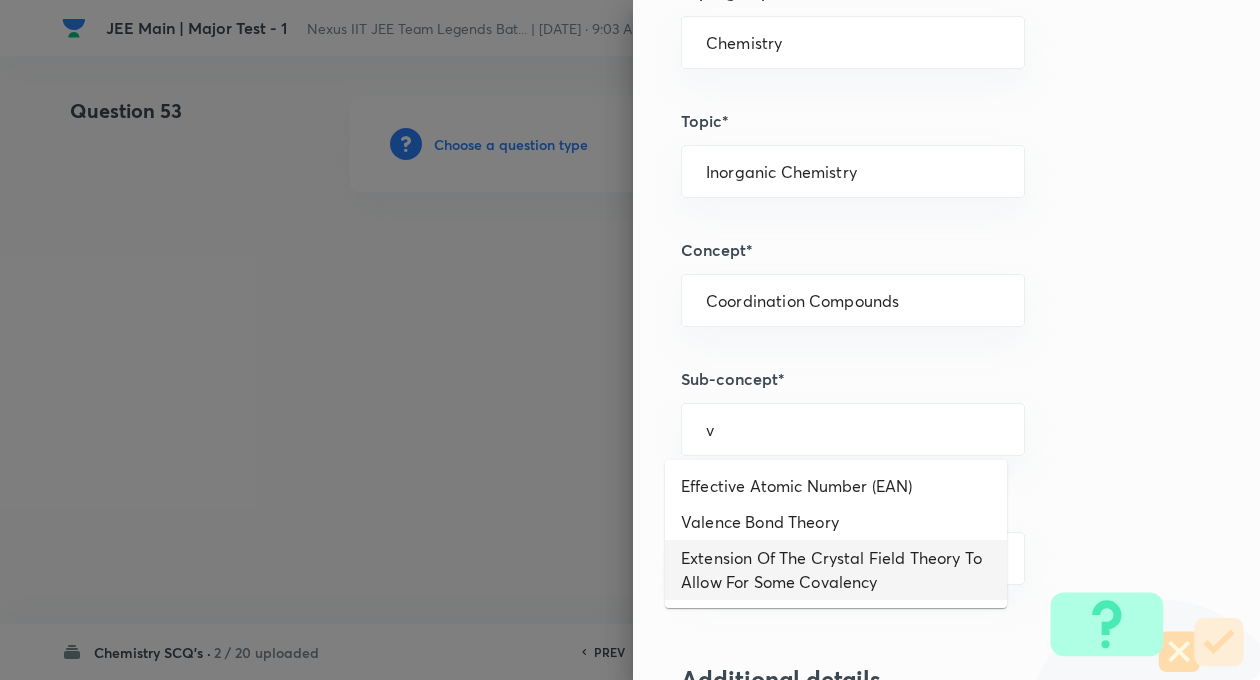 click on "Extension Of The Crystal Field Theory To Allow For Some Covalency" at bounding box center (836, 570) 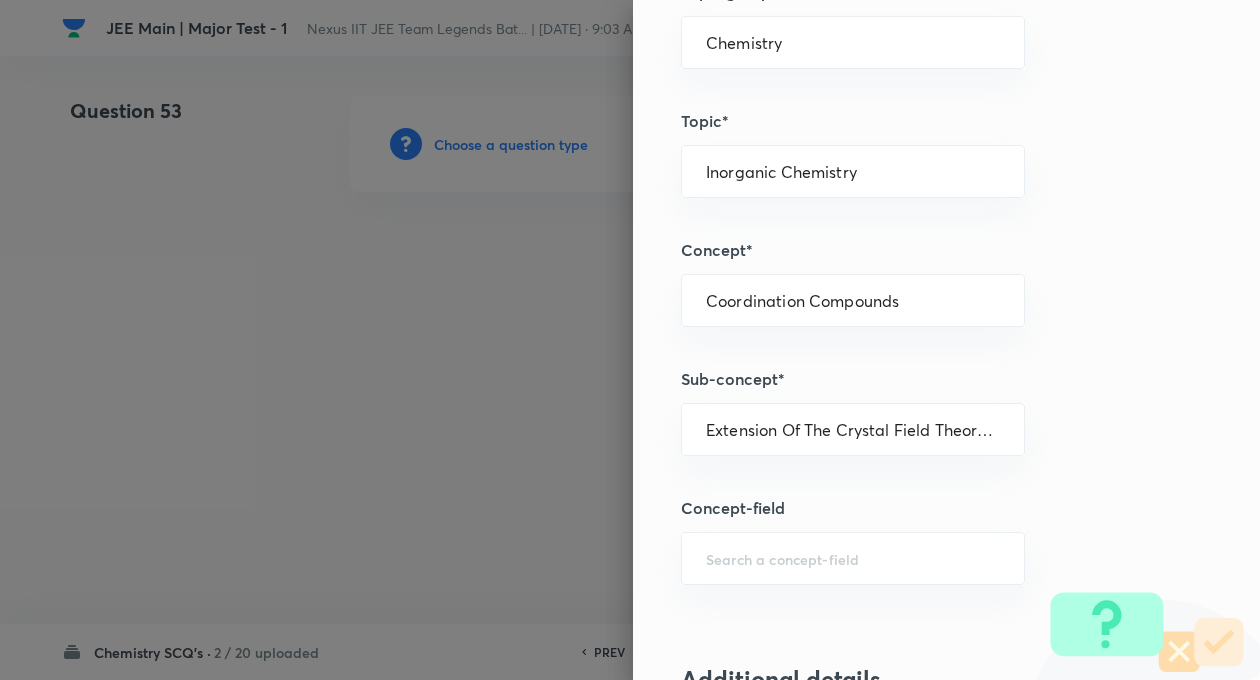 click on "Question settings Question type* Single choice correct Number of options* 2 3 4 5 Does this question have a passage?* Yes No Positive mark 4 ​ Negative Marks (Don’t add negative sign) 1 ​ Syllabus Topic group* Chemistry ​ Topic* Inorganic Chemistry ​ Concept* Coordination Compounds ​ Sub-concept* Extension Of The Crystal Field Theory To Allow For Some Covalency ​ Concept-field ​ Additional details Question Difficulty Very easy Easy Moderate Hard Very hard Question is based on Fact Numerical Concept Previous year question Yes No Does this question have equation? Yes No Verification status Is the question verified? *Select 'yes' only if a question is verified Yes No Save" at bounding box center (946, 340) 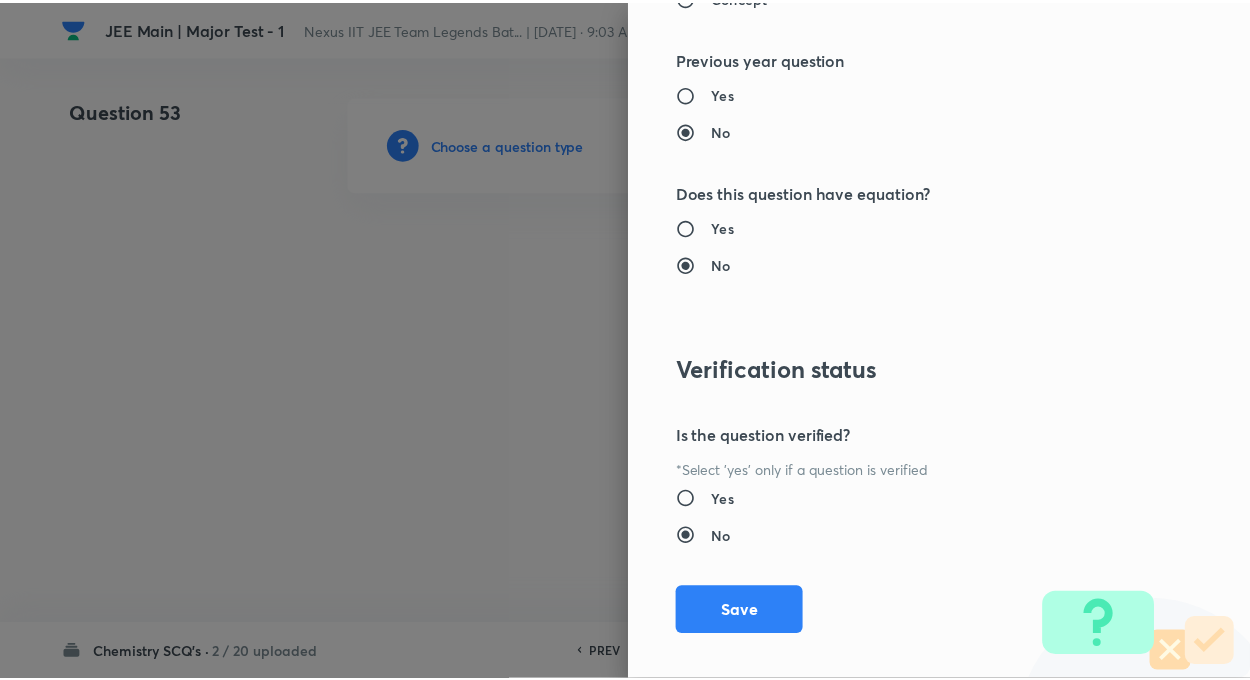 scroll, scrollTop: 2046, scrollLeft: 0, axis: vertical 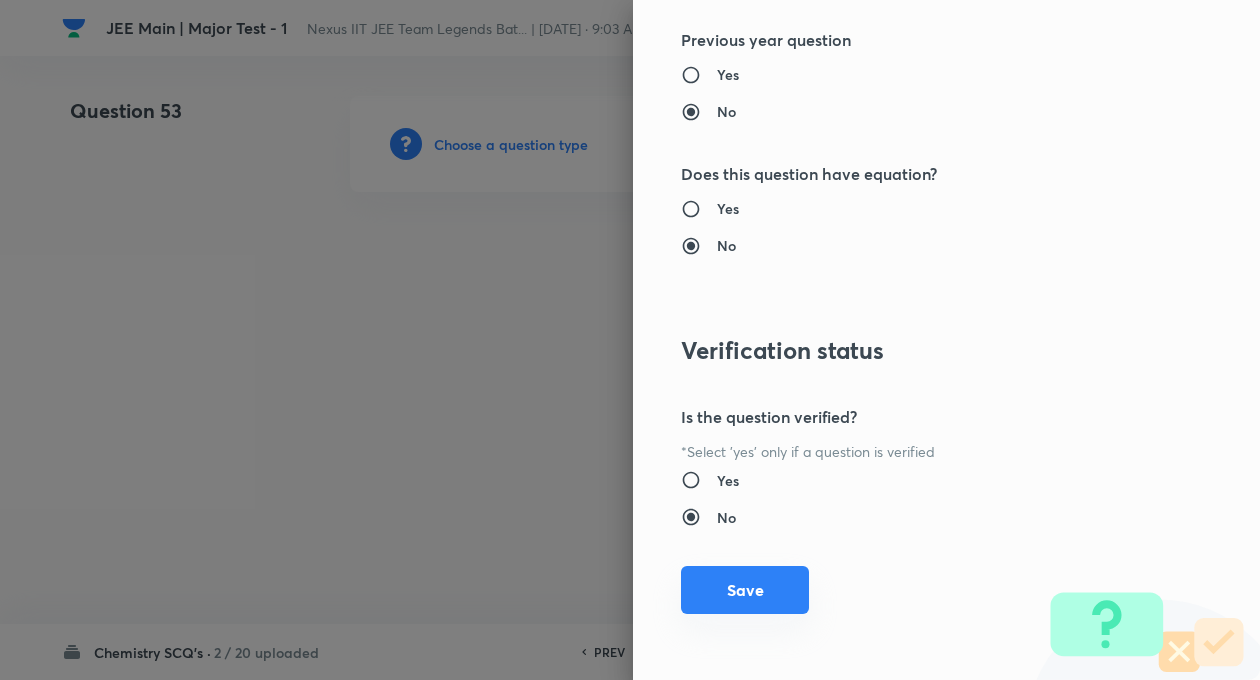 click on "Save" at bounding box center [745, 590] 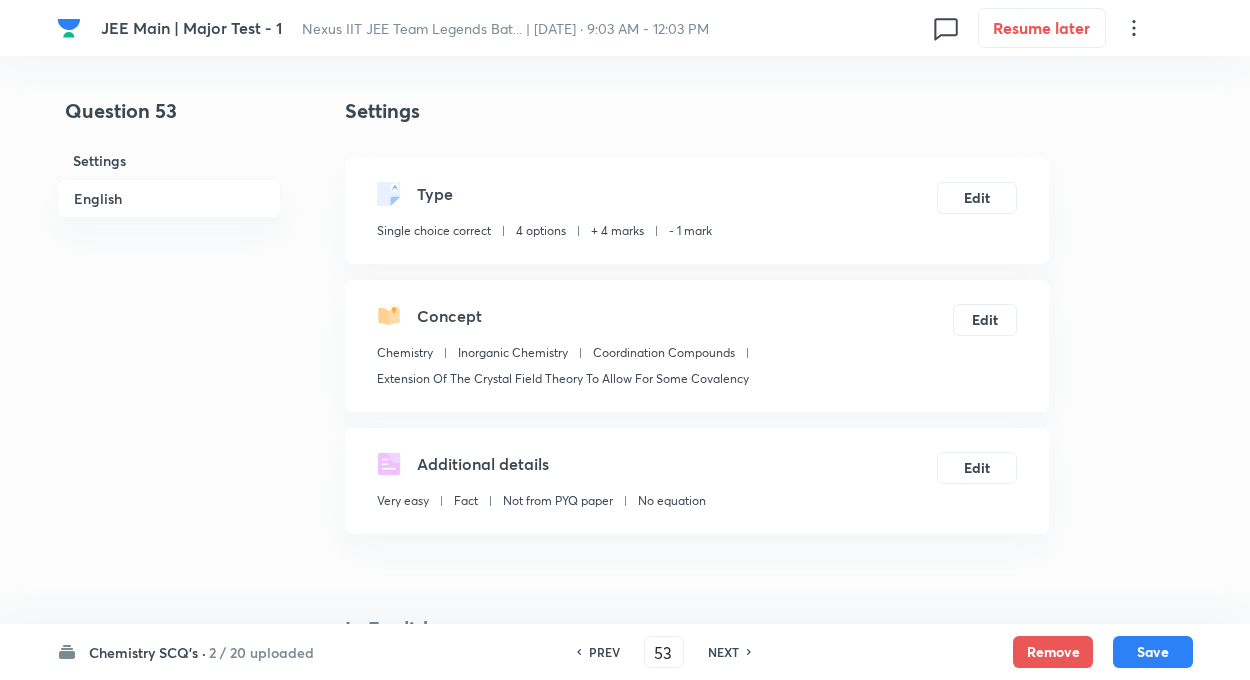 click on "Question 53 Settings English" at bounding box center [169, 1367] 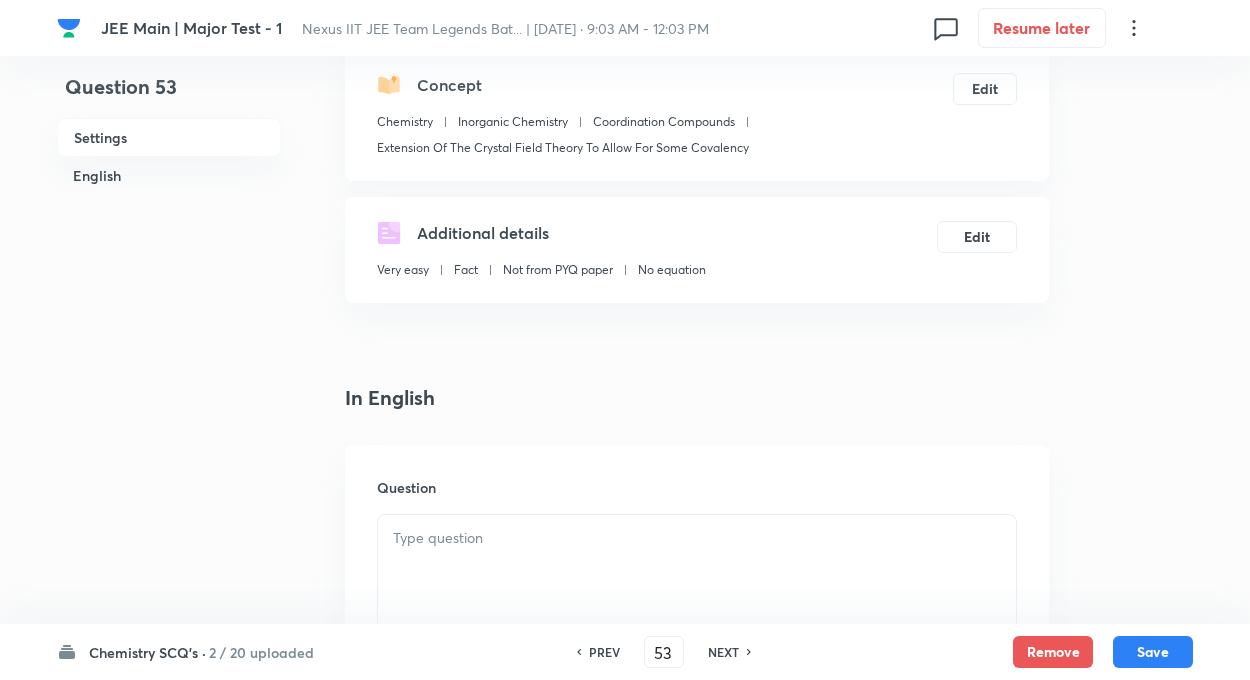 scroll, scrollTop: 400, scrollLeft: 0, axis: vertical 